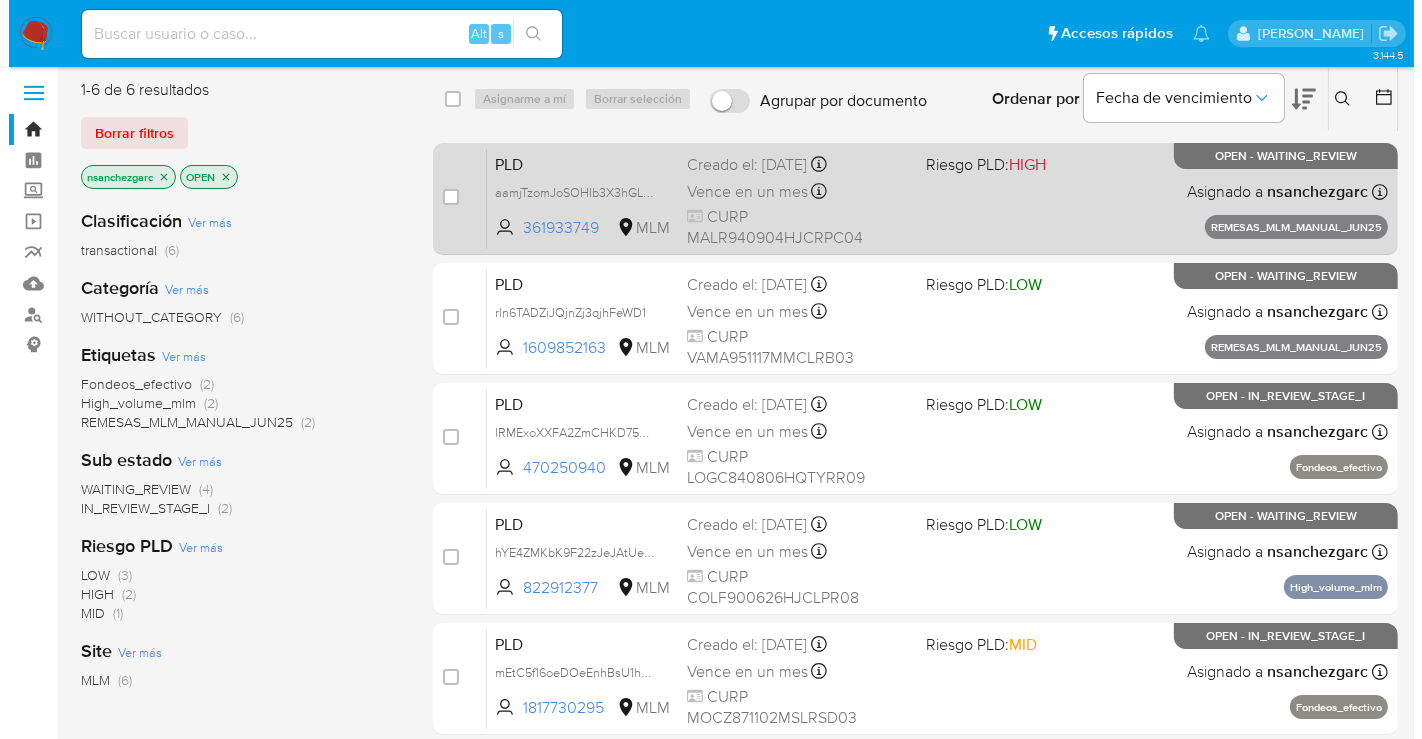 scroll, scrollTop: 0, scrollLeft: 0, axis: both 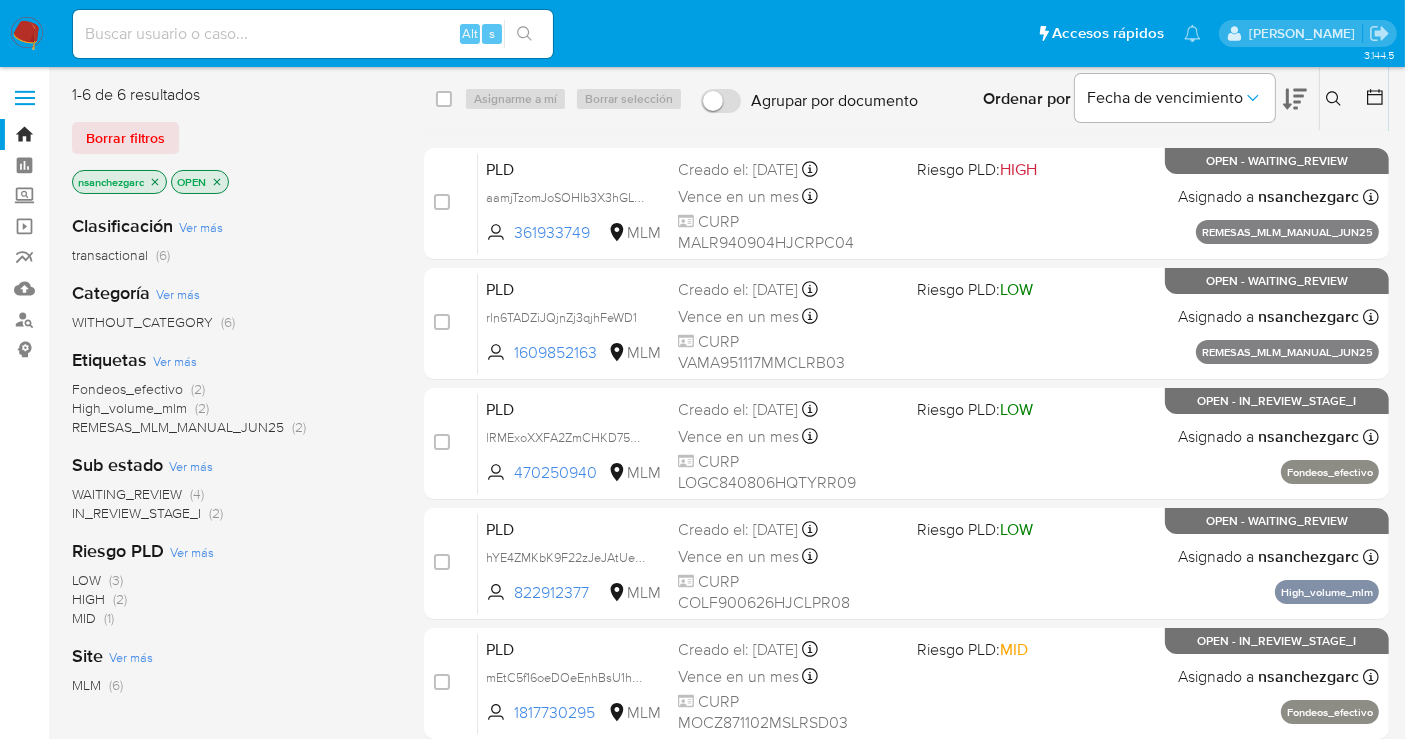 click at bounding box center [1336, 99] 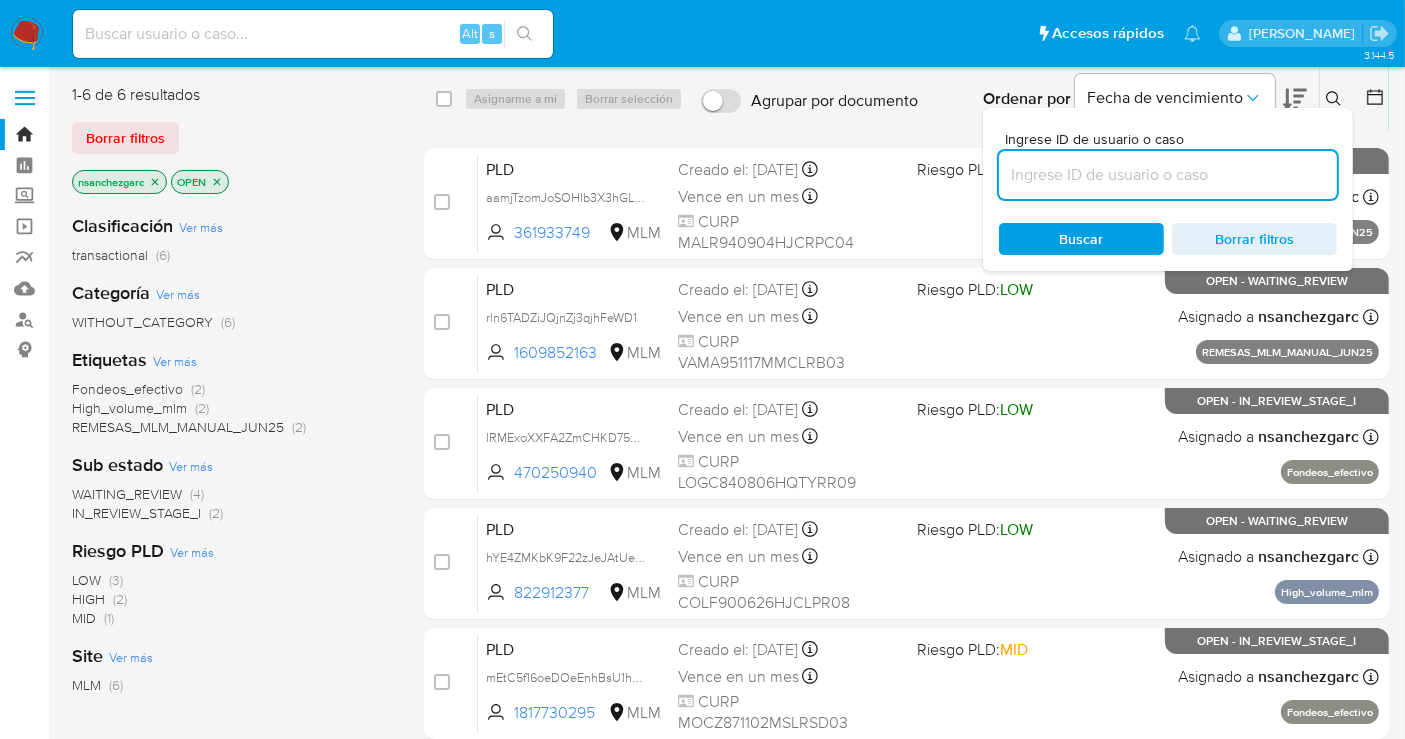 click at bounding box center (1168, 175) 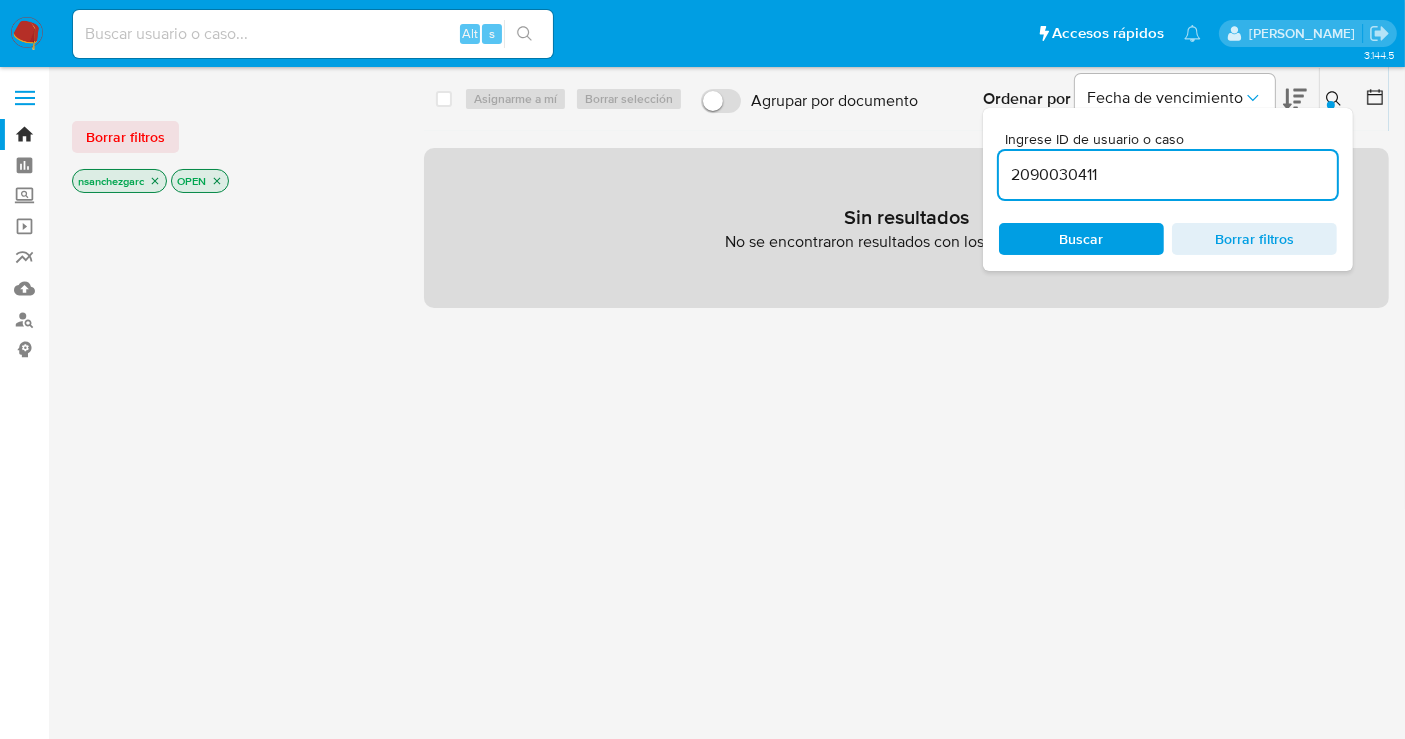 click on "Buscar" at bounding box center [1082, 239] 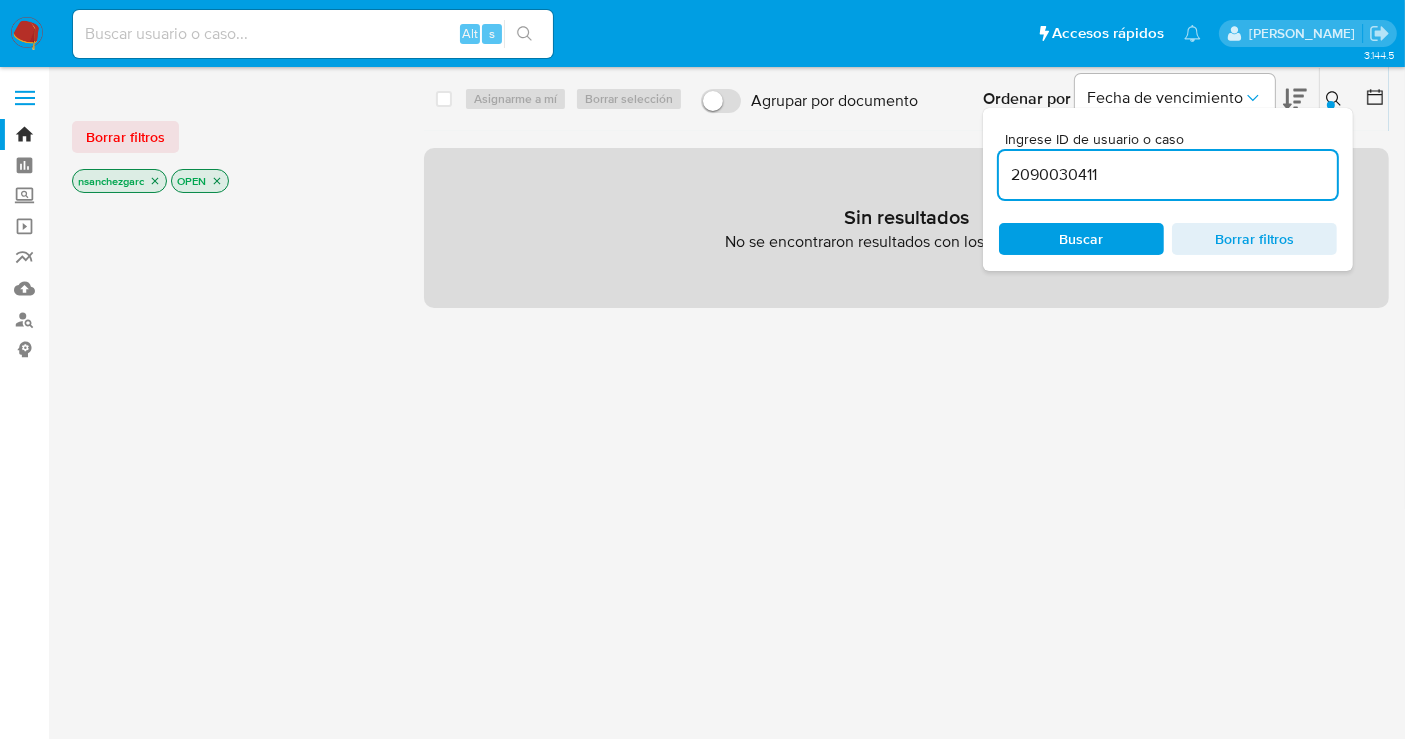 click 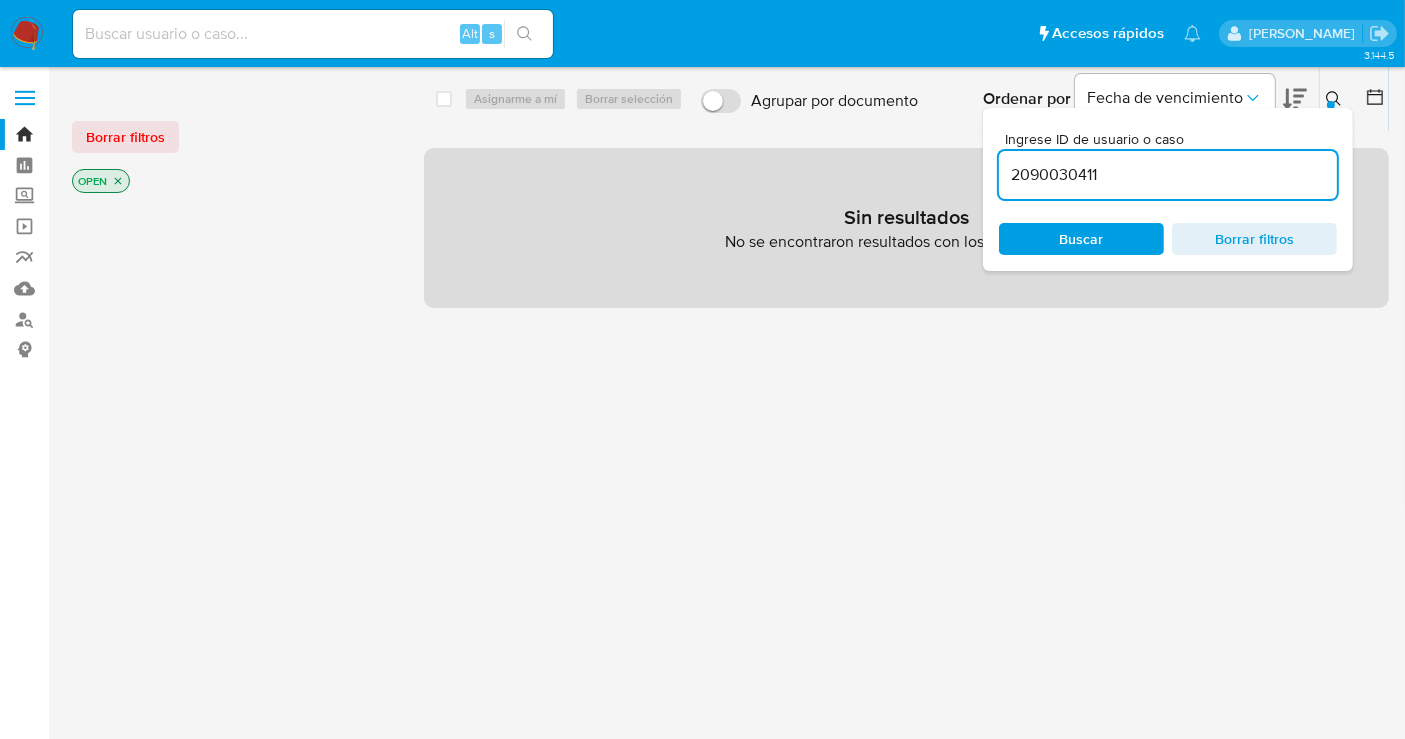 click on "2090030411" at bounding box center (1168, 175) 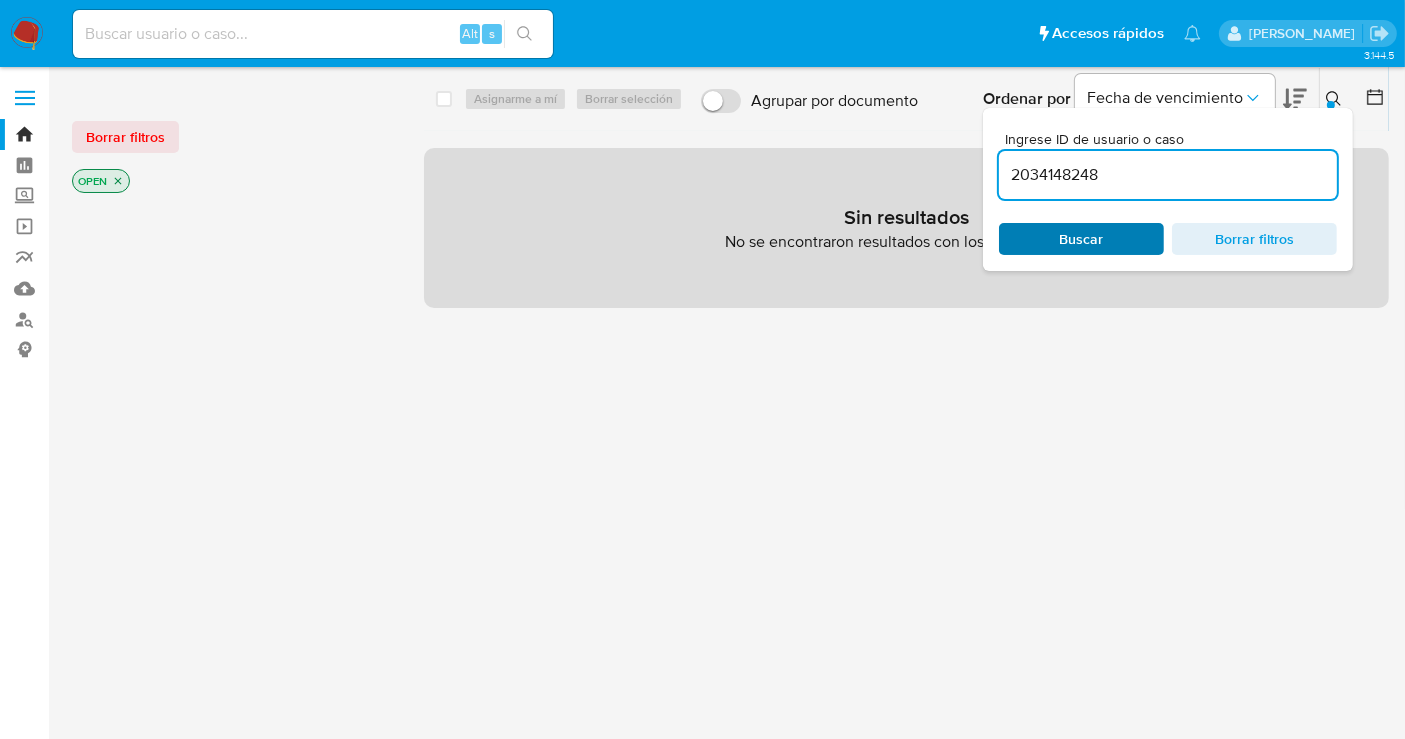 type on "2034148248" 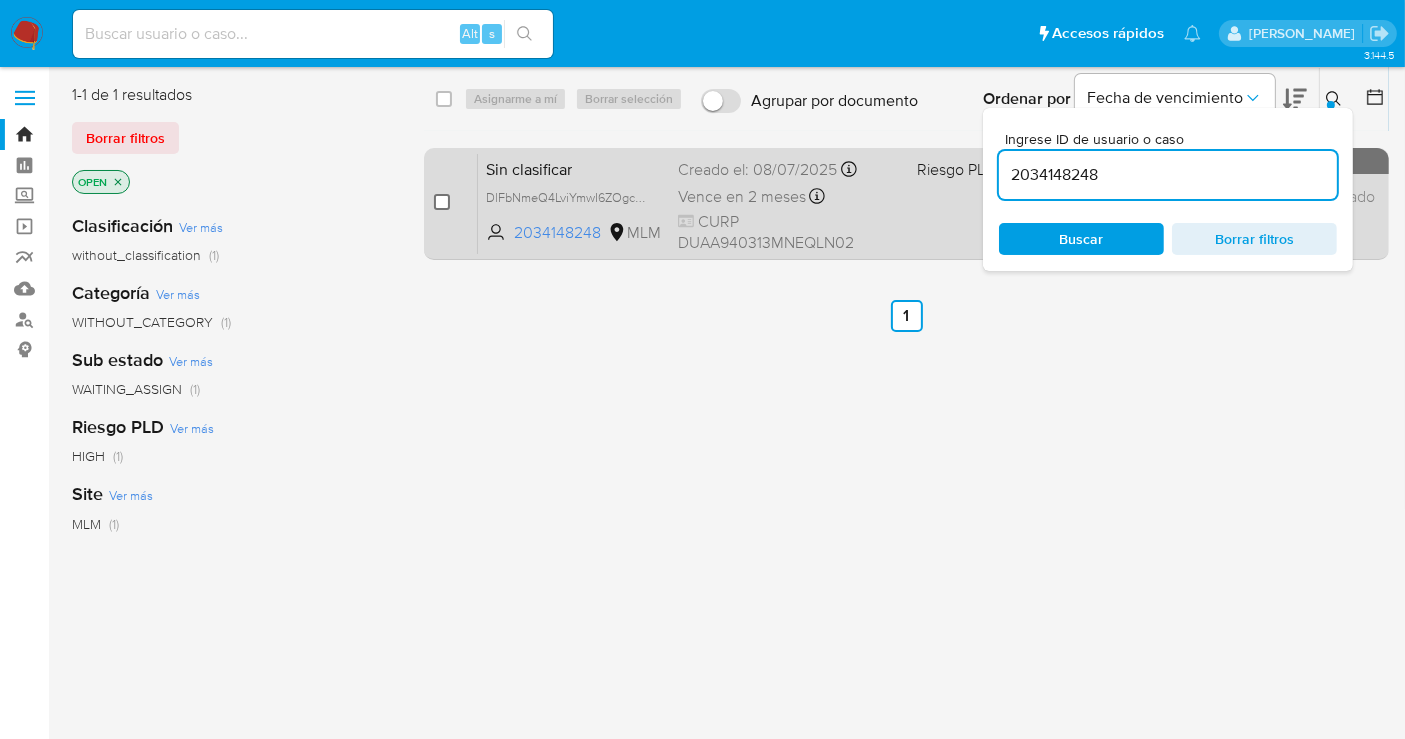 click at bounding box center [442, 202] 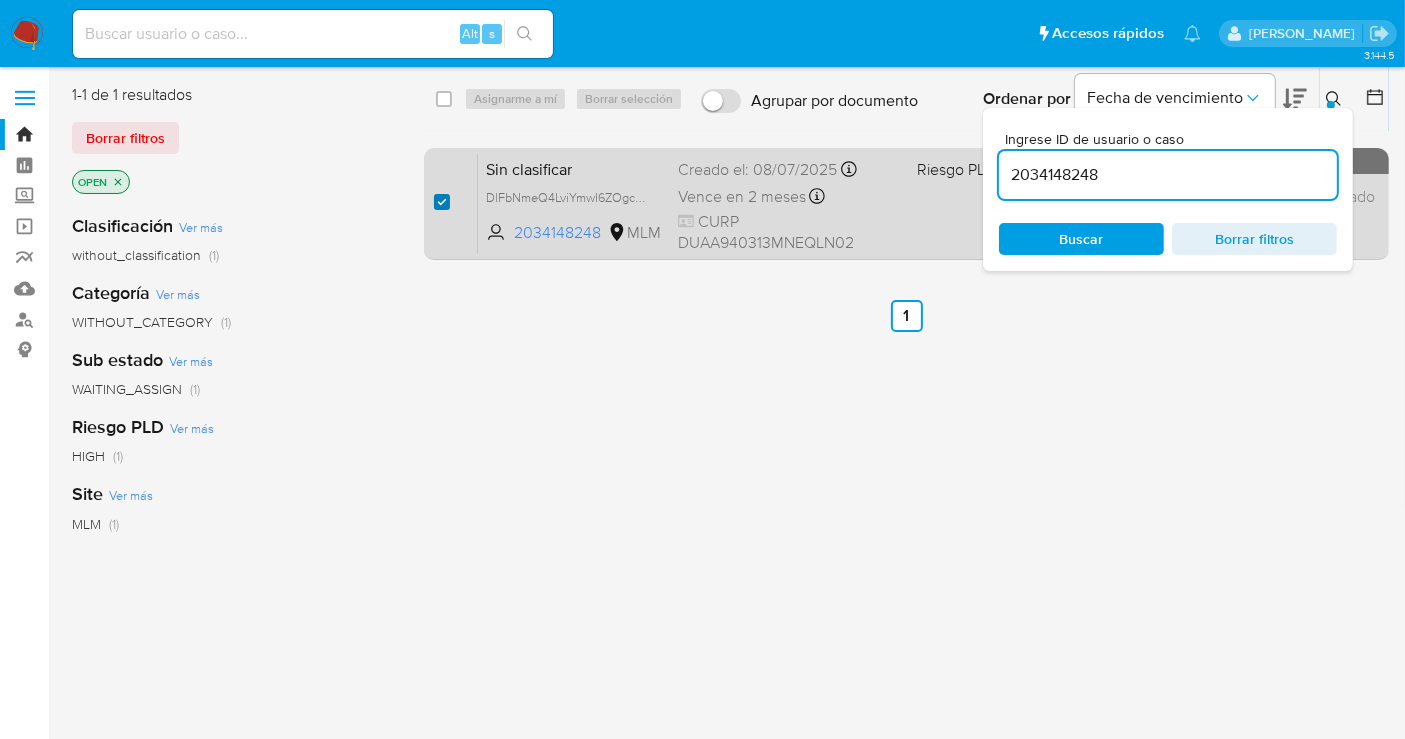 checkbox on "true" 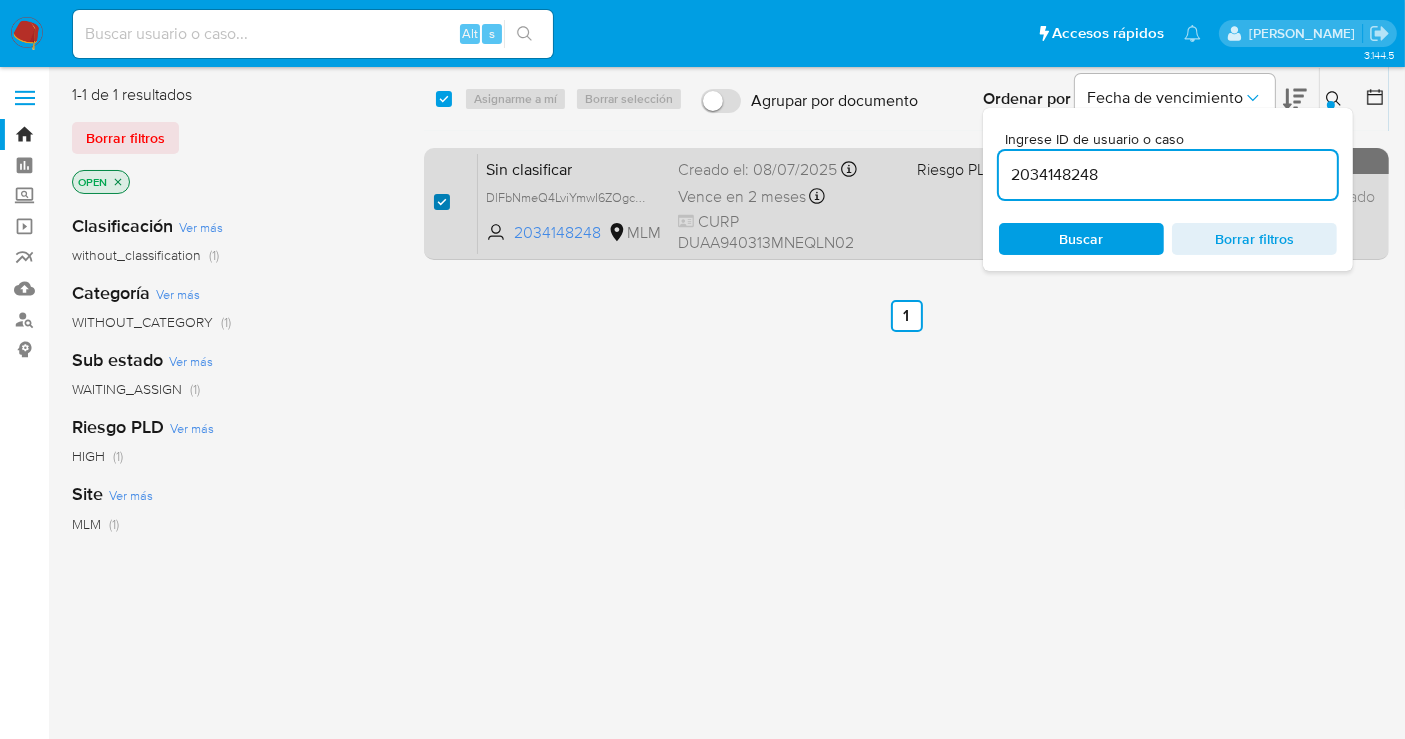 checkbox on "true" 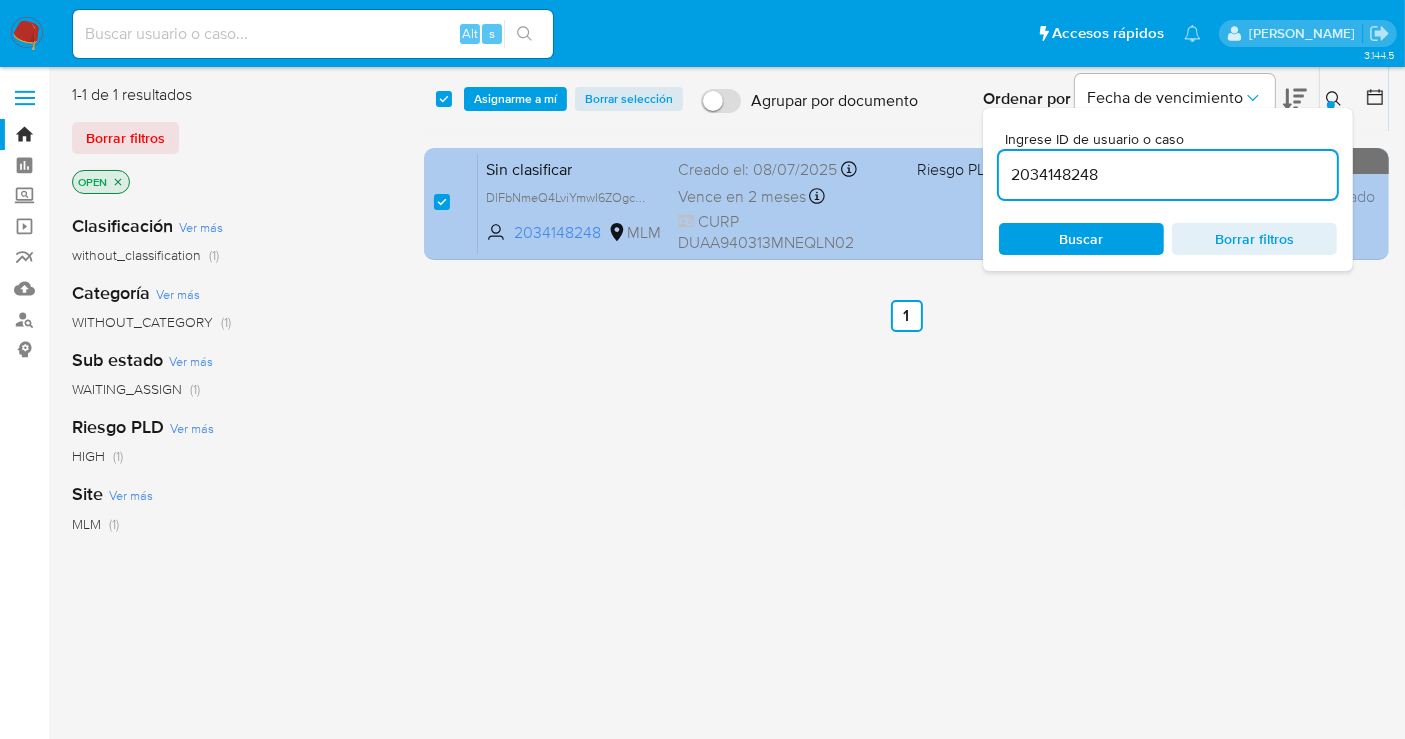 click on "DlFbNmeQ4LviYmwI6ZOgct5y" at bounding box center (574, 197) 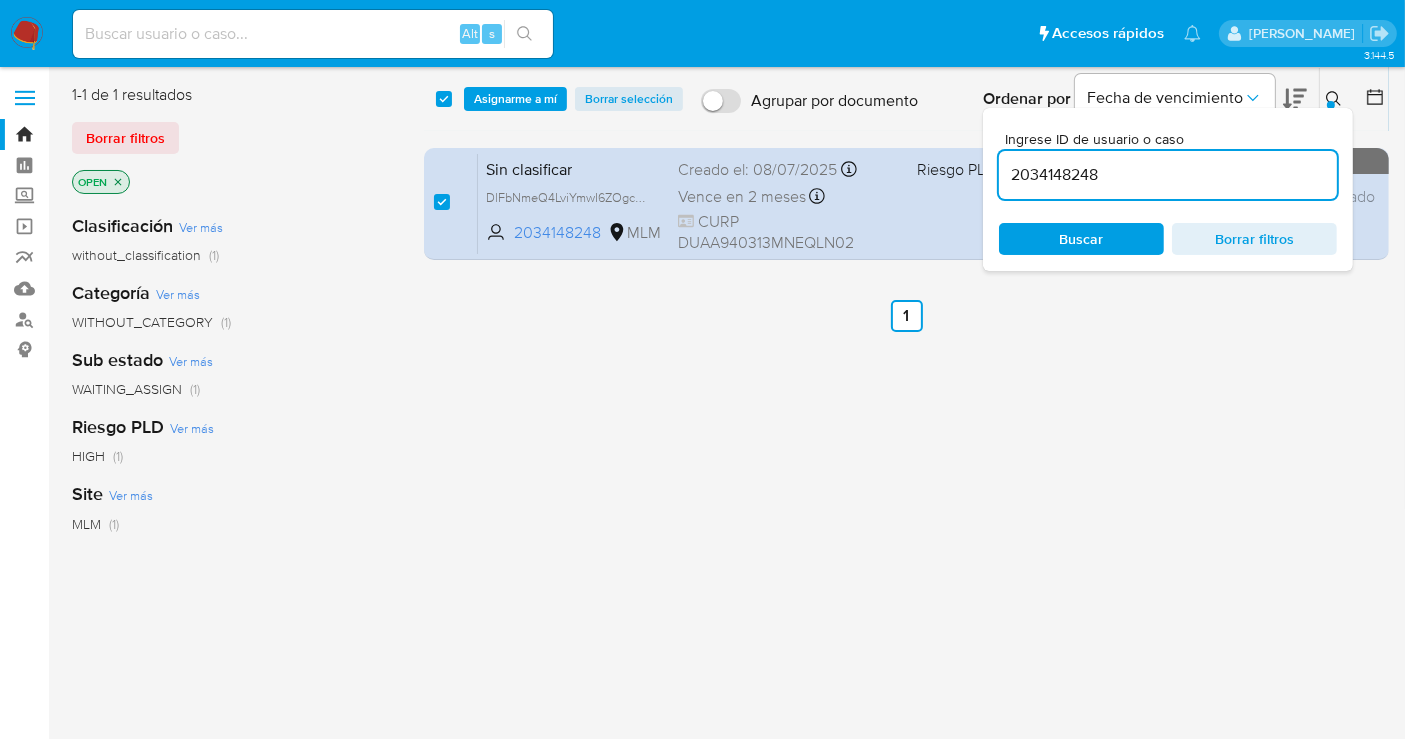 click on "Asignarme a mí" at bounding box center (515, 99) 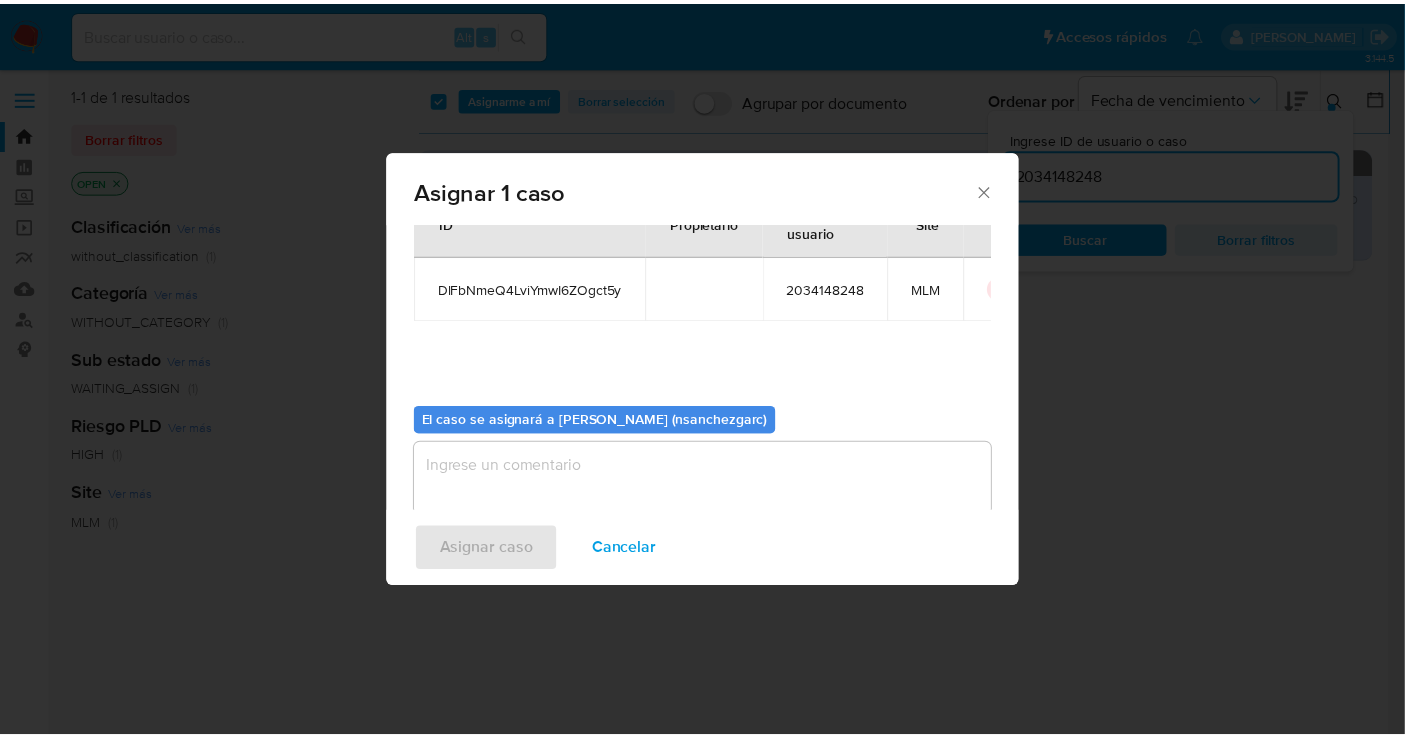 scroll, scrollTop: 102, scrollLeft: 0, axis: vertical 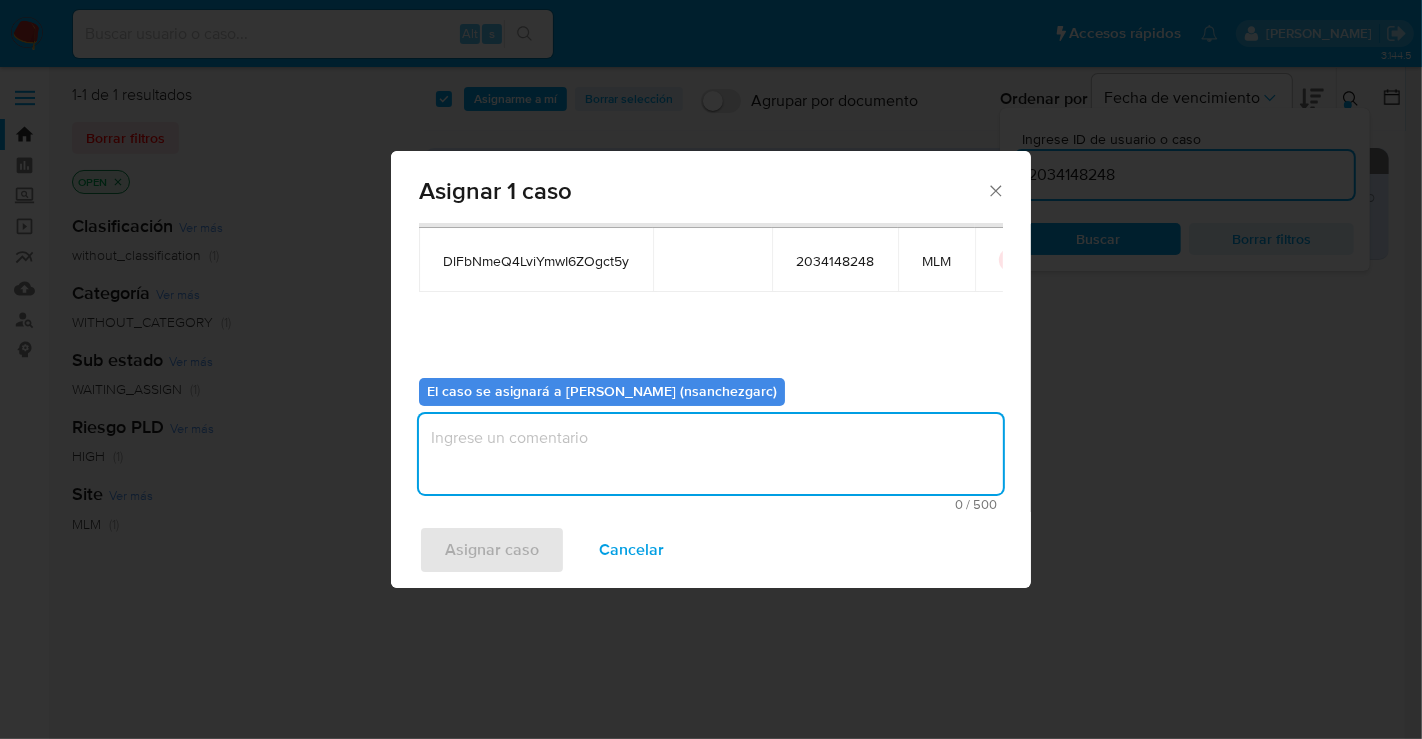 click at bounding box center [711, 454] 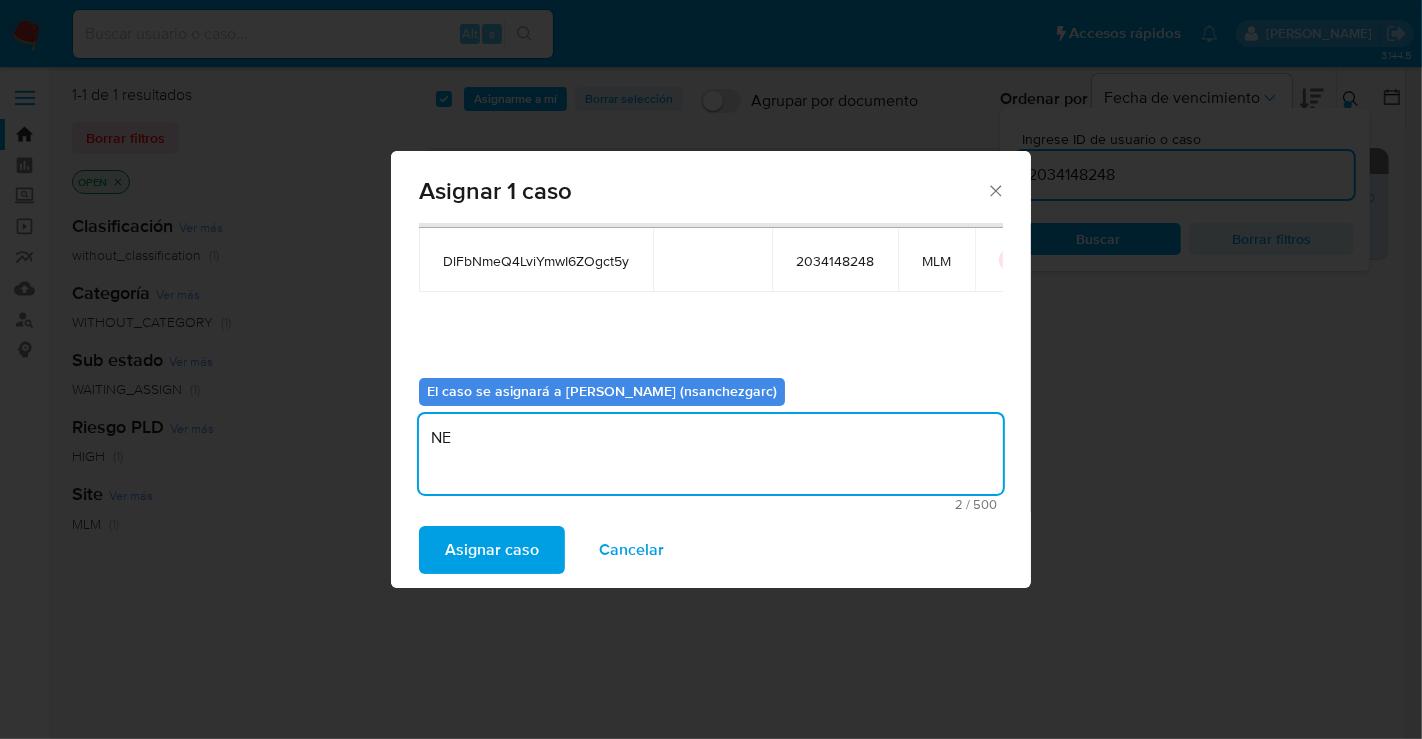 type on "N" 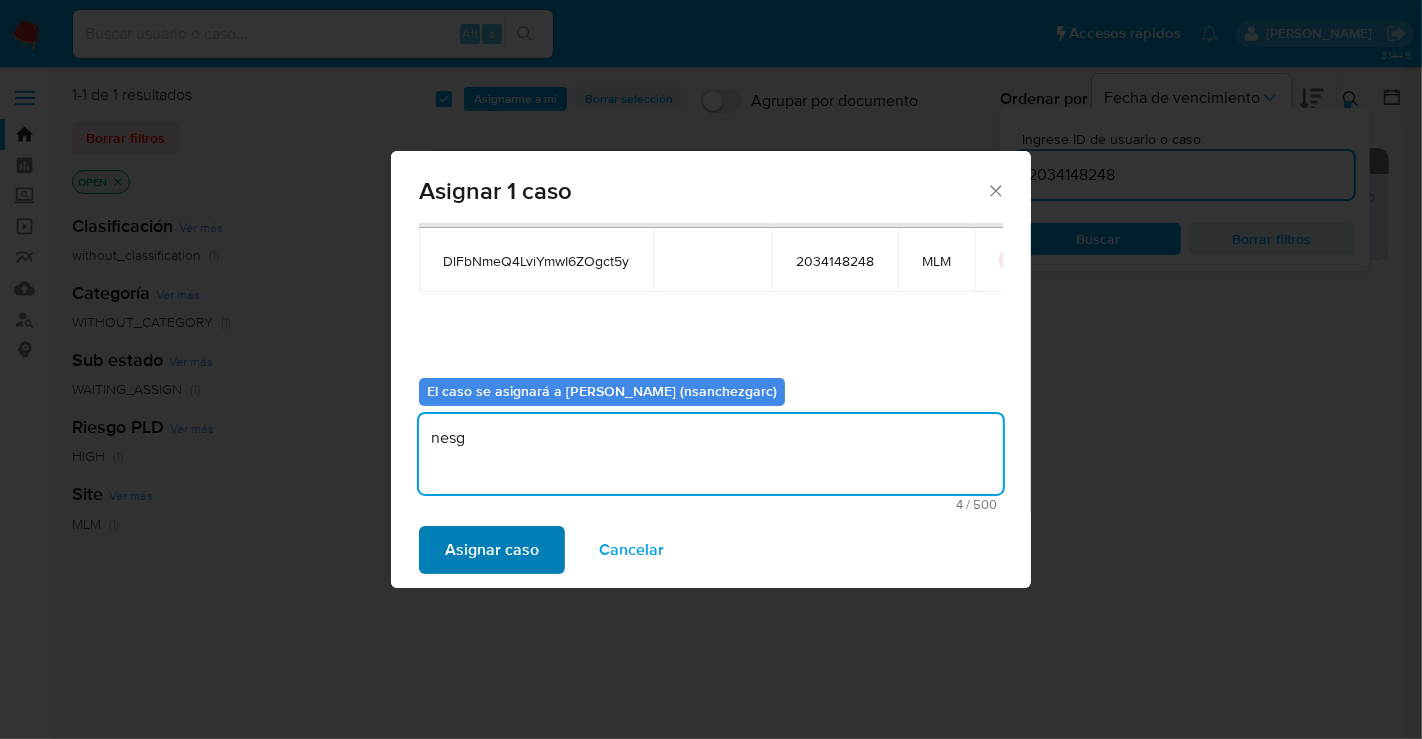 type on "nesg" 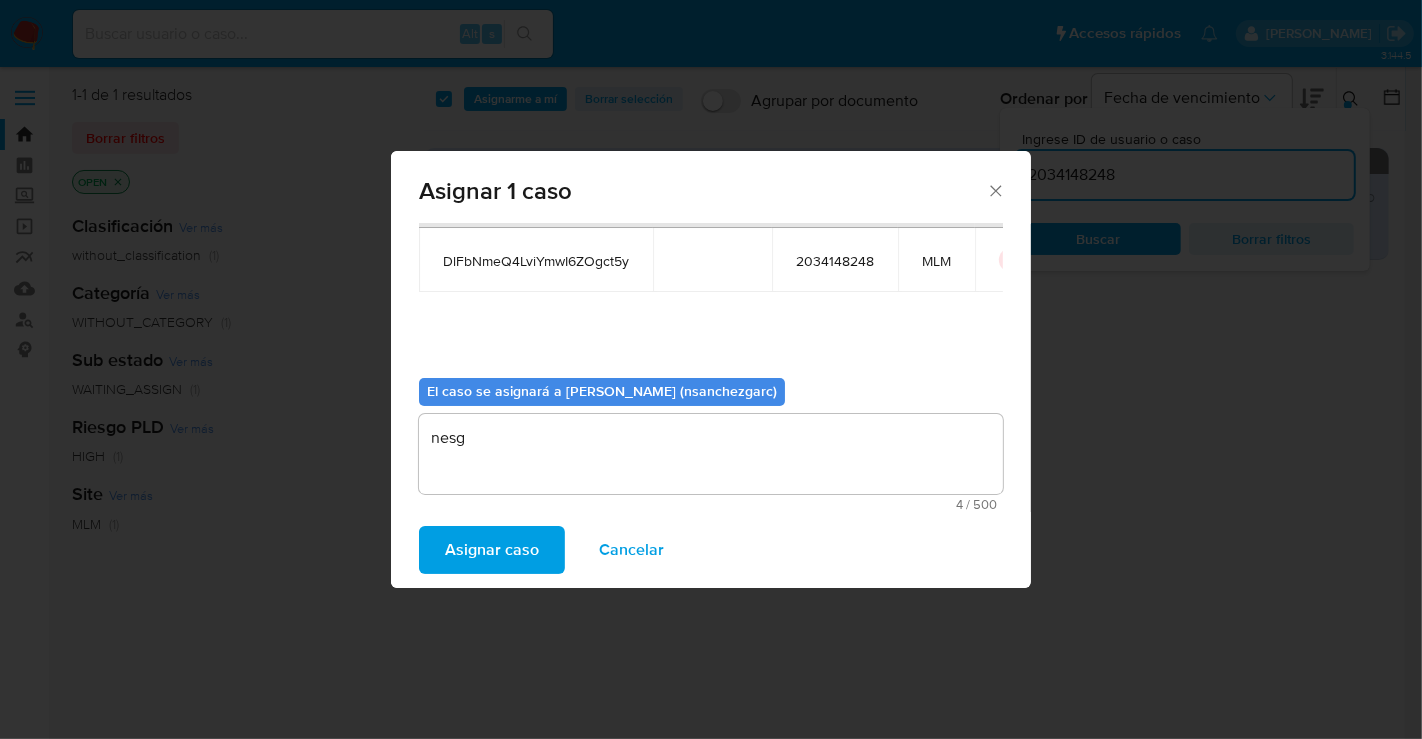 click on "Asignar caso" at bounding box center (492, 550) 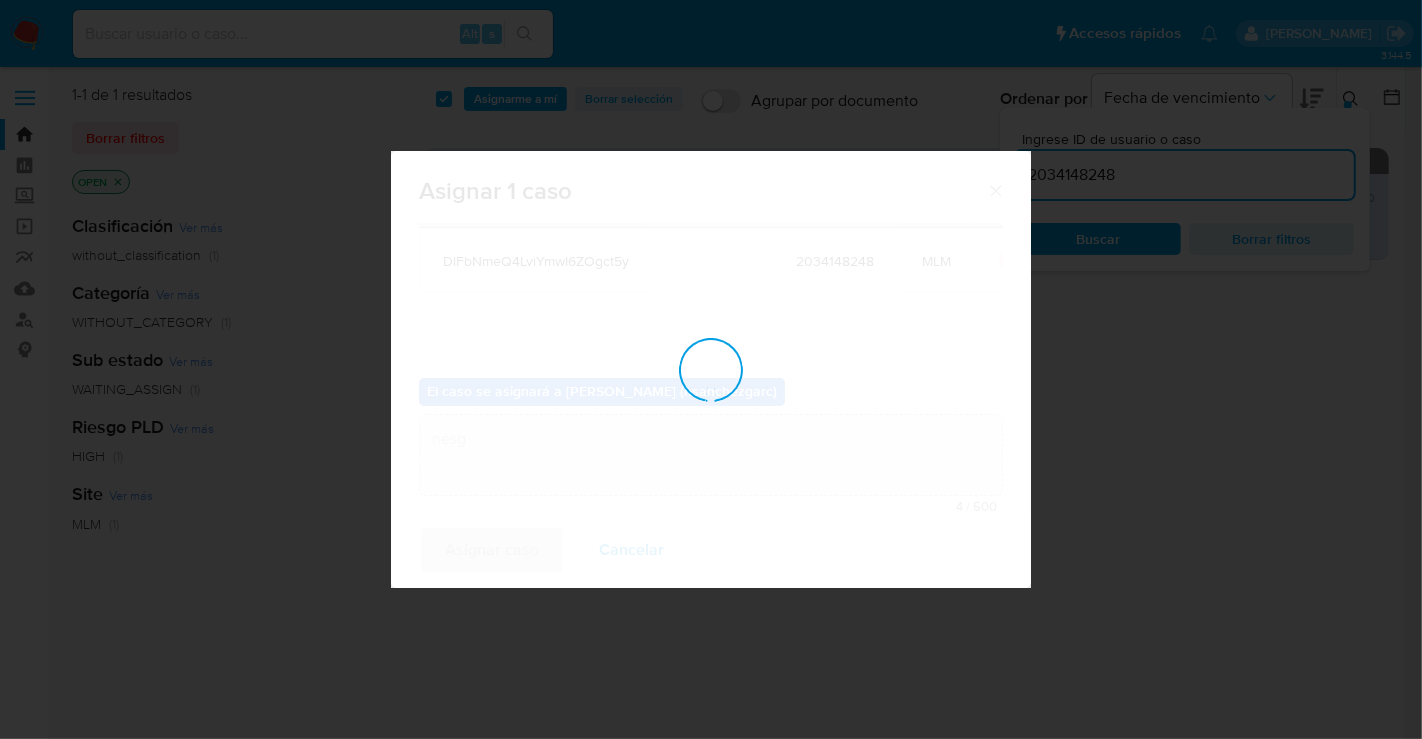 type 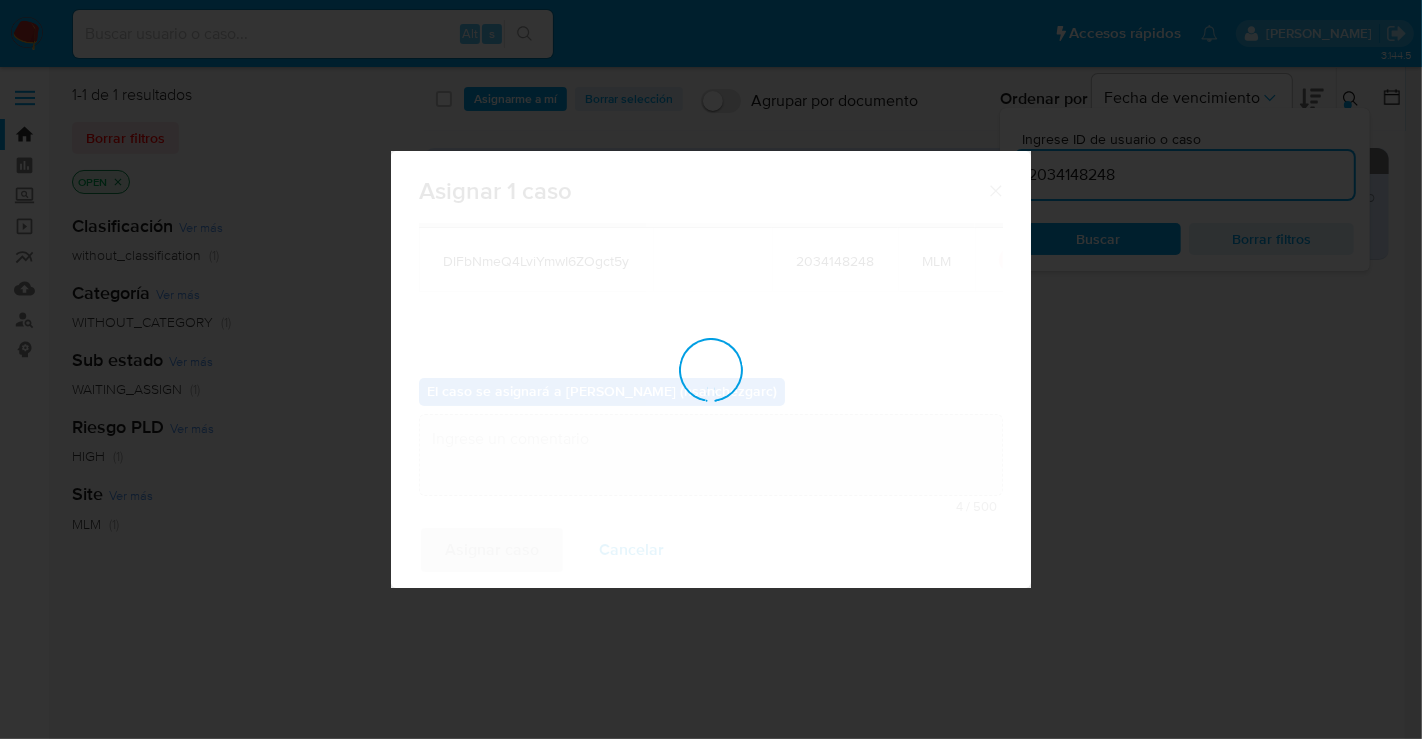 checkbox on "false" 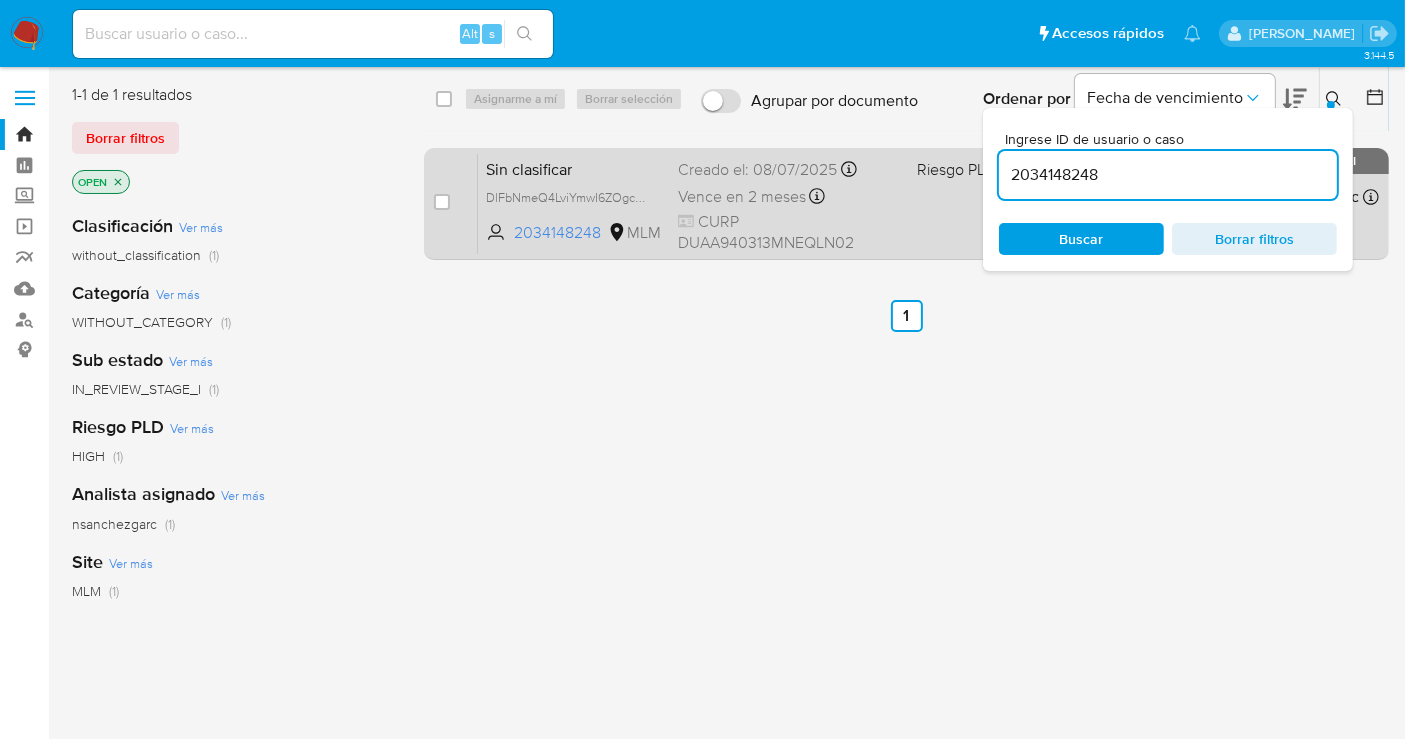click on "Creado el: 08/07/2025   Creado el: 08/07/2025 14:00:31" at bounding box center [789, 170] 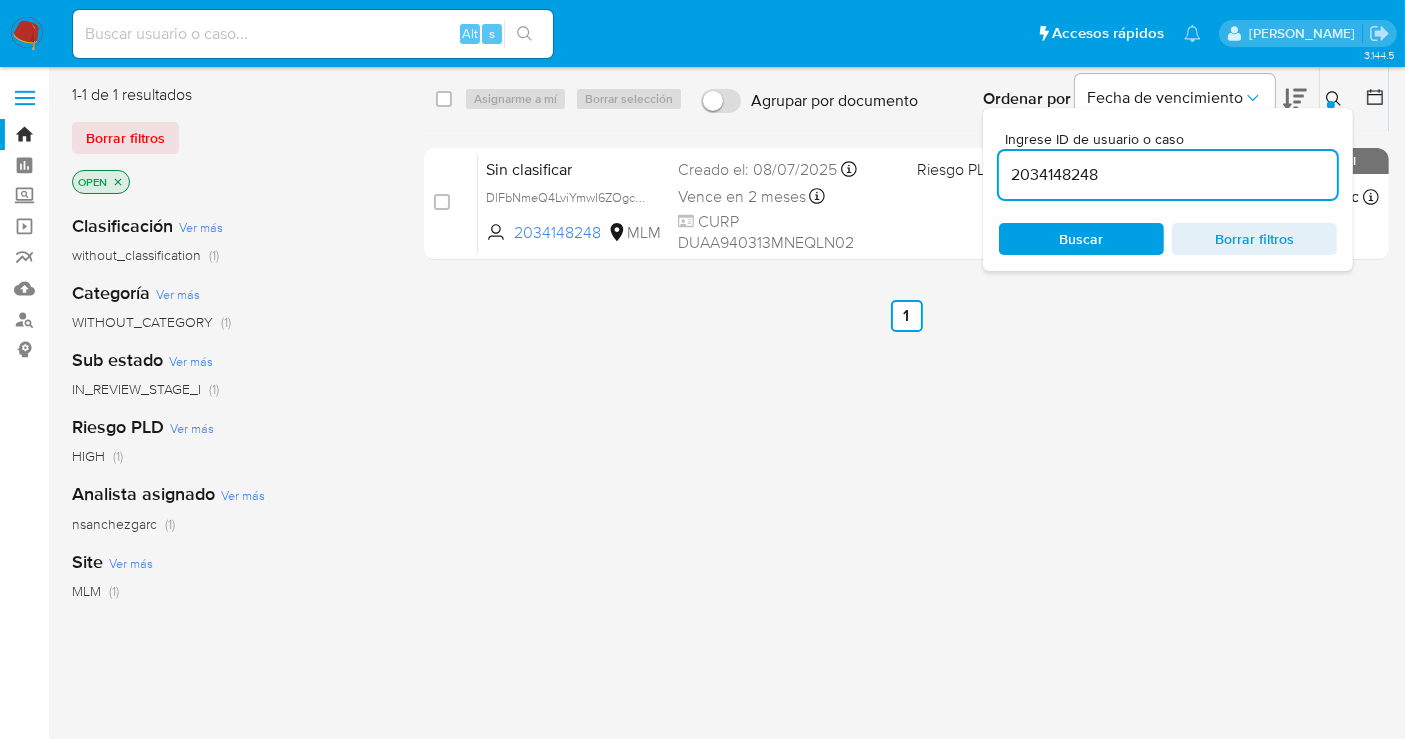 click at bounding box center [27, 34] 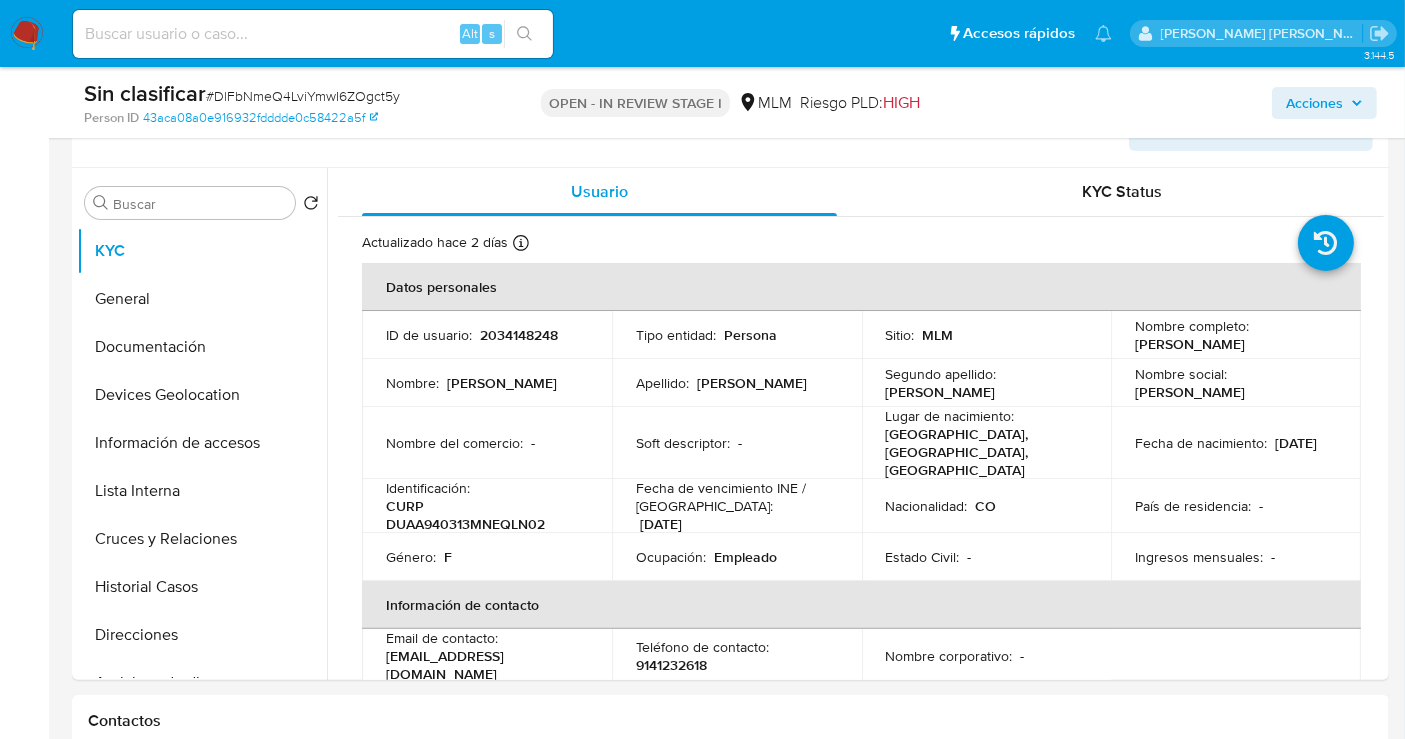 scroll, scrollTop: 444, scrollLeft: 0, axis: vertical 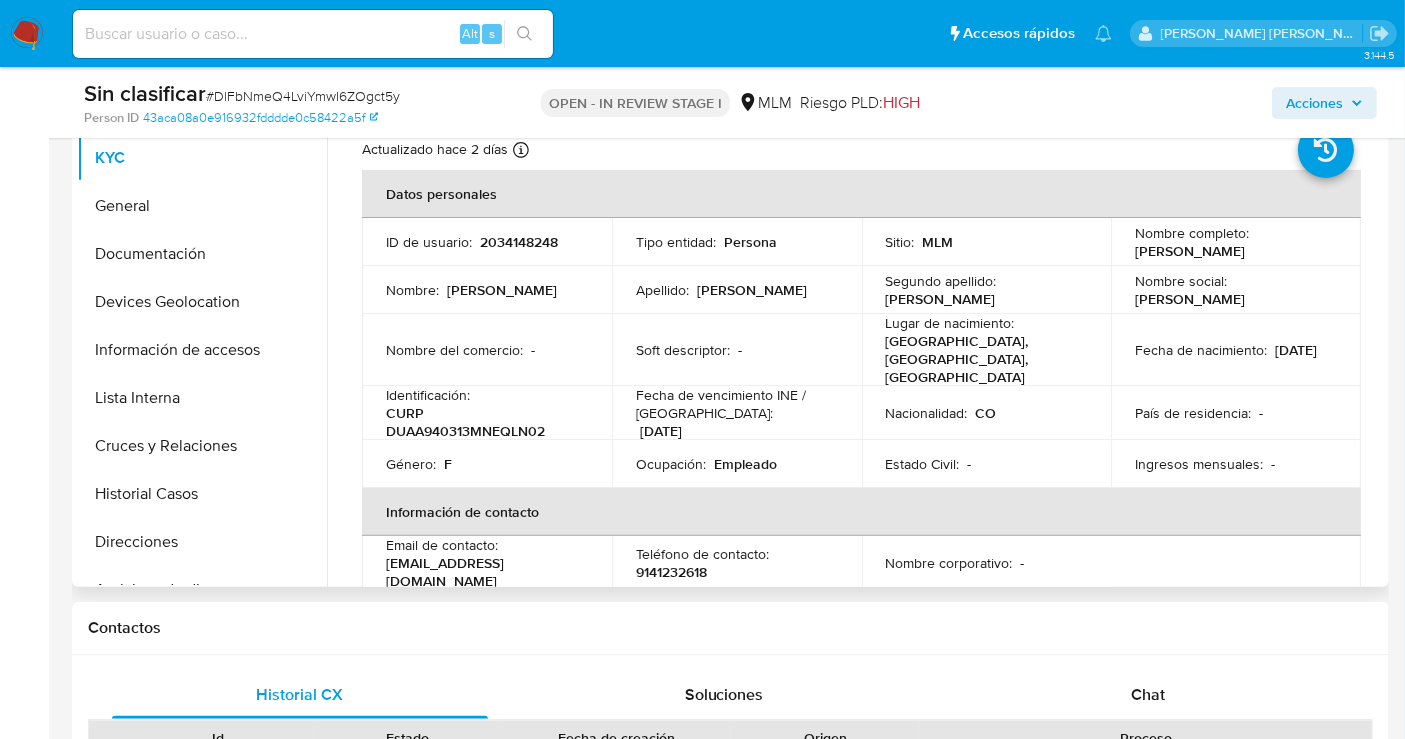 select on "10" 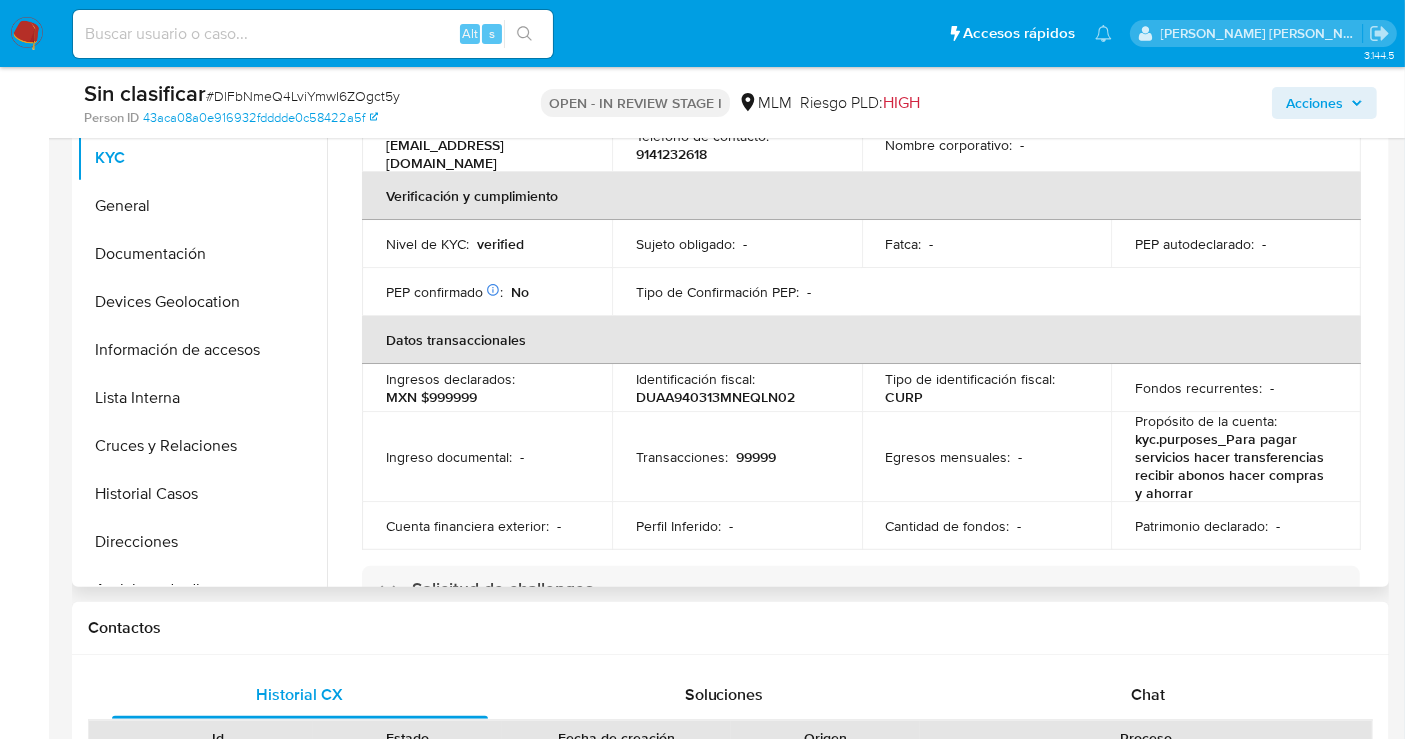 scroll, scrollTop: 555, scrollLeft: 0, axis: vertical 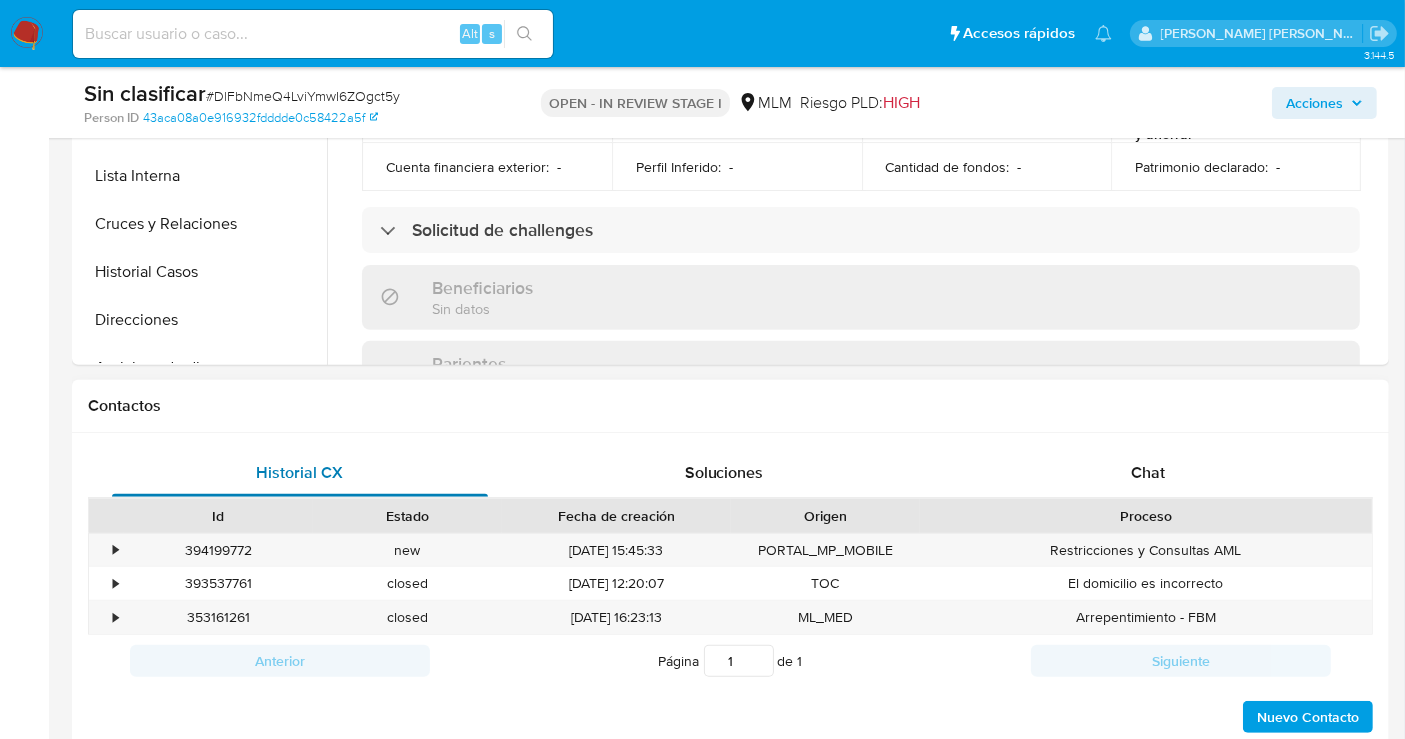 click on "Historial CX" at bounding box center (300, 472) 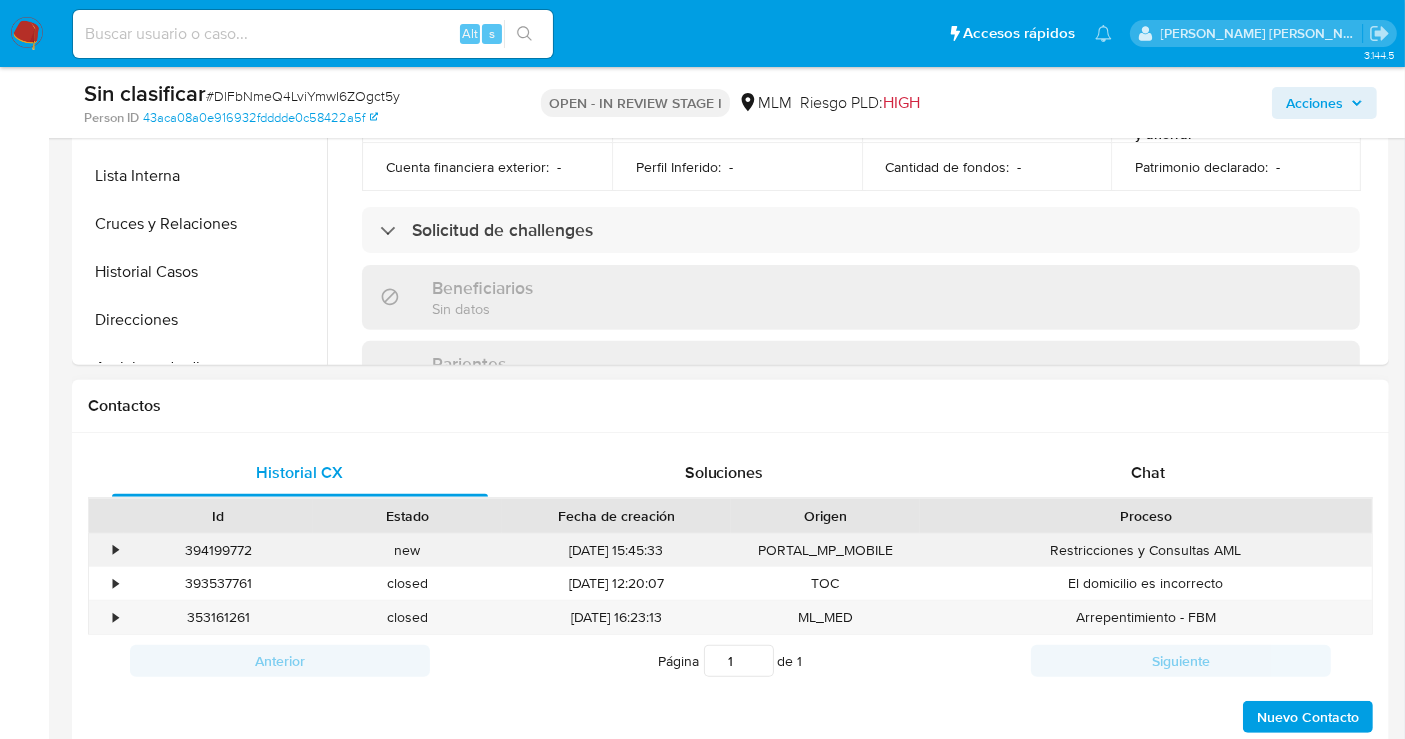 click on "•" at bounding box center (106, 550) 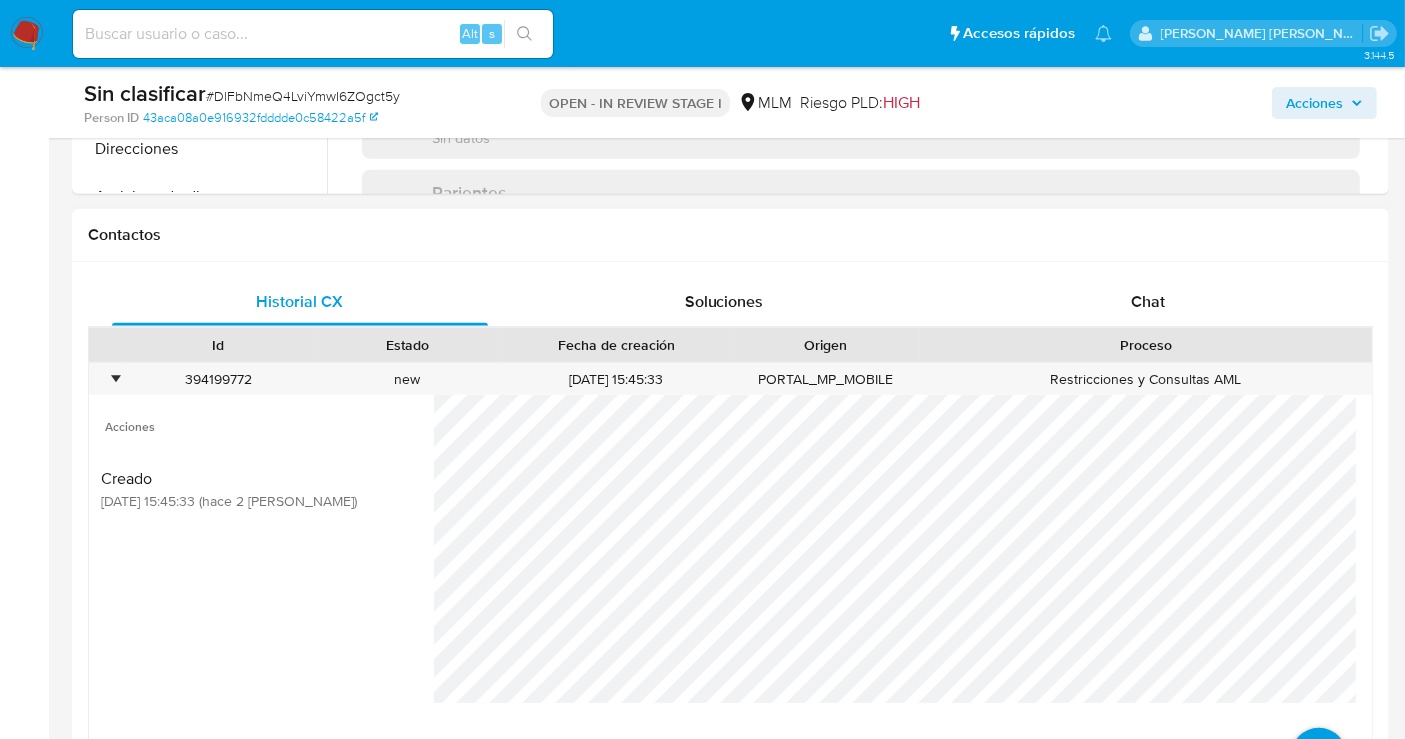 scroll, scrollTop: 888, scrollLeft: 0, axis: vertical 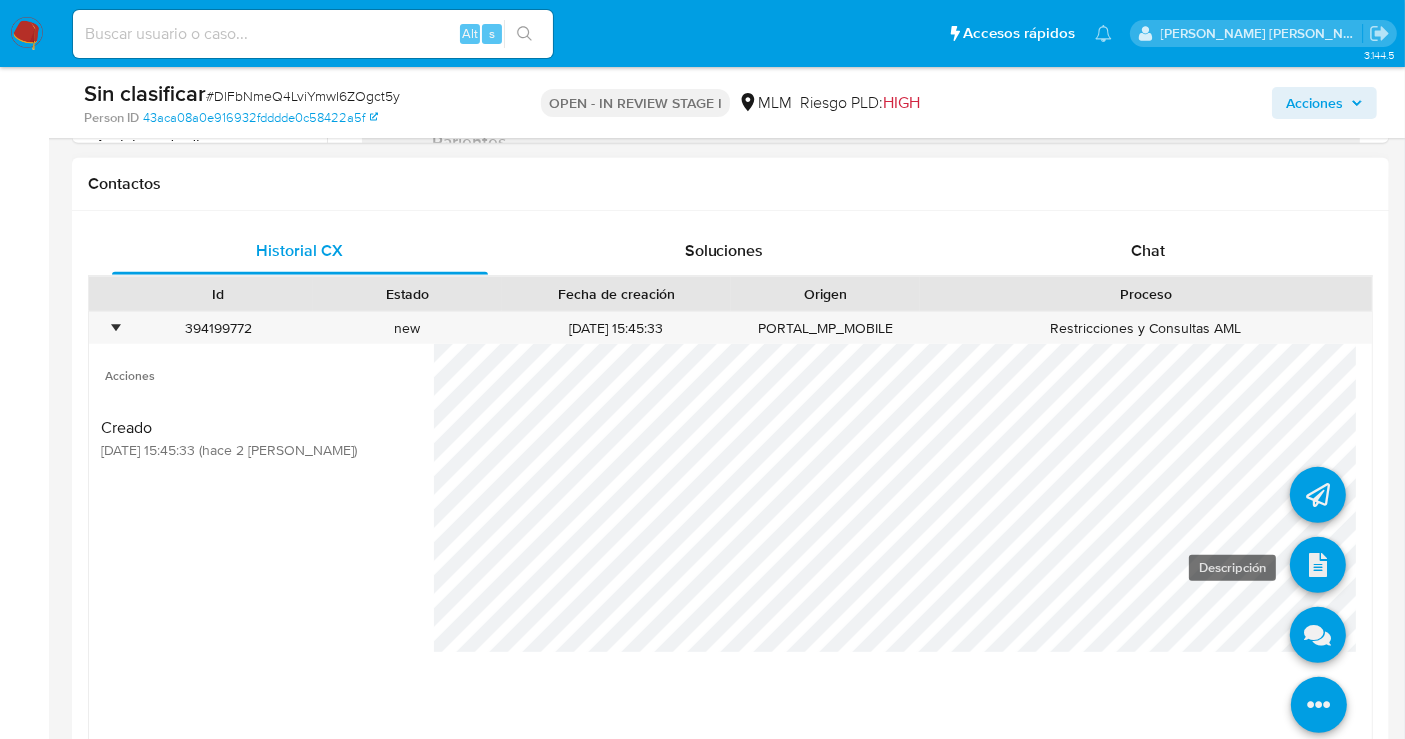 click at bounding box center (1318, 565) 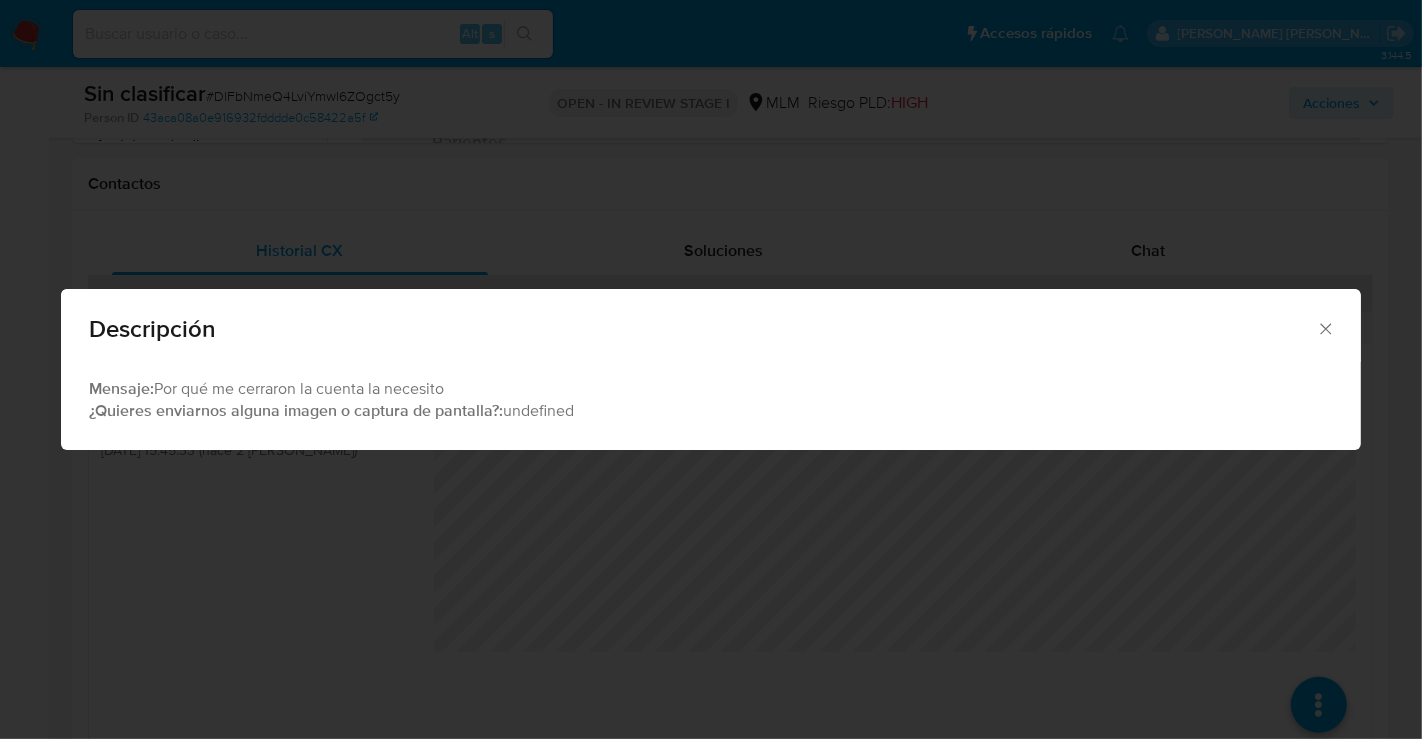 click 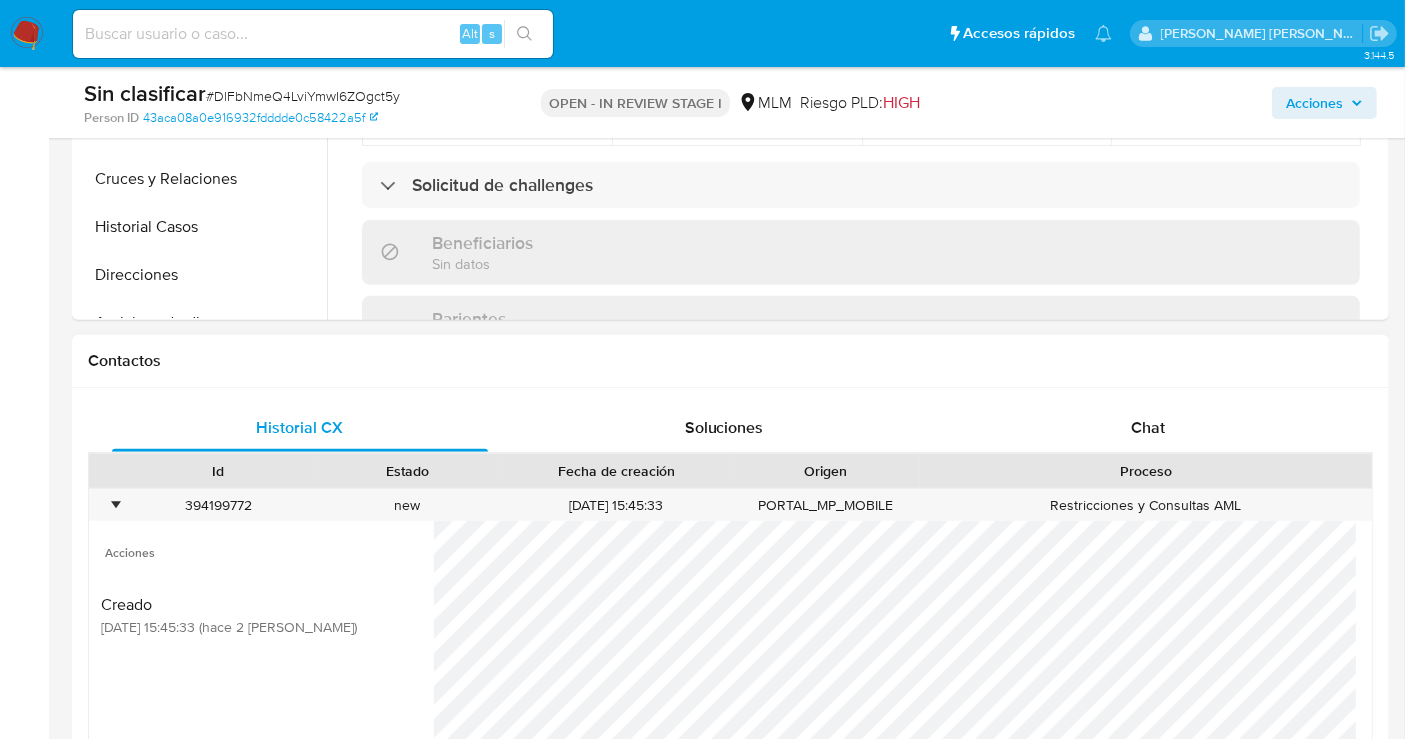 scroll, scrollTop: 444, scrollLeft: 0, axis: vertical 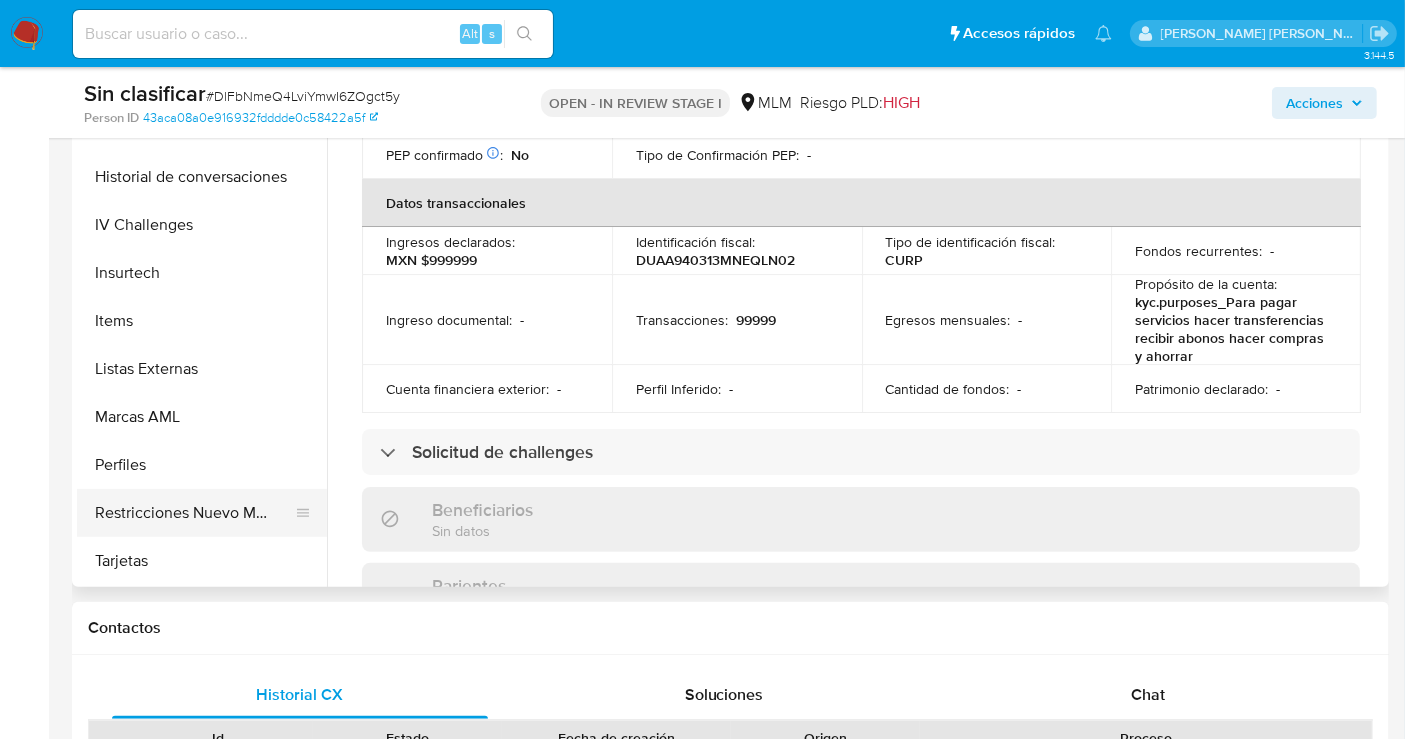 click on "Restricciones Nuevo Mundo" at bounding box center [194, 513] 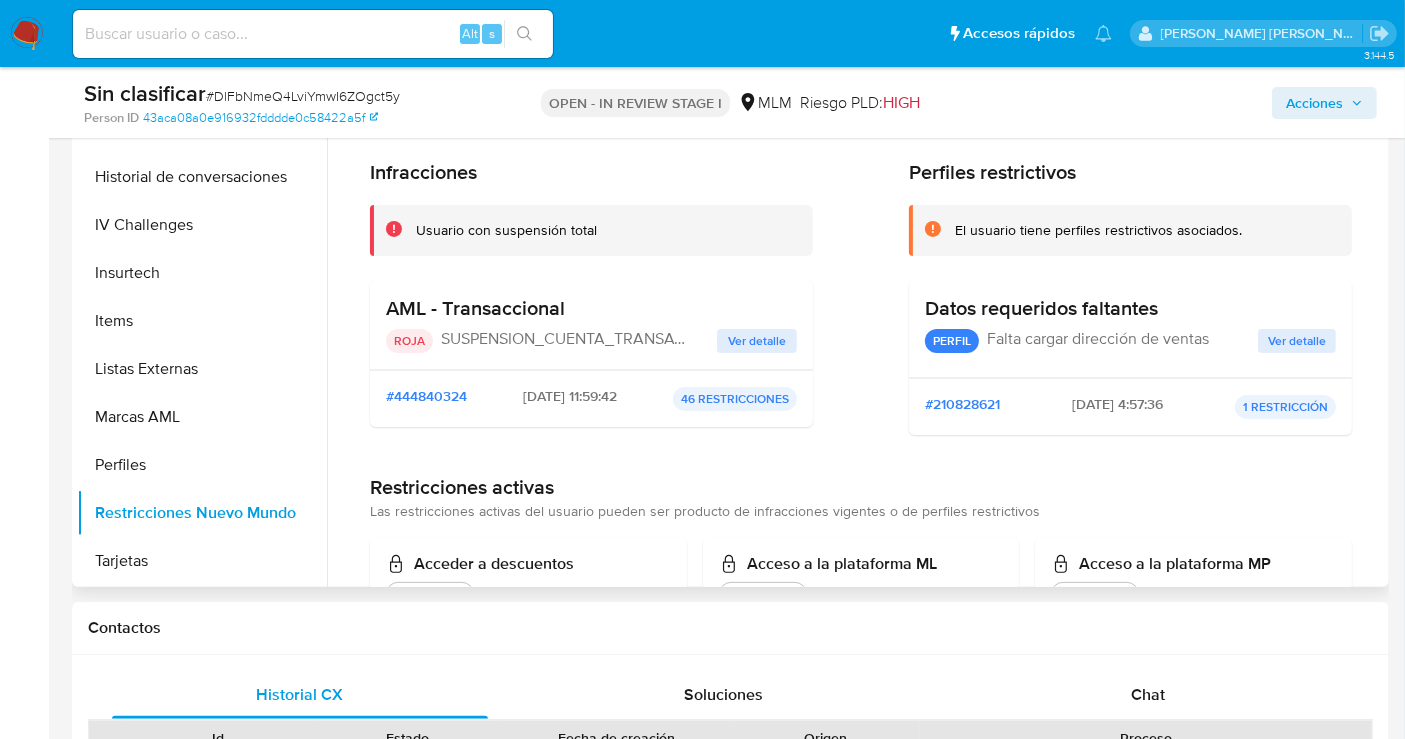 scroll, scrollTop: 796, scrollLeft: 0, axis: vertical 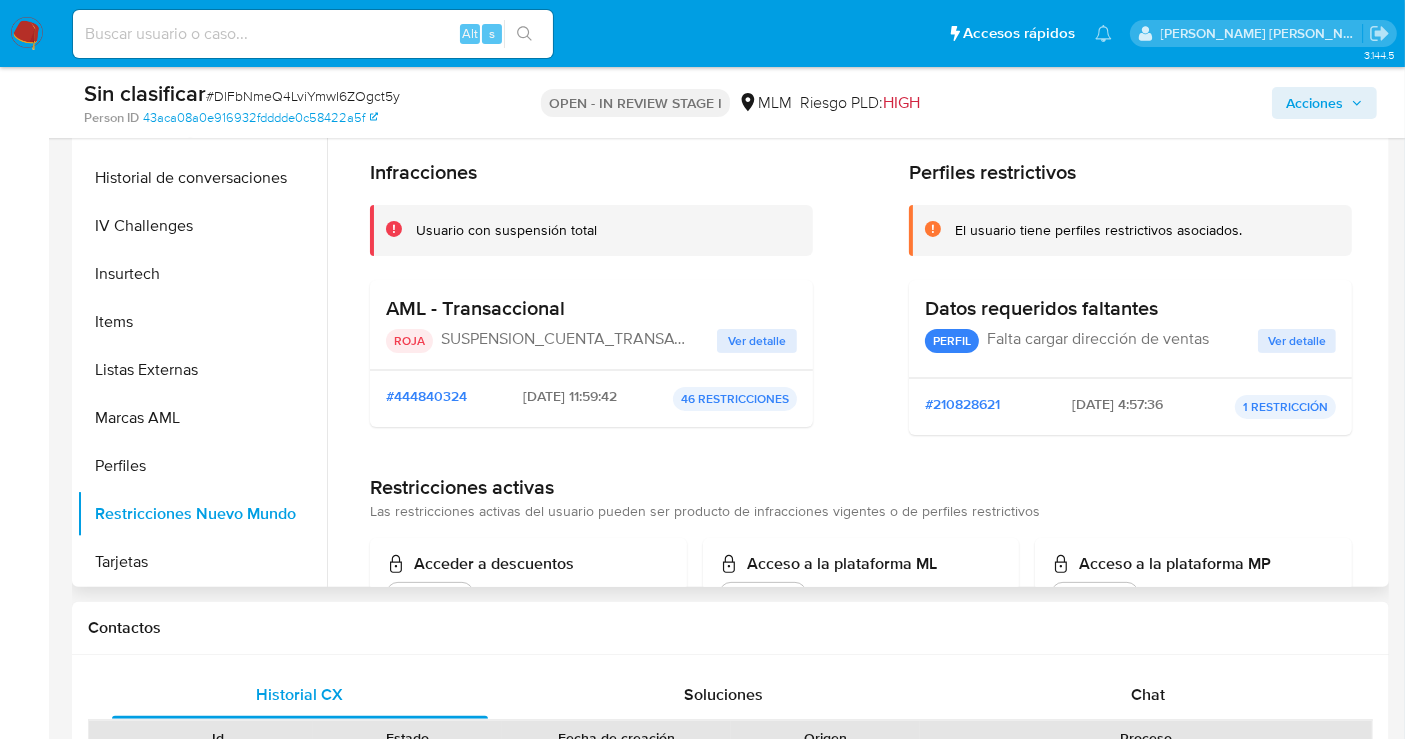 click on "Ver detalle" at bounding box center [757, 341] 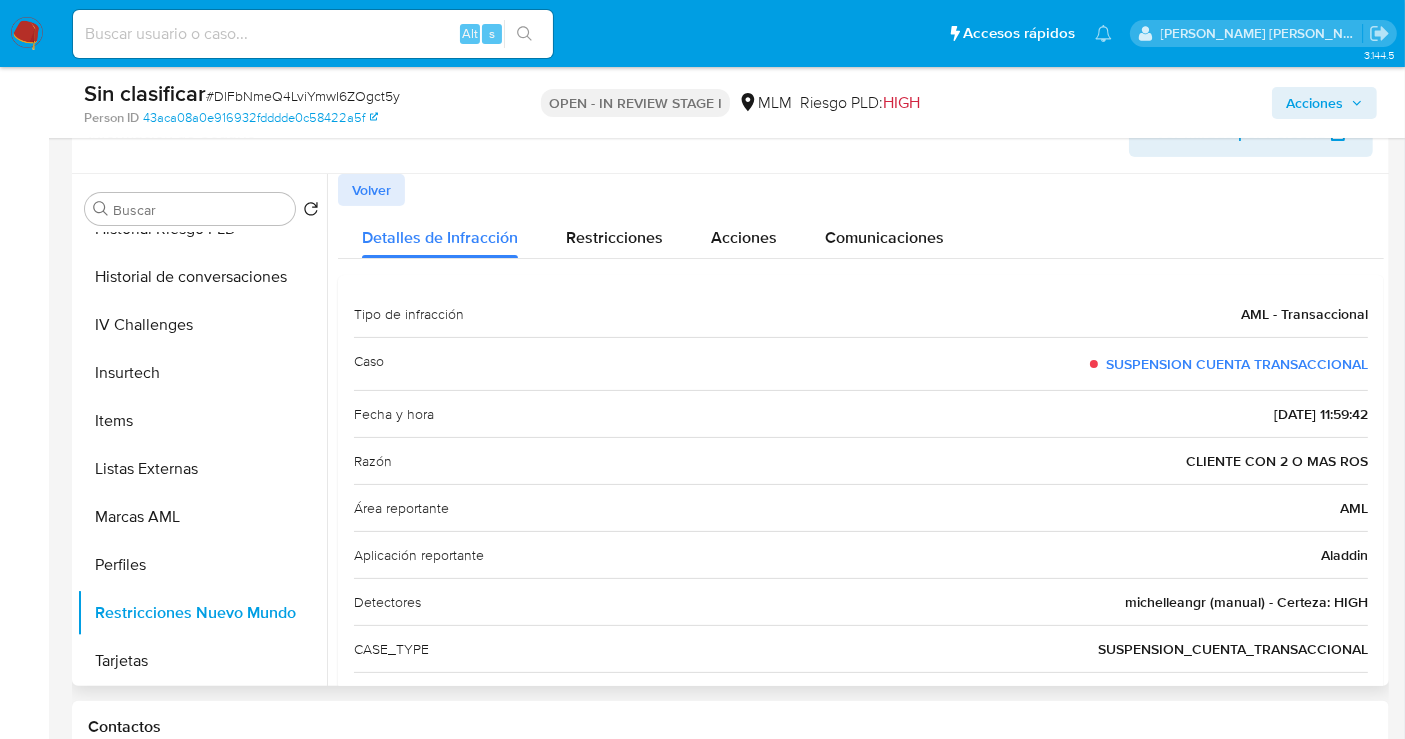 scroll, scrollTop: 444, scrollLeft: 0, axis: vertical 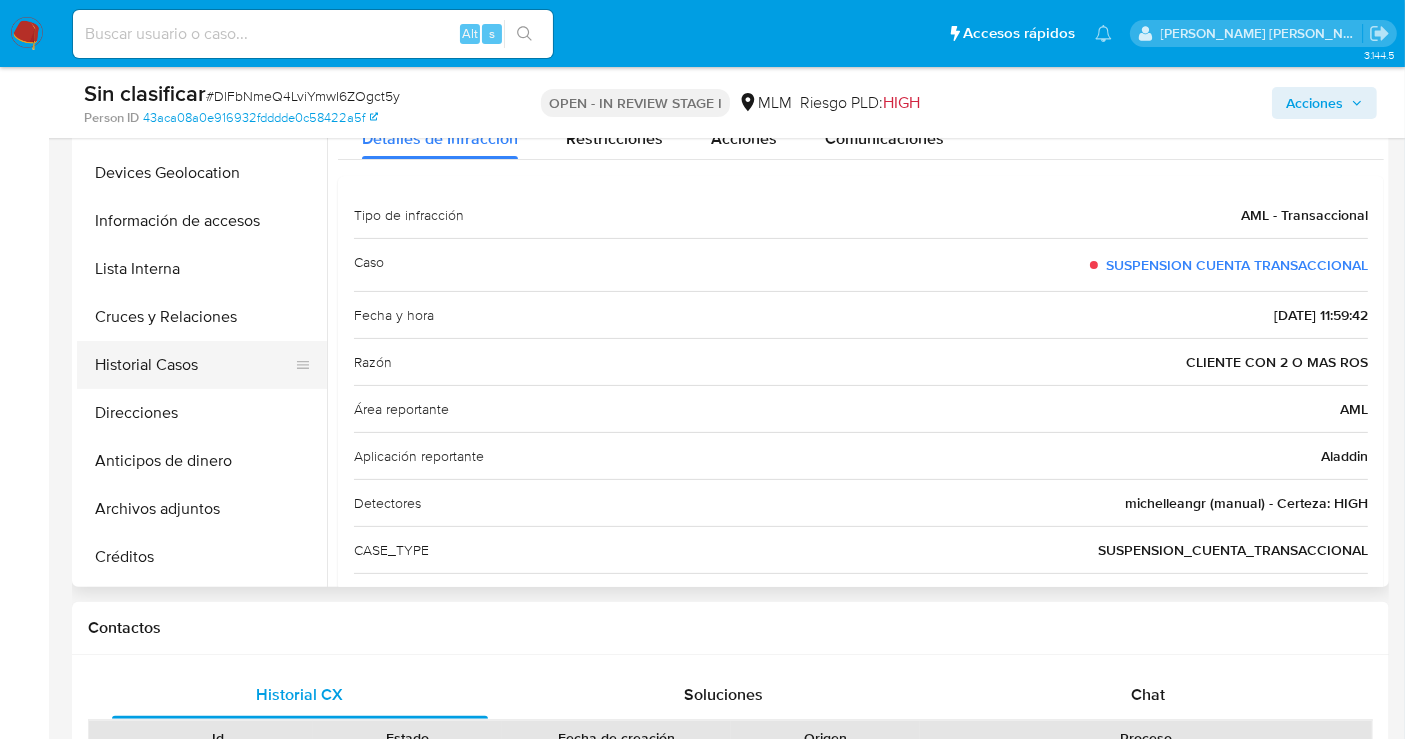 click on "Historial Casos" at bounding box center (194, 365) 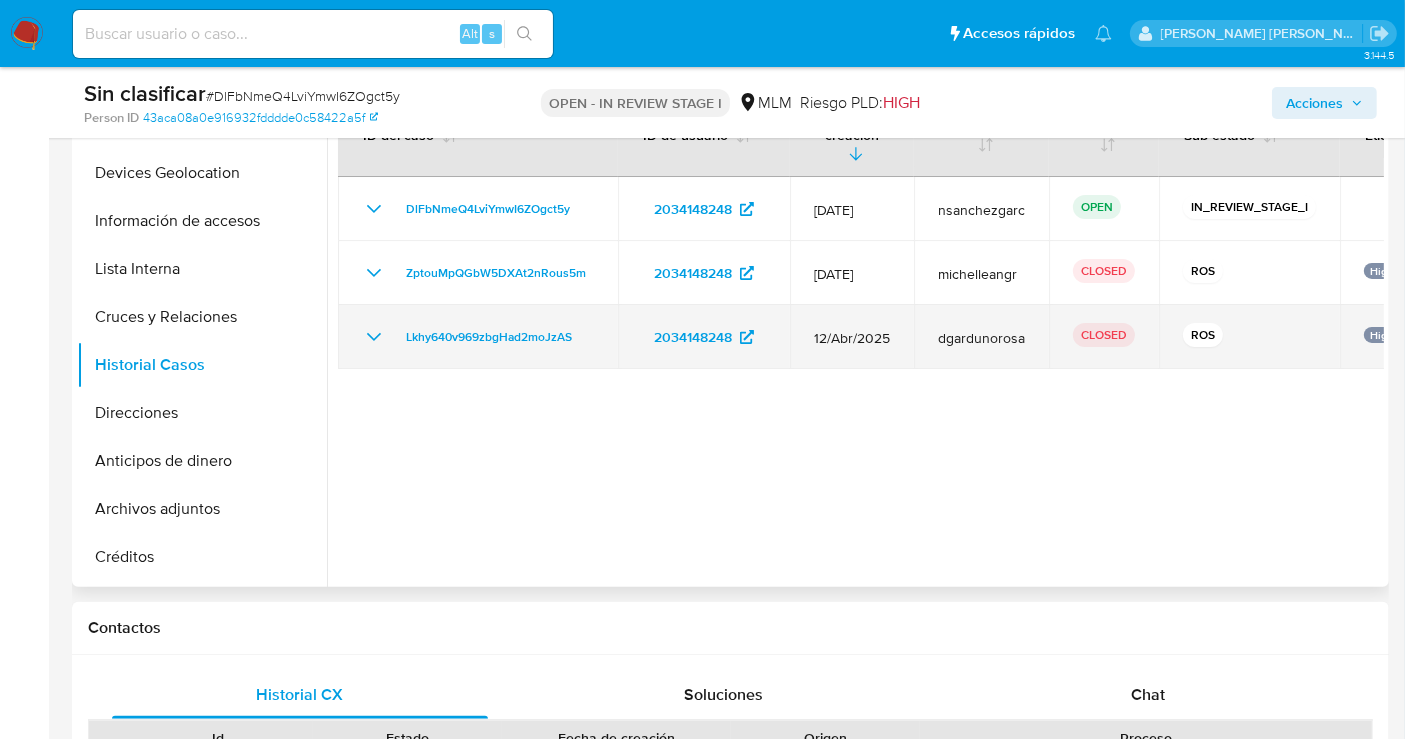 click 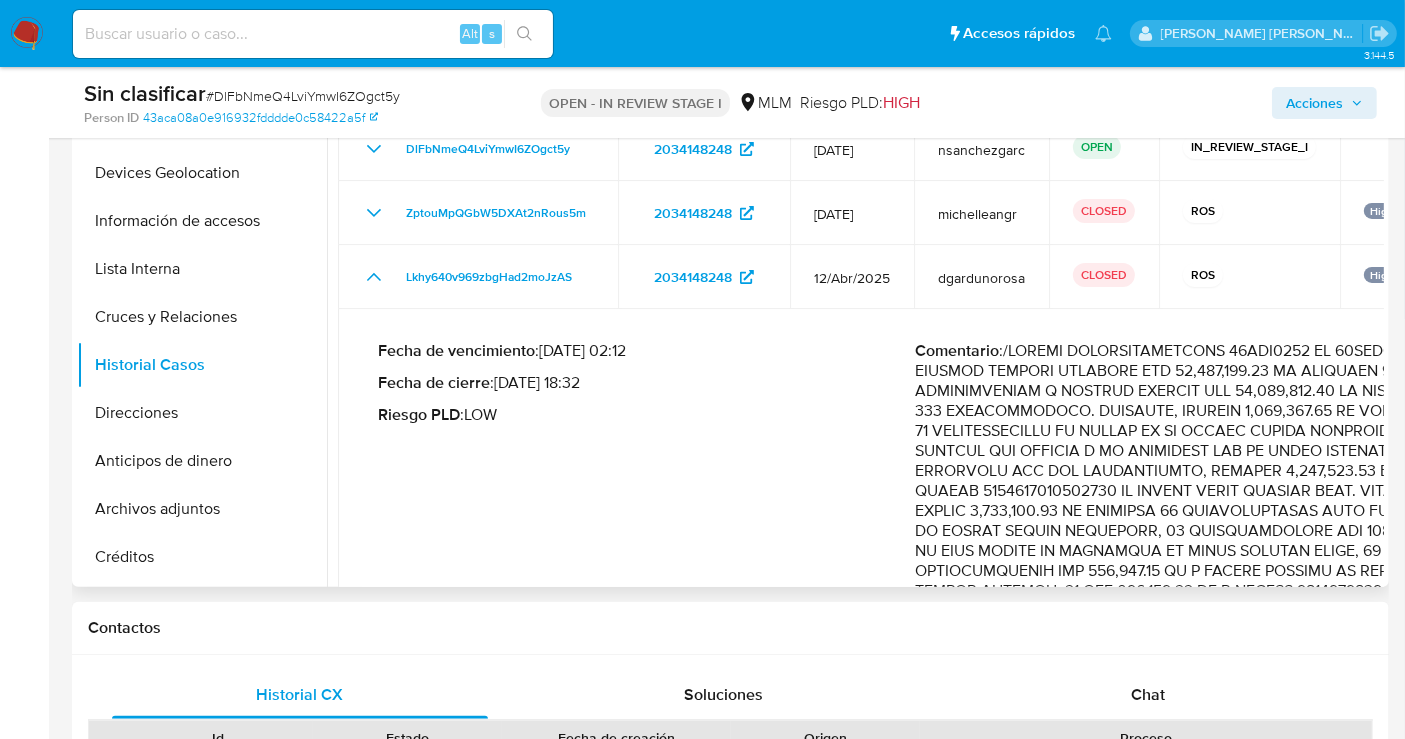 scroll, scrollTop: 0, scrollLeft: 0, axis: both 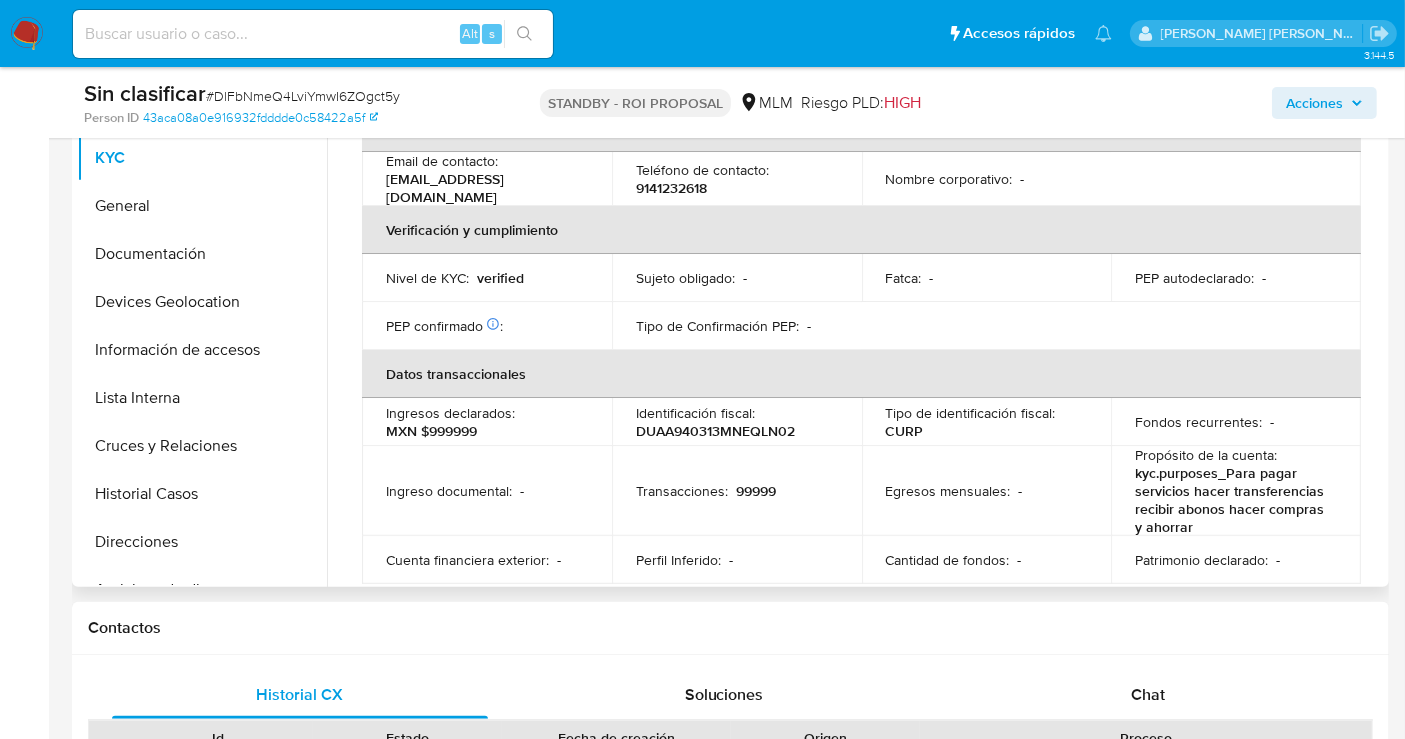 select on "10" 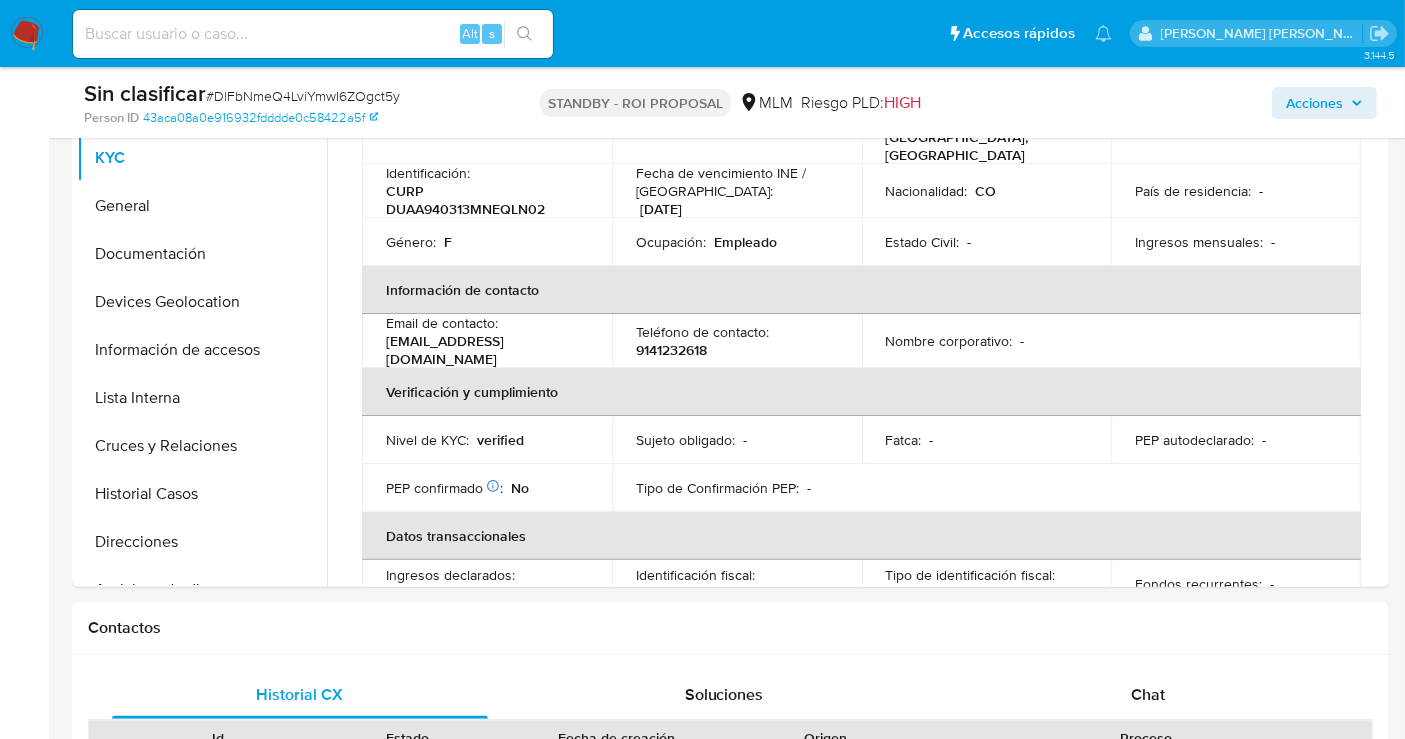 scroll, scrollTop: 222, scrollLeft: 0, axis: vertical 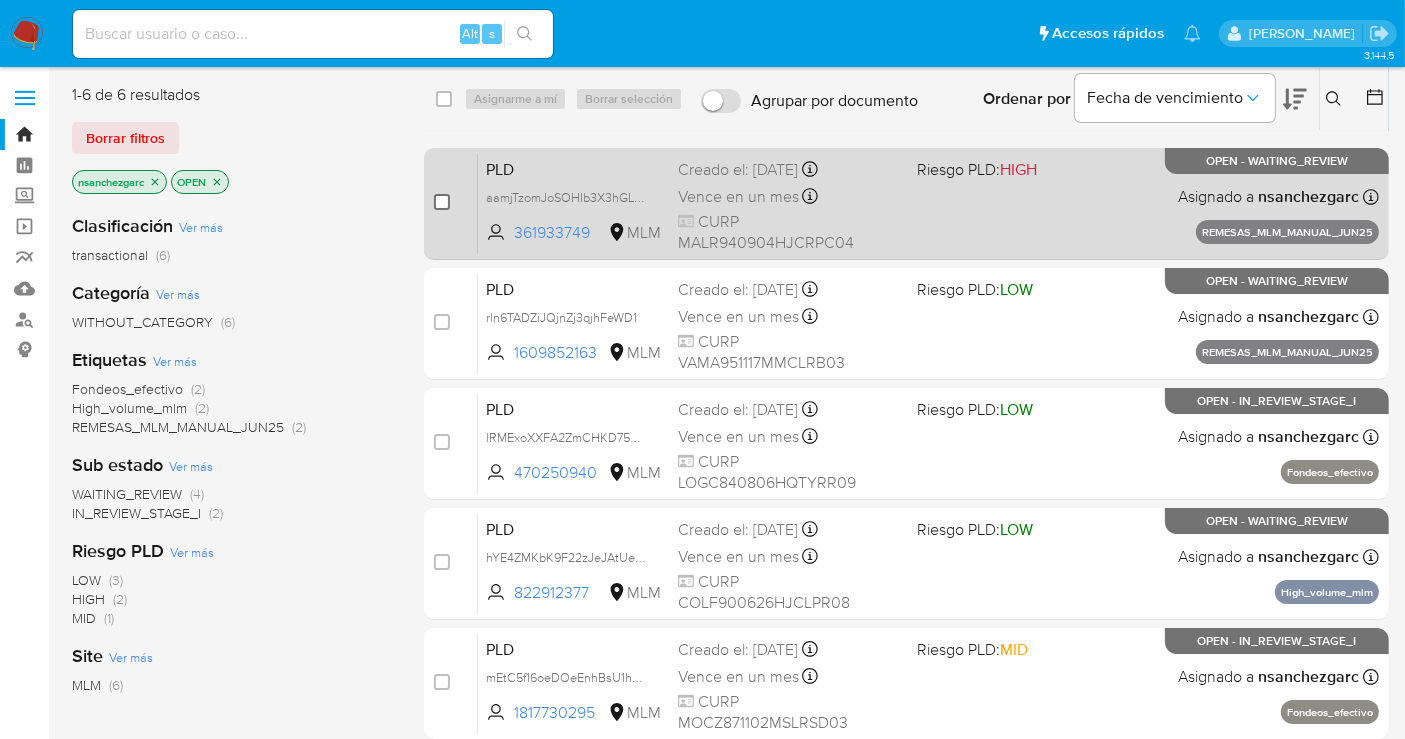 click at bounding box center (442, 202) 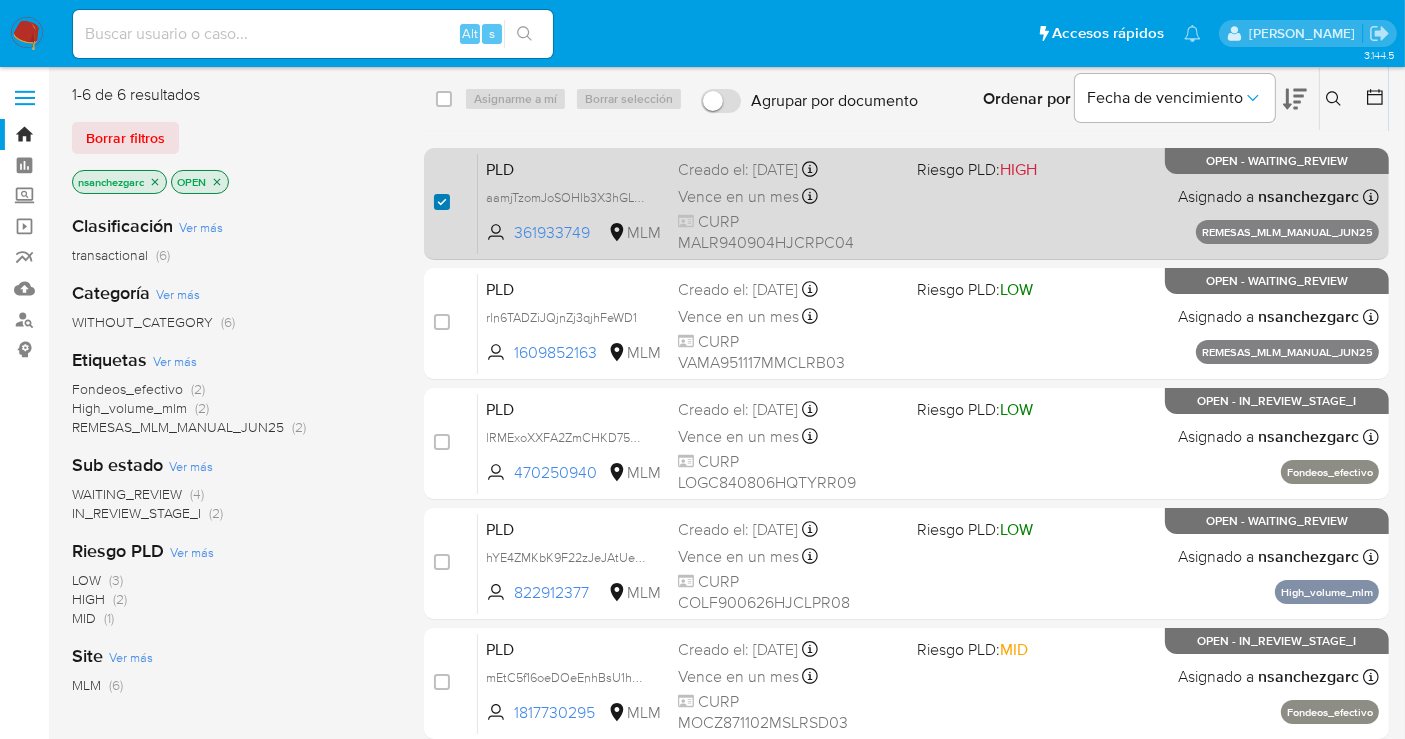 checkbox on "true" 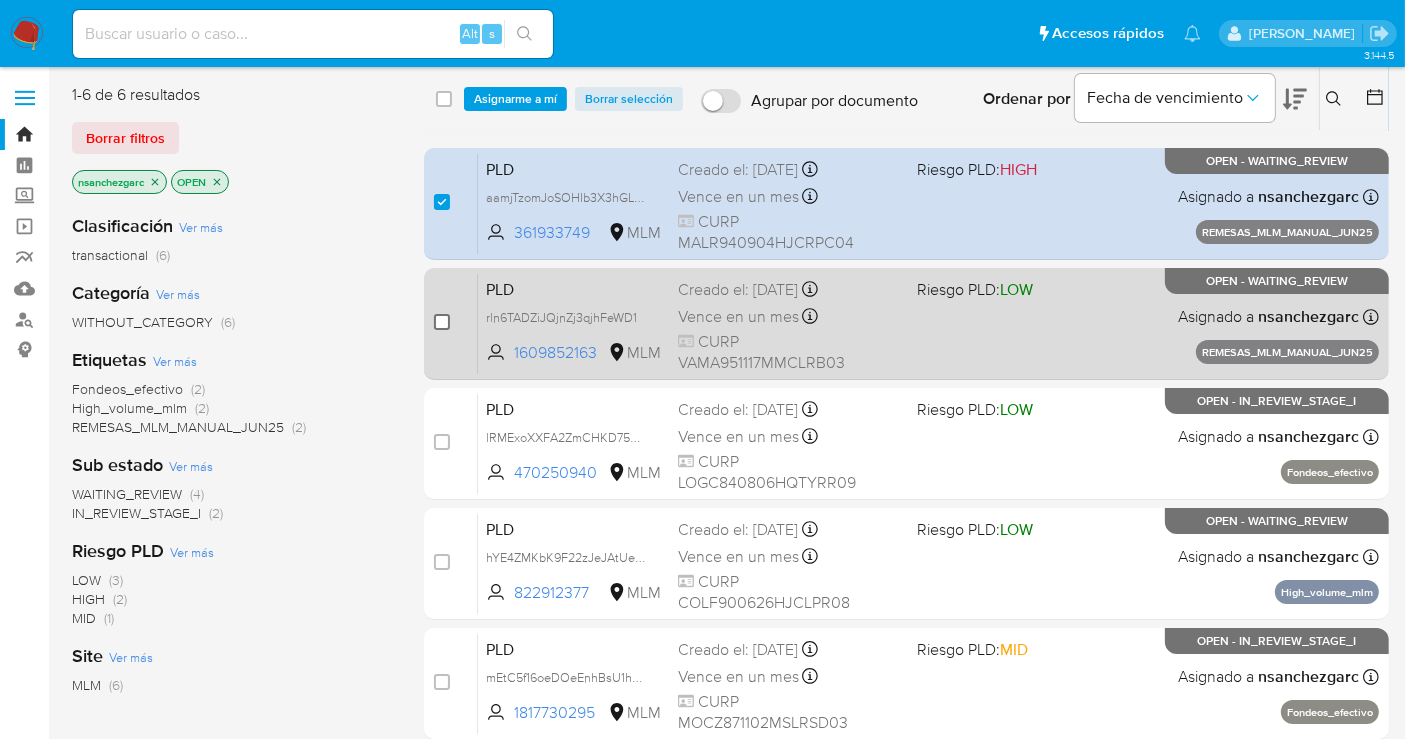 click at bounding box center [442, 322] 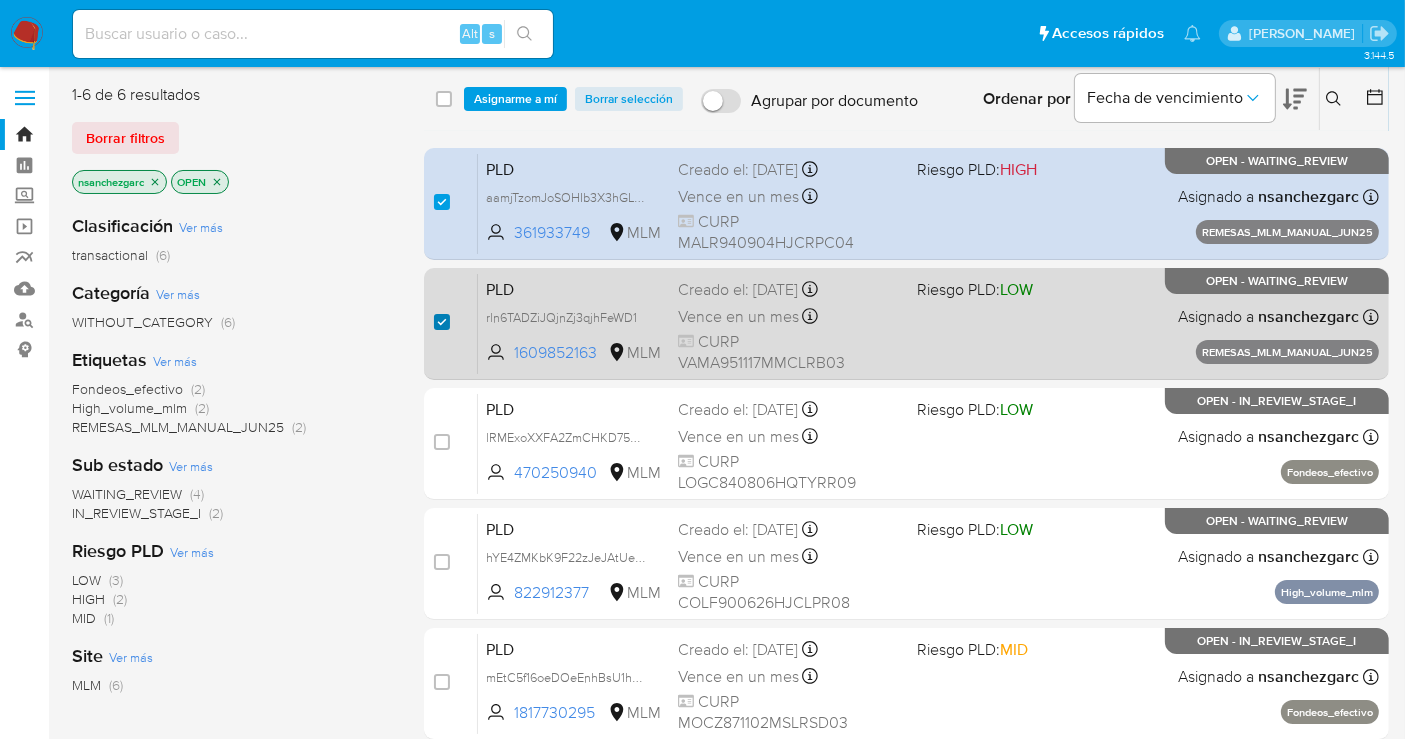 checkbox on "true" 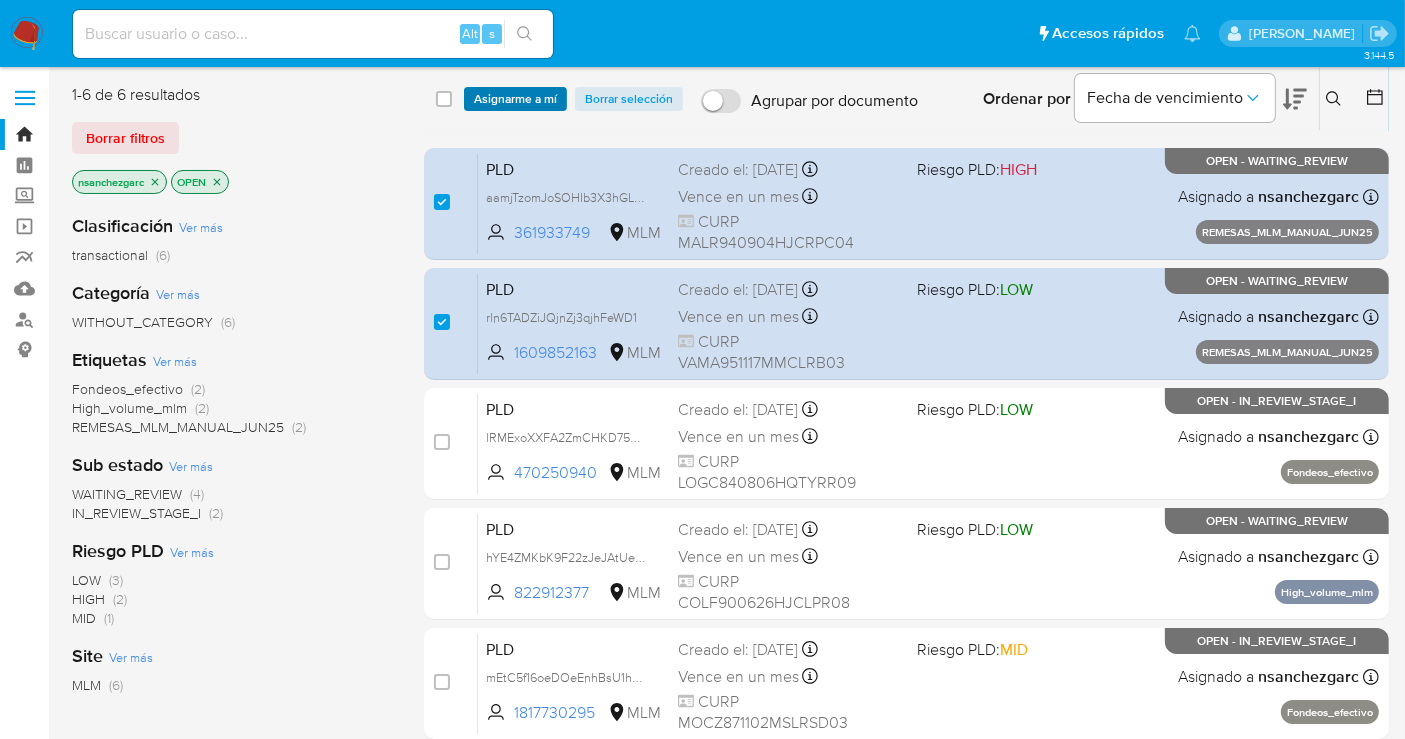 click on "Asignarme a mí" at bounding box center (515, 99) 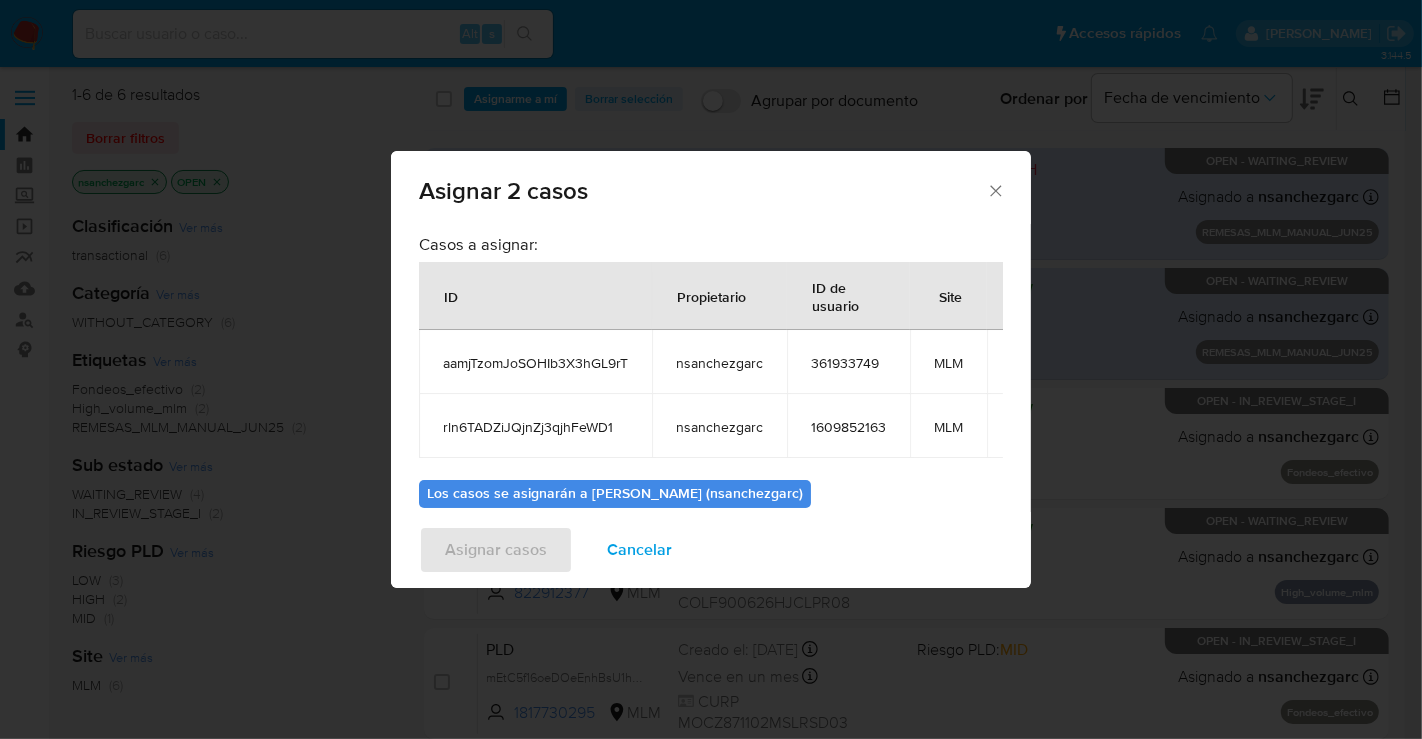 scroll, scrollTop: 114, scrollLeft: 0, axis: vertical 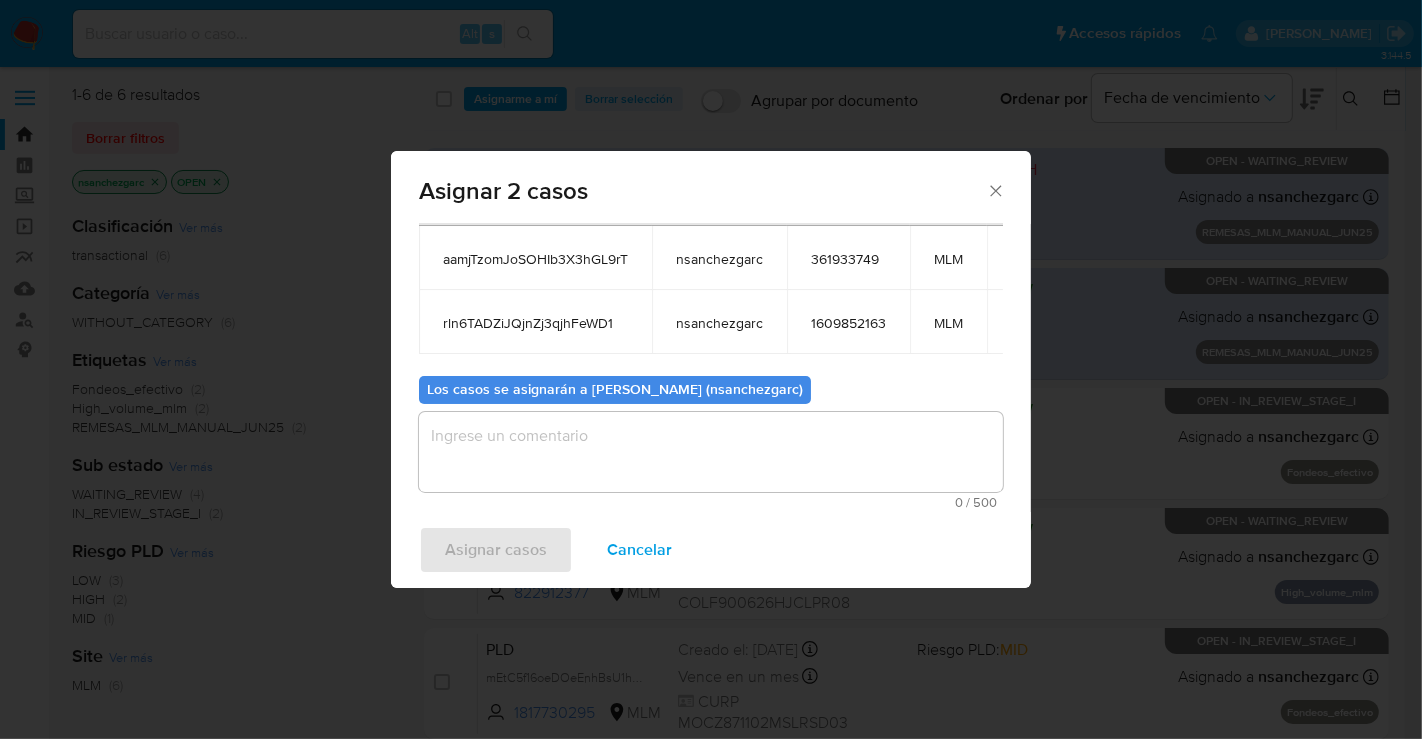 click at bounding box center (711, 452) 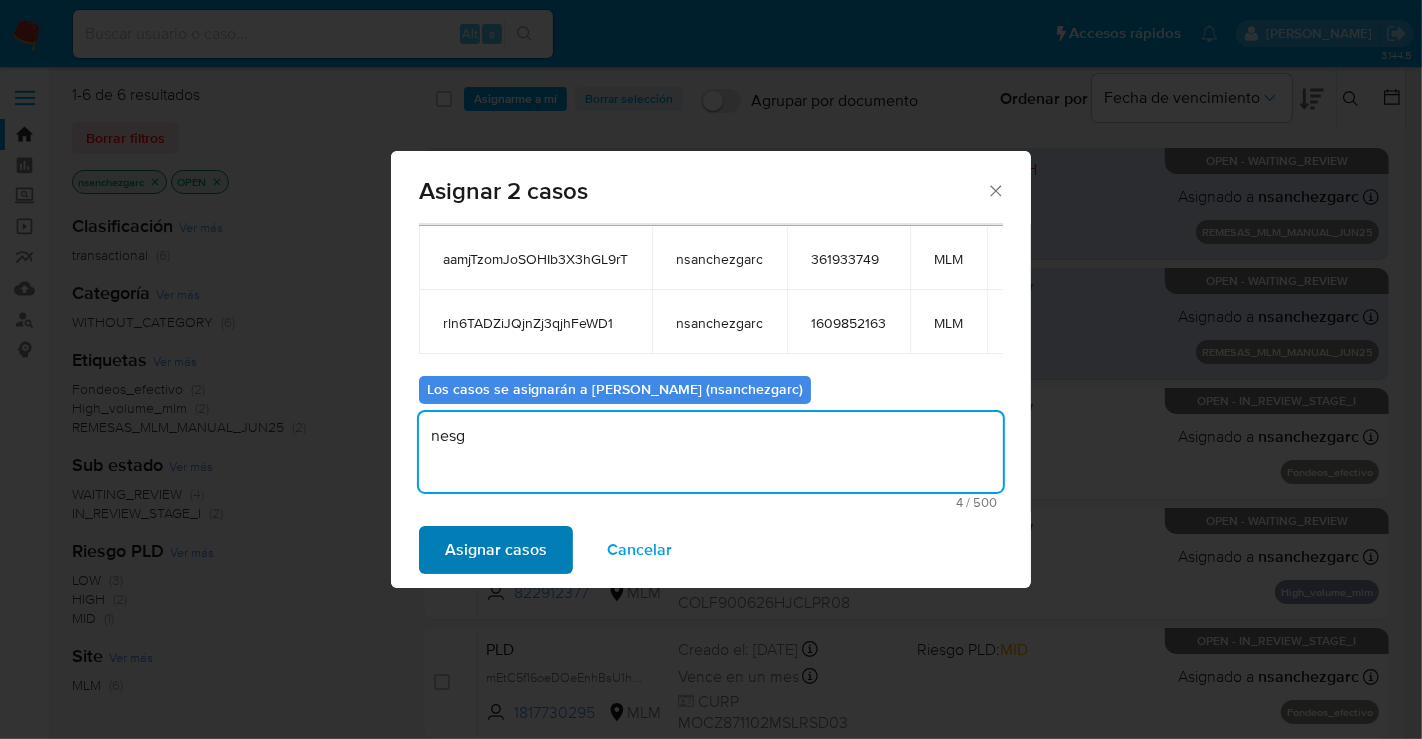 type on "nesg" 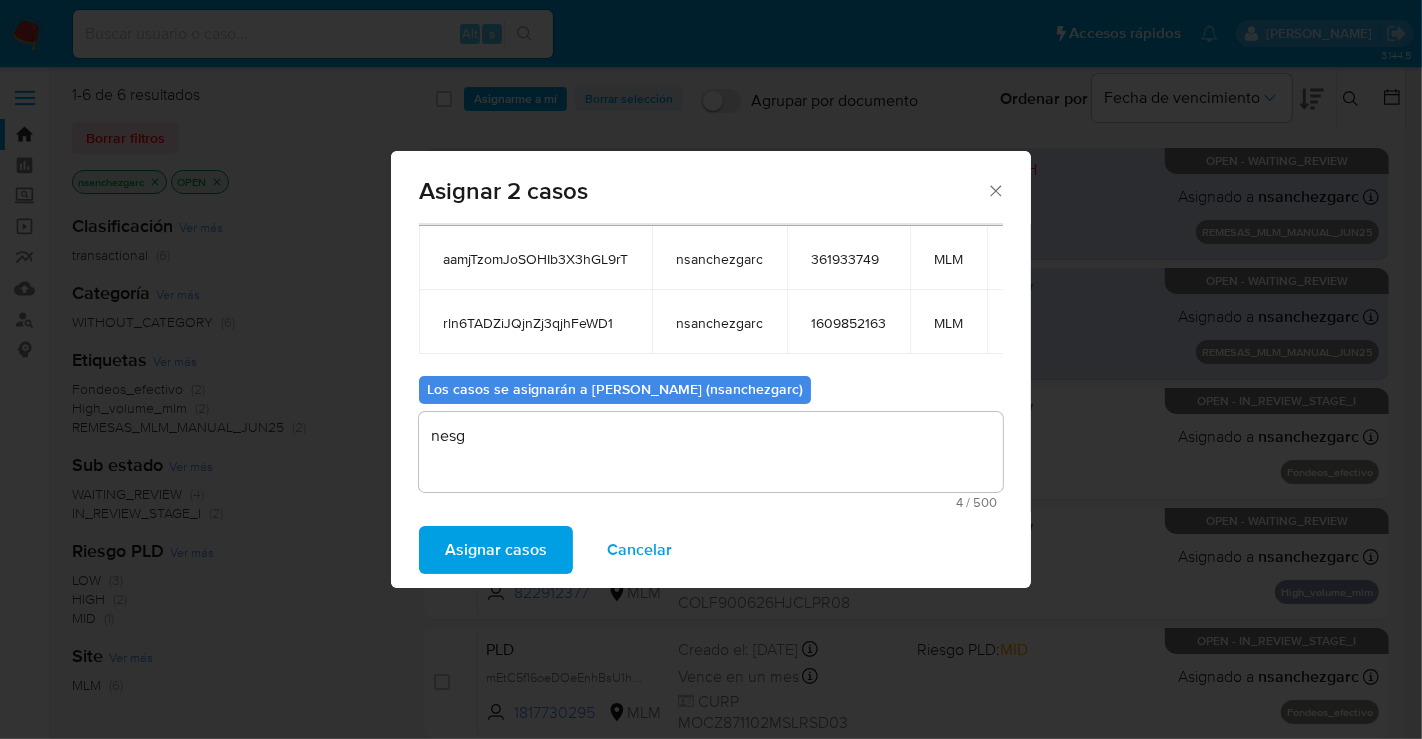 click on "Asignar casos" at bounding box center [496, 550] 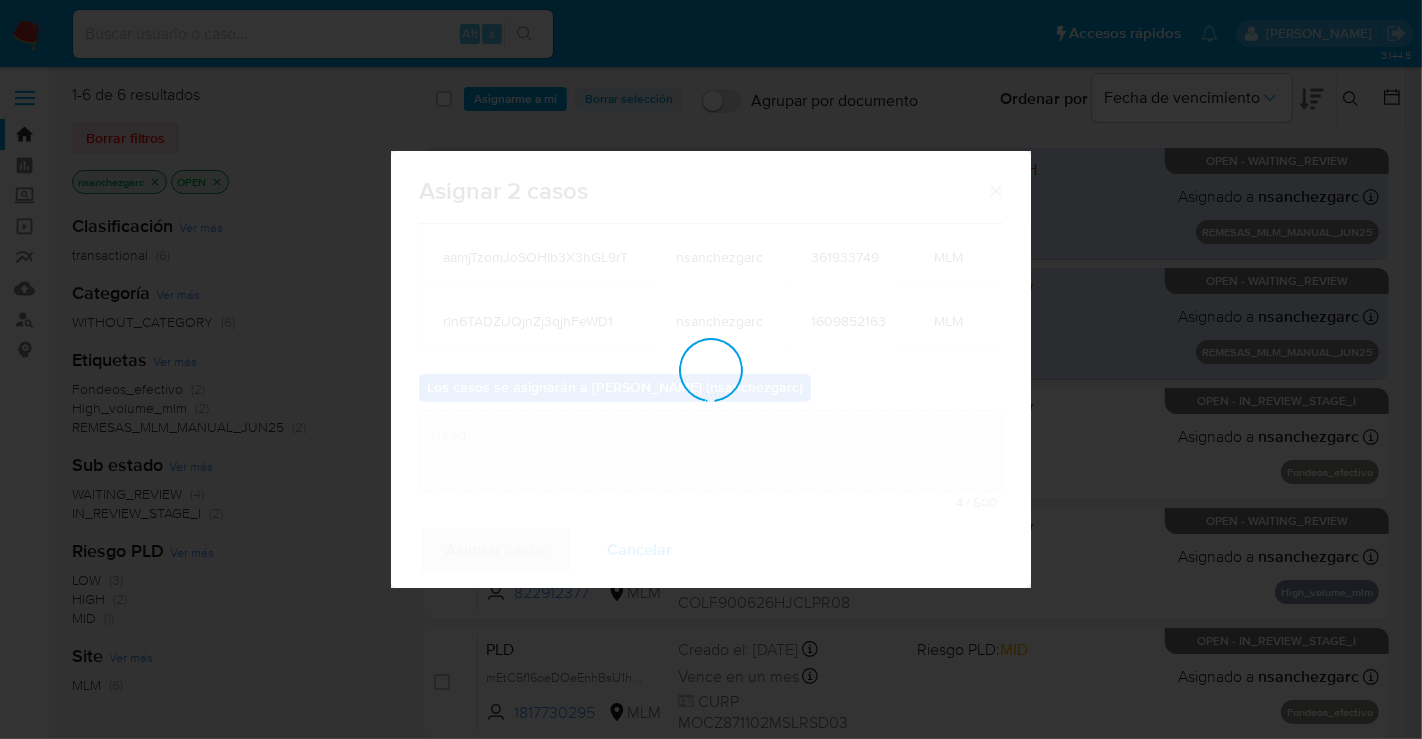 type 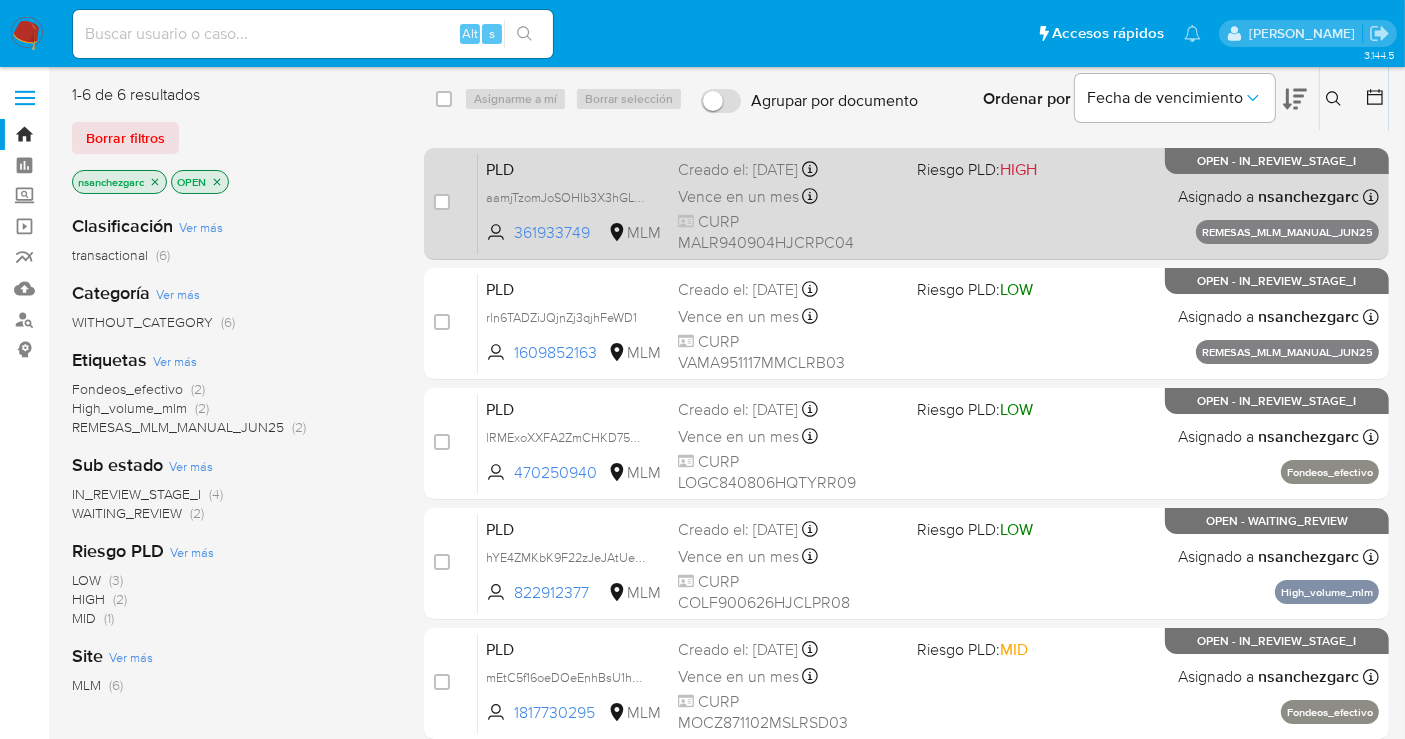 click on "Vence en un mes" at bounding box center (738, 197) 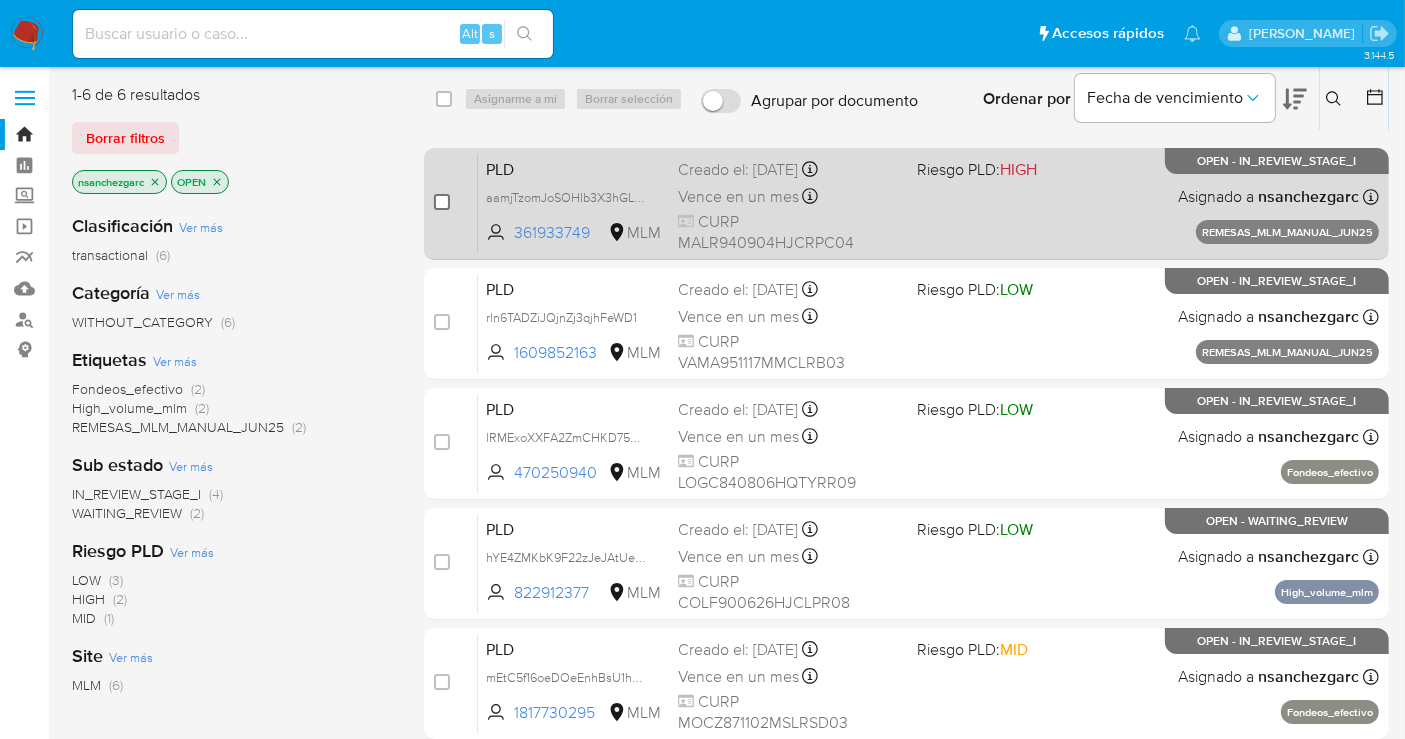 click at bounding box center (442, 202) 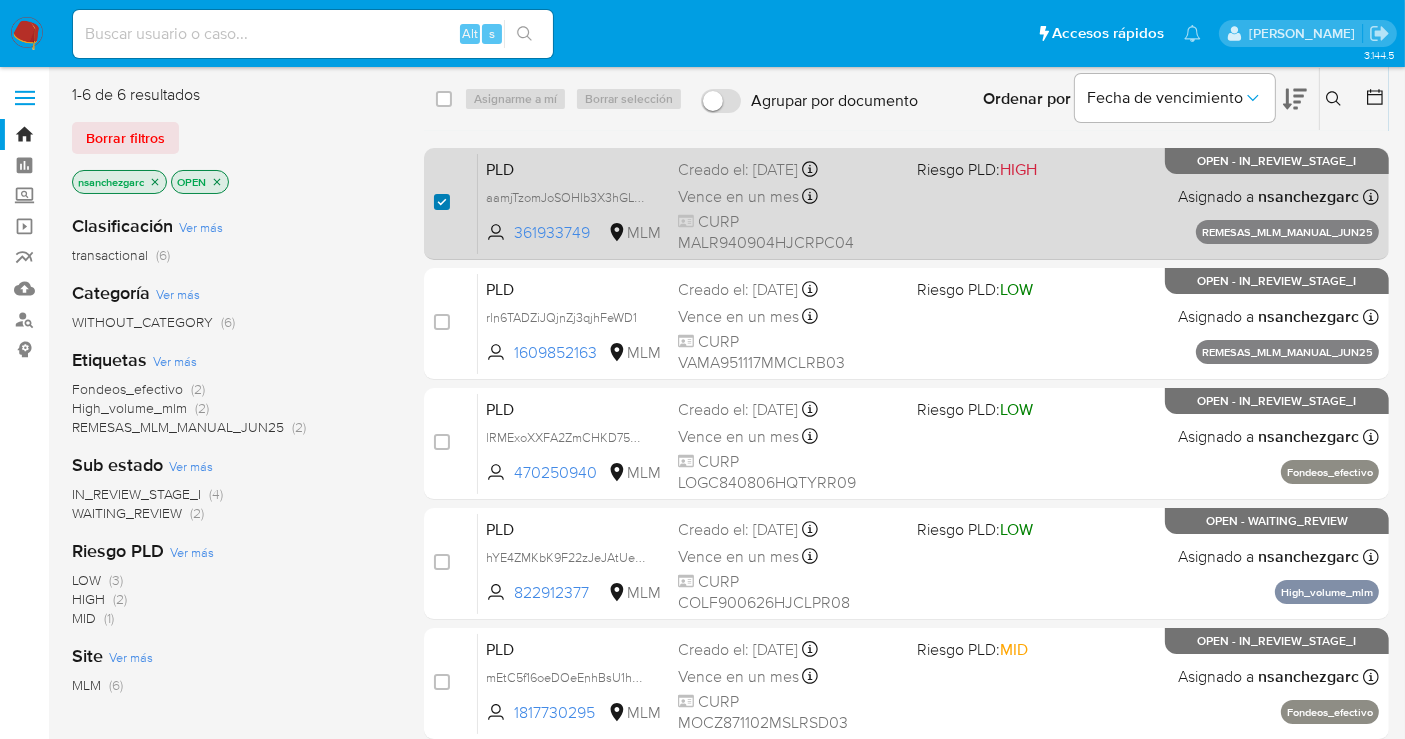 checkbox on "true" 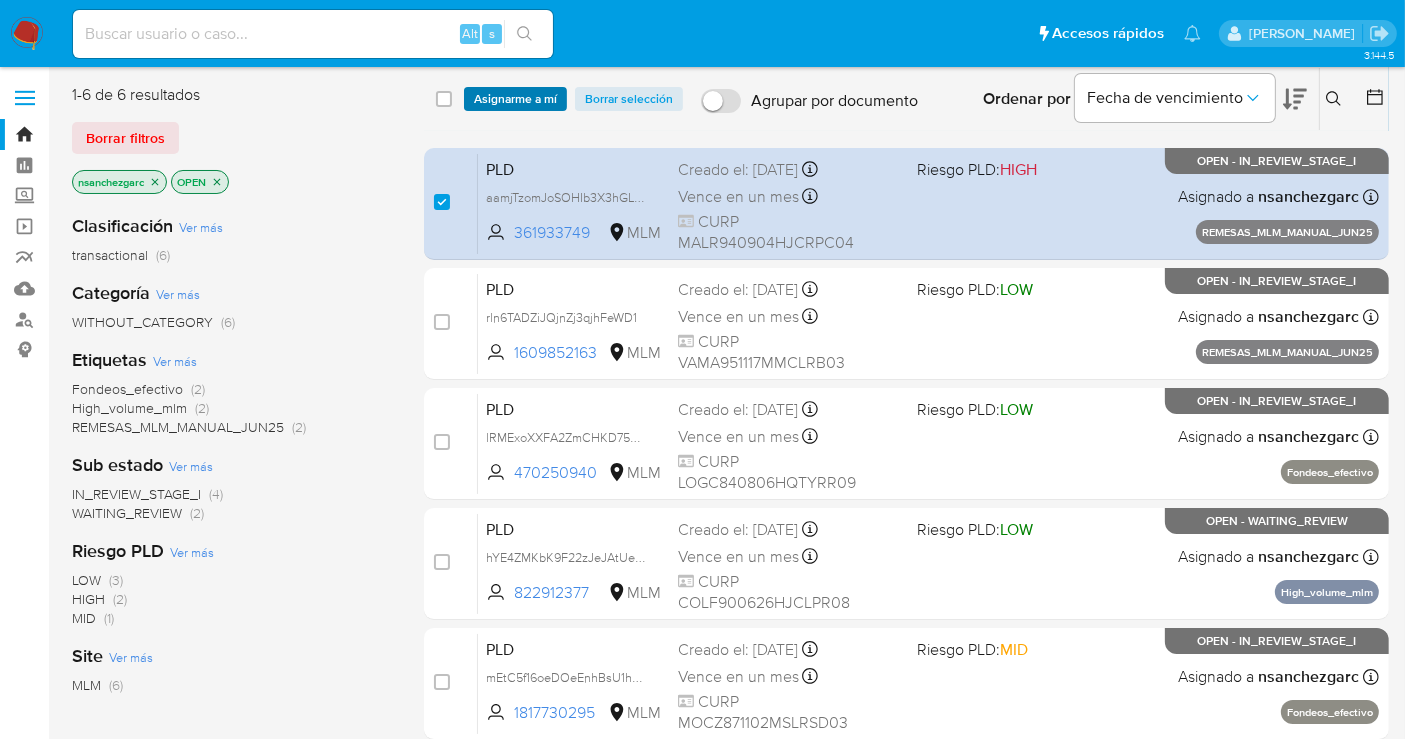 click on "Asignarme a mí" at bounding box center (515, 99) 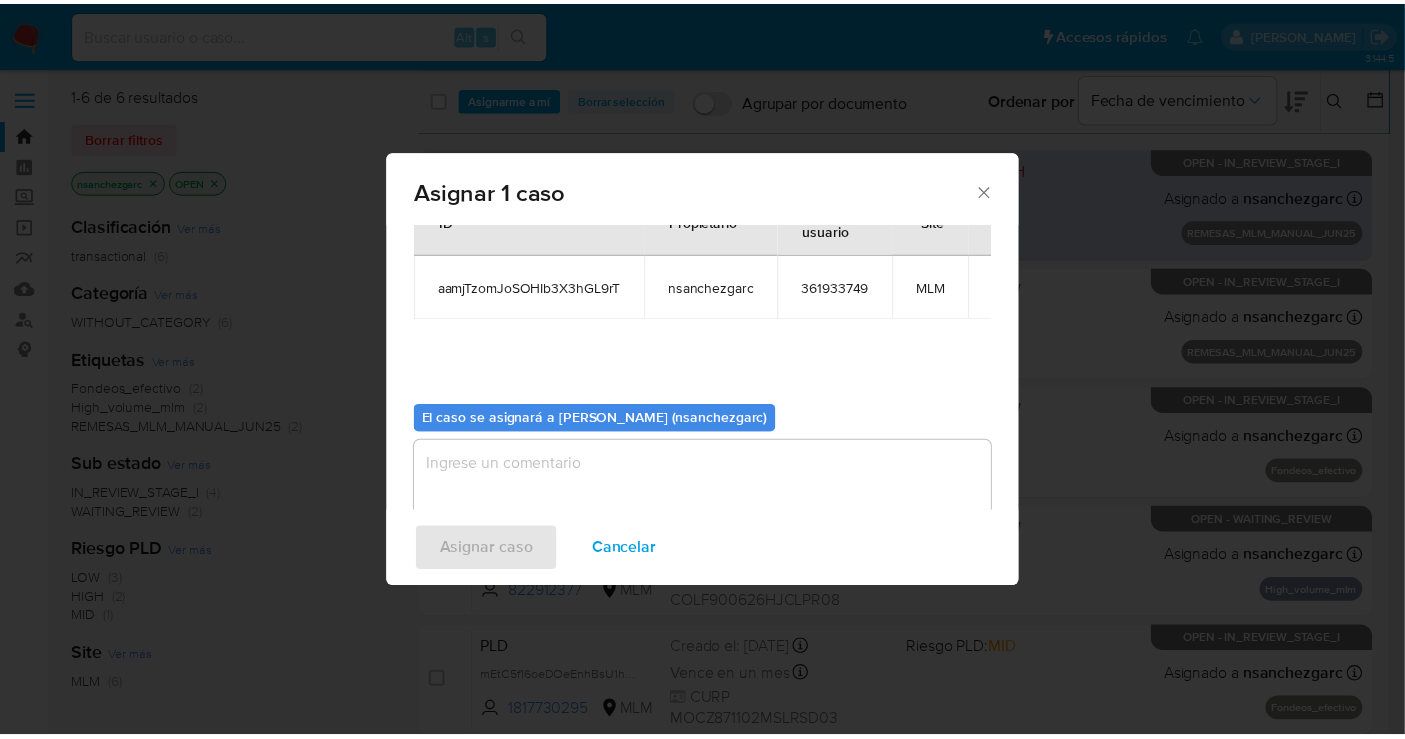 scroll, scrollTop: 102, scrollLeft: 0, axis: vertical 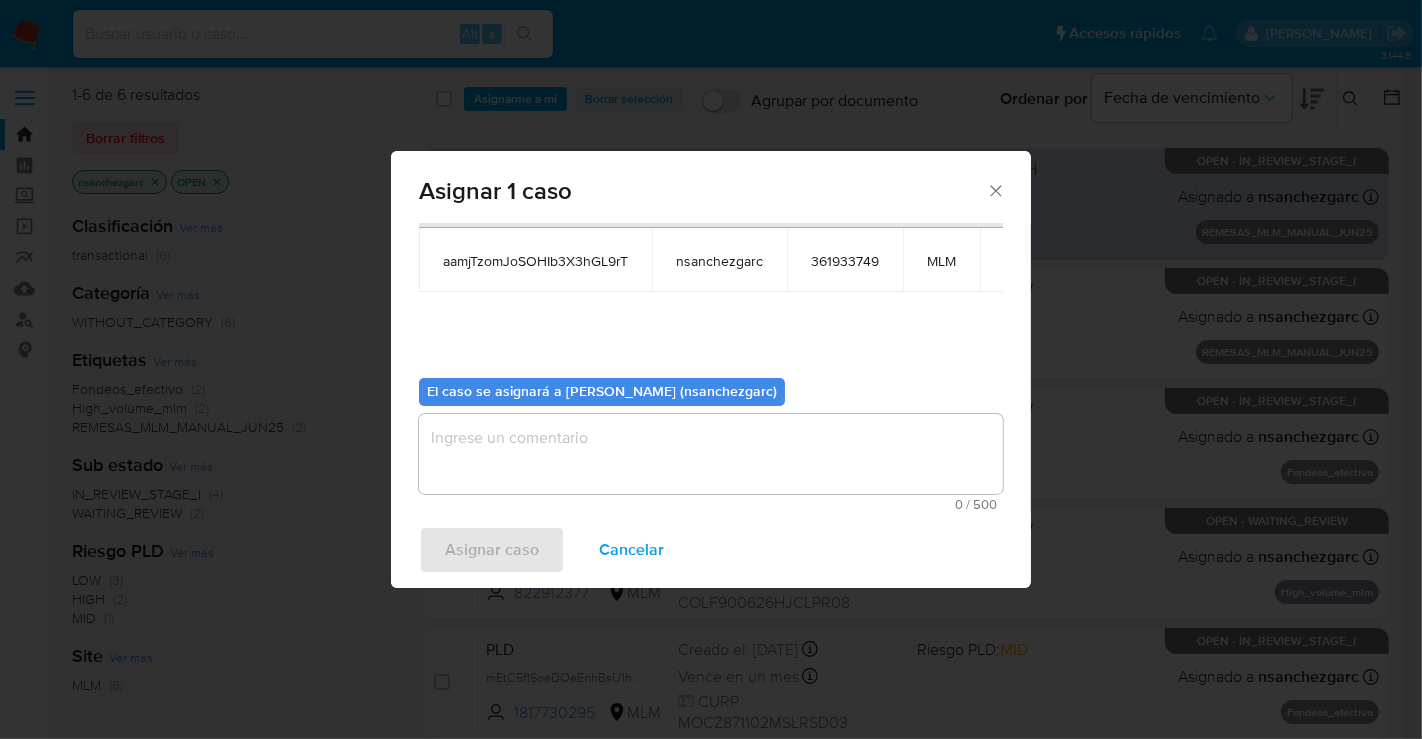 click at bounding box center [711, 454] 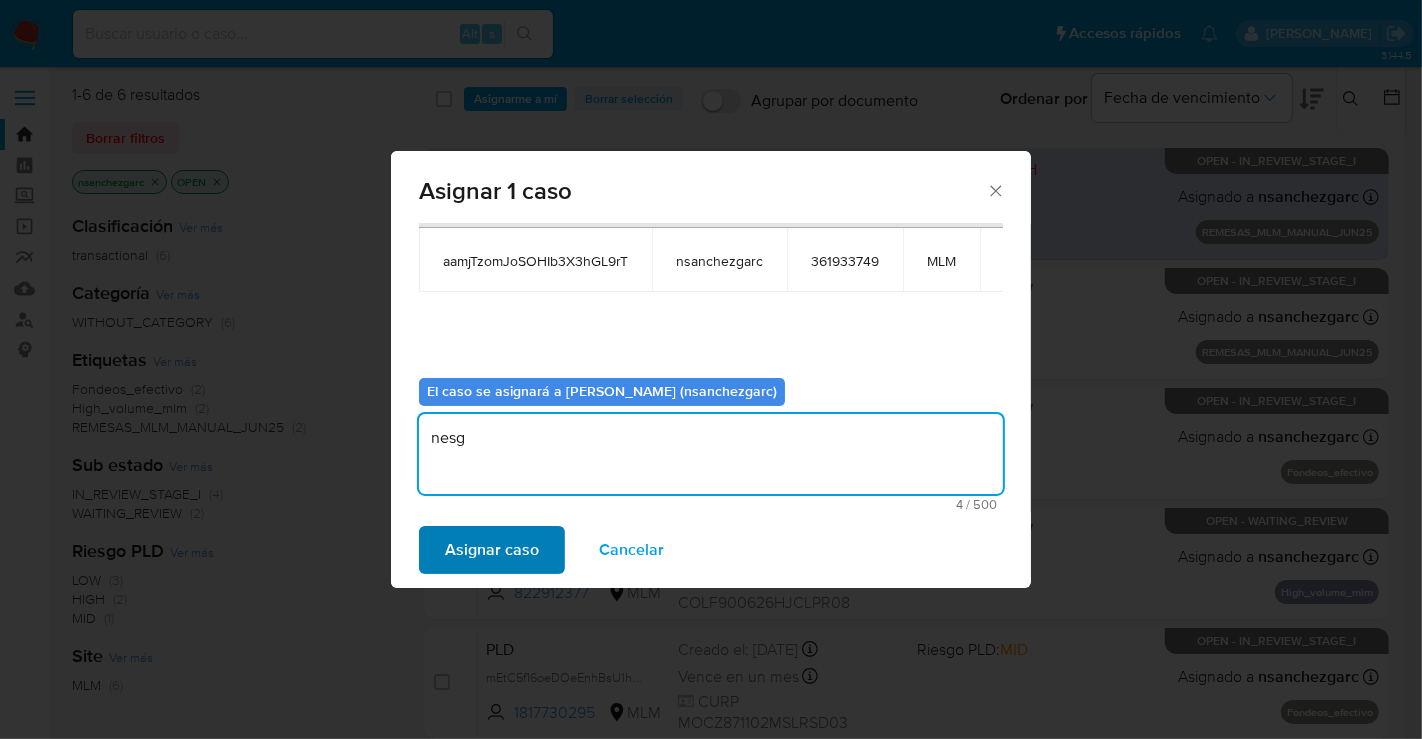 type on "nesg" 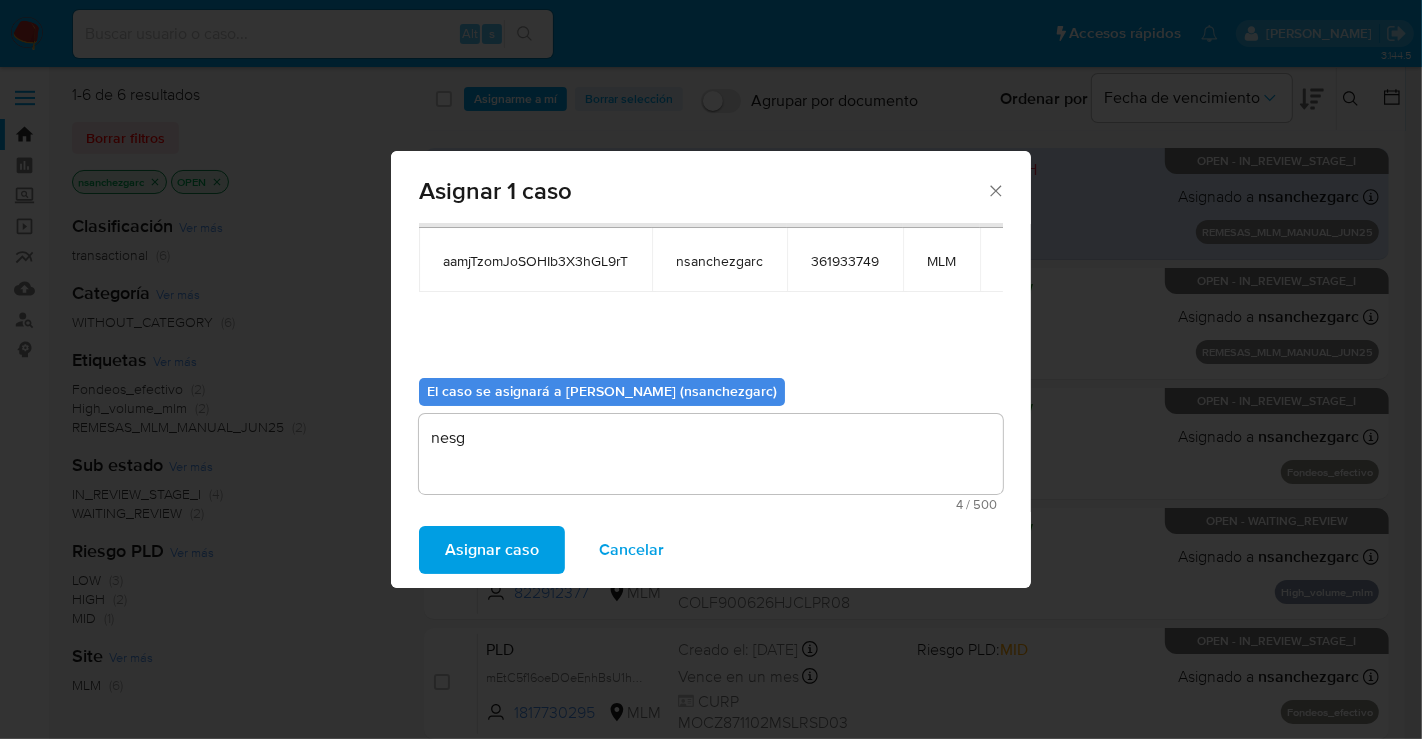 click on "Asignar caso" at bounding box center [492, 550] 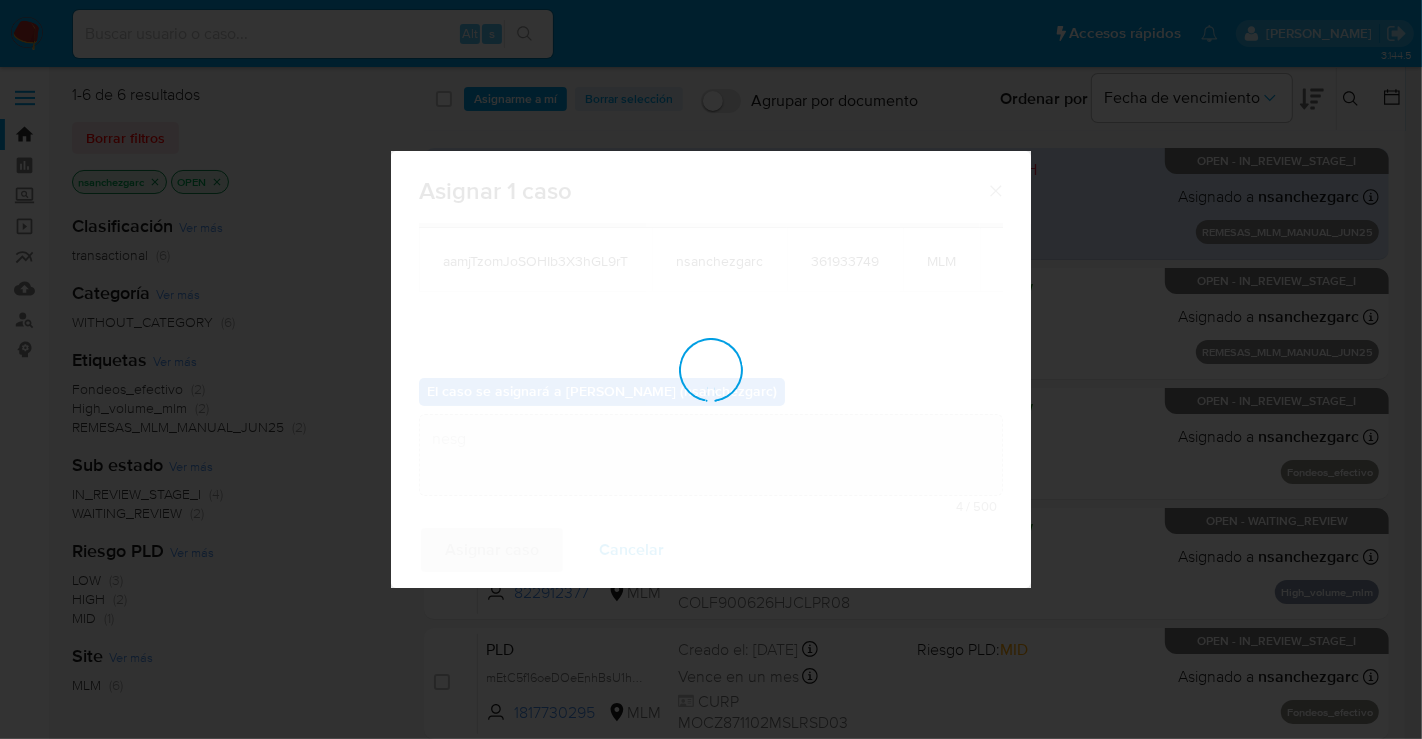 type 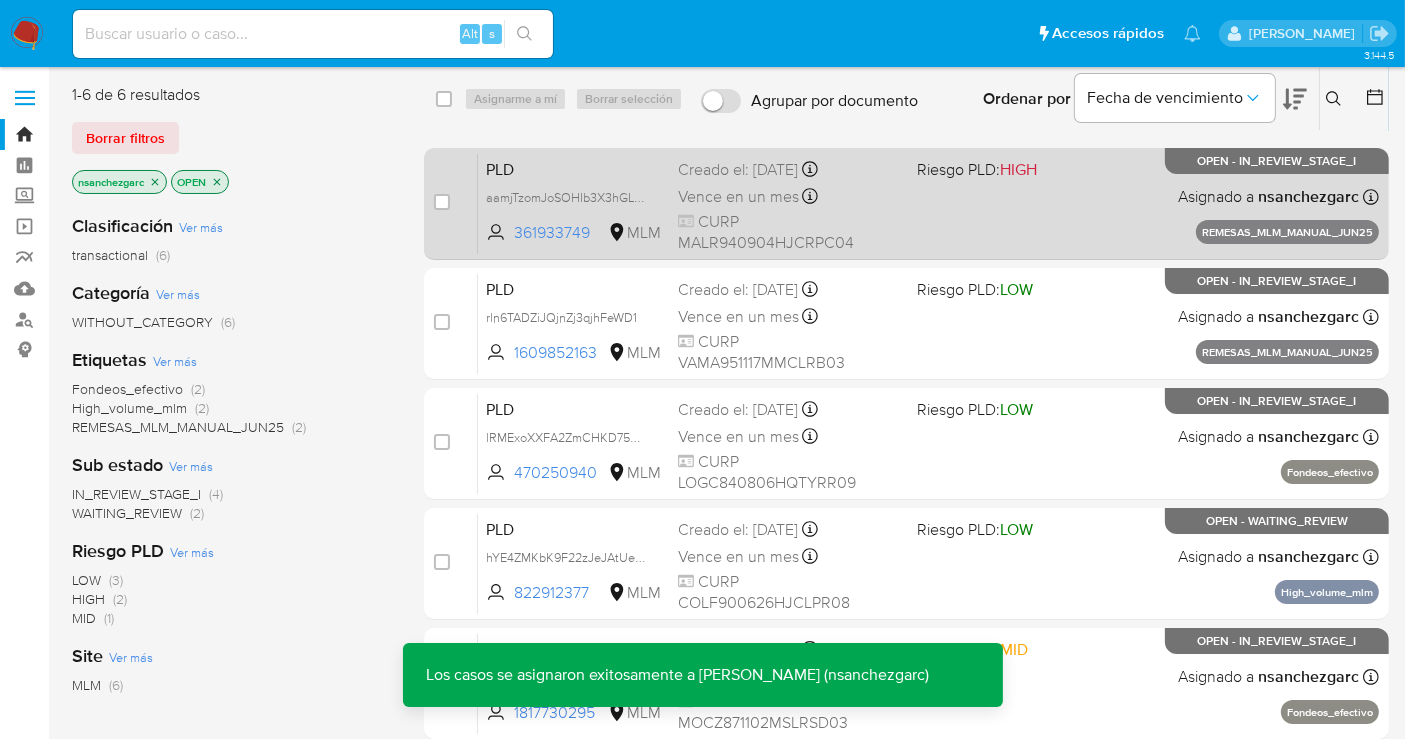 click on "HIGH" at bounding box center [1018, 169] 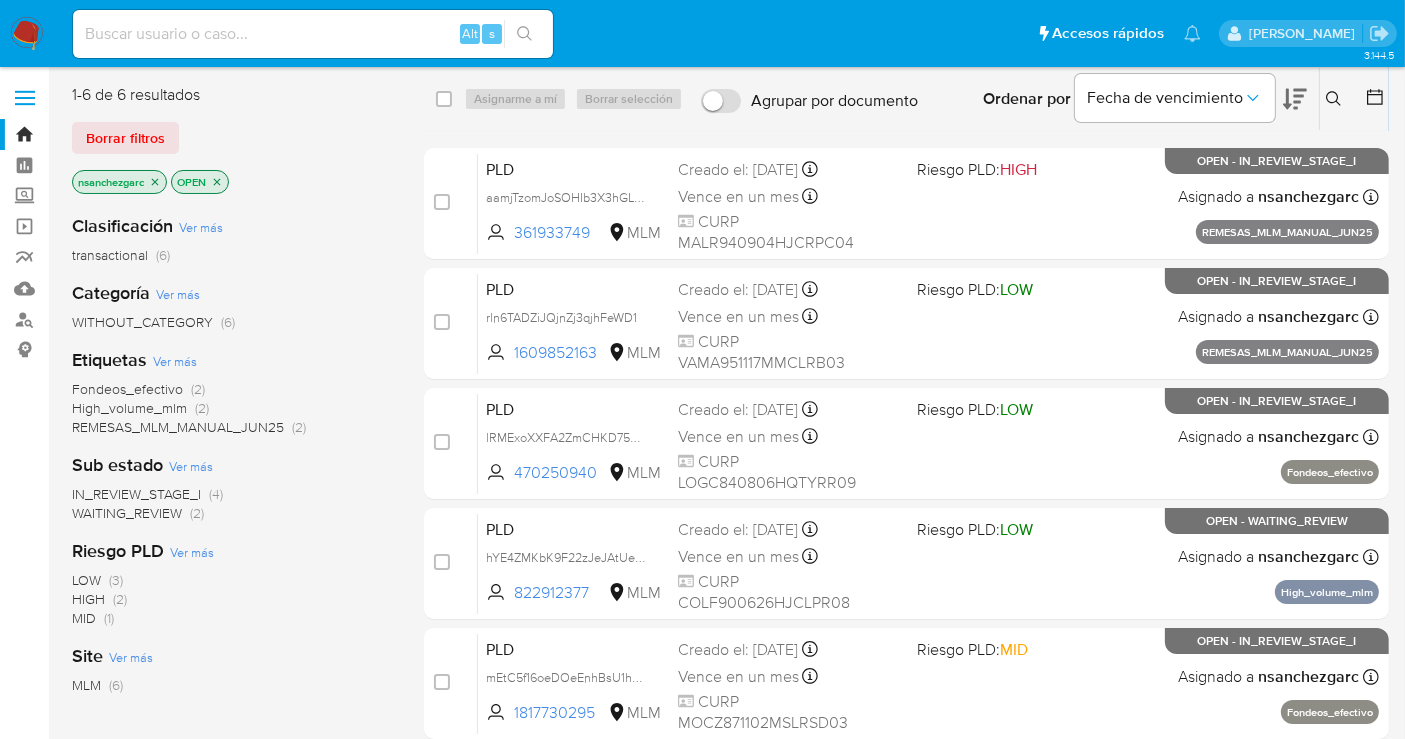 click at bounding box center [27, 34] 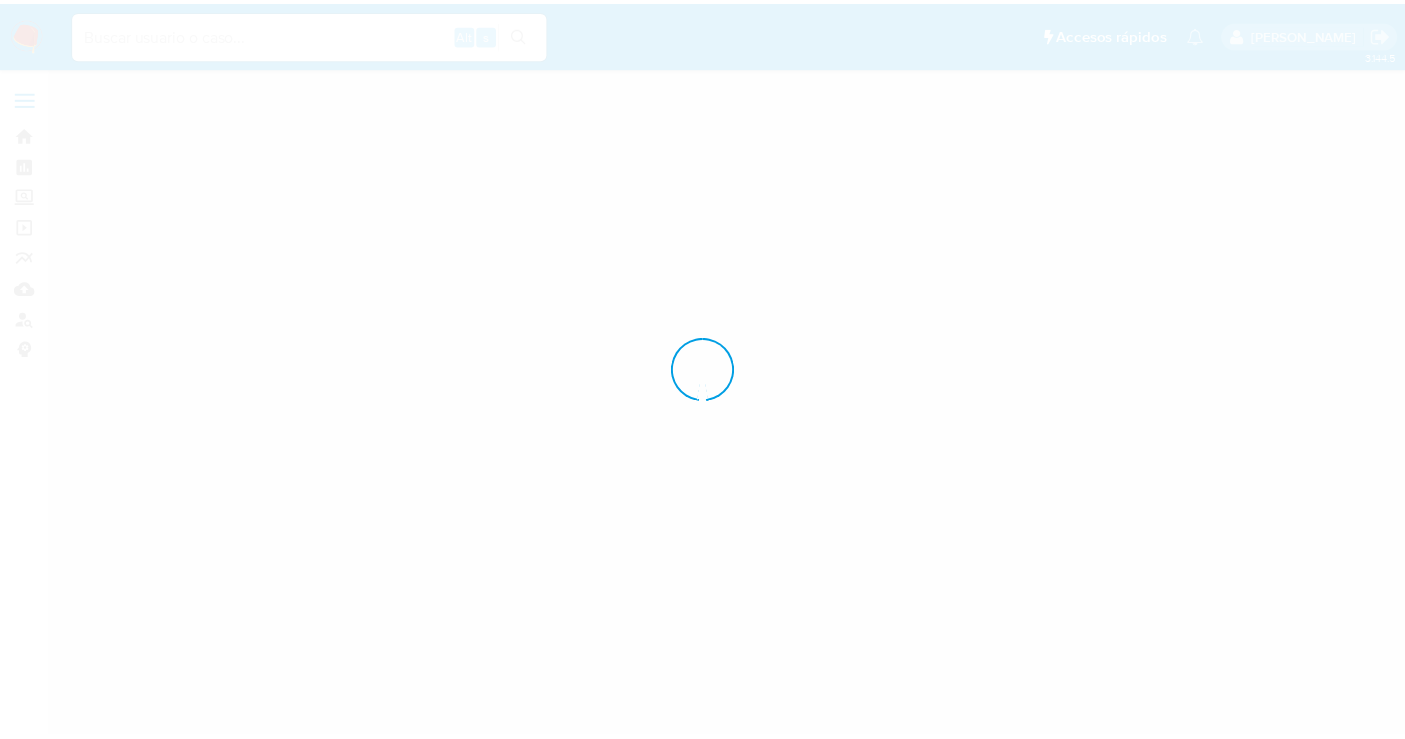 scroll, scrollTop: 0, scrollLeft: 0, axis: both 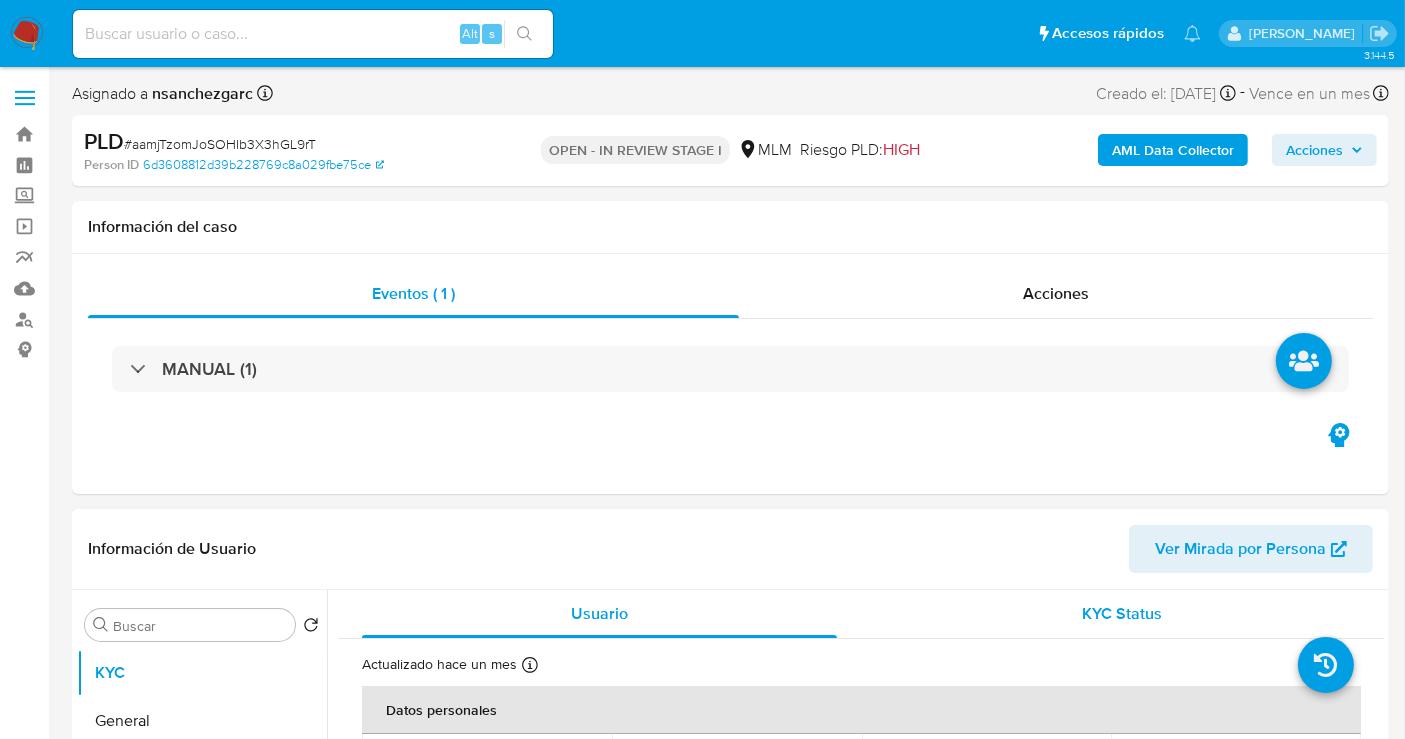 select on "10" 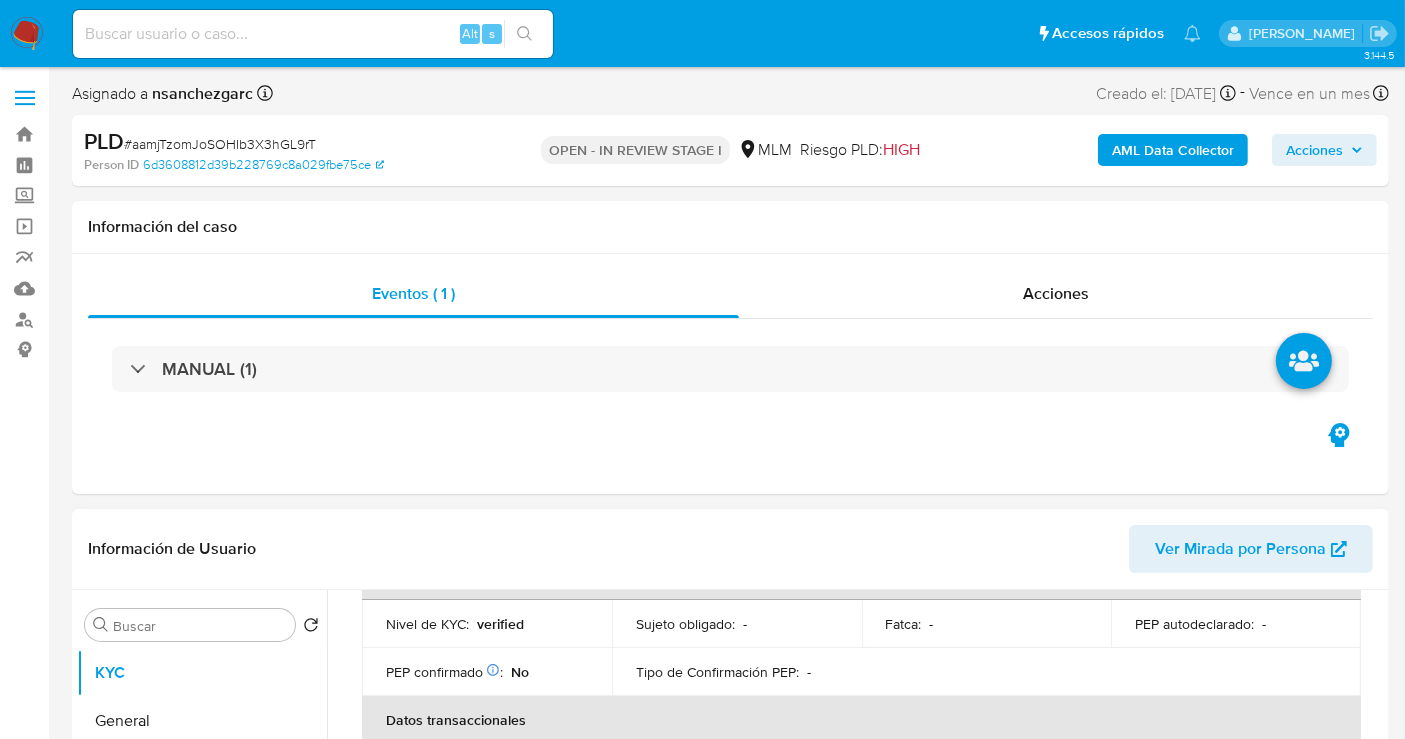 scroll, scrollTop: 555, scrollLeft: 0, axis: vertical 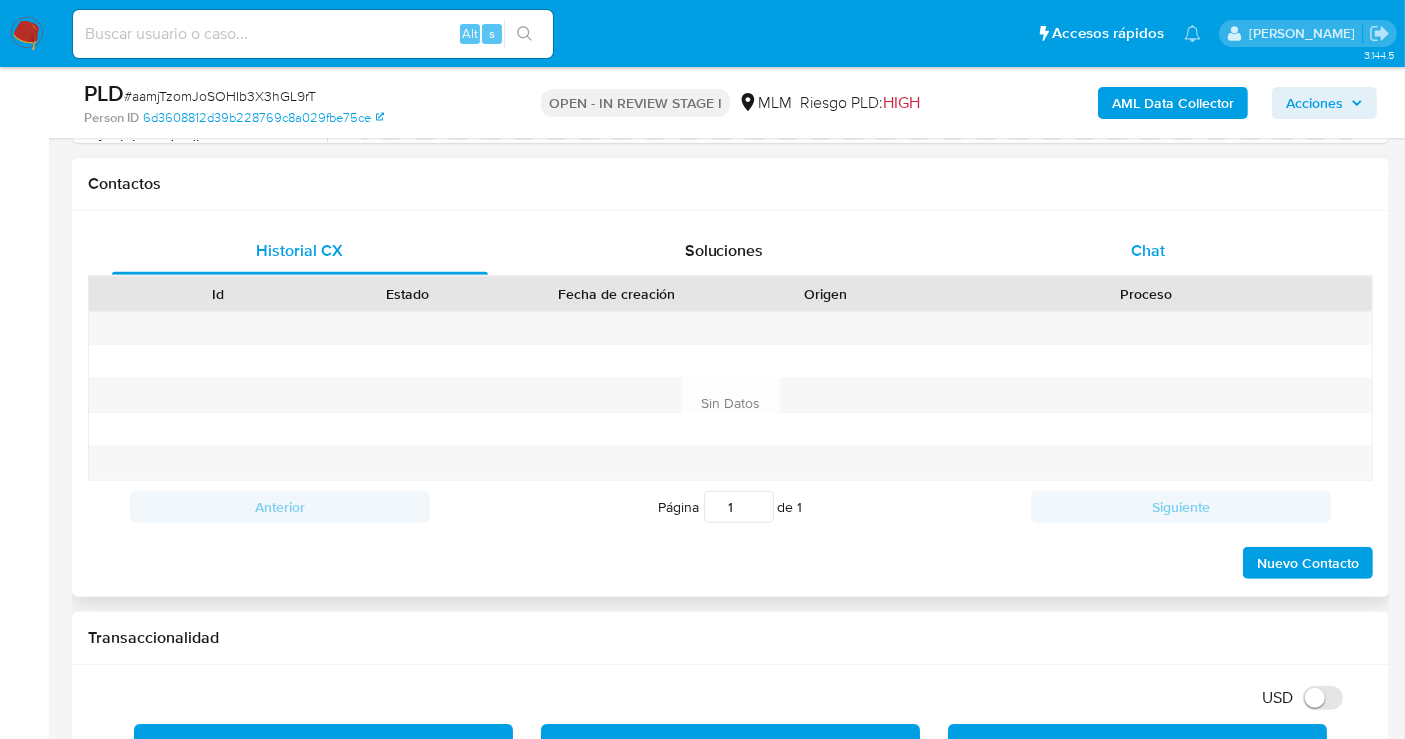 click on "Chat" at bounding box center (1148, 250) 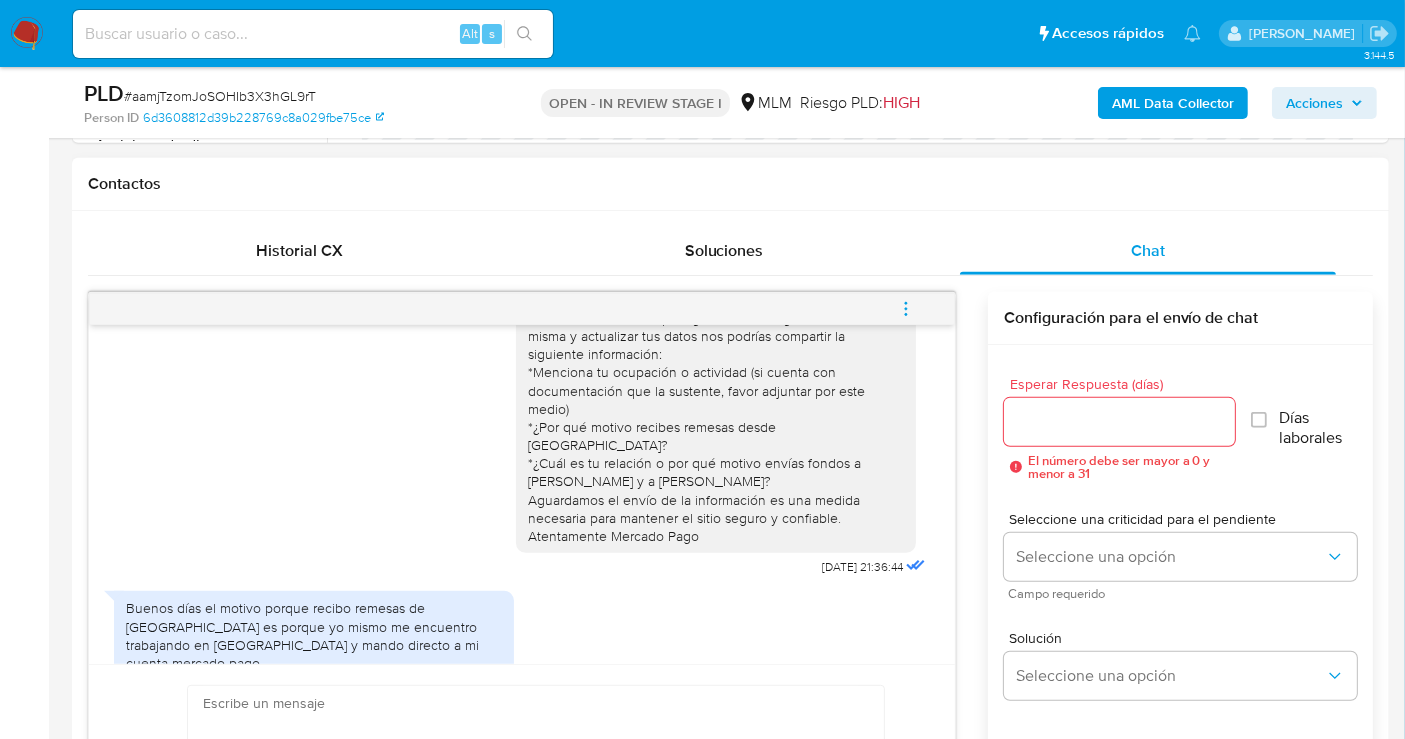 scroll, scrollTop: 111, scrollLeft: 0, axis: vertical 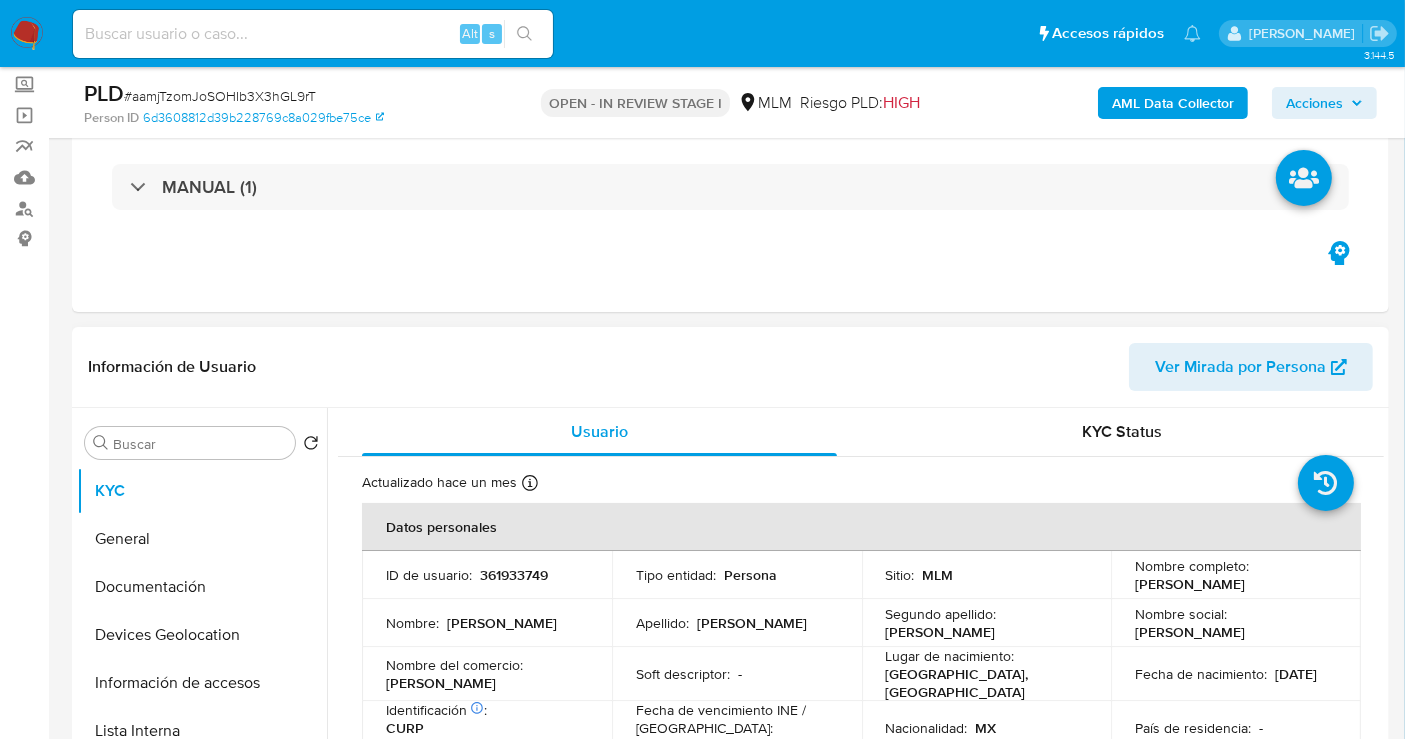 type 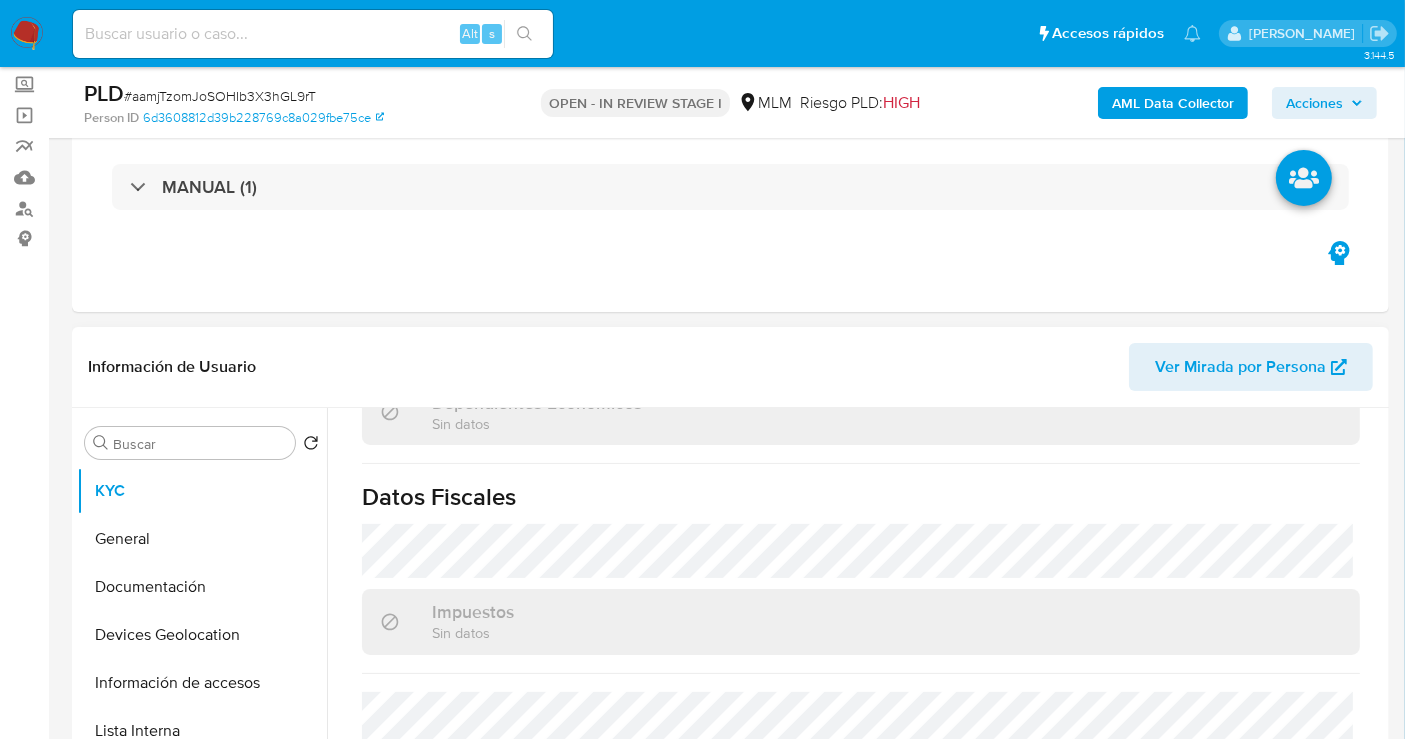 scroll, scrollTop: 1242, scrollLeft: 0, axis: vertical 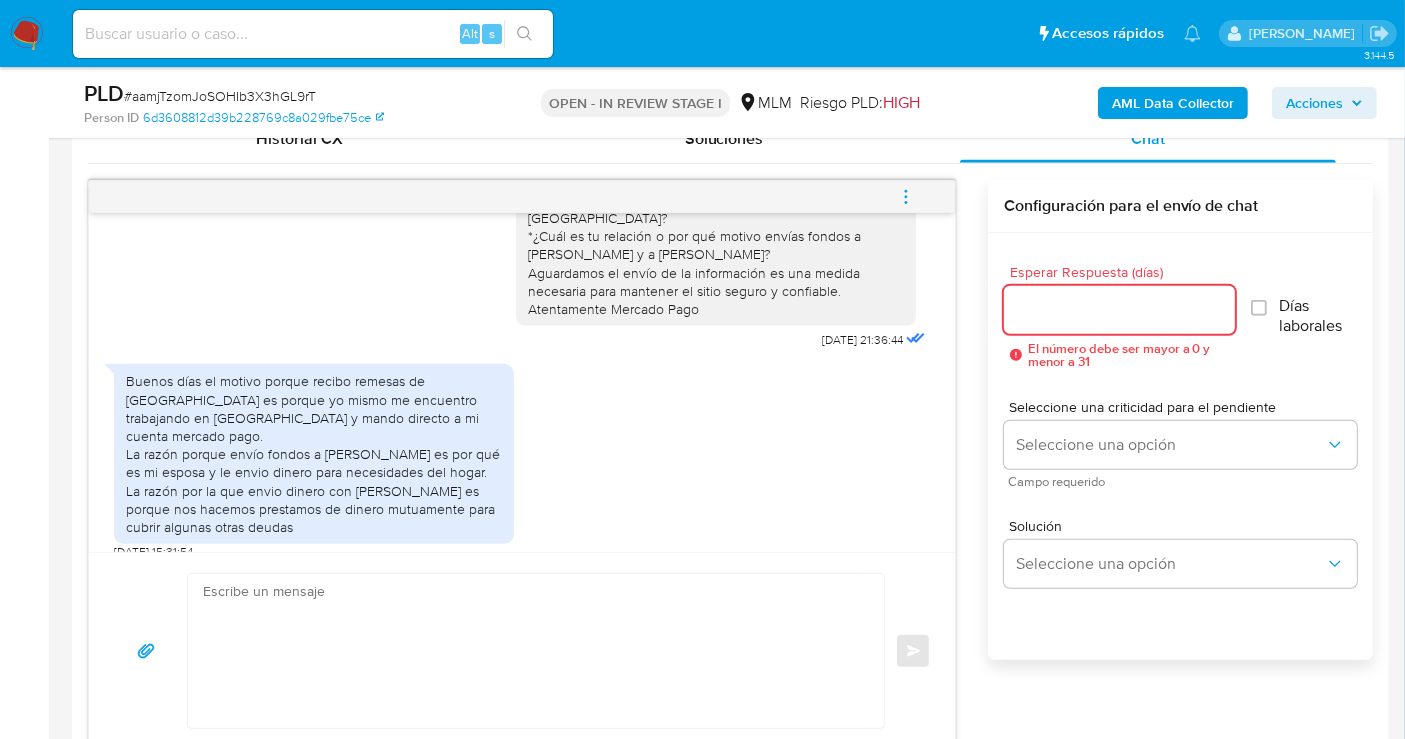 click on "Esperar Respuesta (días)" at bounding box center (1119, 310) 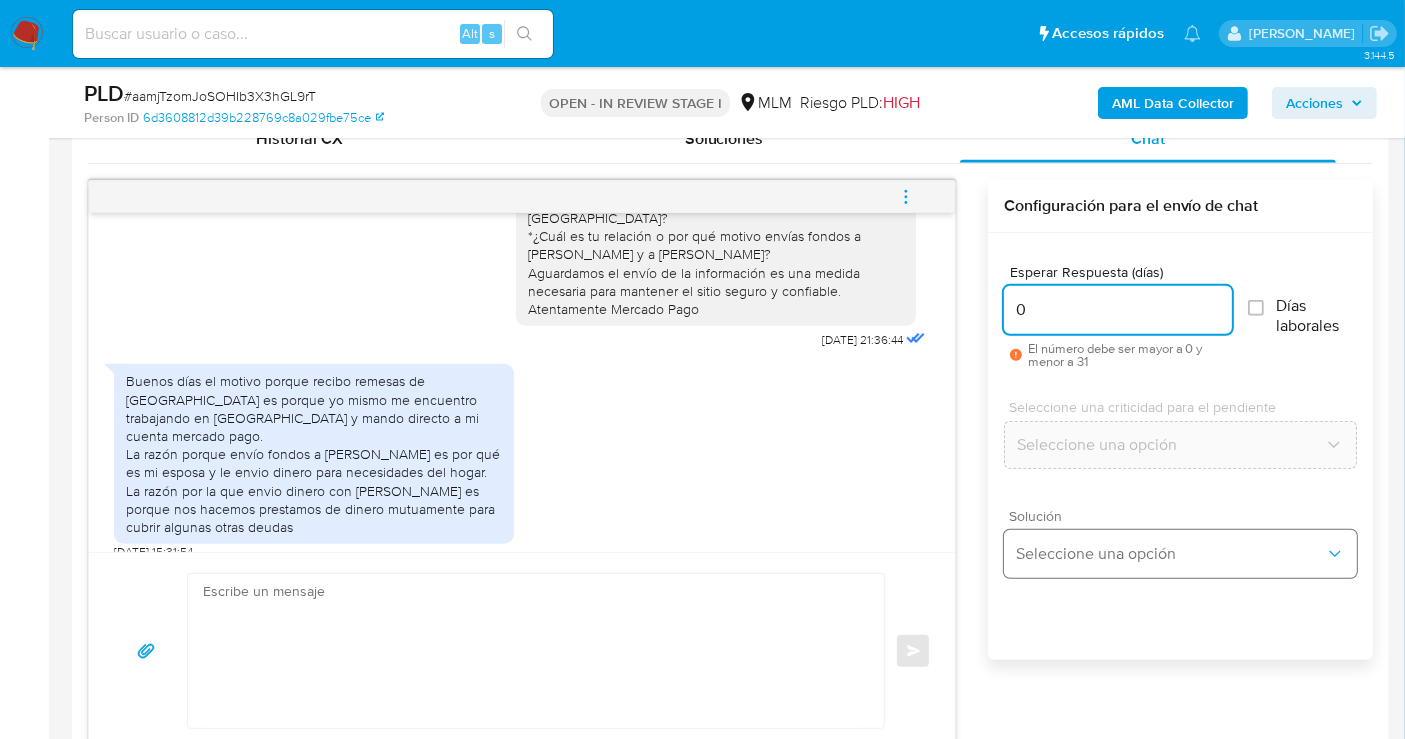 type on "0" 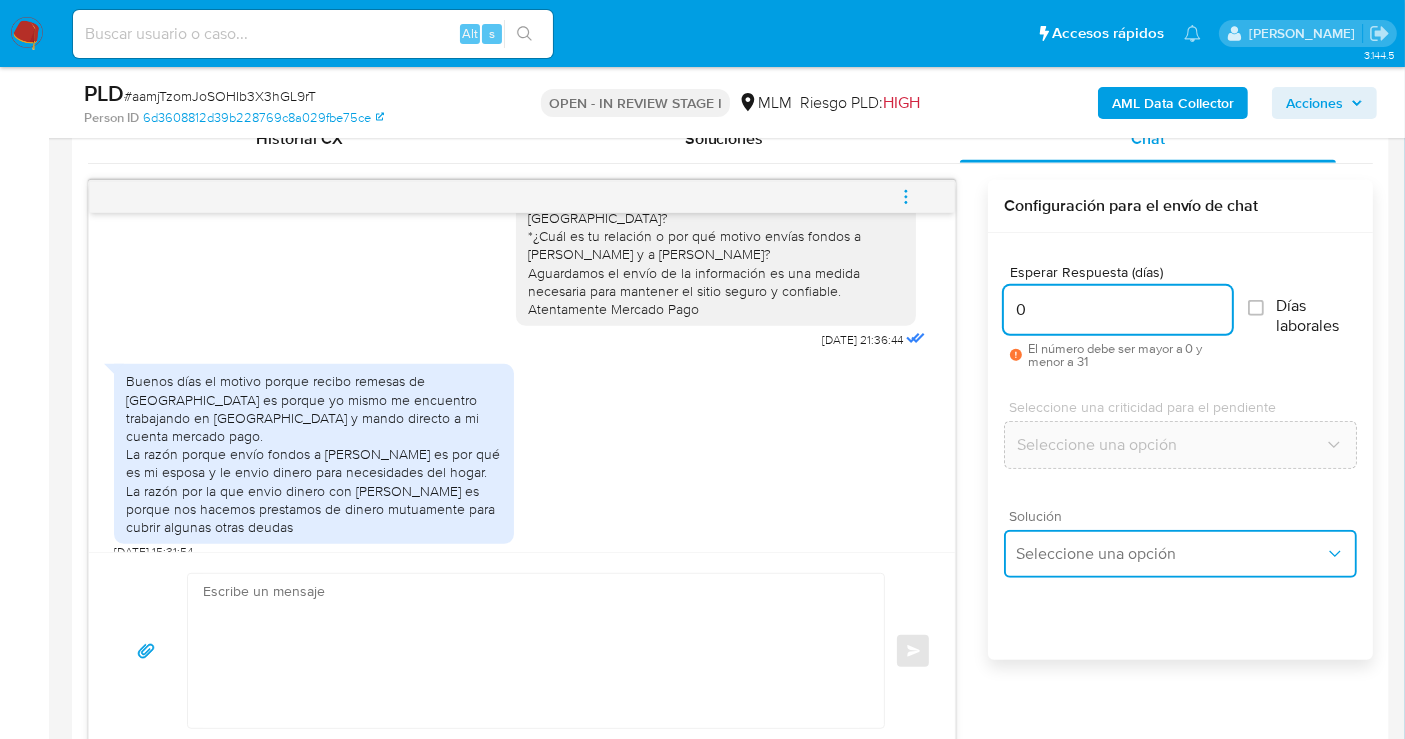 click on "Seleccione una opción" at bounding box center [1170, 554] 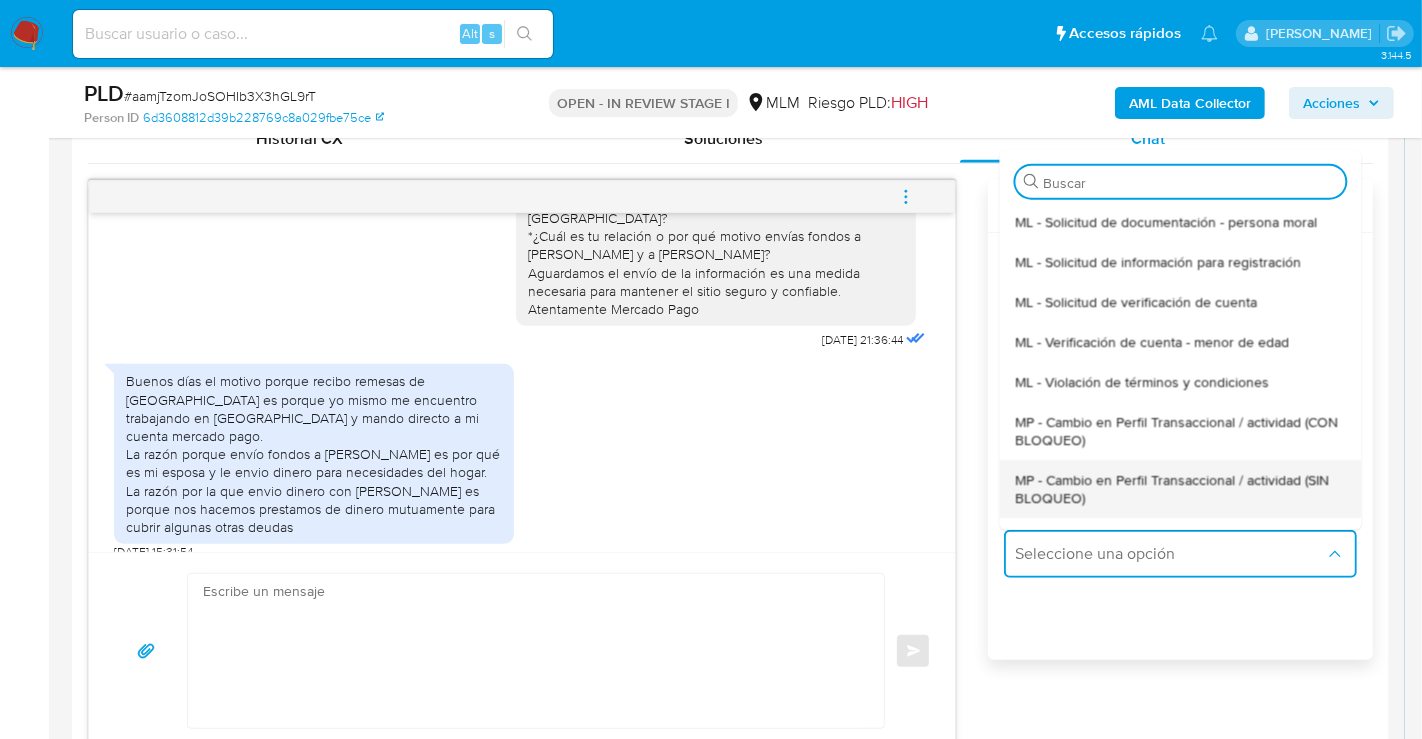 click on "MP - Cambio en Perfil Transaccional / actividad (SIN BLOQUEO)" at bounding box center [1180, 488] 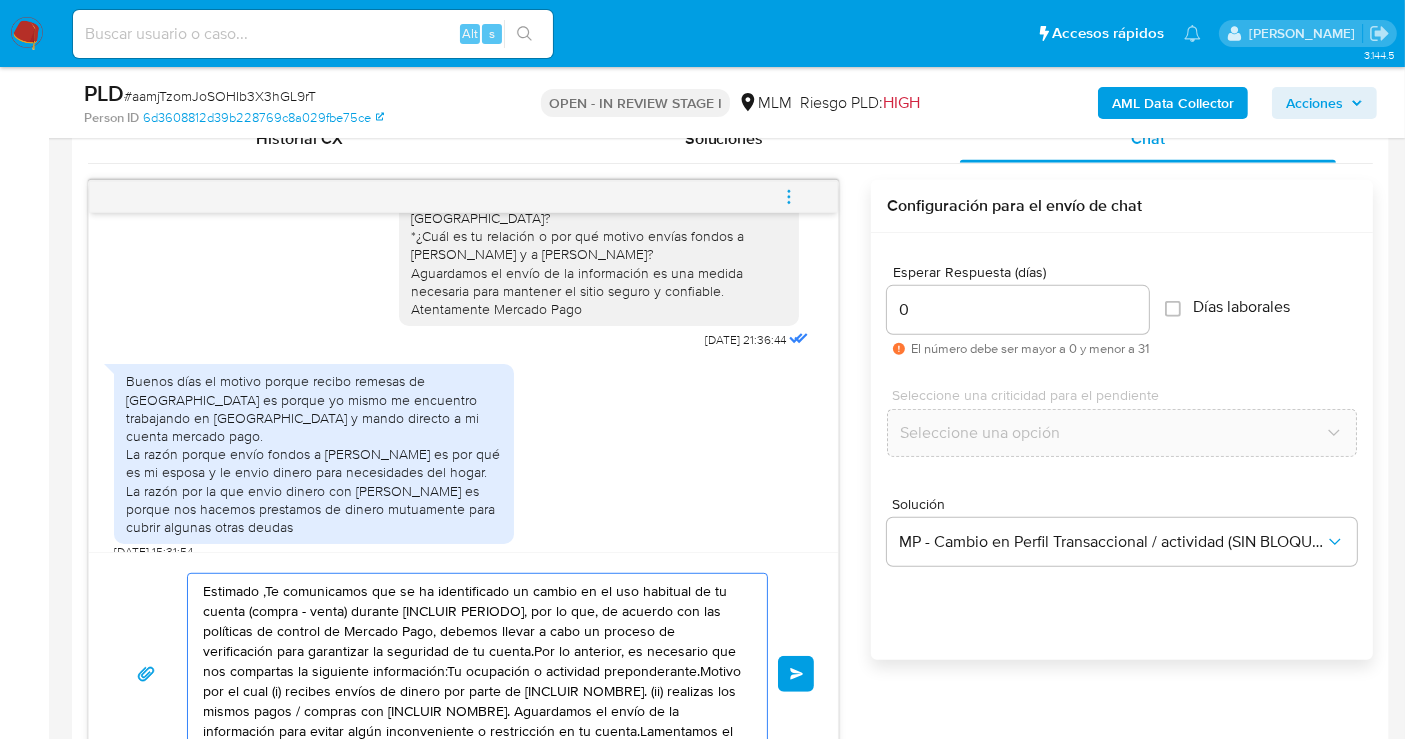 click on "Estimado ,Te comunicamos que se ha identificado un cambio en el uso habitual de tu cuenta (compra - venta) durante [INCLUIR PERIODO], por lo que, de acuerdo con las políticas de control de Mercado Pago, debemos llevar a cabo un proceso de verificación para garantizar la seguridad de tu cuenta.Por lo anterior, es necesario que nos compartas la siguiente información:Tu ocupación o actividad preponderante.Motivo por el cual (i) recibes envíos de dinero por parte de [INCLUIR NOMBRE]. (ii) realizas los mismos pagos / compras con [INCLUIR NOMBRE]. Aguardamos el envío de la información para evitar algún inconveniente o restricción en tu cuenta.Lamentamos el malestar que esta situación te pudiera ocasionar, pero es una medida necesaria para mantener el sitio seguro y confiable.Atentamente,Mercado Pago" at bounding box center (472, 674) 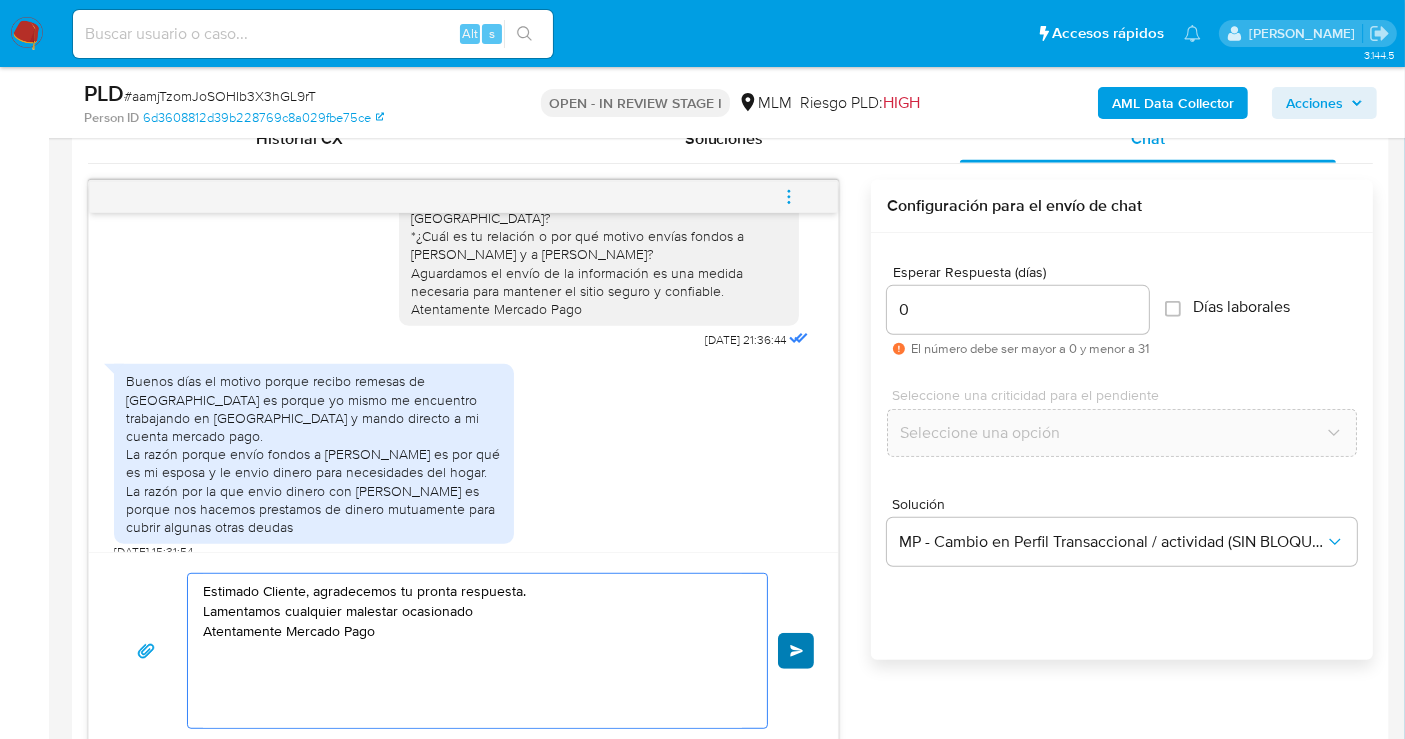 type on "Estimado Cliente, agradecemos tu pronta respuesta.
Lamentamos cualquier malestar ocasionado
Atentamente Mercado Pago" 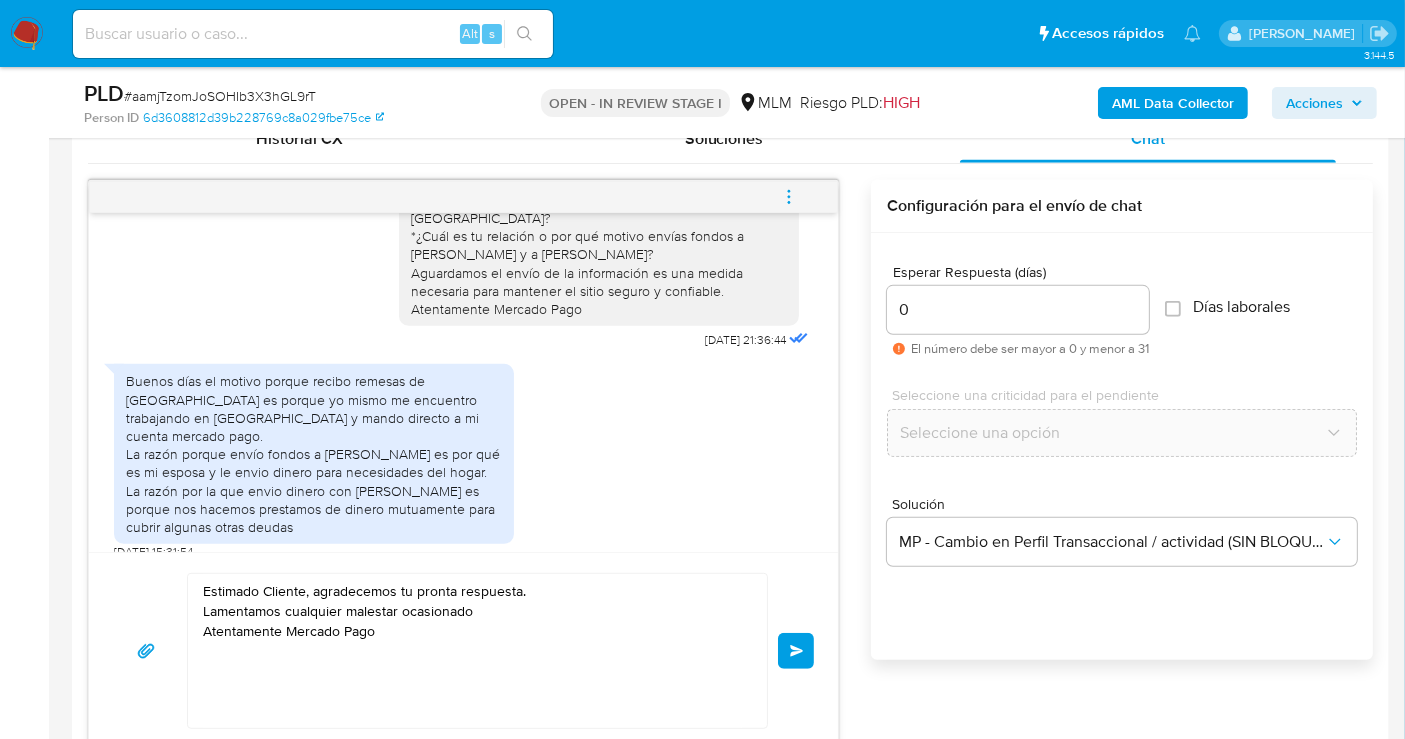 click on "Enviar" at bounding box center (797, 651) 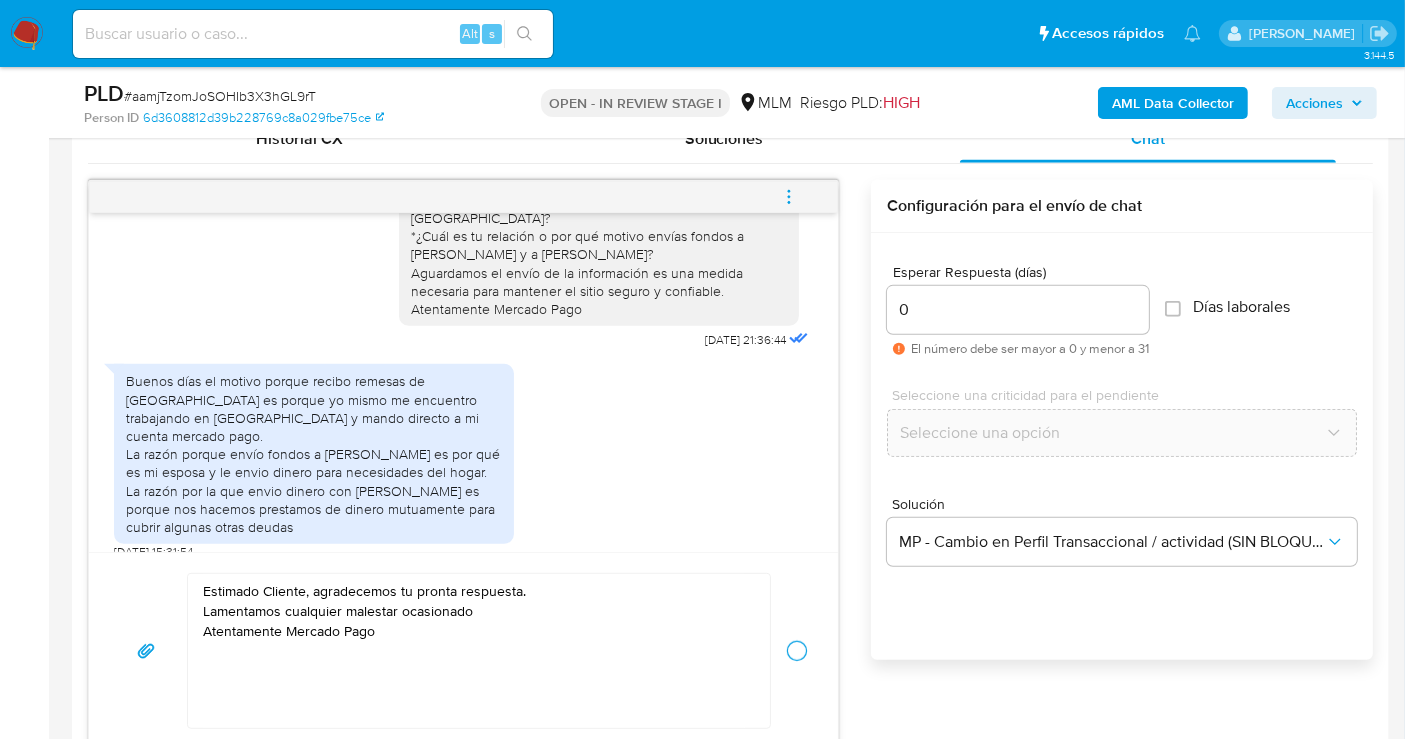 type 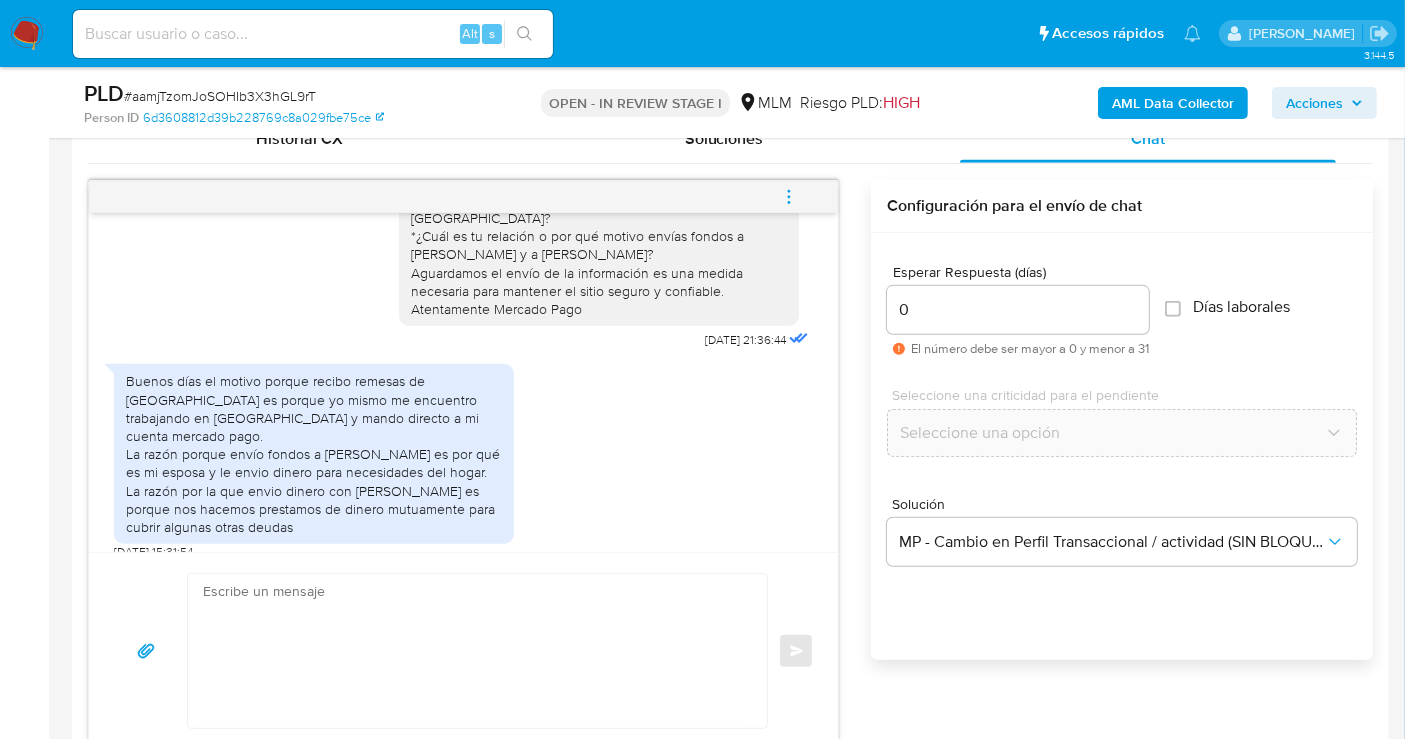 scroll, scrollTop: 294, scrollLeft: 0, axis: vertical 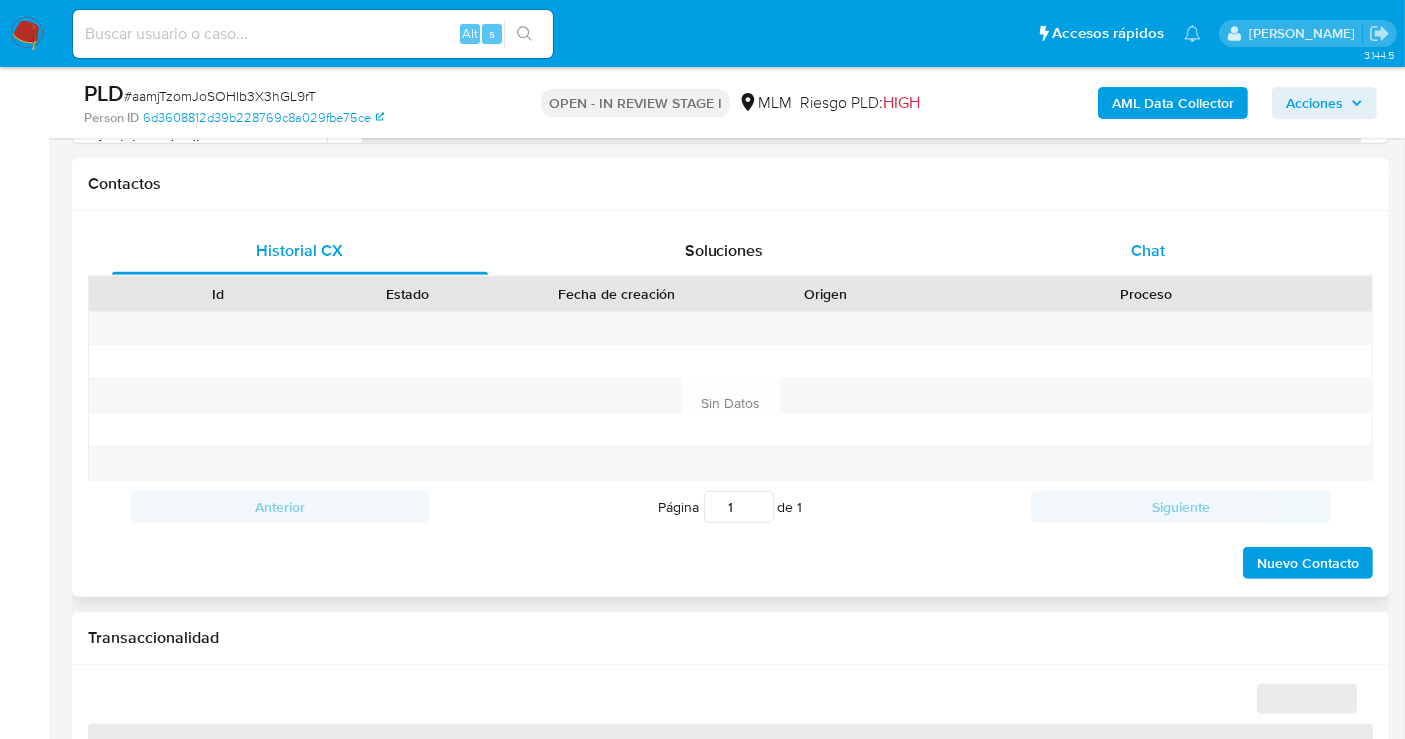 select on "10" 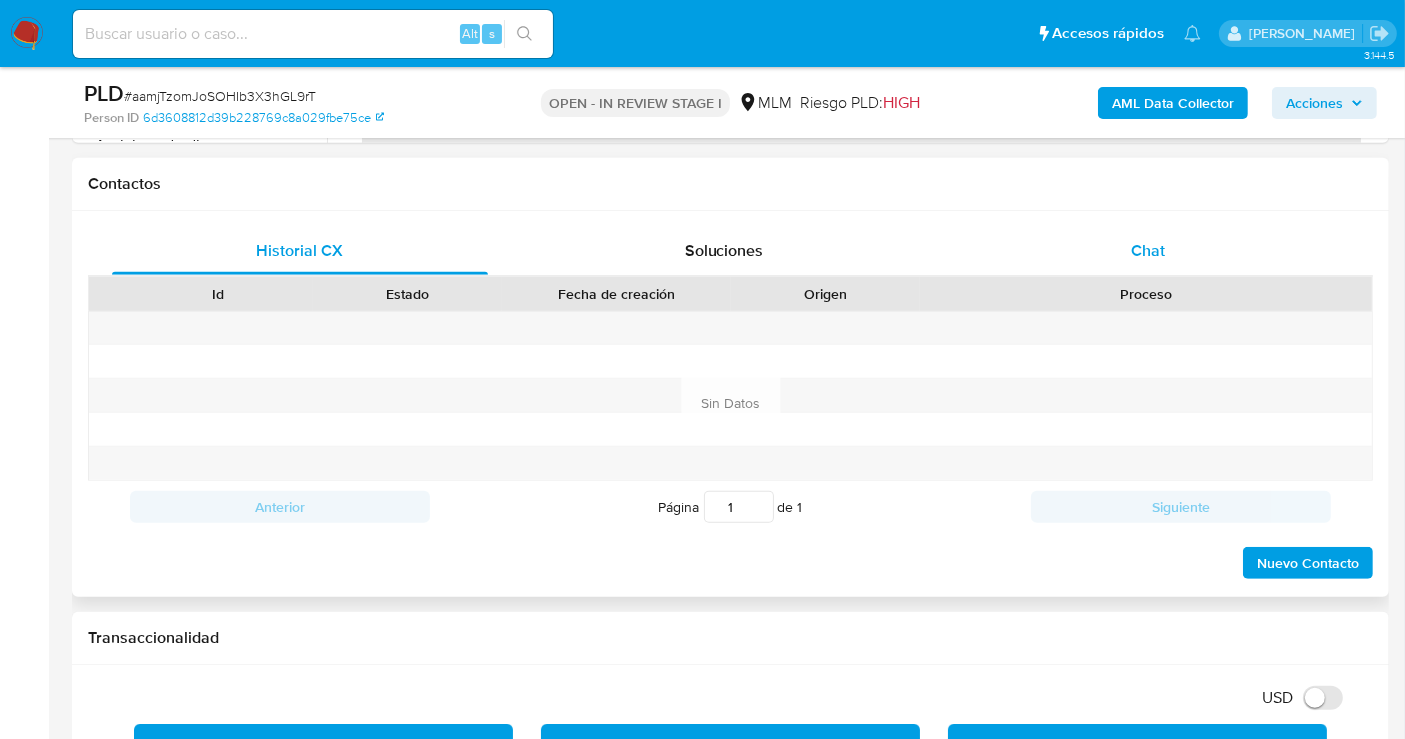 click on "Chat" at bounding box center (1148, 250) 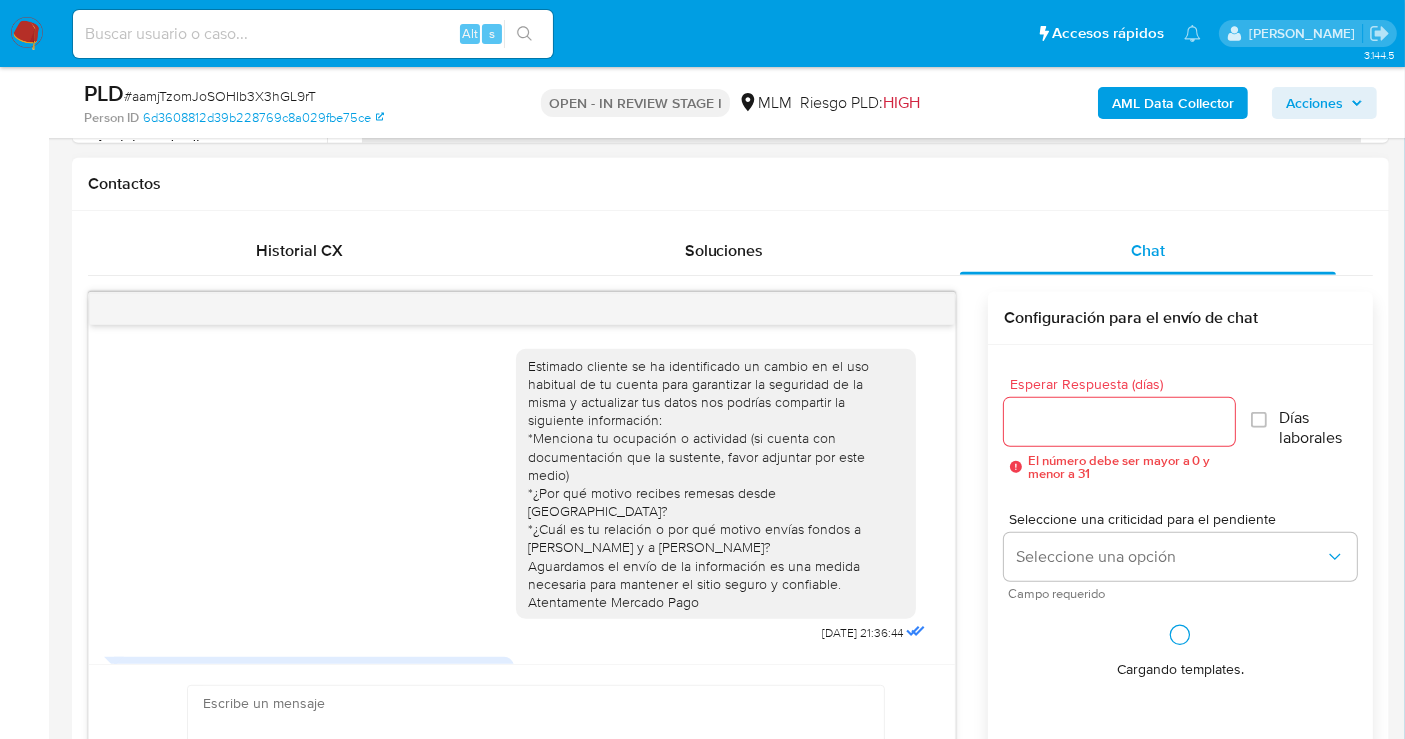 scroll, scrollTop: 294, scrollLeft: 0, axis: vertical 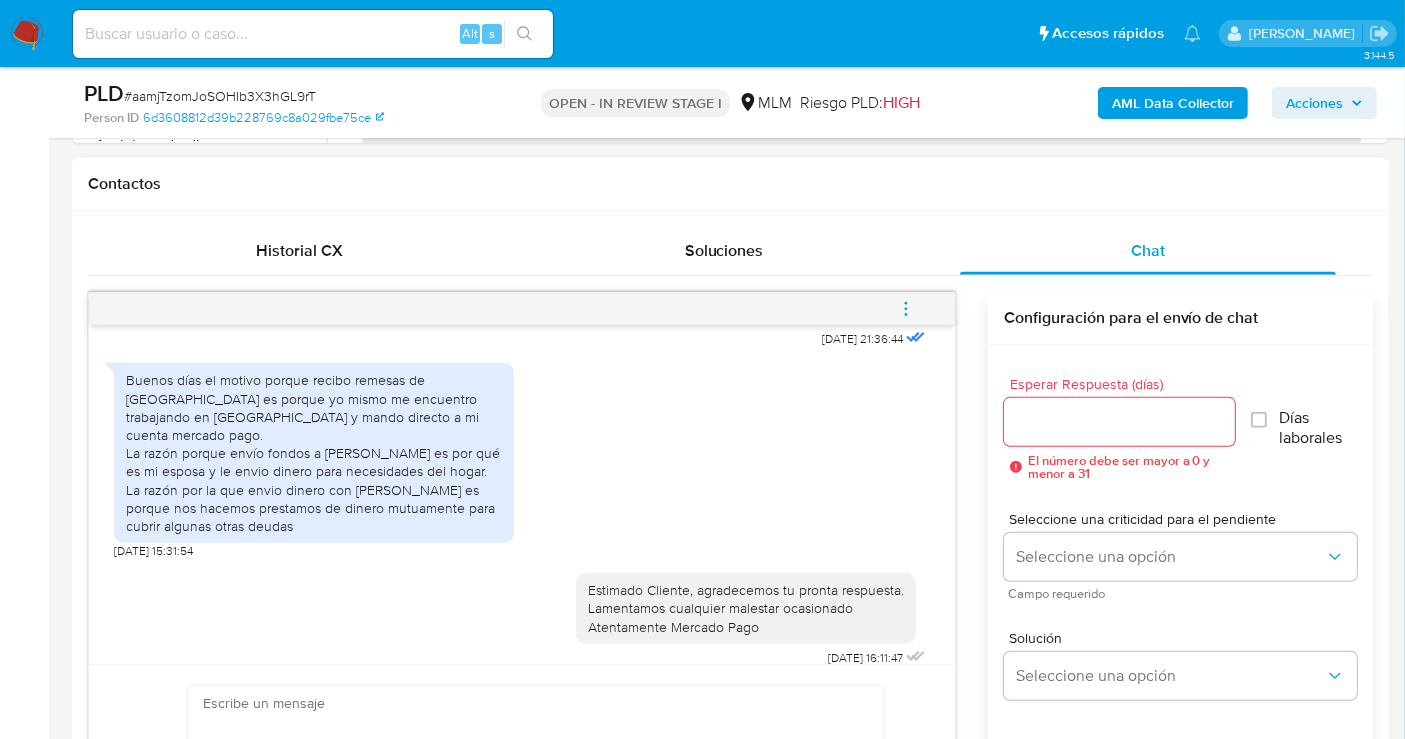 click 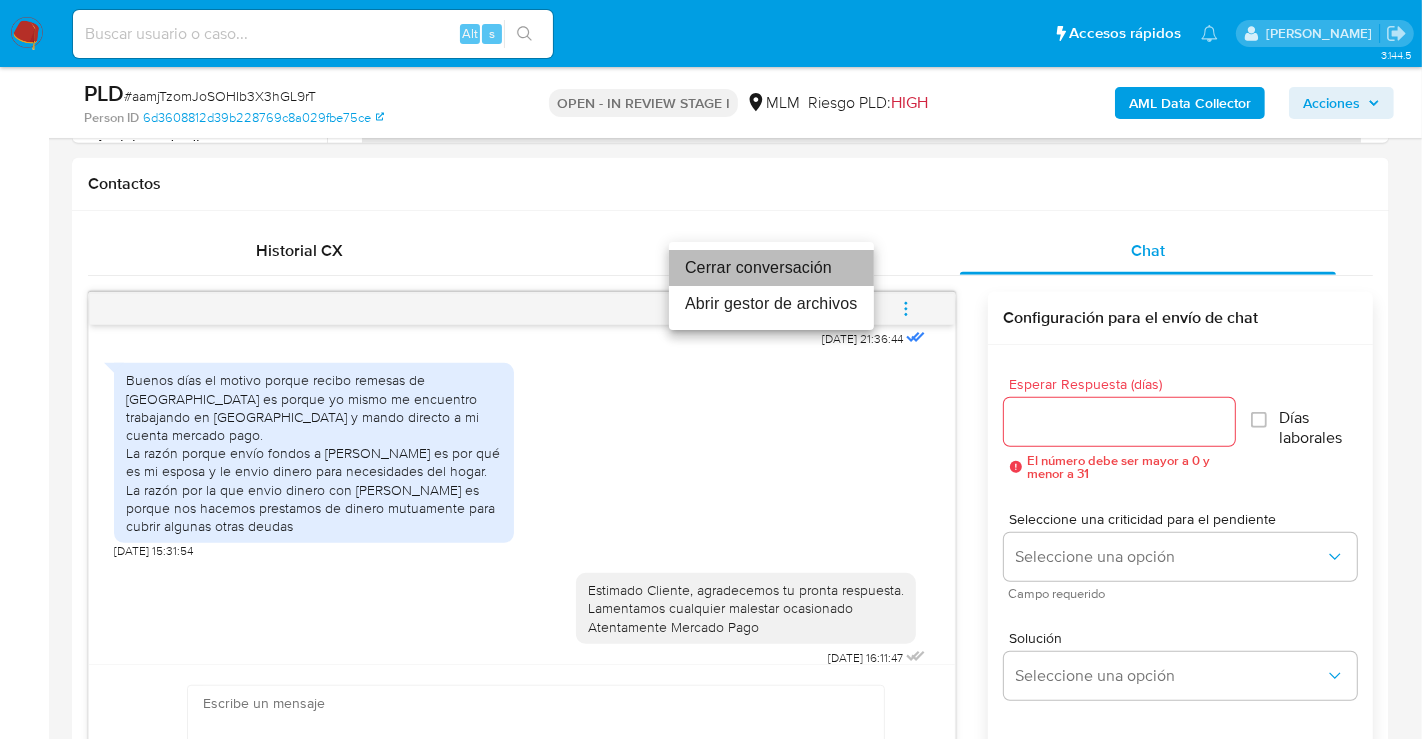 click on "Cerrar conversación" at bounding box center (771, 268) 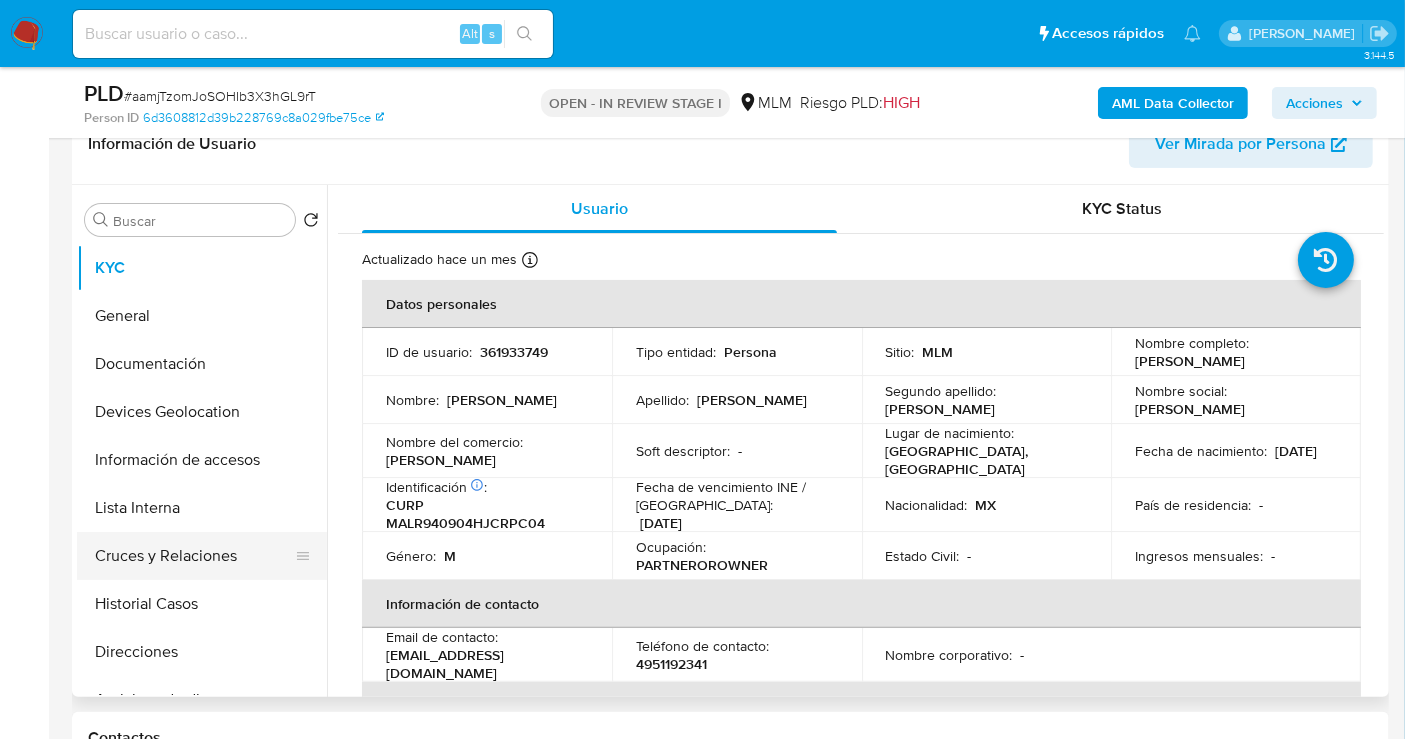 scroll, scrollTop: 333, scrollLeft: 0, axis: vertical 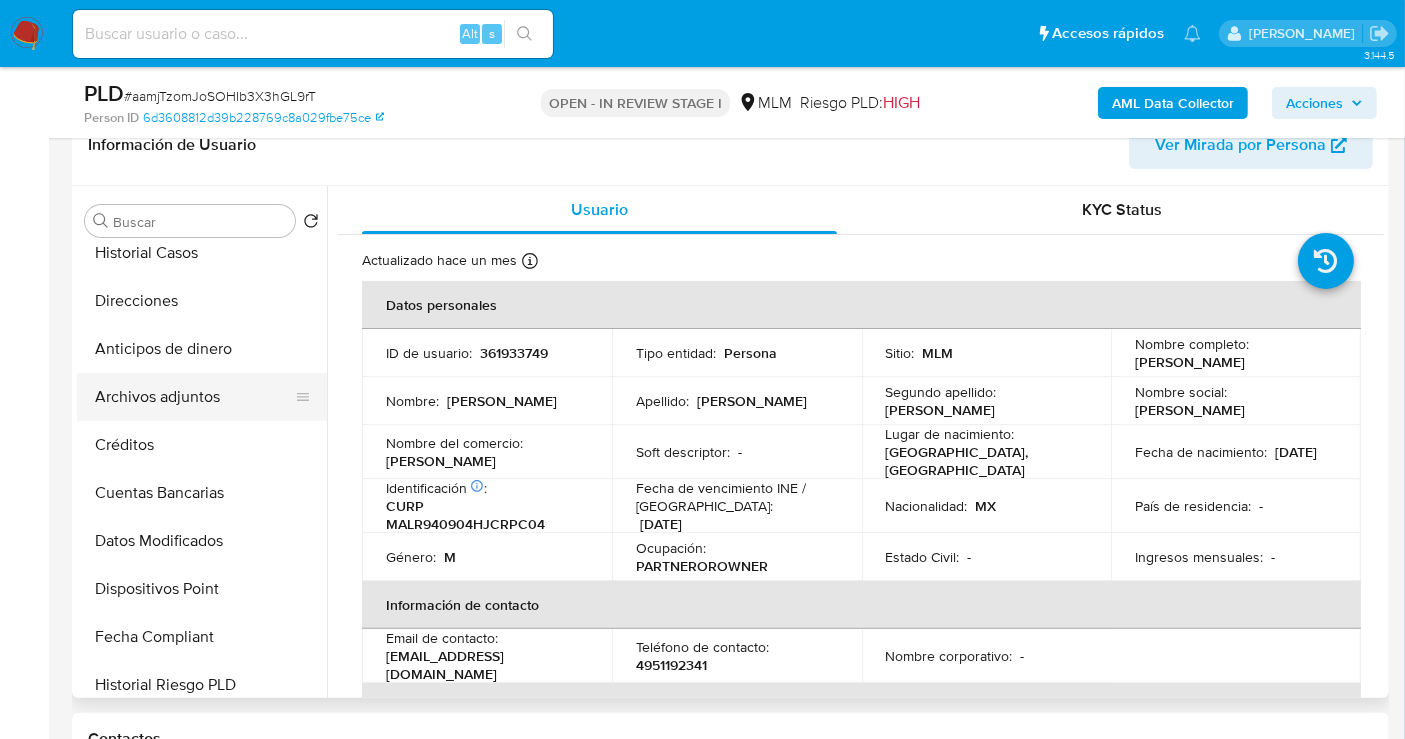 click on "Archivos adjuntos" at bounding box center (194, 397) 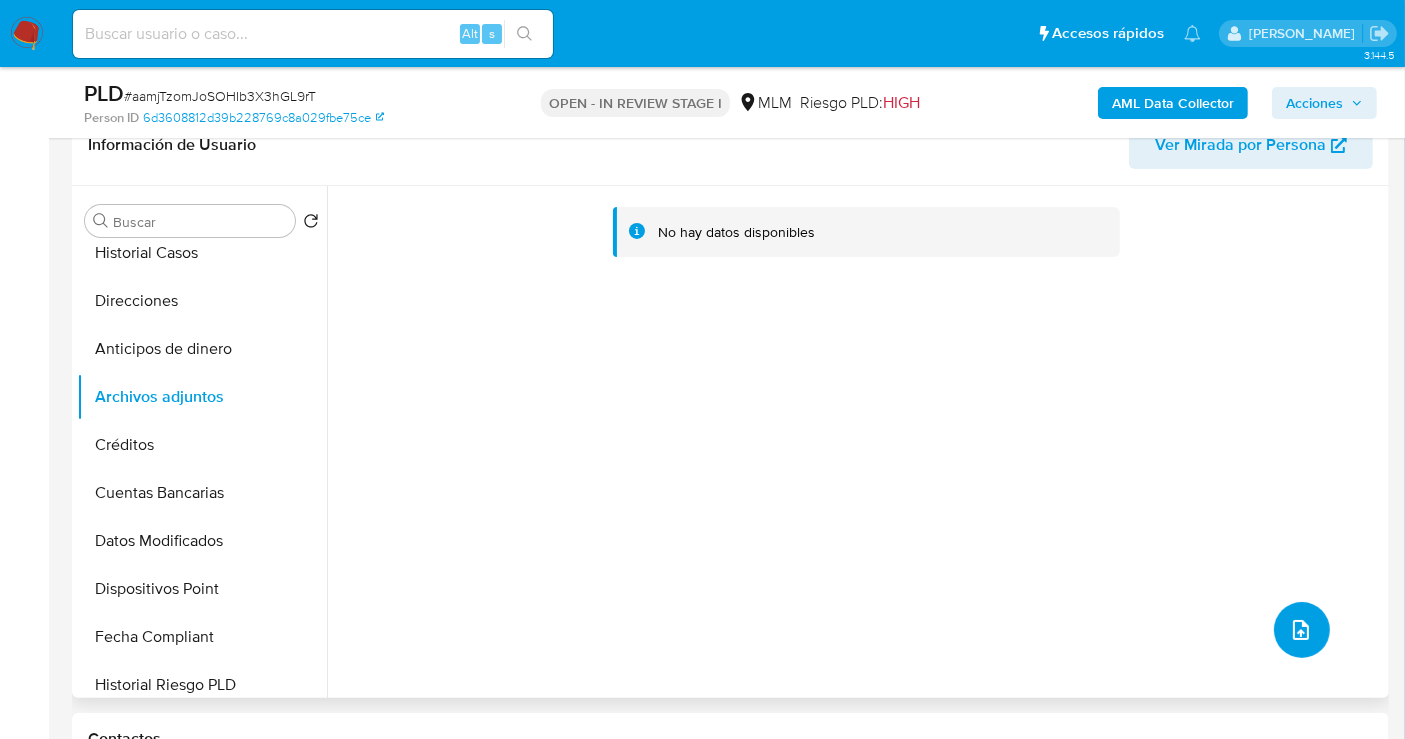click at bounding box center [1302, 630] 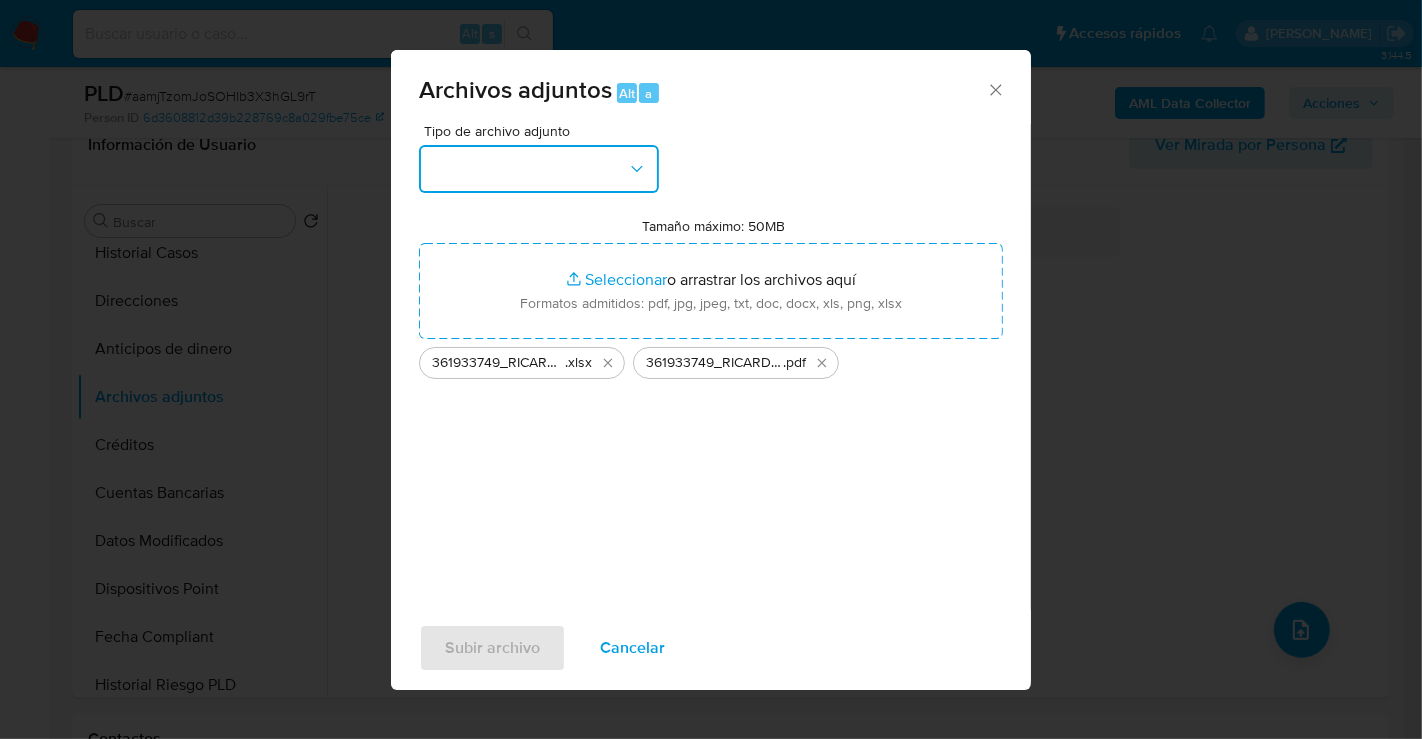 click at bounding box center [539, 169] 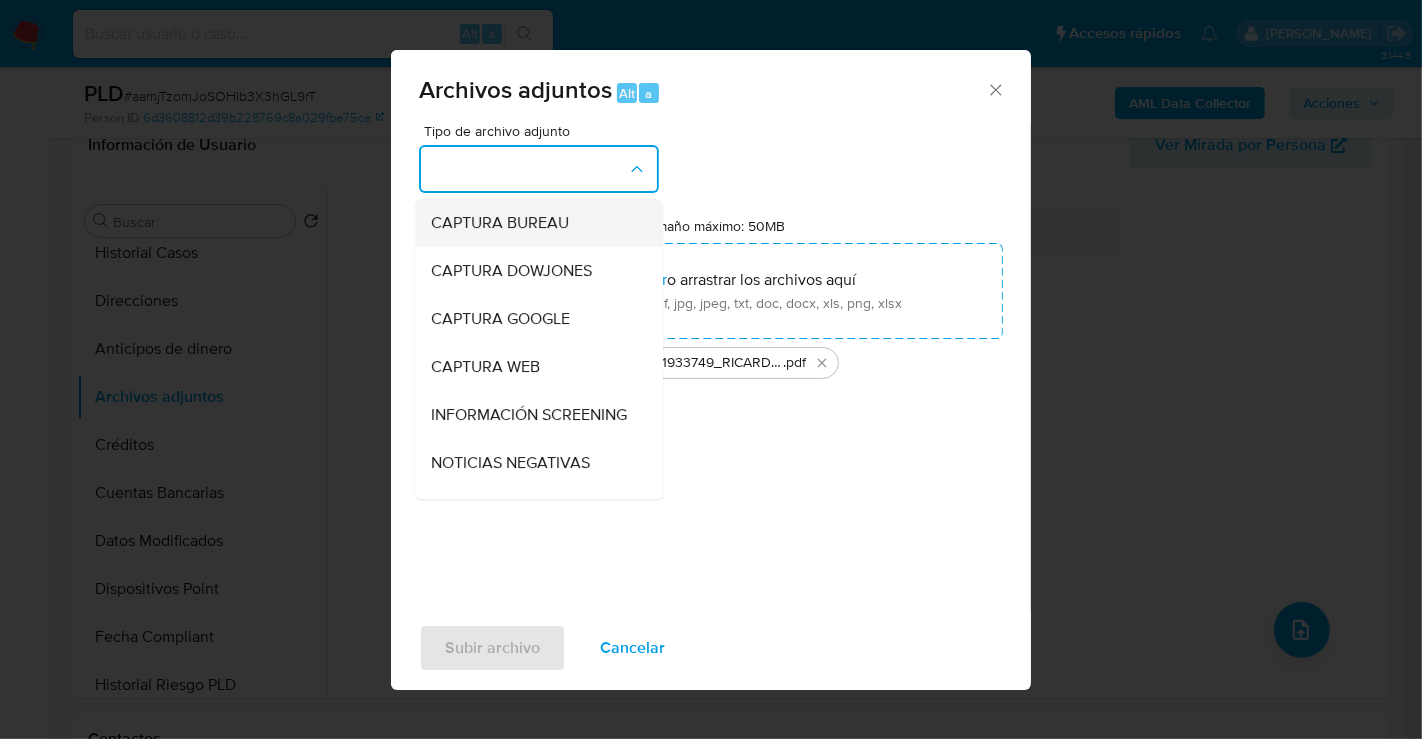type 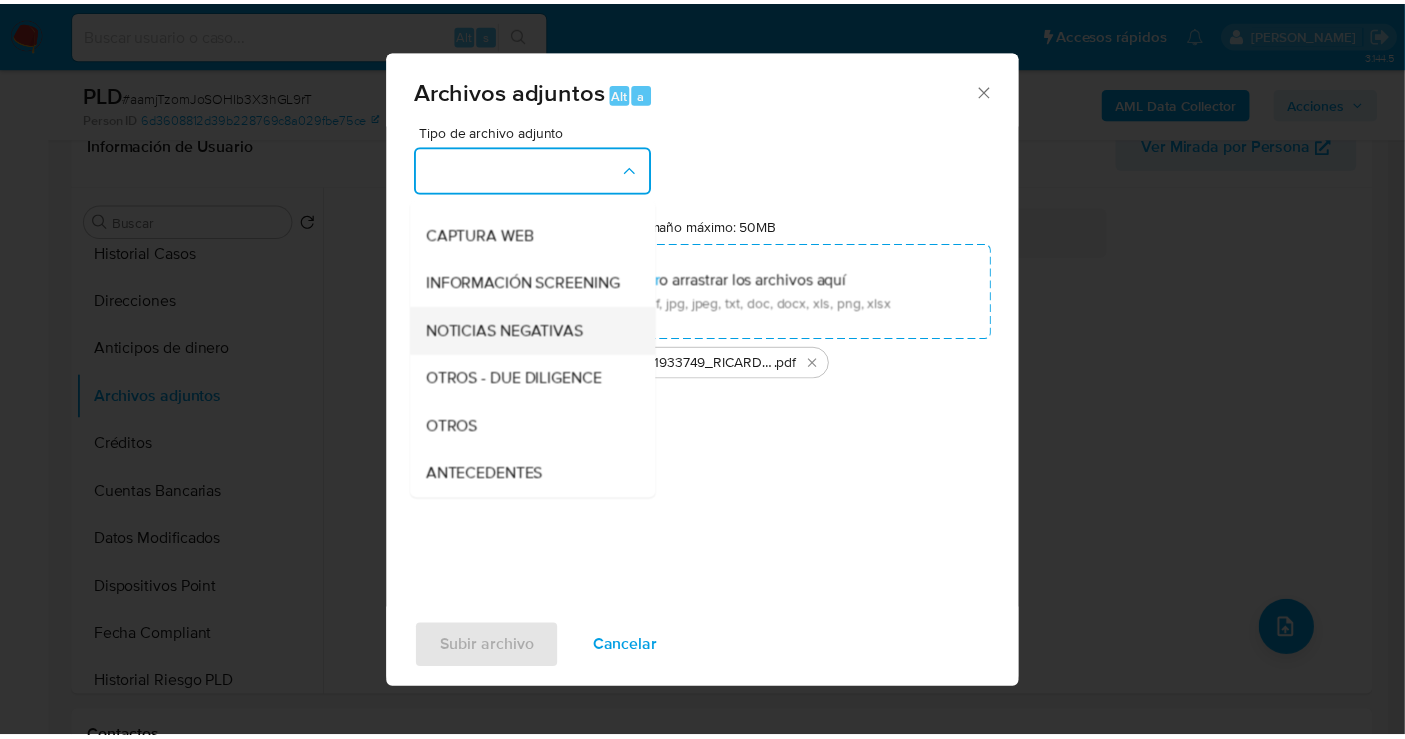 scroll, scrollTop: 167, scrollLeft: 0, axis: vertical 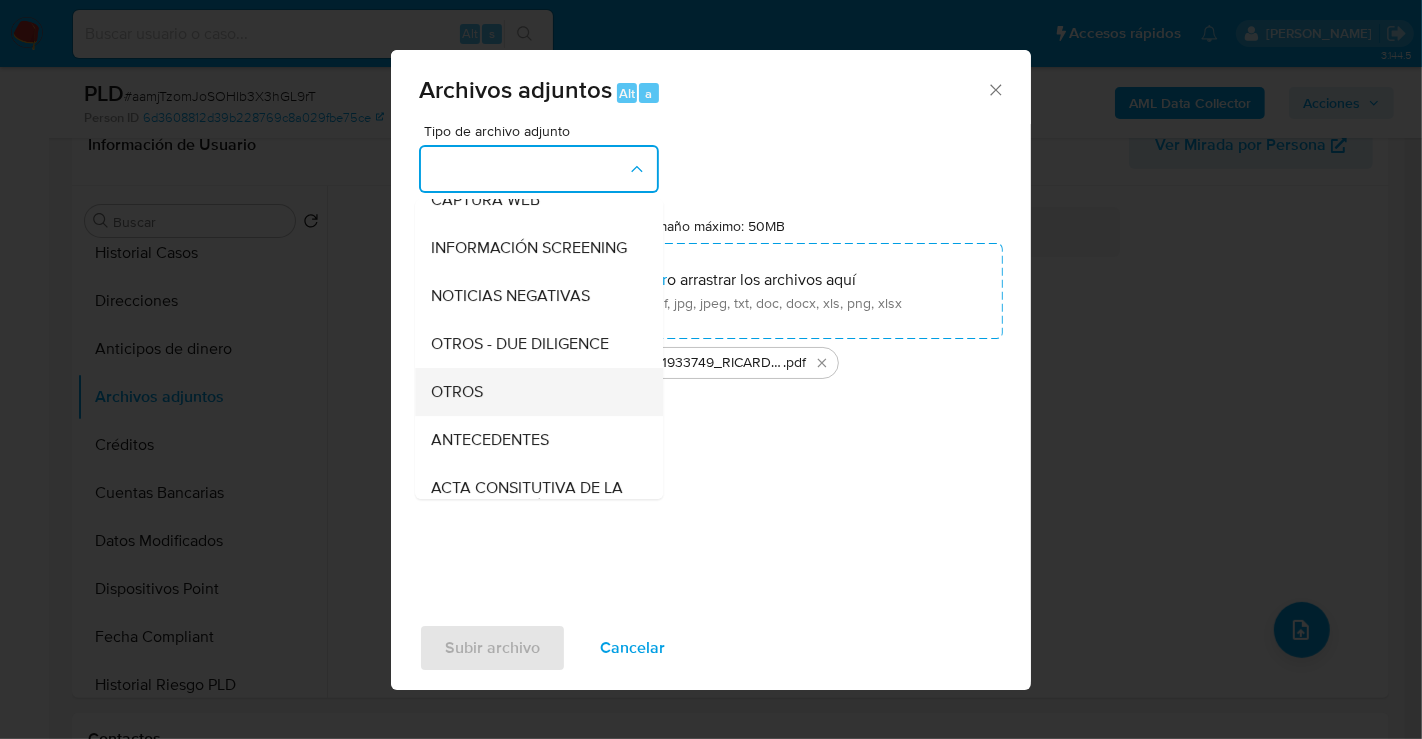 click on "OTROS" at bounding box center [533, 392] 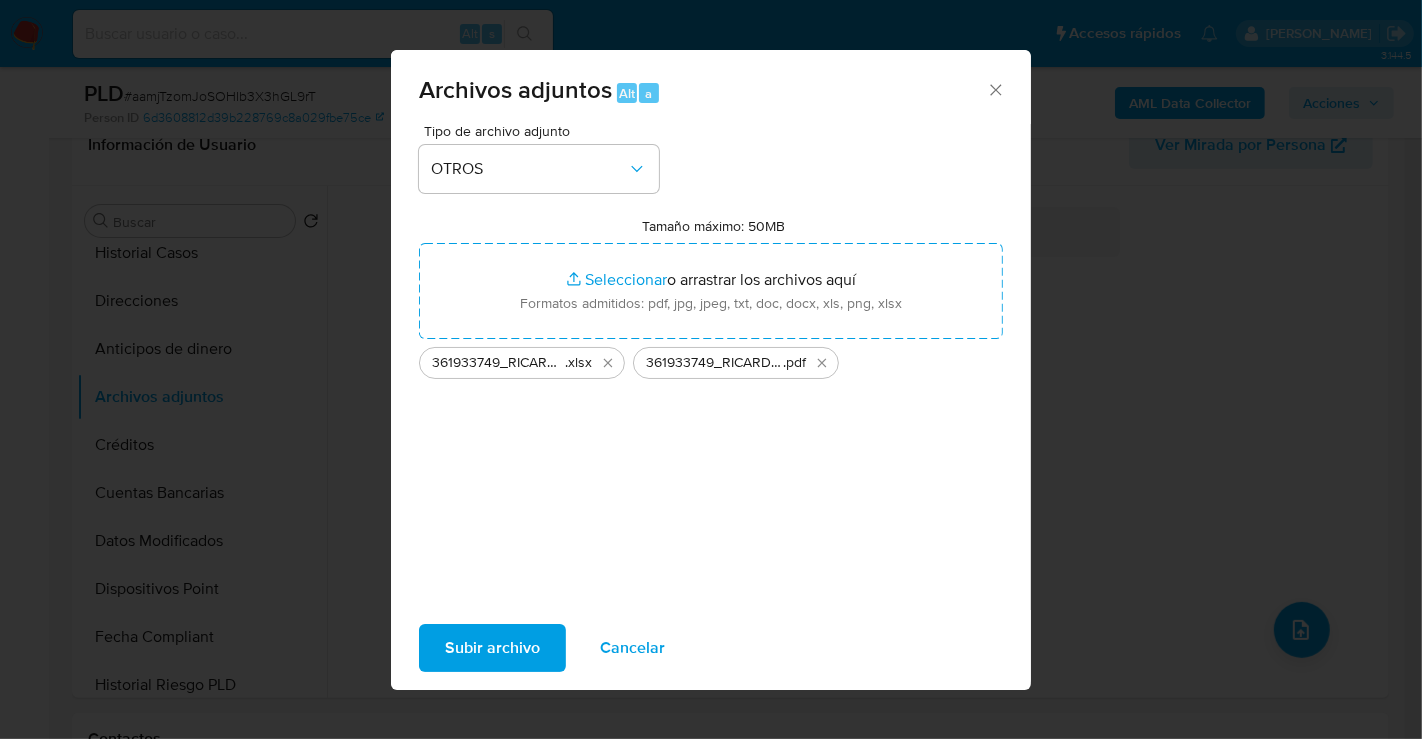 click on "Subir archivo" at bounding box center (492, 648) 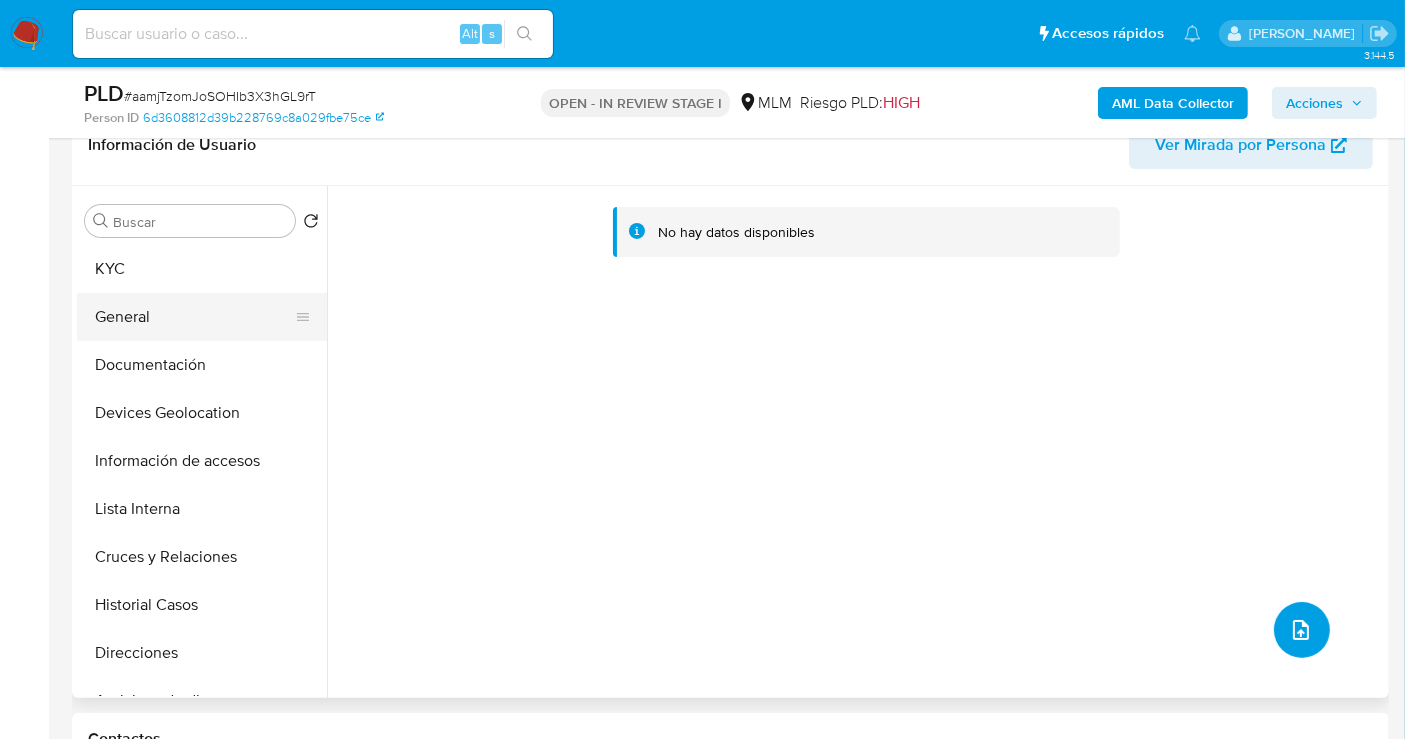 scroll, scrollTop: 0, scrollLeft: 0, axis: both 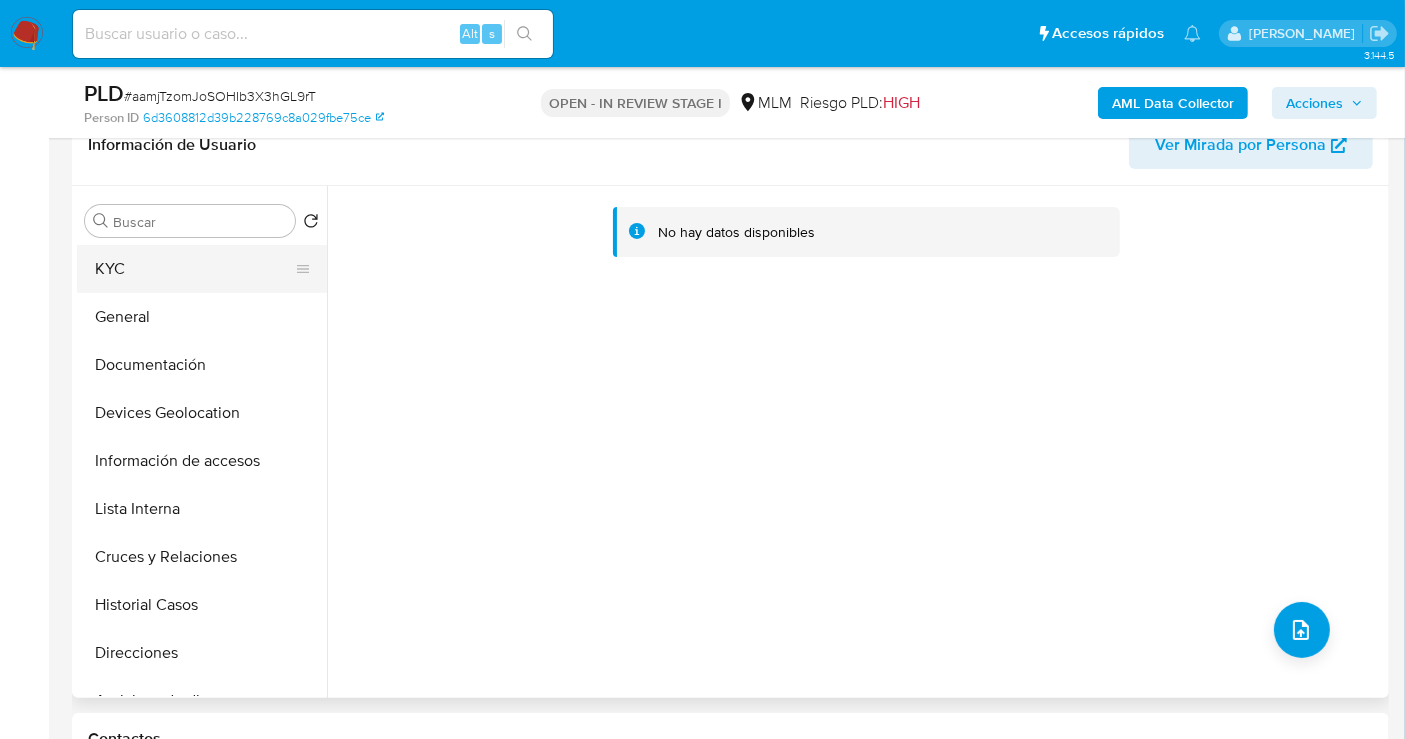 click on "KYC" at bounding box center [194, 269] 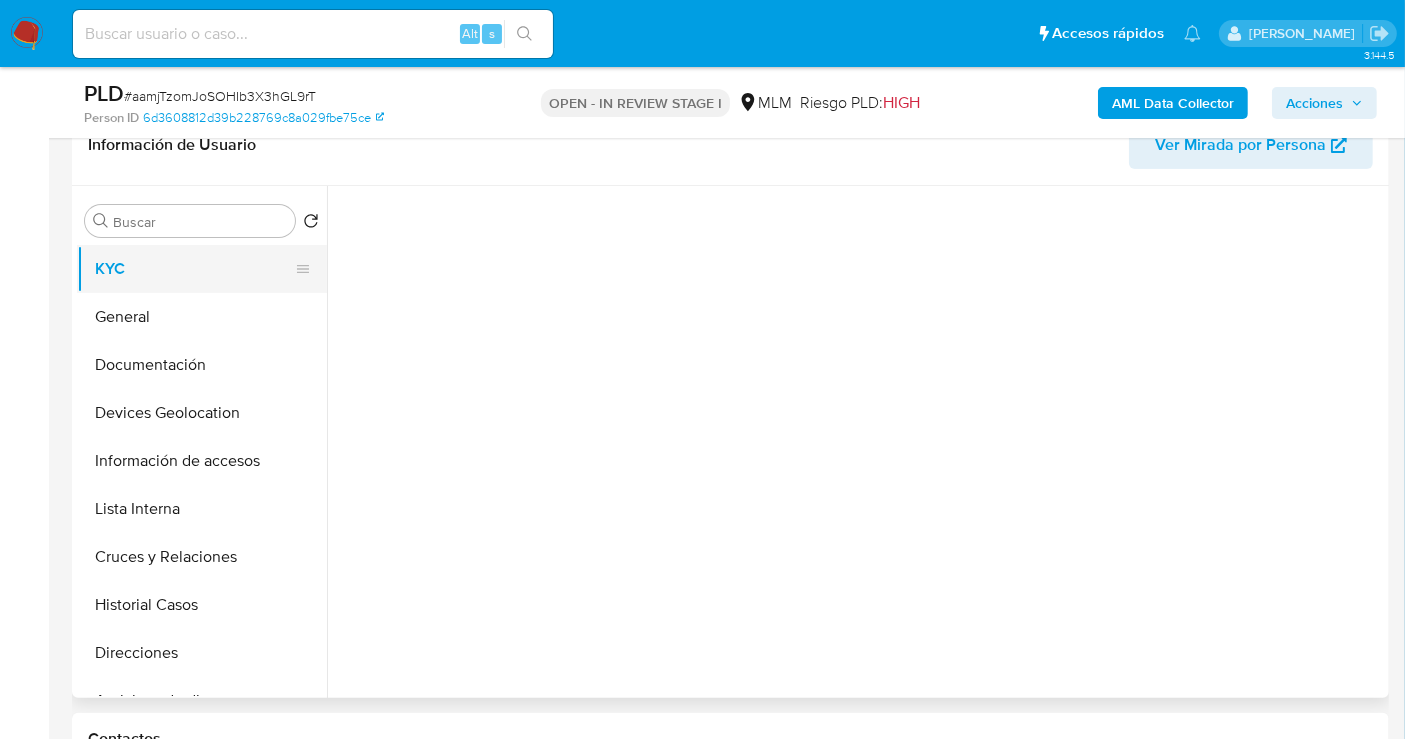 type 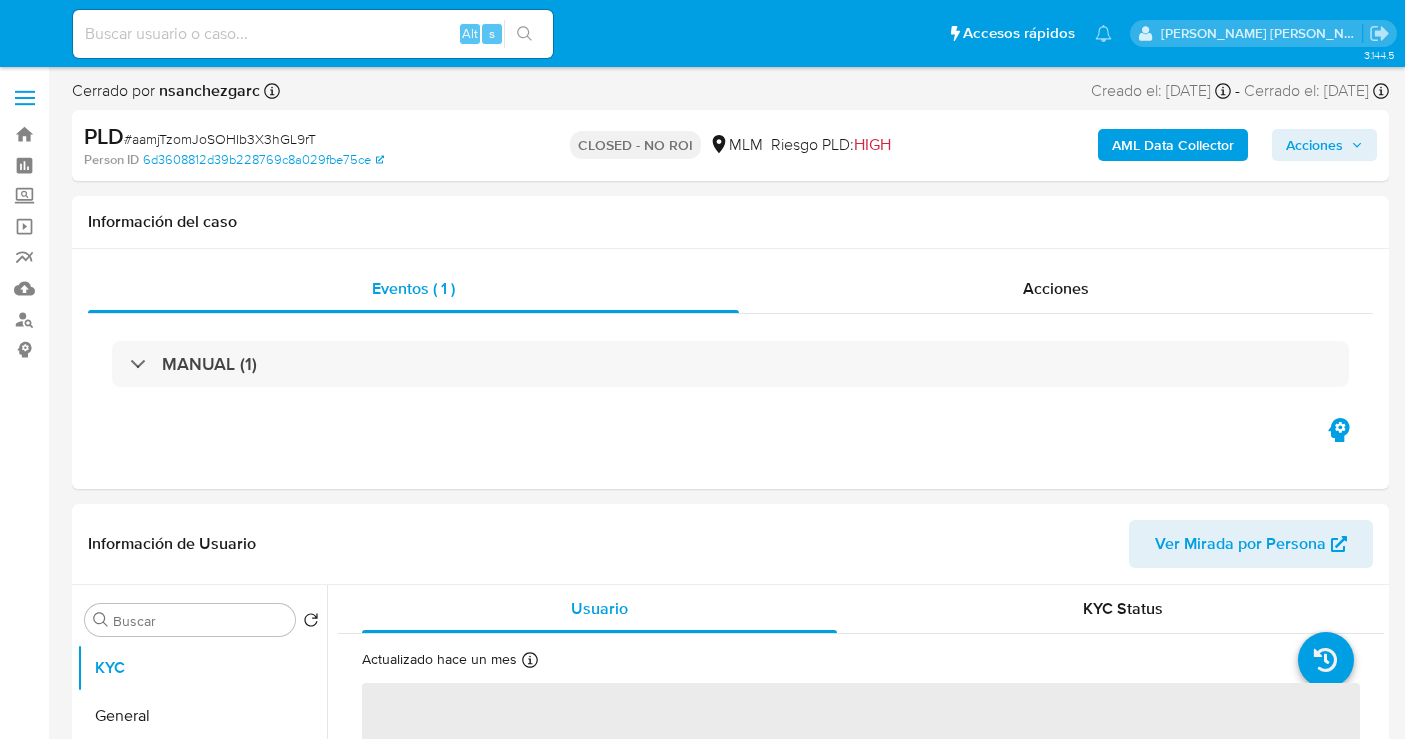 select on "10" 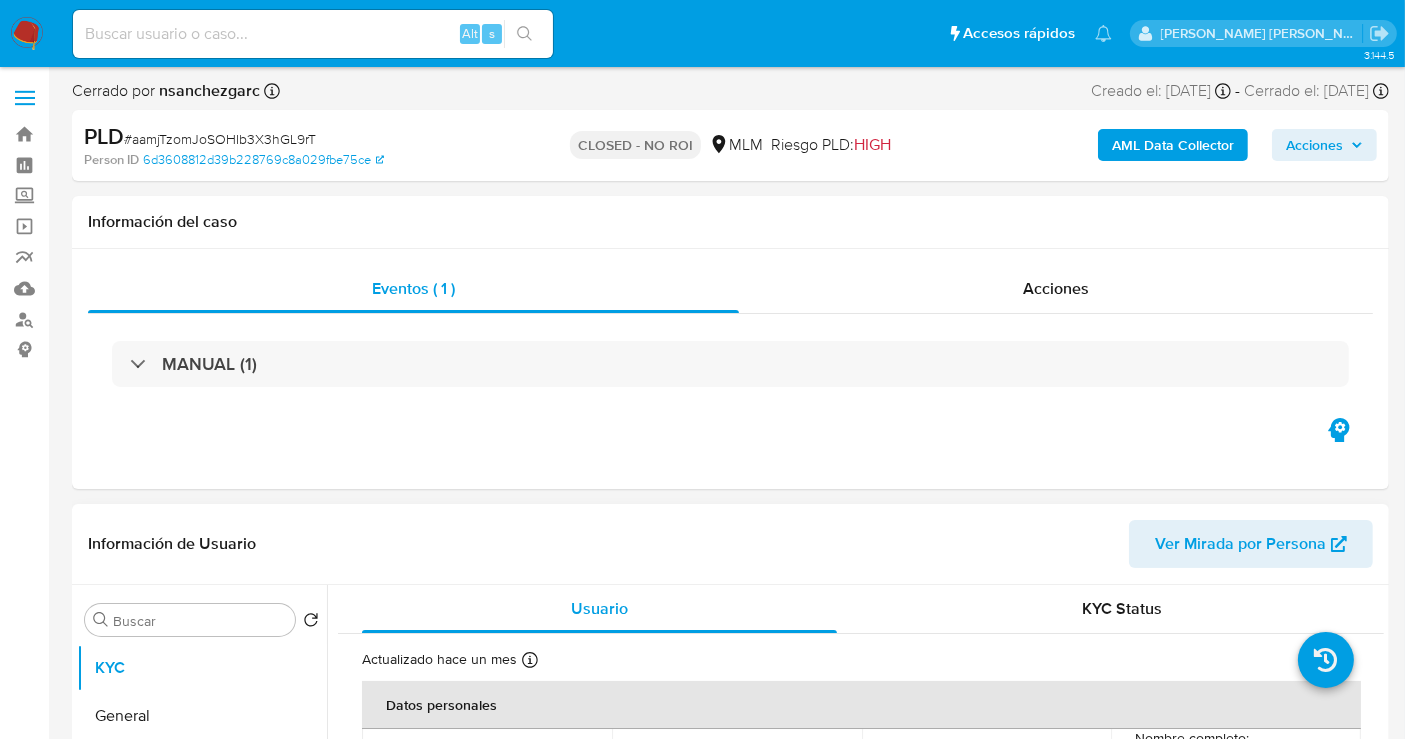 scroll, scrollTop: 444, scrollLeft: 0, axis: vertical 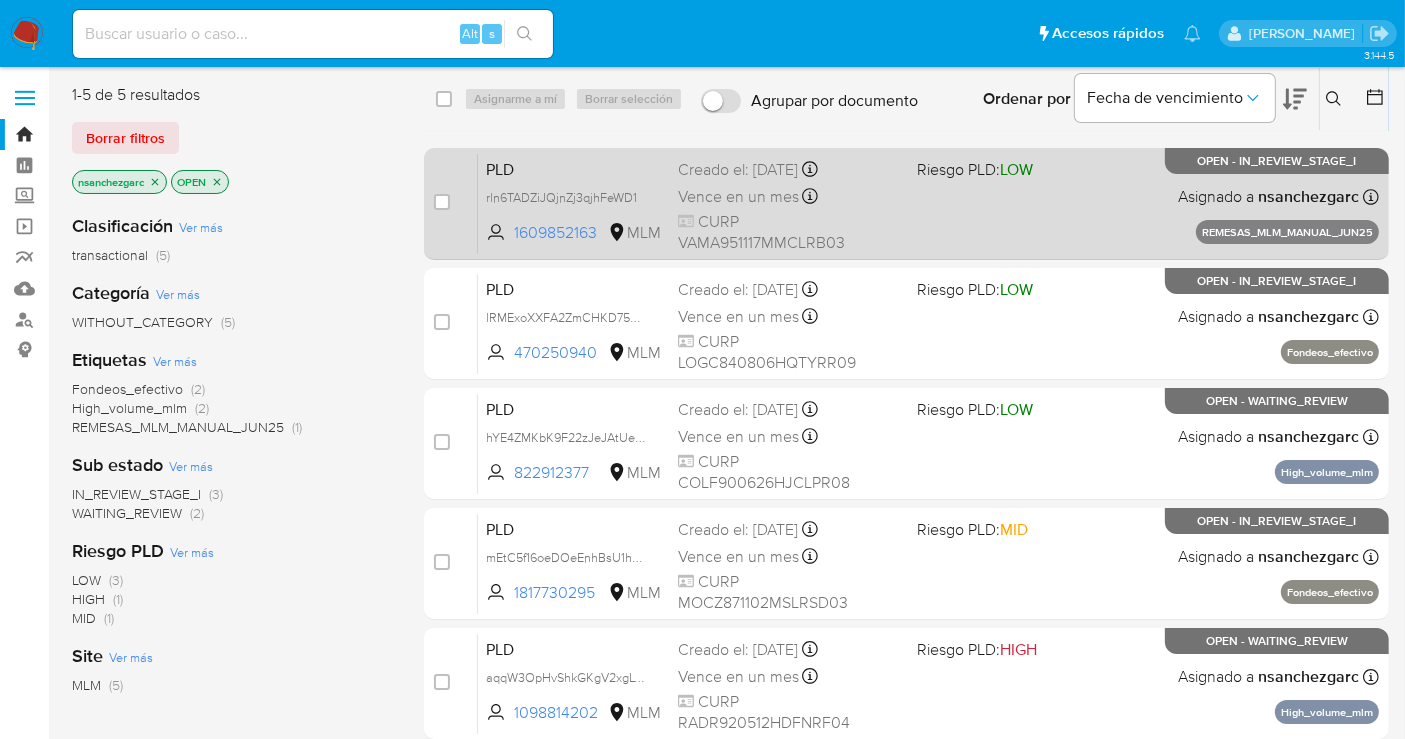 click on "Vence en un mes" at bounding box center [738, 197] 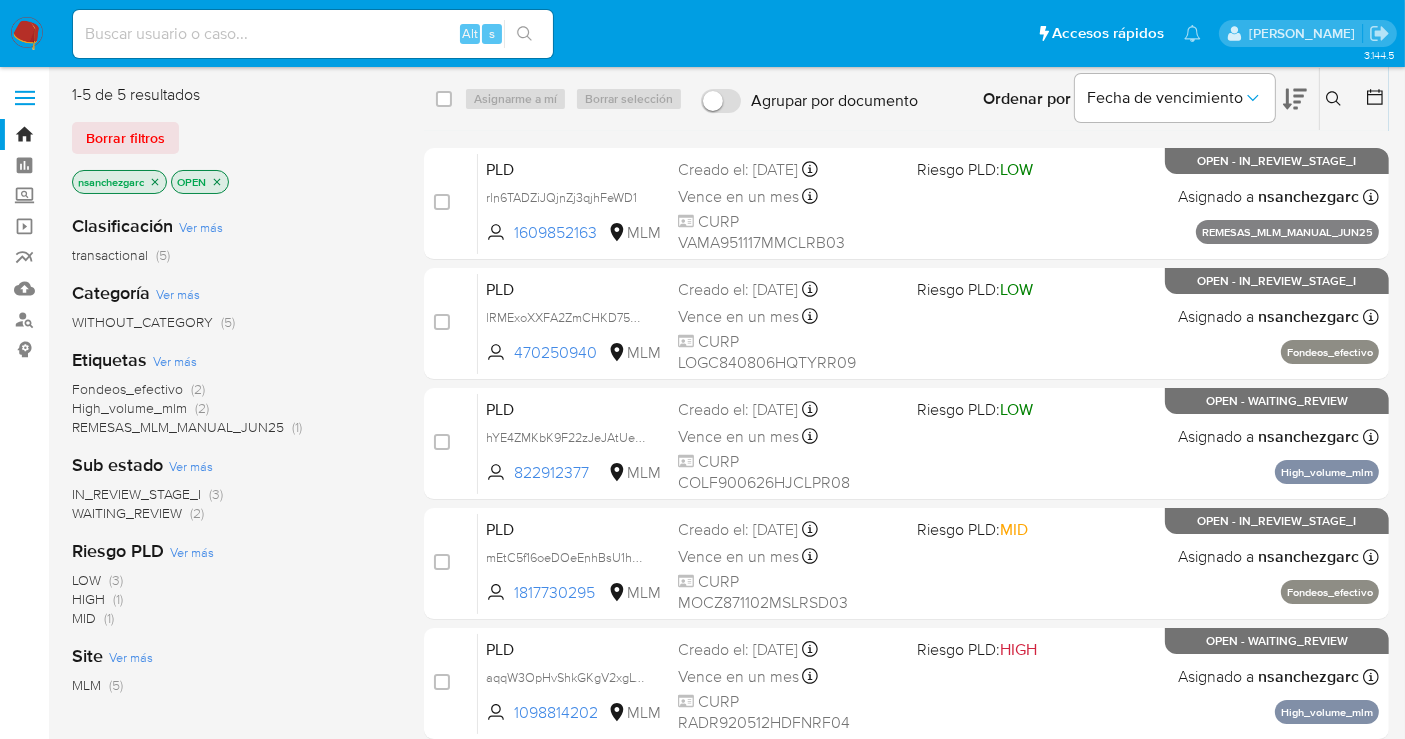 click at bounding box center [27, 34] 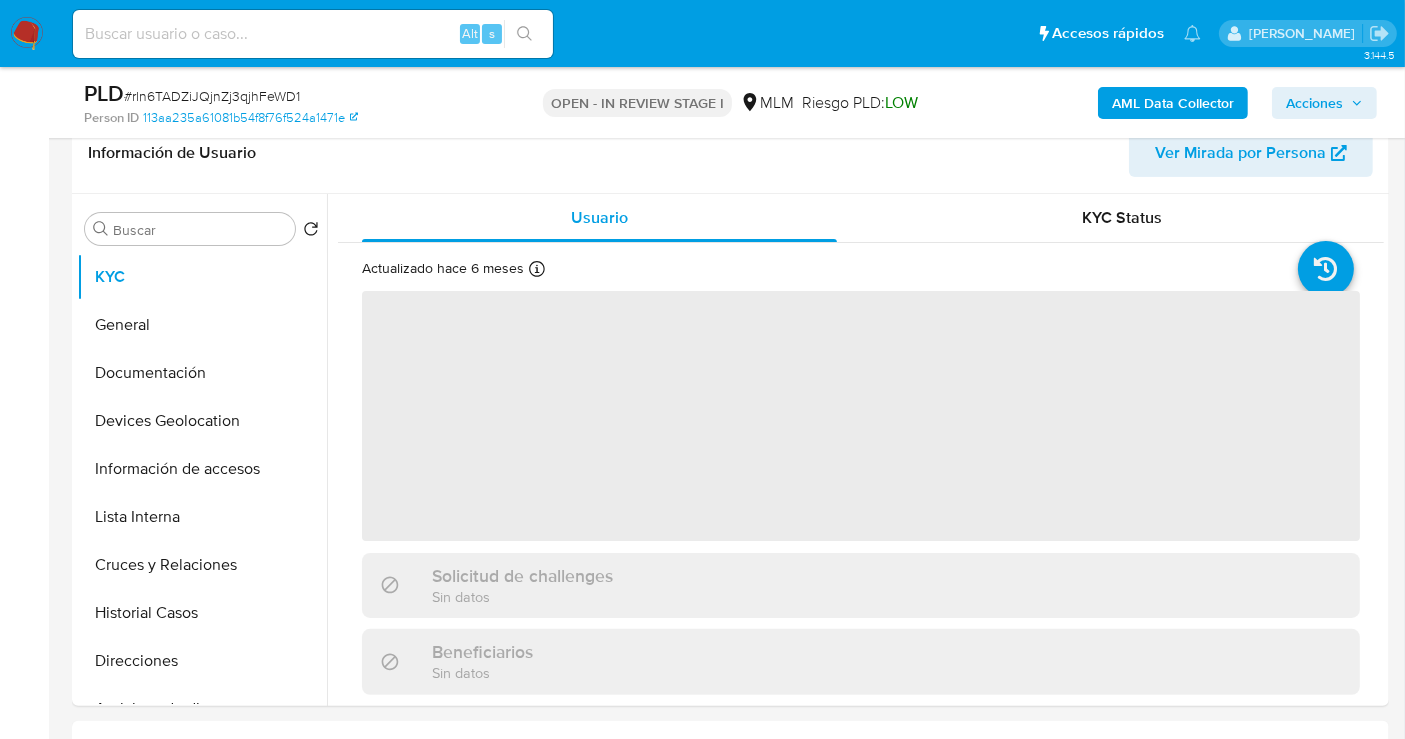scroll, scrollTop: 333, scrollLeft: 0, axis: vertical 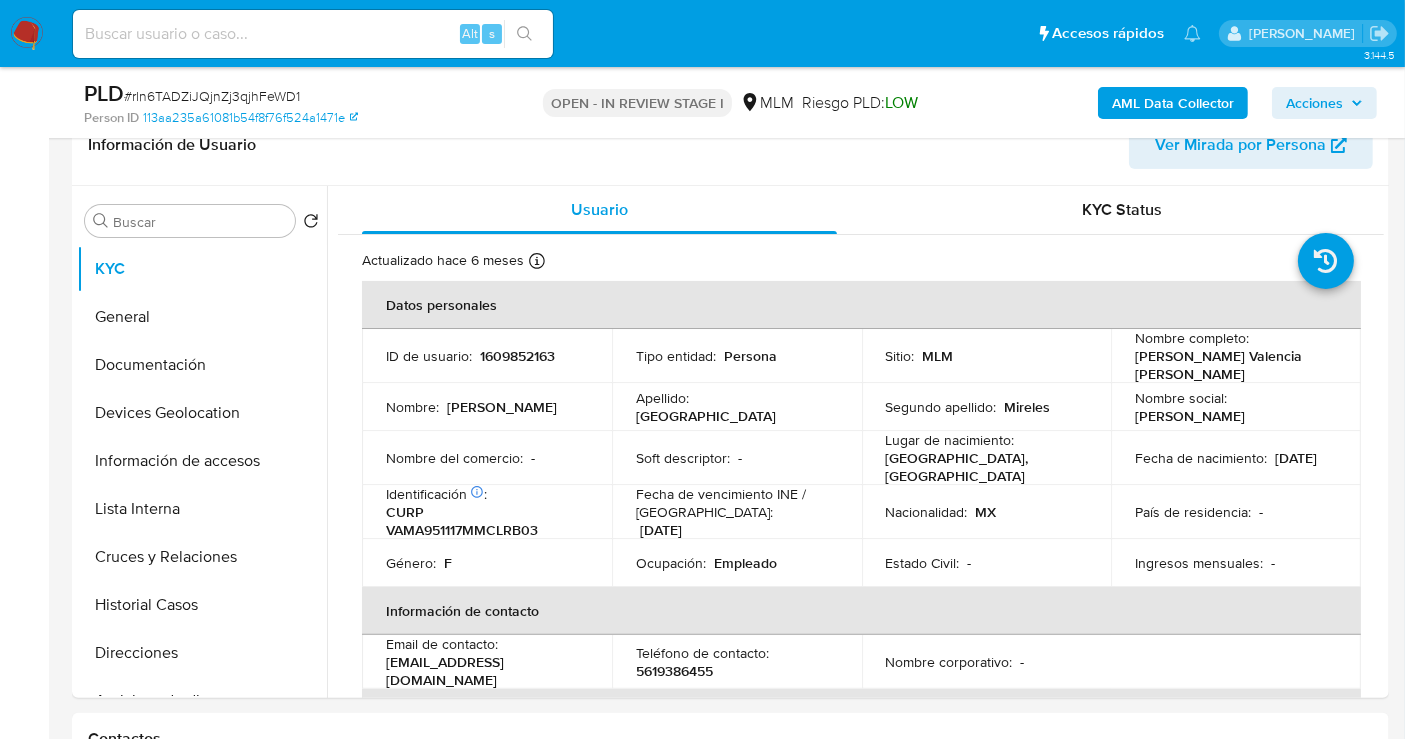 select on "10" 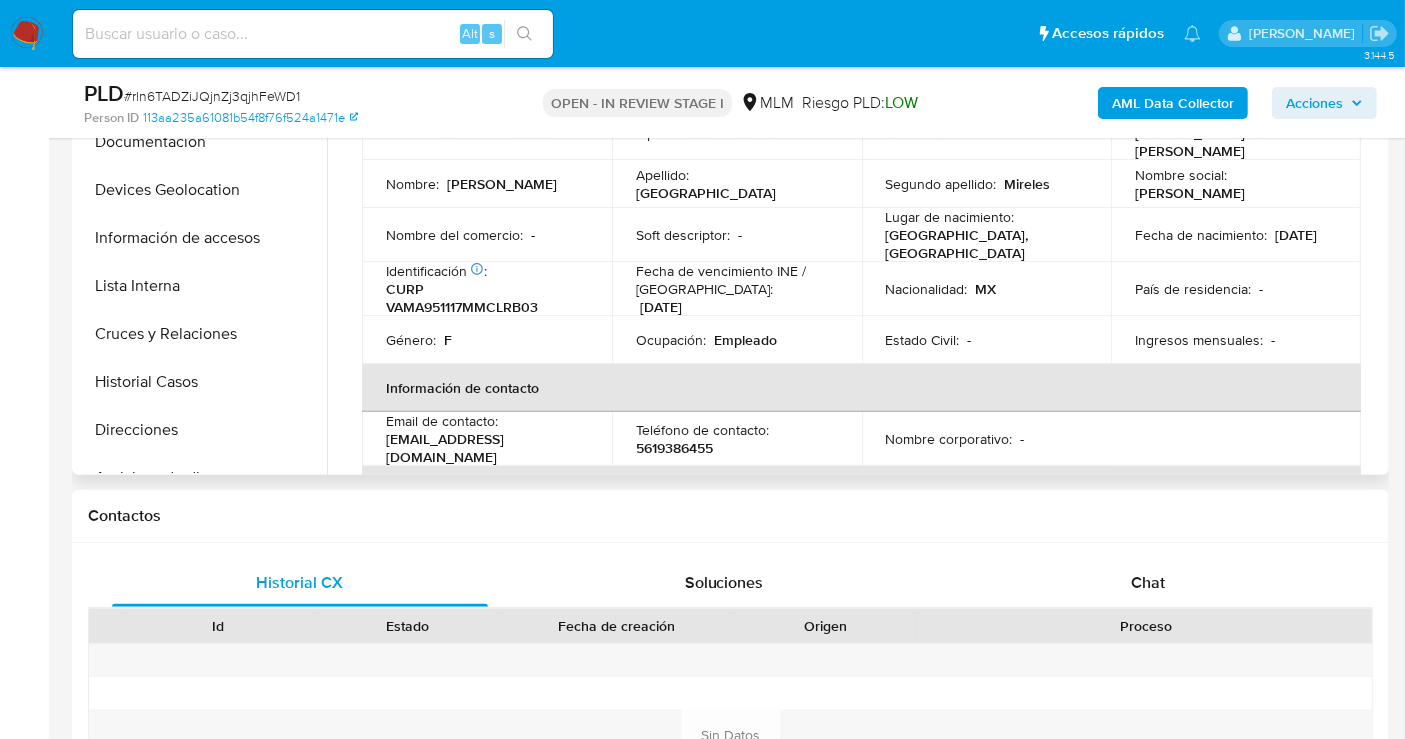 scroll, scrollTop: 333, scrollLeft: 0, axis: vertical 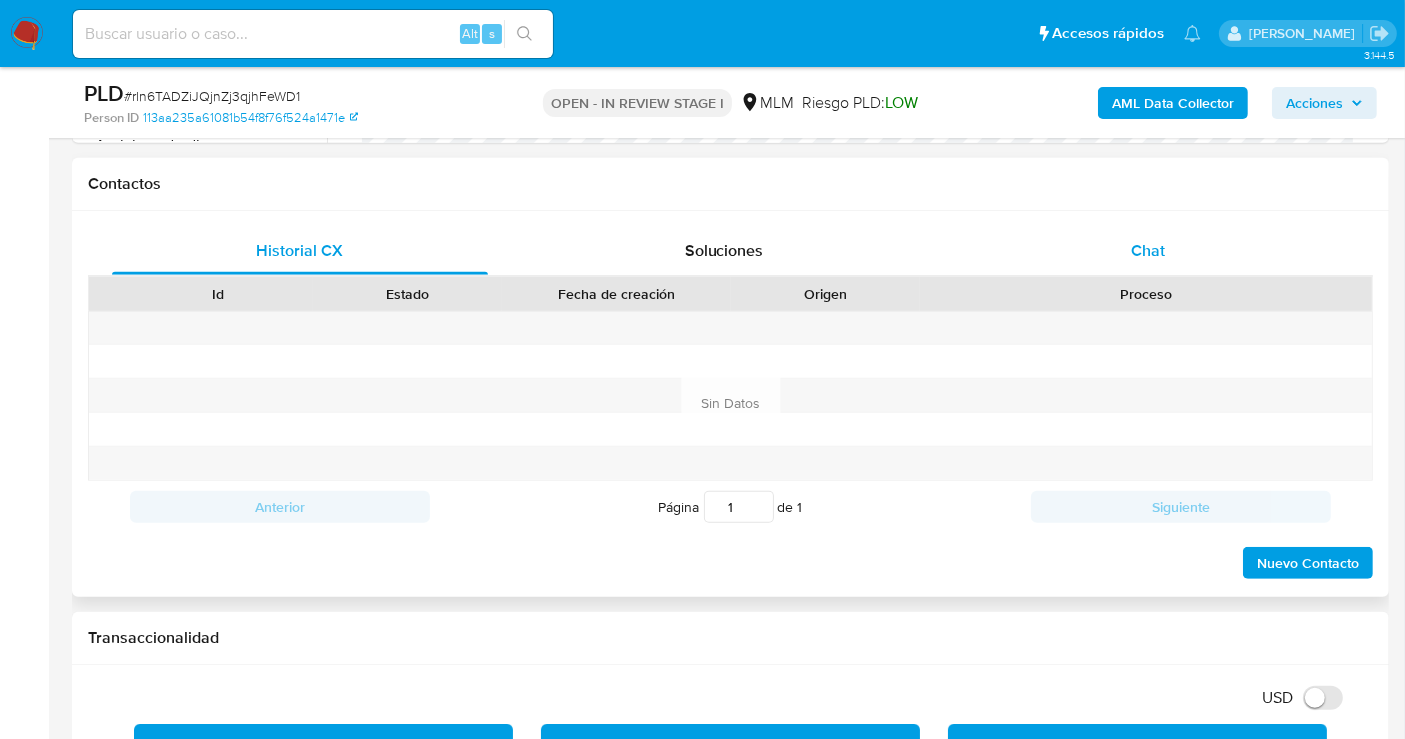 click on "Chat" at bounding box center (1148, 251) 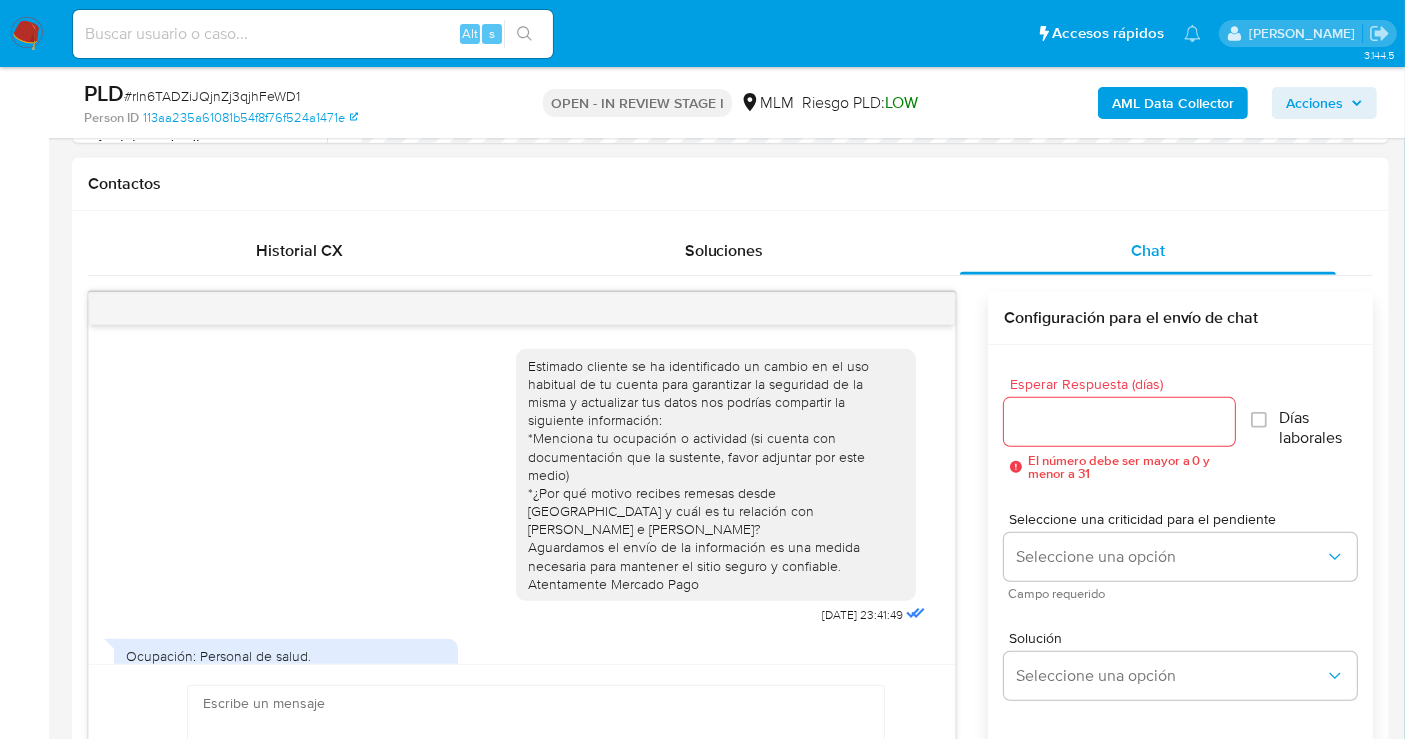 scroll, scrollTop: 387, scrollLeft: 0, axis: vertical 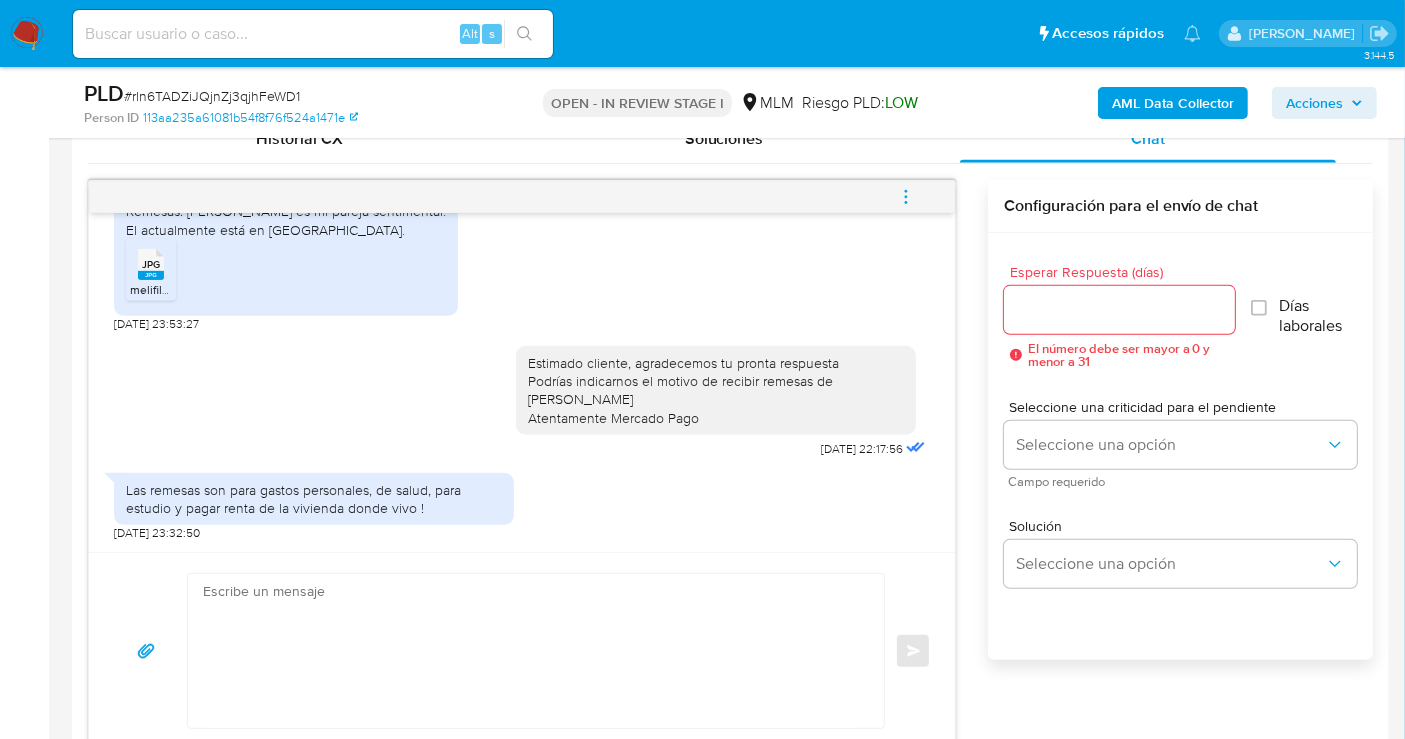click at bounding box center [1119, 310] 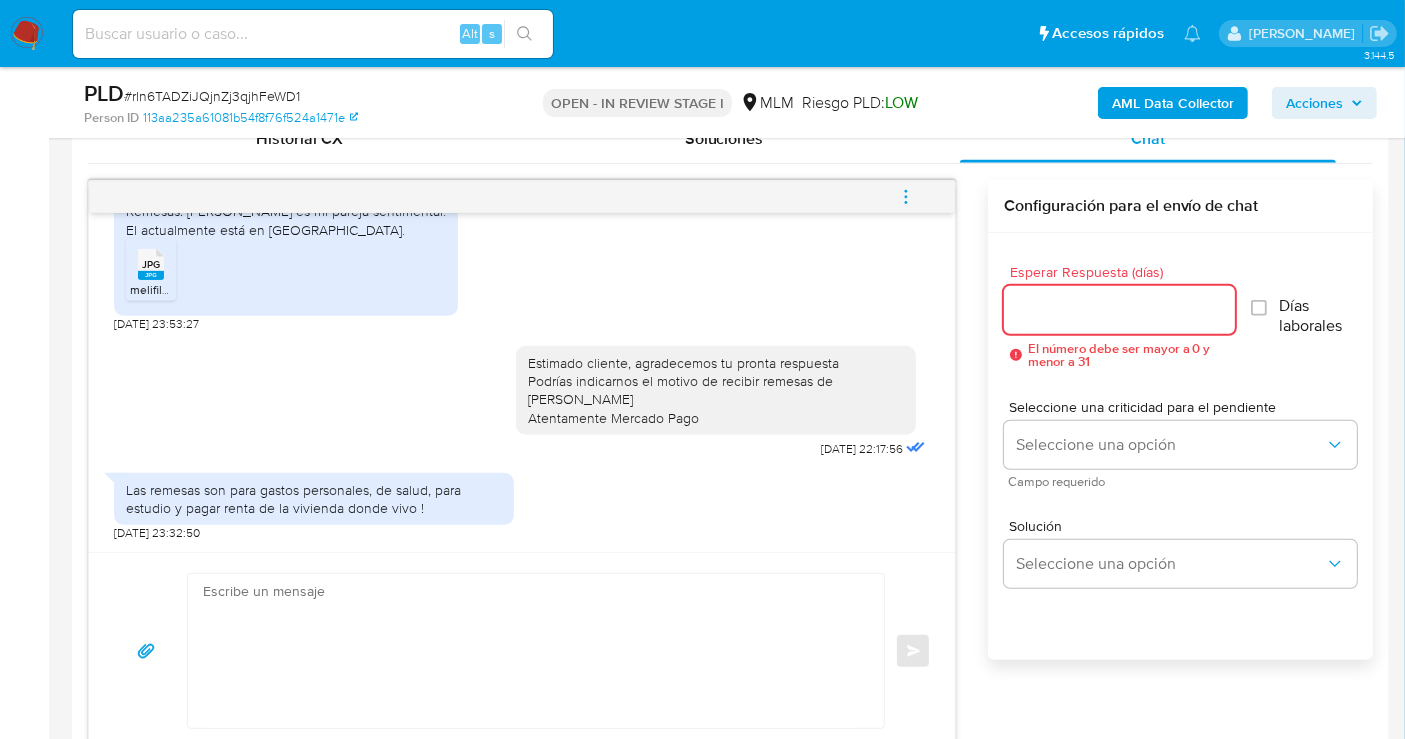 click on "Esperar Respuesta (días)" at bounding box center (1119, 310) 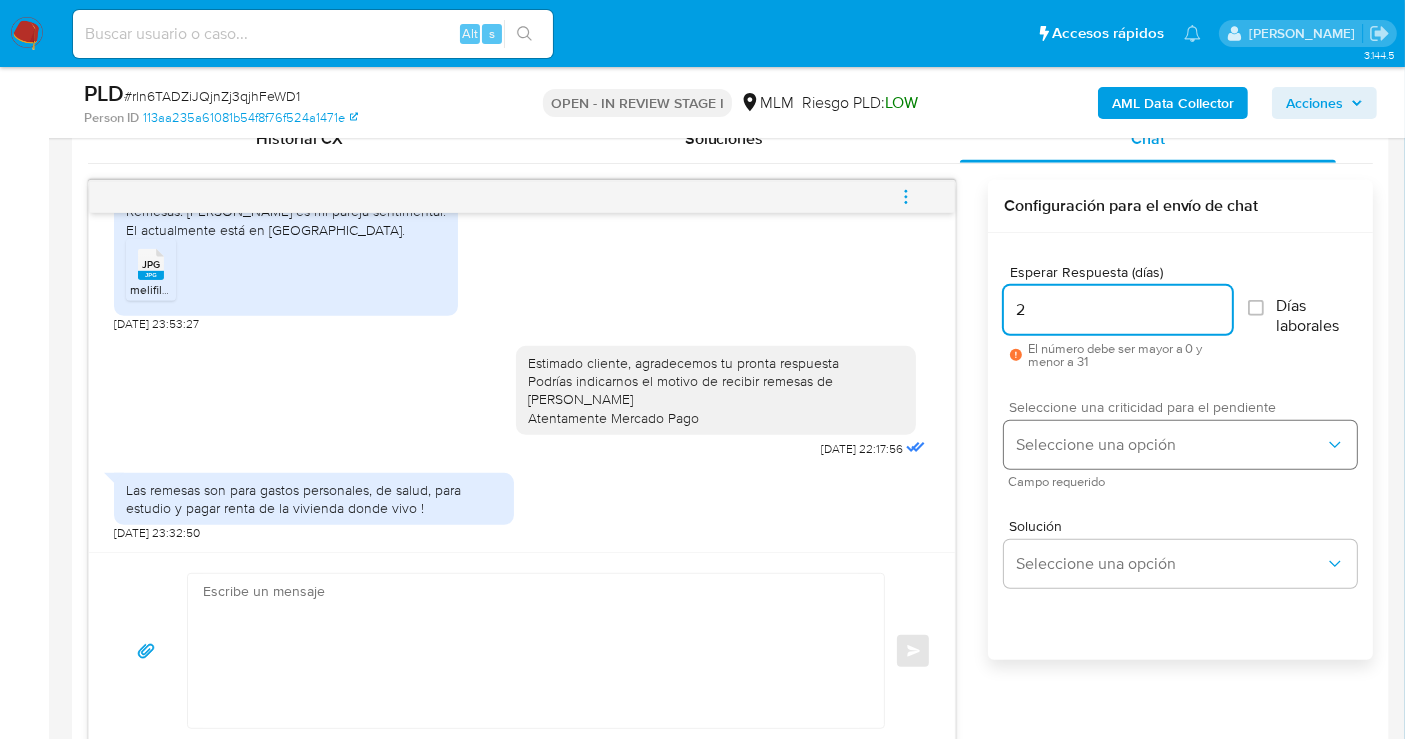 type on "2" 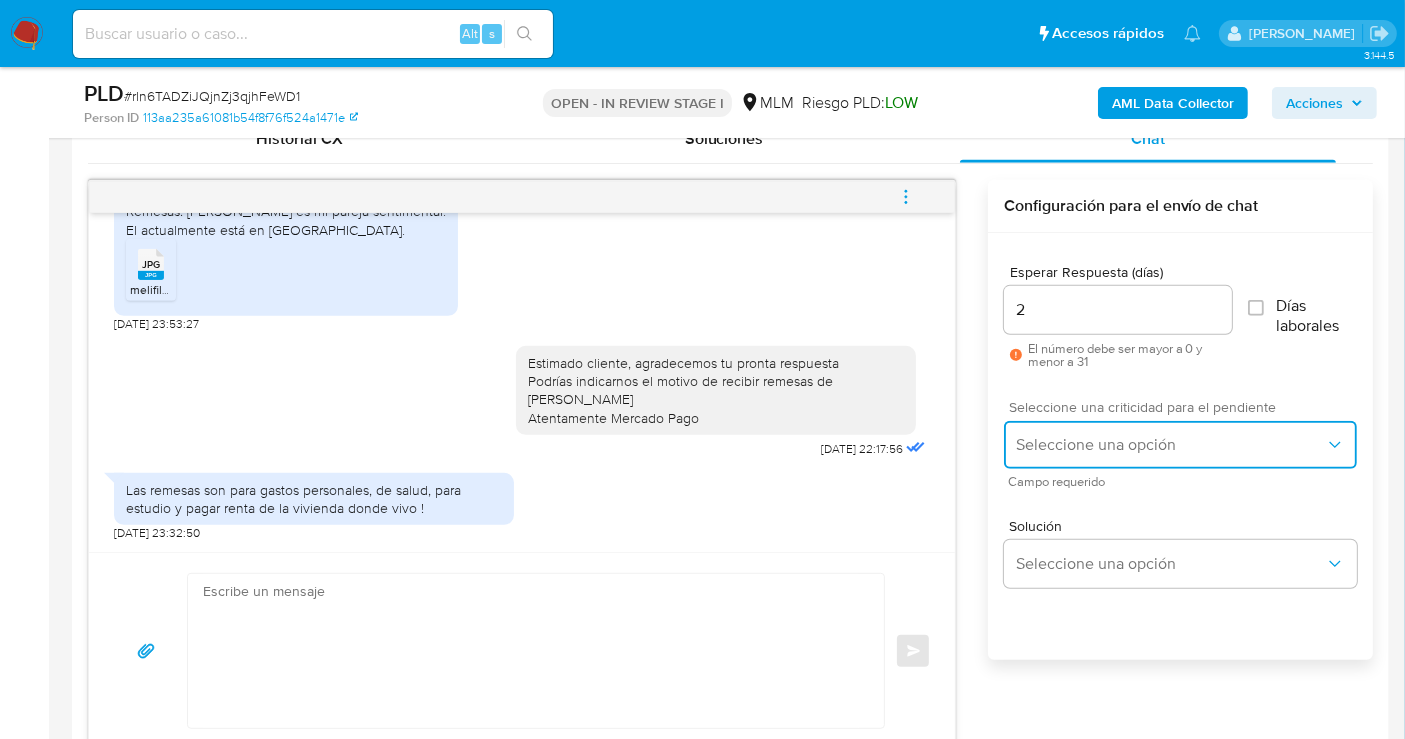click on "Seleccione una opción" at bounding box center (1170, 445) 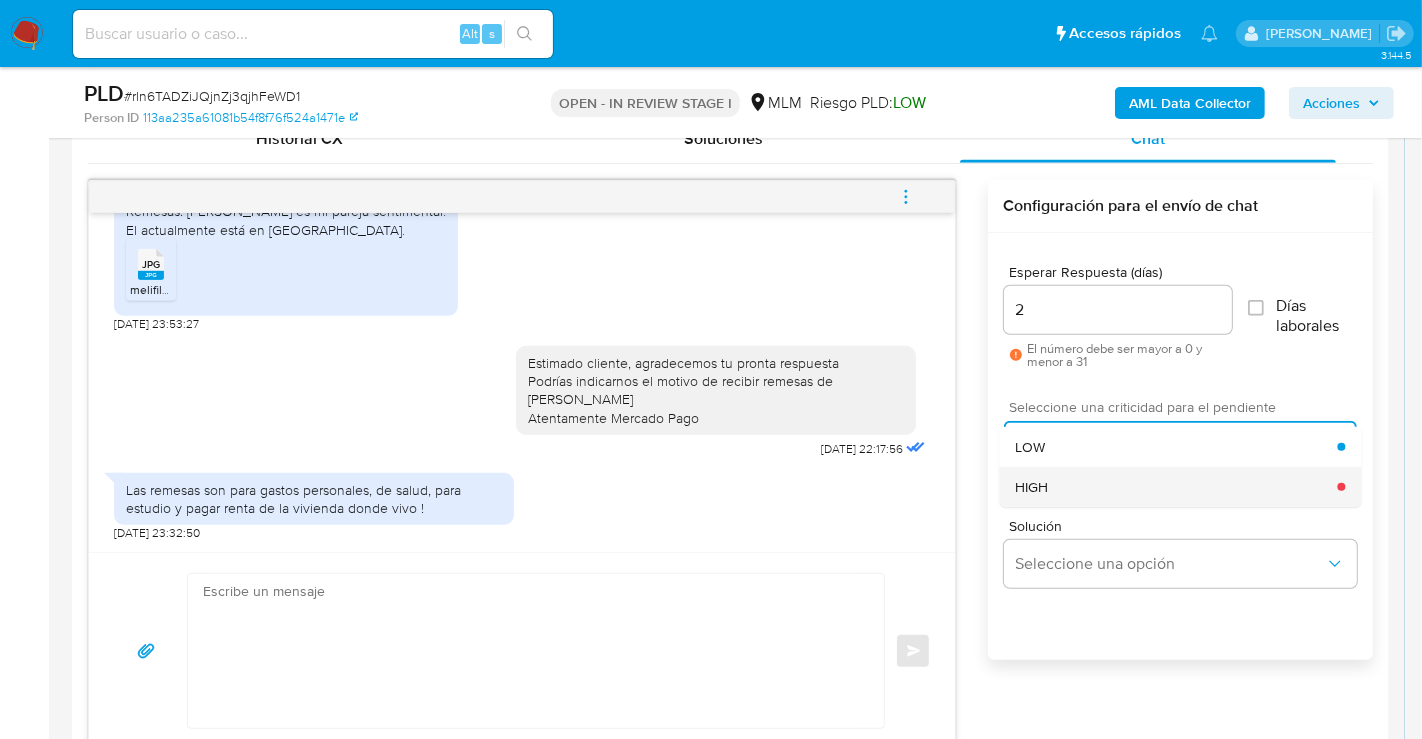 click on "HIGH" at bounding box center (1176, 487) 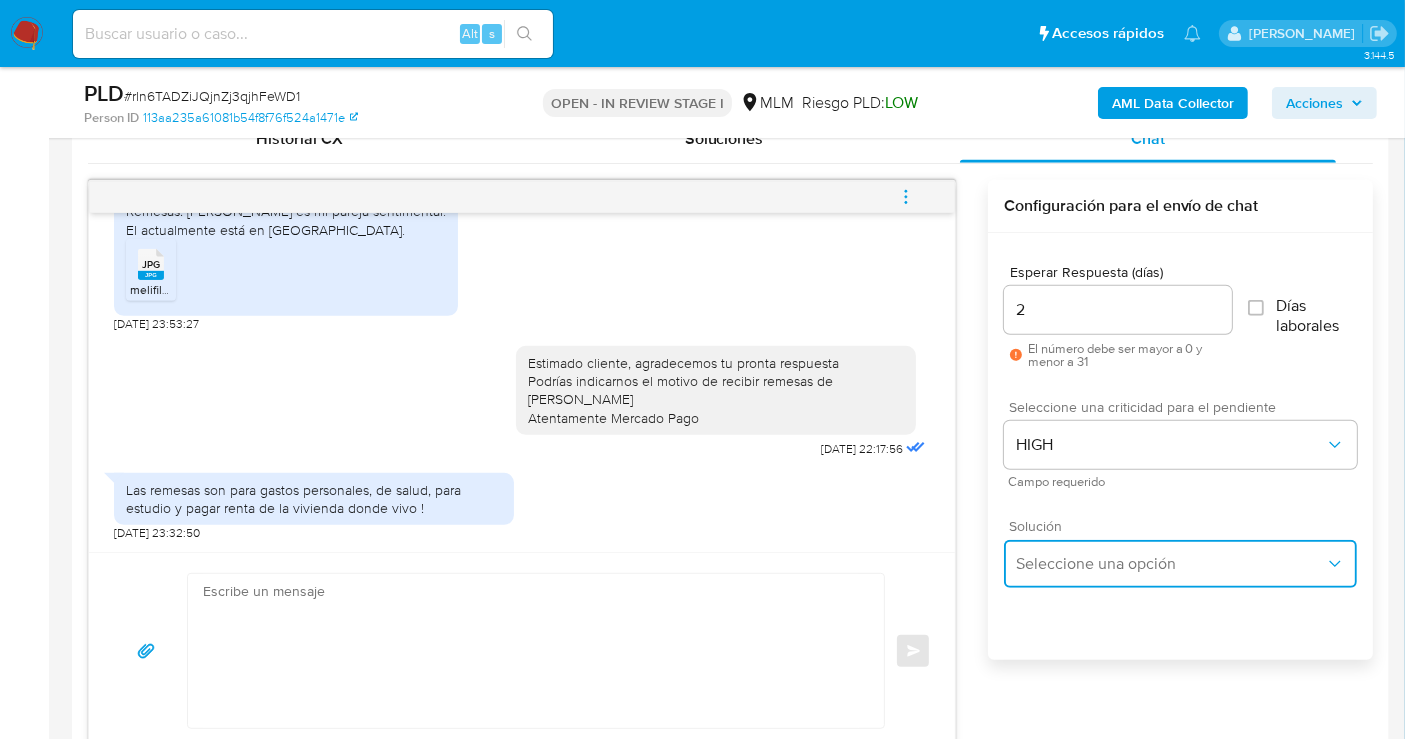 click on "Seleccione una opción" at bounding box center [1180, 564] 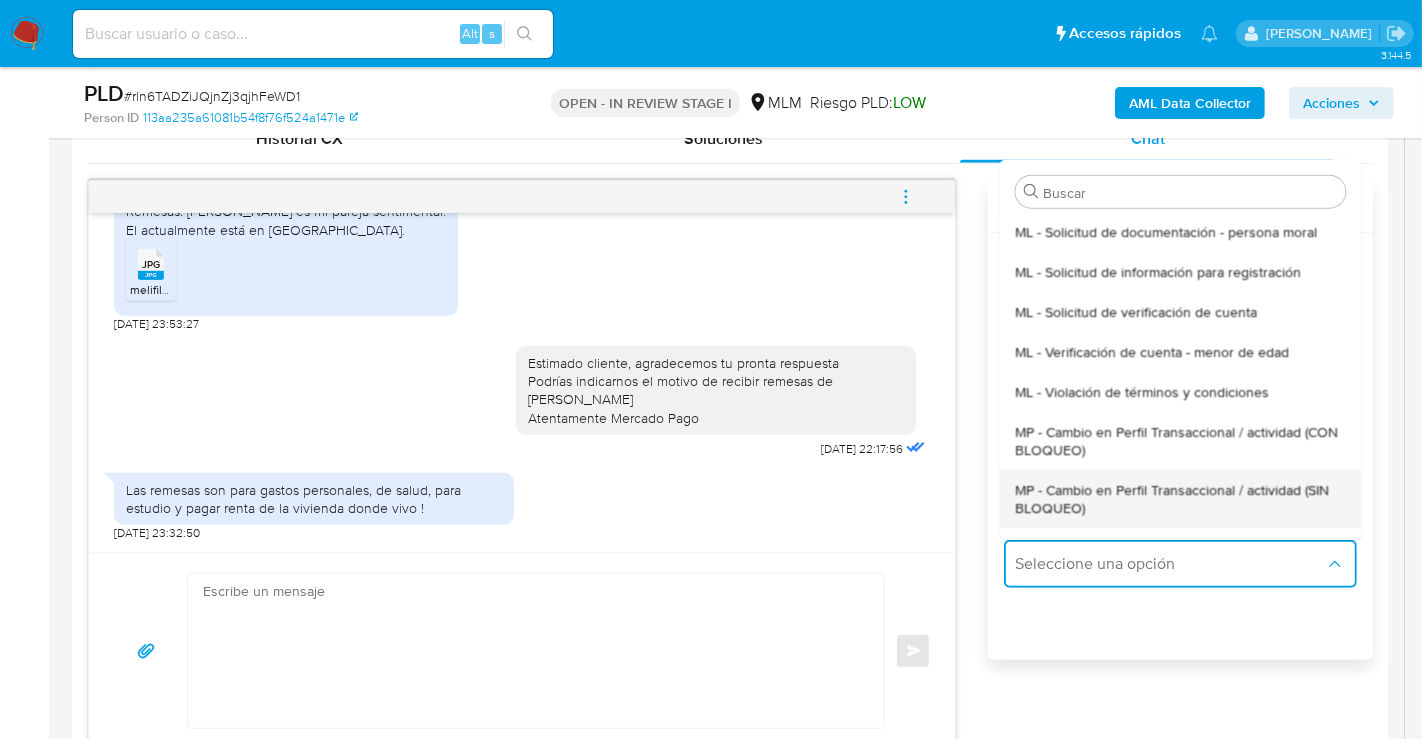 click on "MP - Cambio en Perfil Transaccional / actividad (SIN BLOQUEO)" at bounding box center [1180, 498] 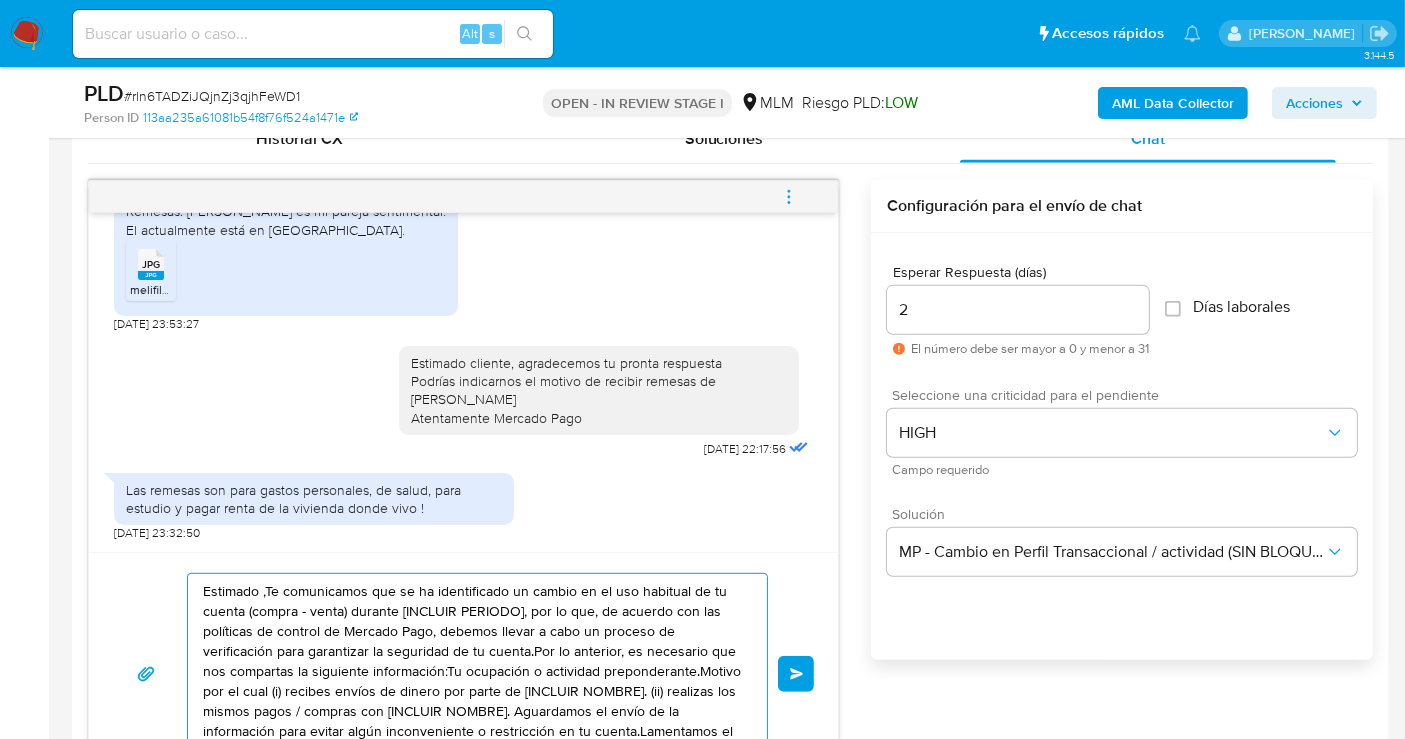 click on "Estimado ,Te comunicamos que se ha identificado un cambio en el uso habitual de tu cuenta (compra - venta) durante [INCLUIR PERIODO], por lo que, de acuerdo con las políticas de control de Mercado Pago, debemos llevar a cabo un proceso de verificación para garantizar la seguridad de tu cuenta.Por lo anterior, es necesario que nos compartas la siguiente información:Tu ocupación o actividad preponderante.Motivo por el cual (i) recibes envíos de dinero por parte de [INCLUIR NOMBRE]. (ii) realizas los mismos pagos / compras con [INCLUIR NOMBRE]. Aguardamos el envío de la información para evitar algún inconveniente o restricción en tu cuenta.Lamentamos el malestar que esta situación te pudiera ocasionar, pero es una medida necesaria para mantener el sitio seguro y confiable.Atentamente,Mercado Pago" at bounding box center [472, 674] 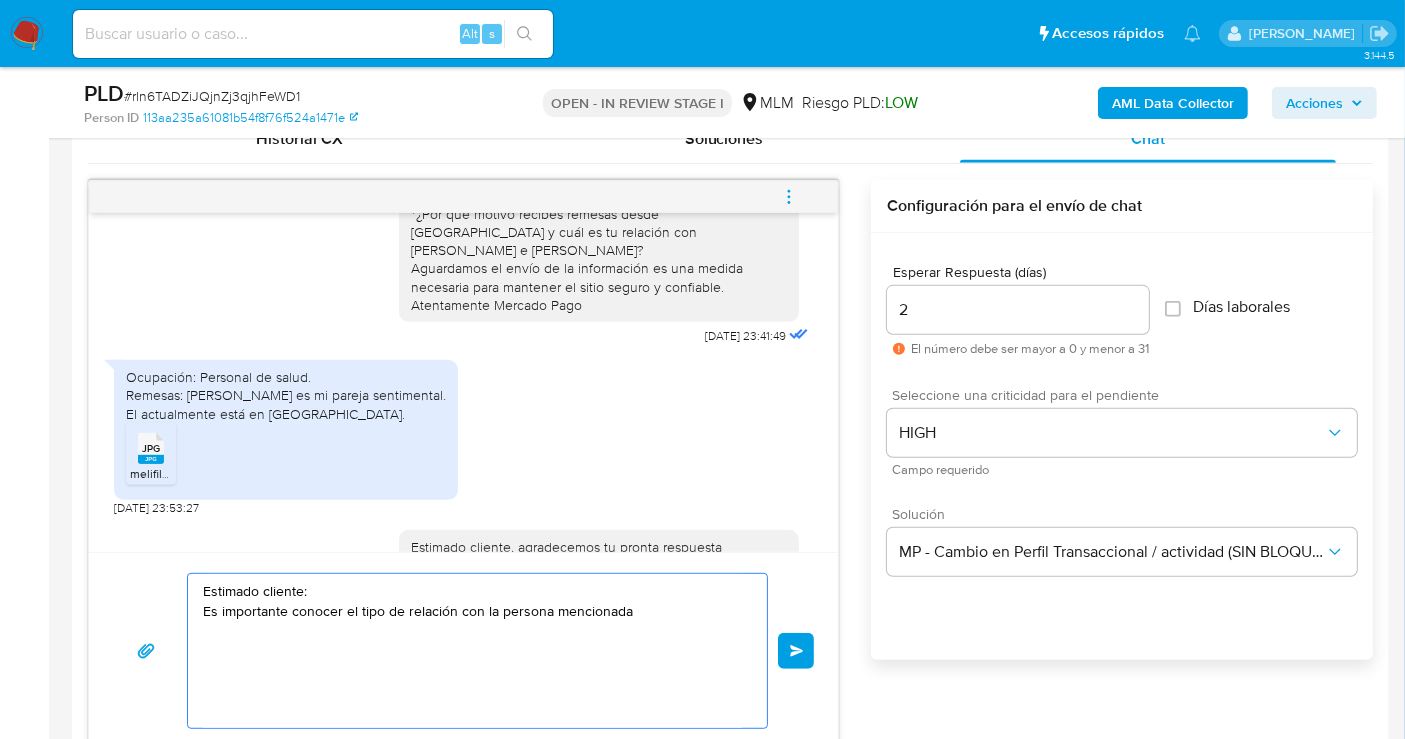 scroll, scrollTop: 165, scrollLeft: 0, axis: vertical 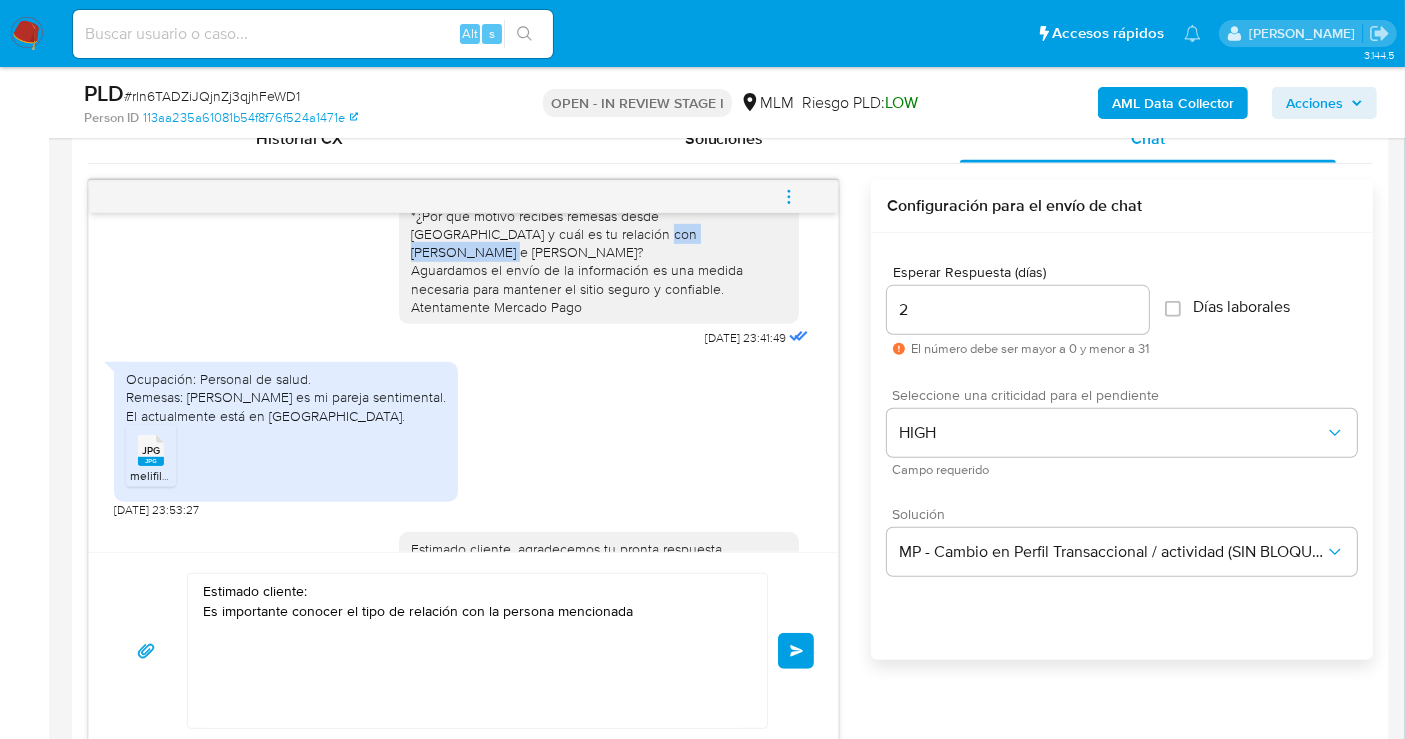 drag, startPoint x: 682, startPoint y: 232, endPoint x: 531, endPoint y: 232, distance: 151 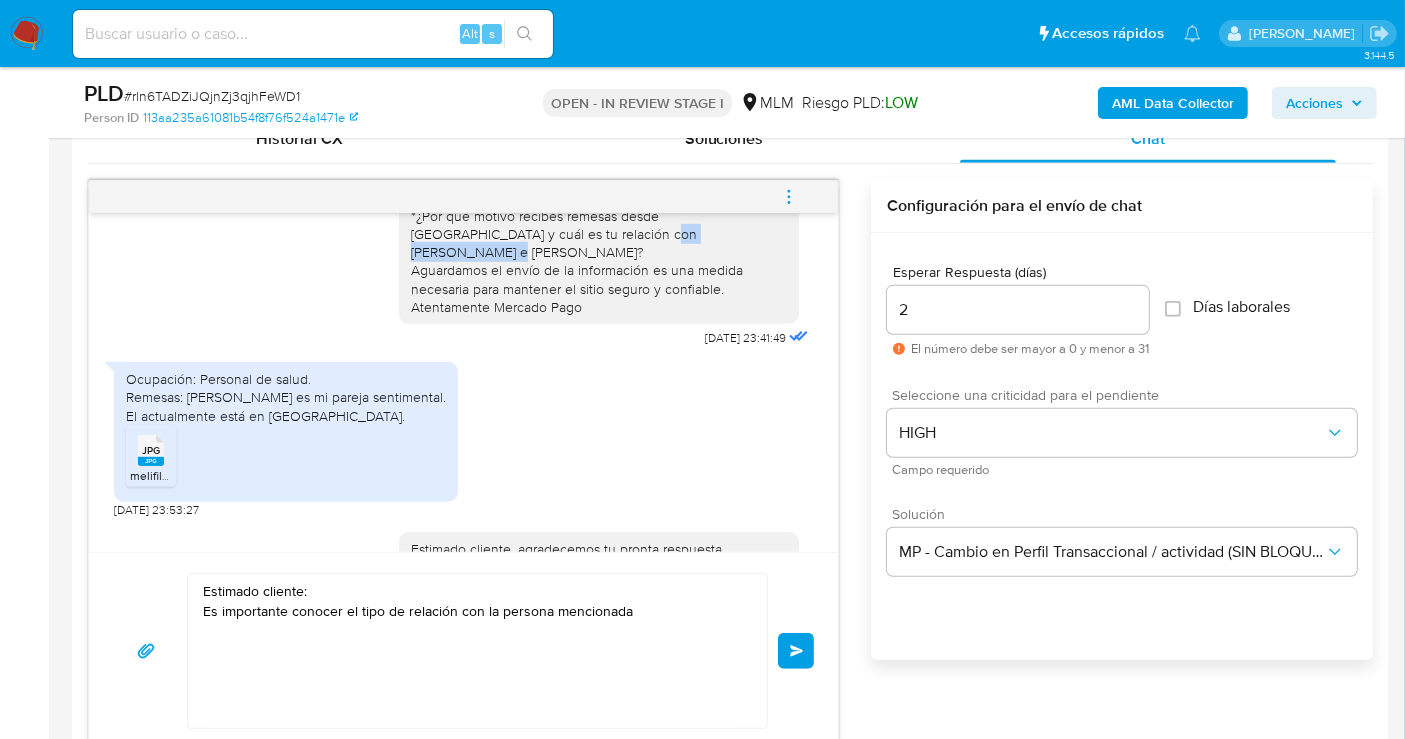drag, startPoint x: 686, startPoint y: 227, endPoint x: 534, endPoint y: 235, distance: 152.21039 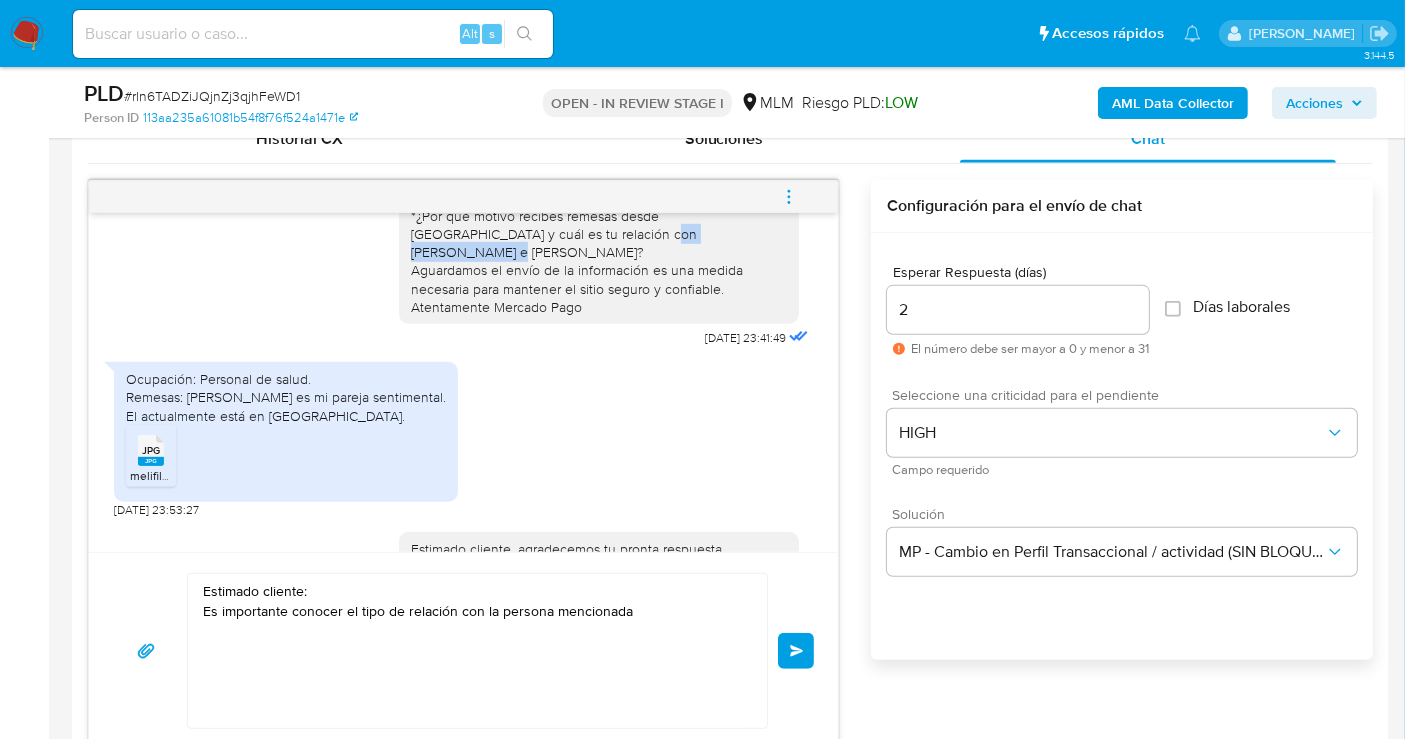 copy on "ZENDY CHAGA AMADOR" 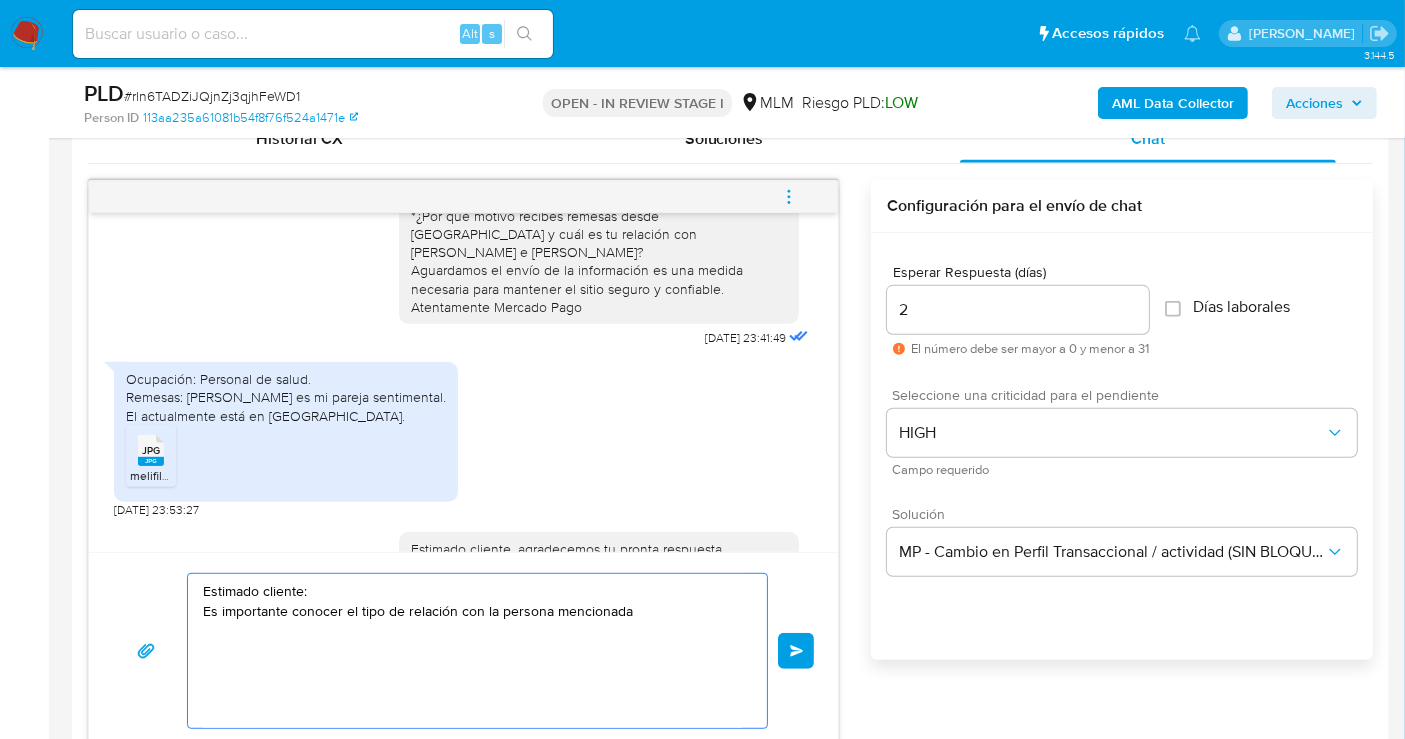 click on "Estimado cliente:
Es importante conocer el tipo de relación con la persona mencionada" at bounding box center (472, 651) 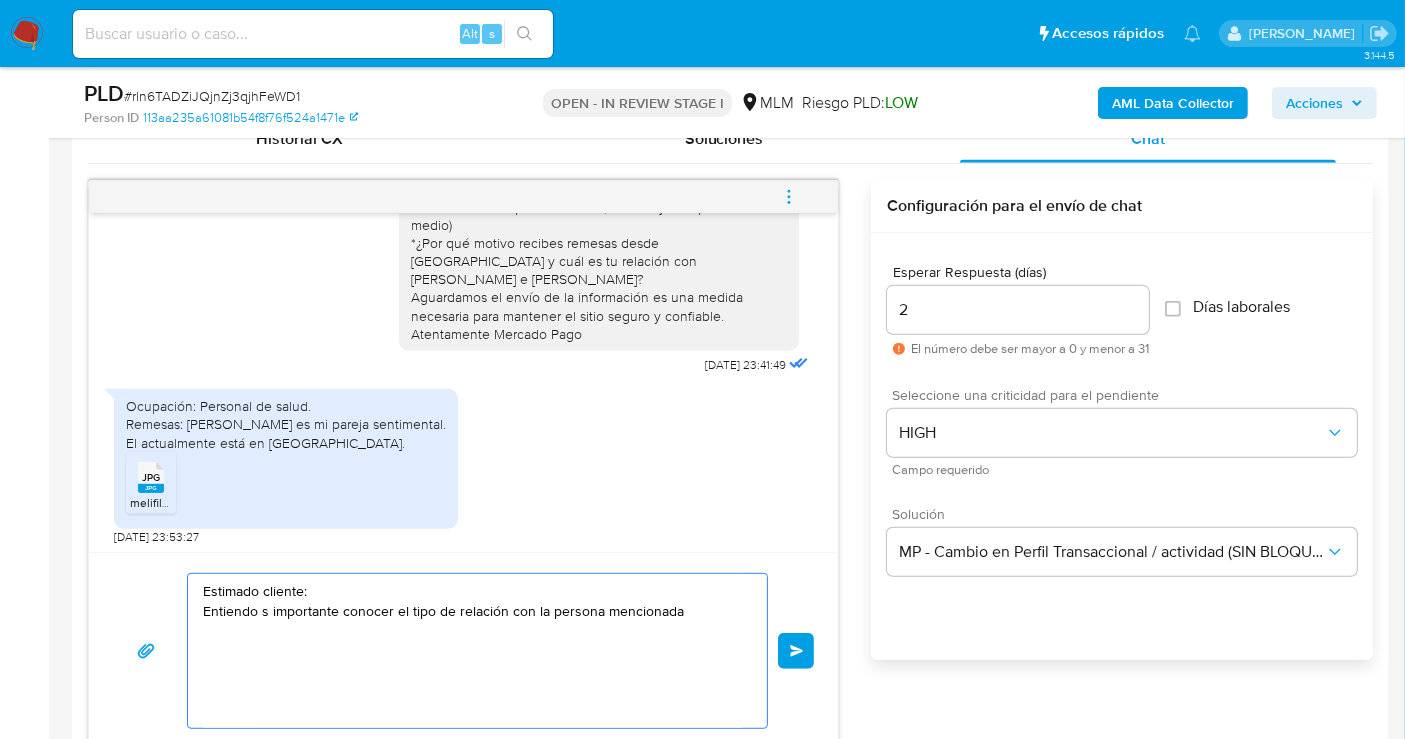 scroll, scrollTop: 387, scrollLeft: 0, axis: vertical 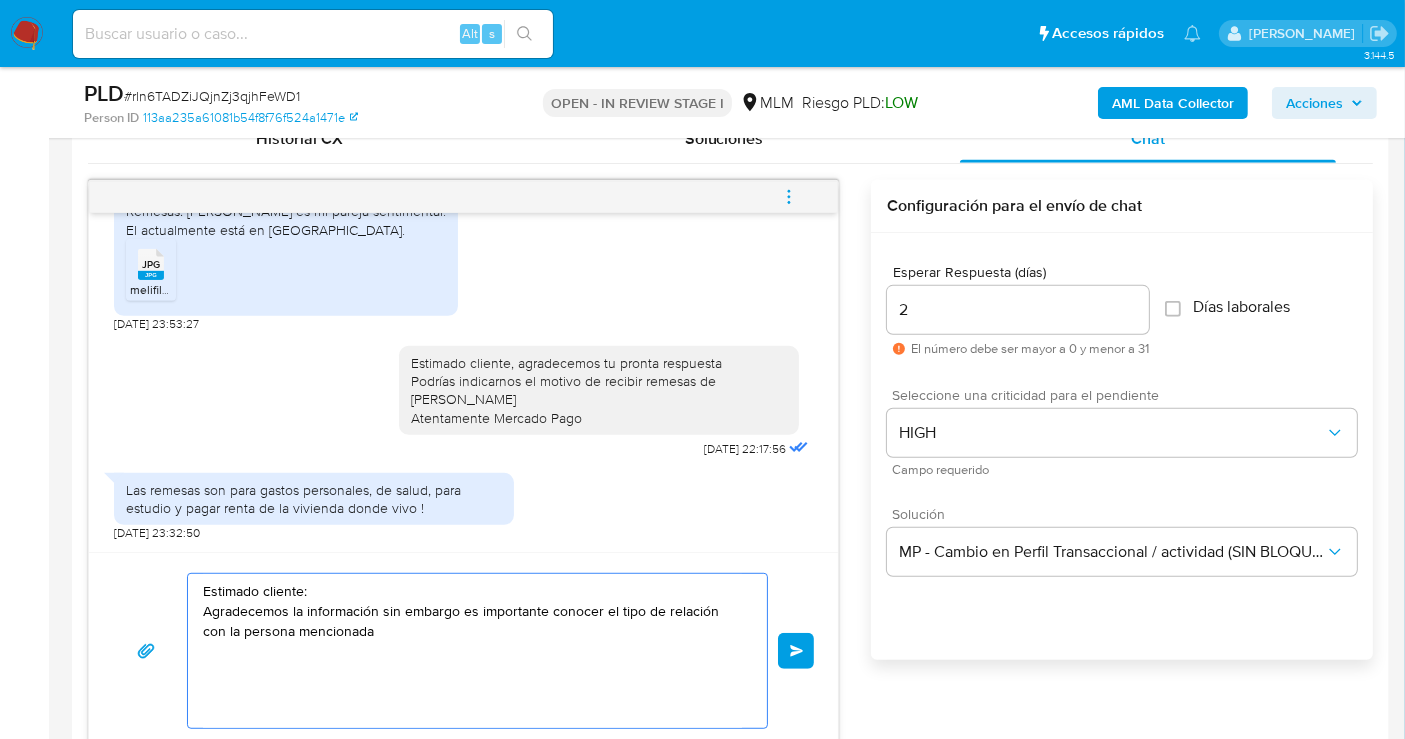 click on "Estimado cliente:
Agradecemos la información sin embargo es importante conocer el tipo de relación con la persona mencionada" at bounding box center (472, 651) 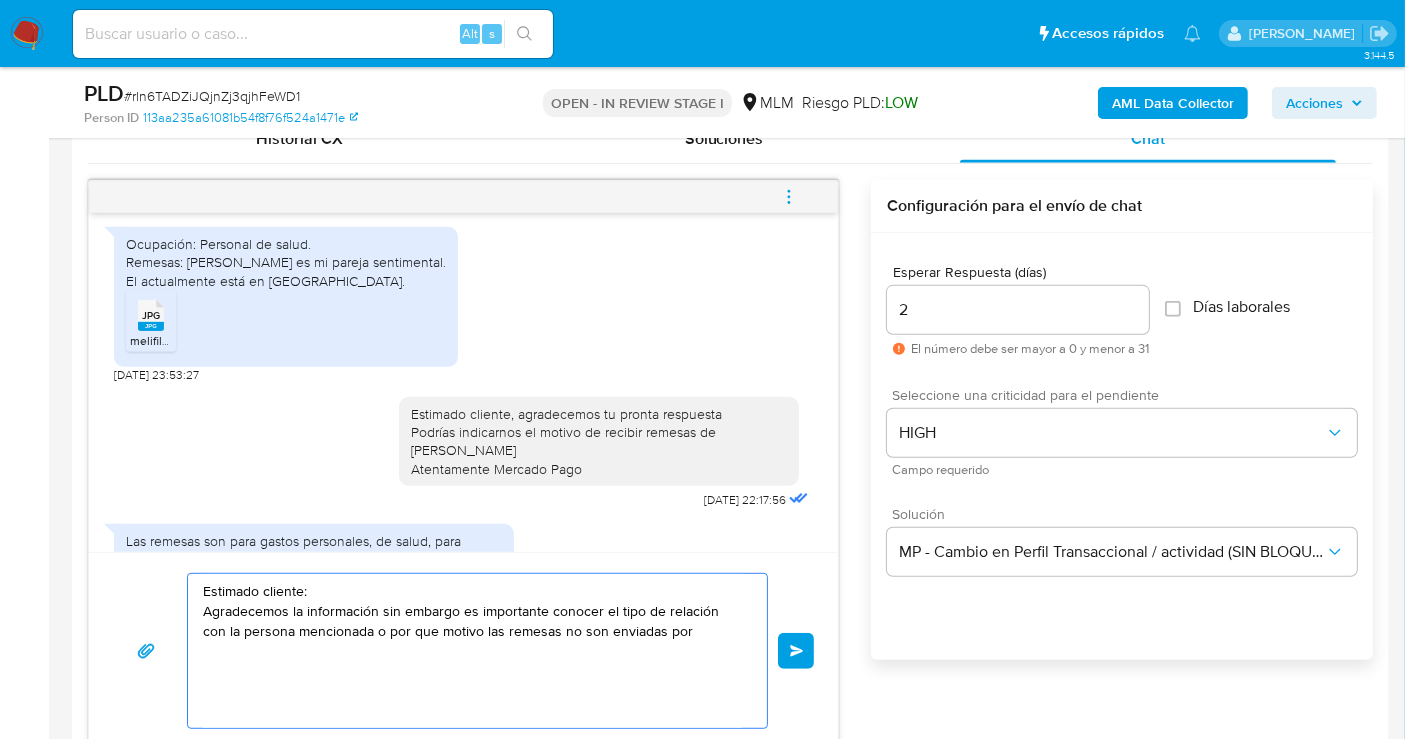 scroll, scrollTop: 333, scrollLeft: 0, axis: vertical 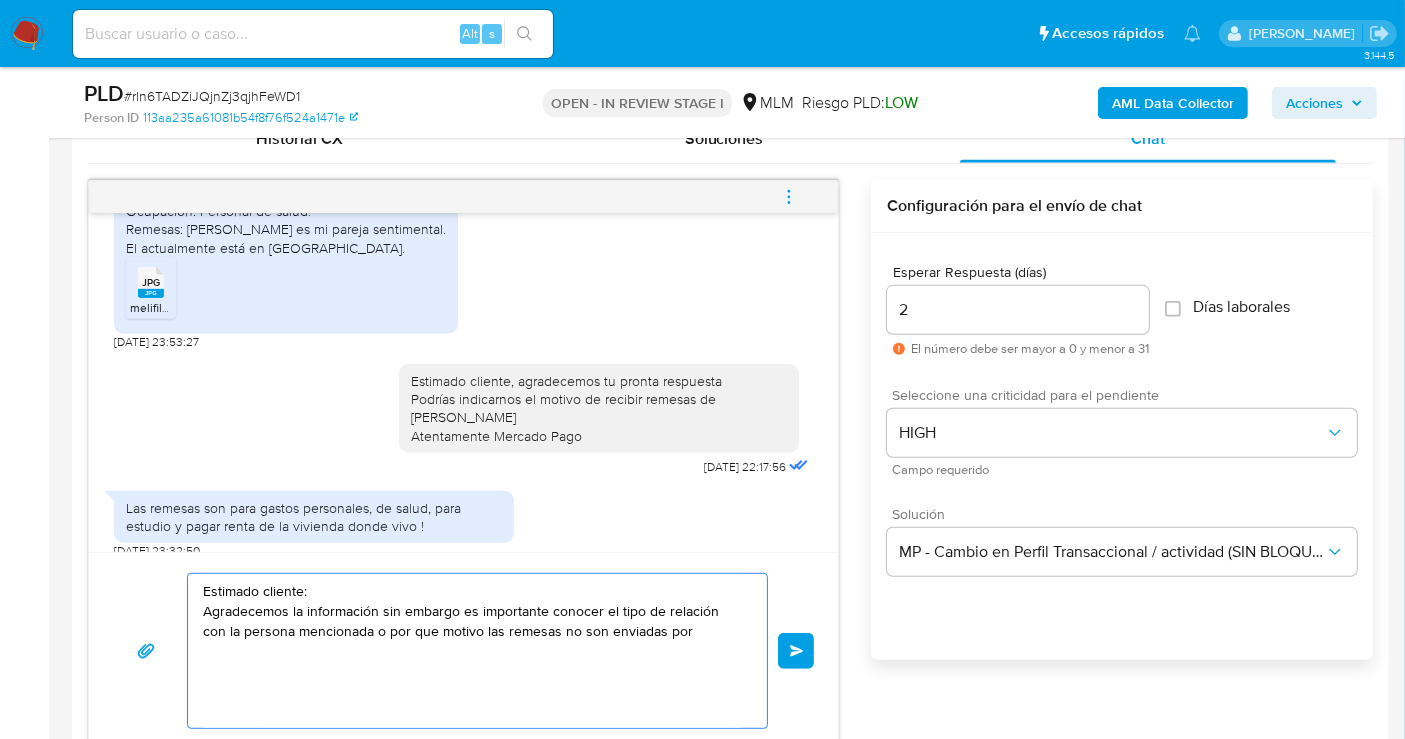 drag, startPoint x: 545, startPoint y: 629, endPoint x: 671, endPoint y: 638, distance: 126.32102 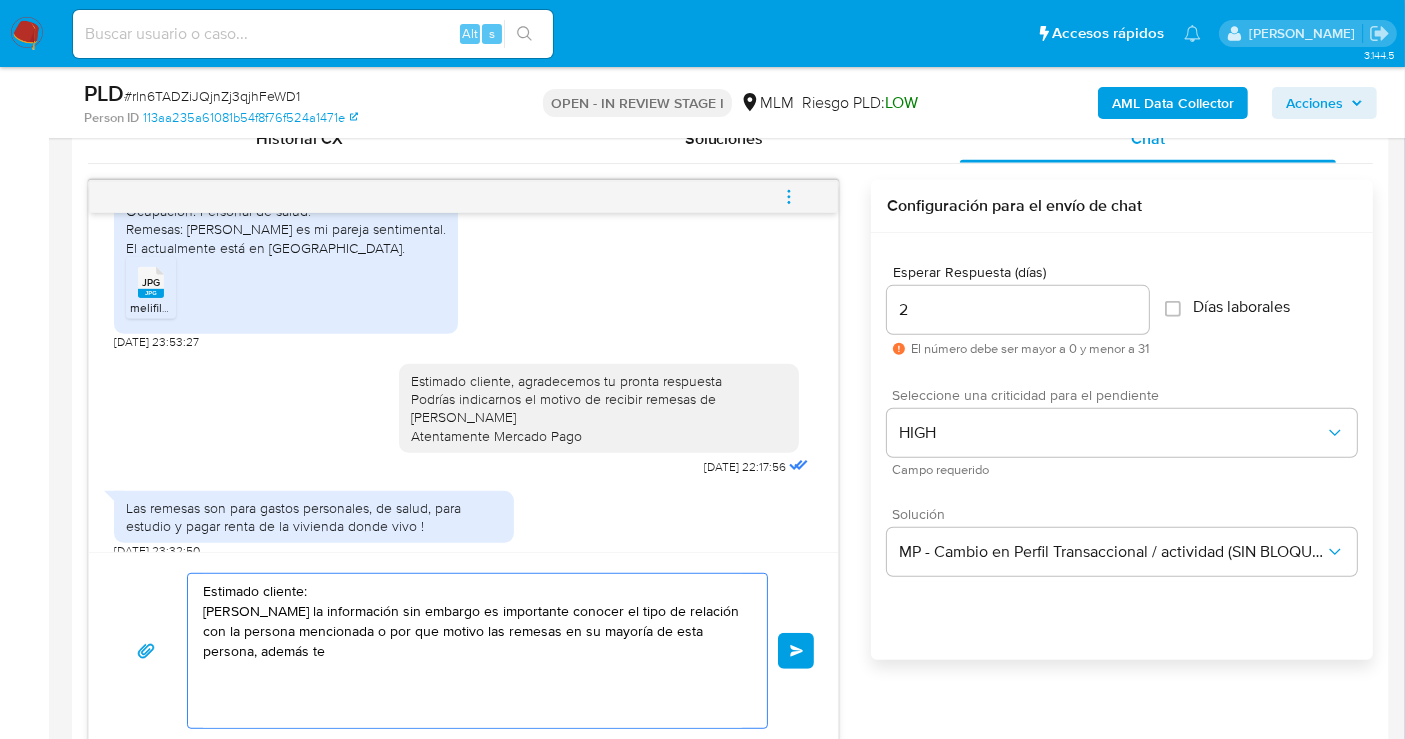 paste on "Toda tu información personal está protegida por nuestras Políticas de Privacidad" 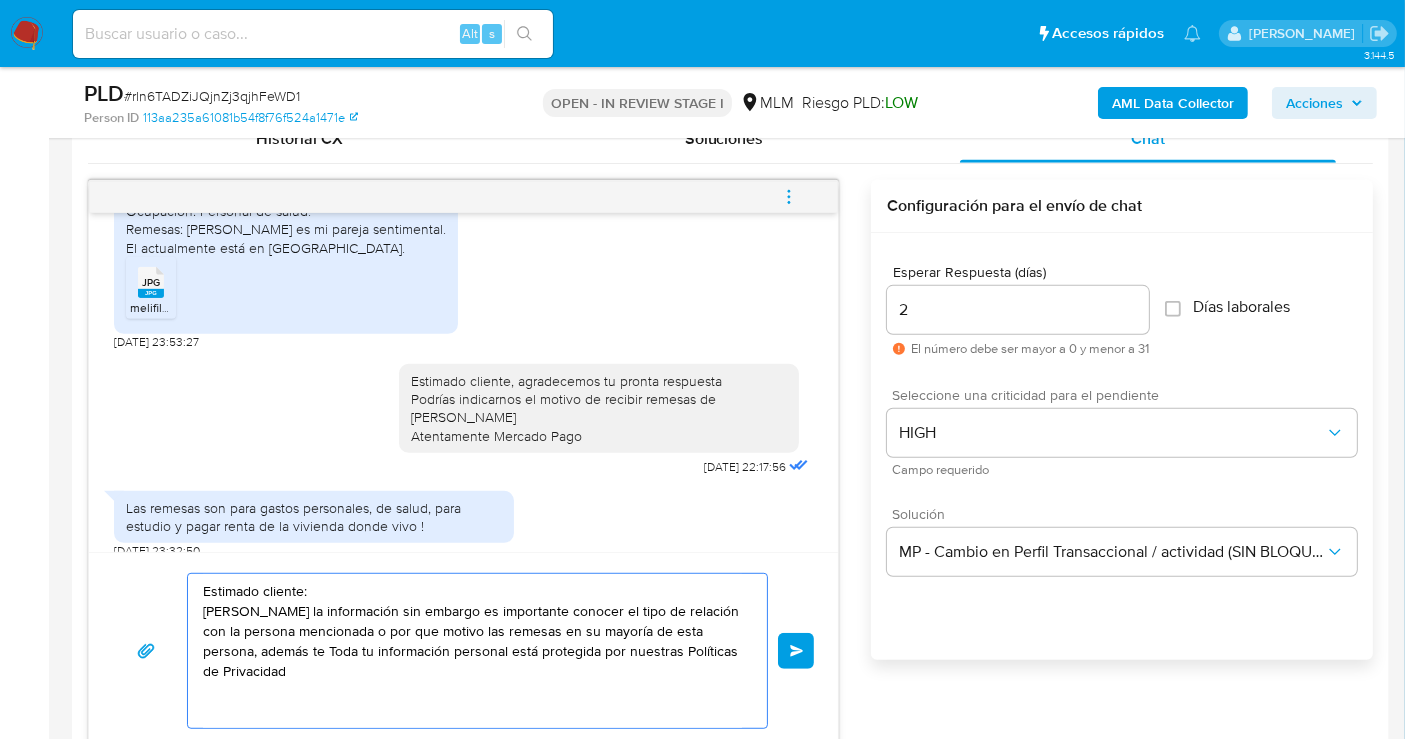 click on "Estimado cliente:
Agradecemos la información sin embargo es importante conocer el tipo de relación con la persona mencionada o por que motivo las remesas en su mayoría de esta persona, además te Toda tu información personal está protegida por nuestras Políticas de Privacidad" at bounding box center [472, 651] 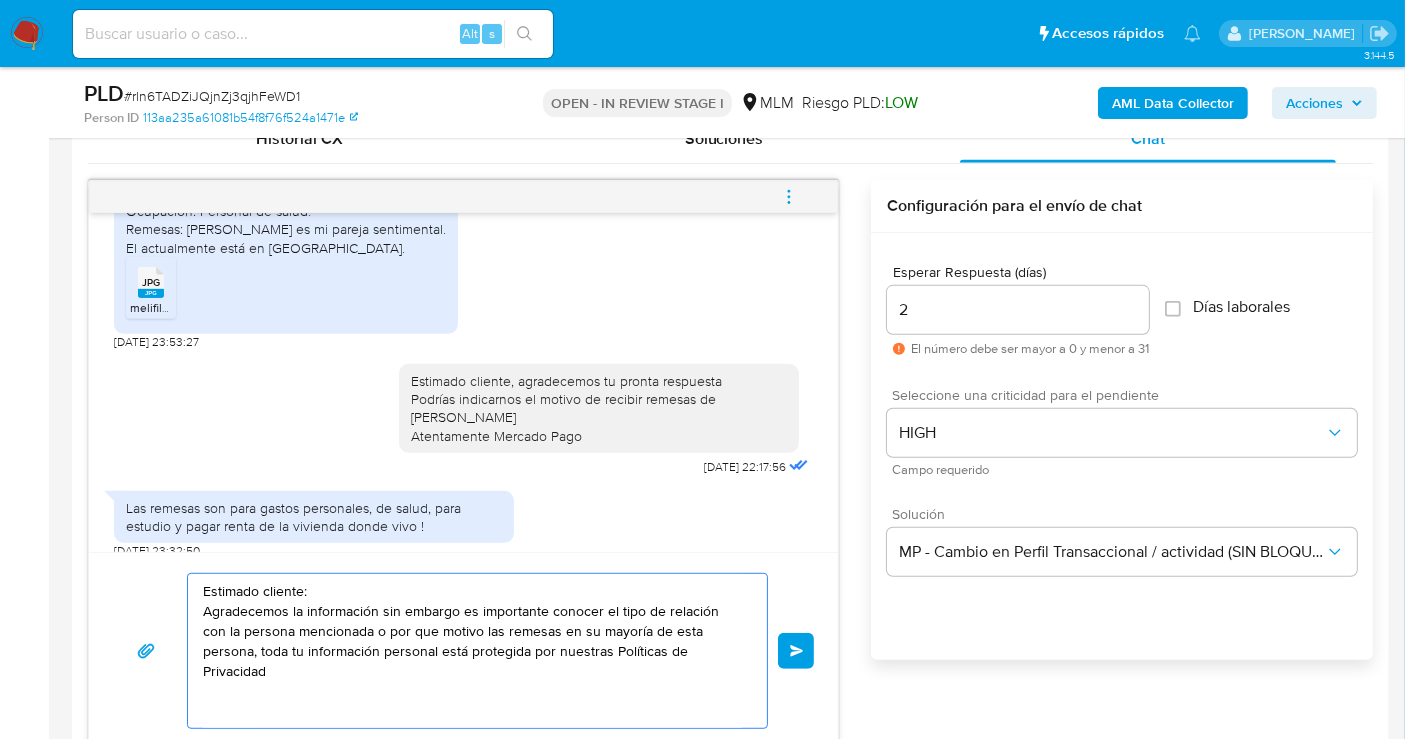 click on "Estimado cliente:
Agradecemos la información sin embargo es importante conocer el tipo de relación con la persona mencionada o por que motivo las remesas en su mayoría de esta persona, toda tu información personal está protegida por nuestras Políticas de Privacidad" at bounding box center (472, 651) 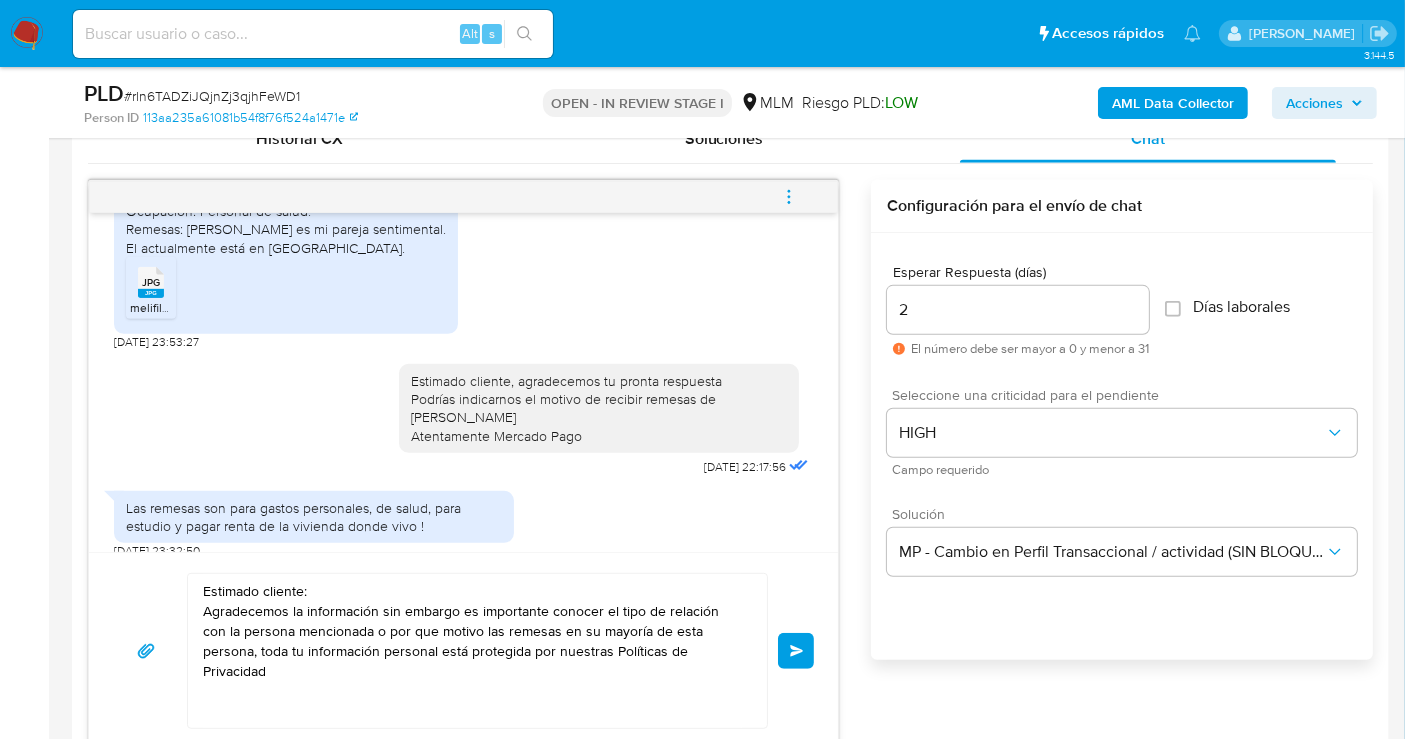 drag, startPoint x: 560, startPoint y: 475, endPoint x: 522, endPoint y: 486, distance: 39.56008 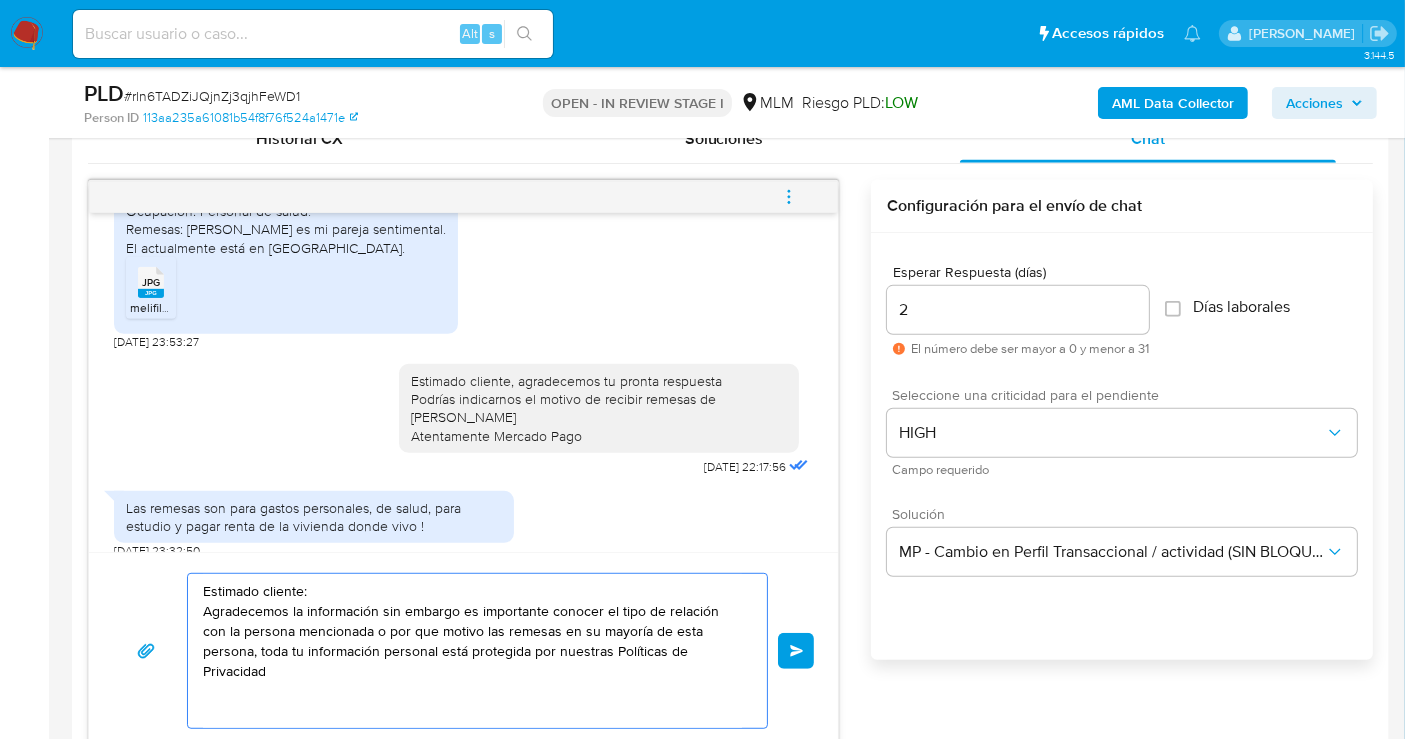 click on "Estimado cliente:
Agradecemos la información sin embargo es importante conocer el tipo de relación con la persona mencionada o por que motivo las remesas en su mayoría de esta persona, toda tu información personal está protegida por nuestras Políticas de Privacidad" at bounding box center [472, 651] 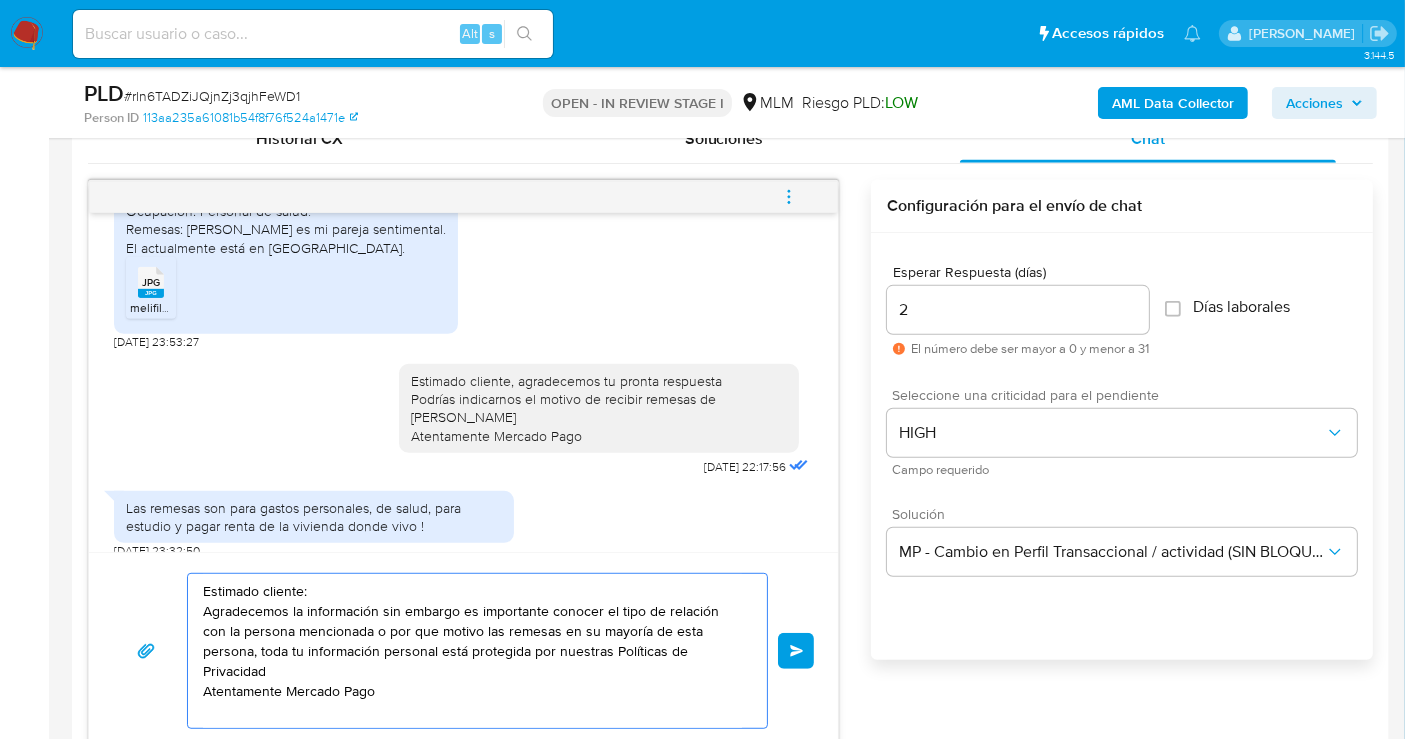 click on "Estimado cliente:
Agradecemos la información sin embargo es importante conocer el tipo de relación con la persona mencionada o por que motivo las remesas en su mayoría de esta persona, toda tu información personal está protegida por nuestras Políticas de Privacidad
Atentamente Mercado Pago" at bounding box center [472, 651] 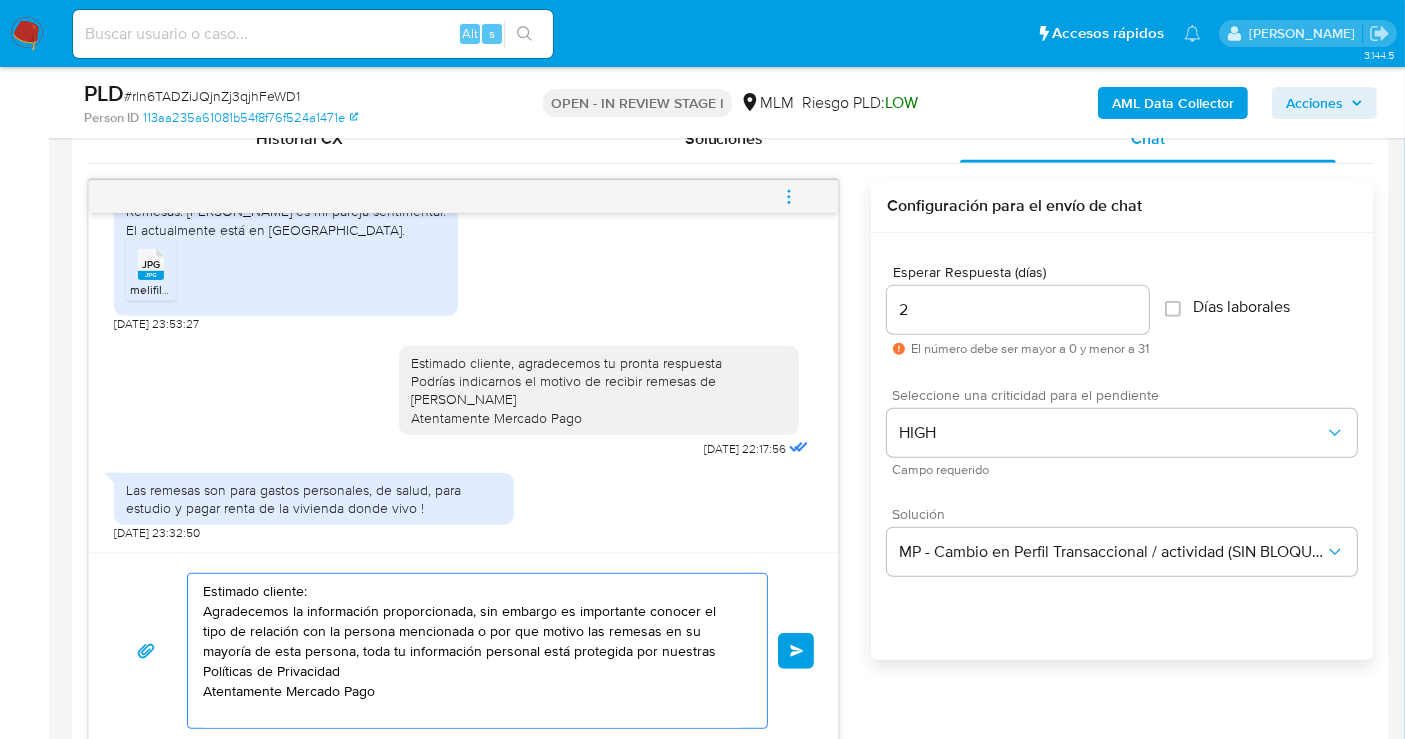 scroll, scrollTop: 387, scrollLeft: 0, axis: vertical 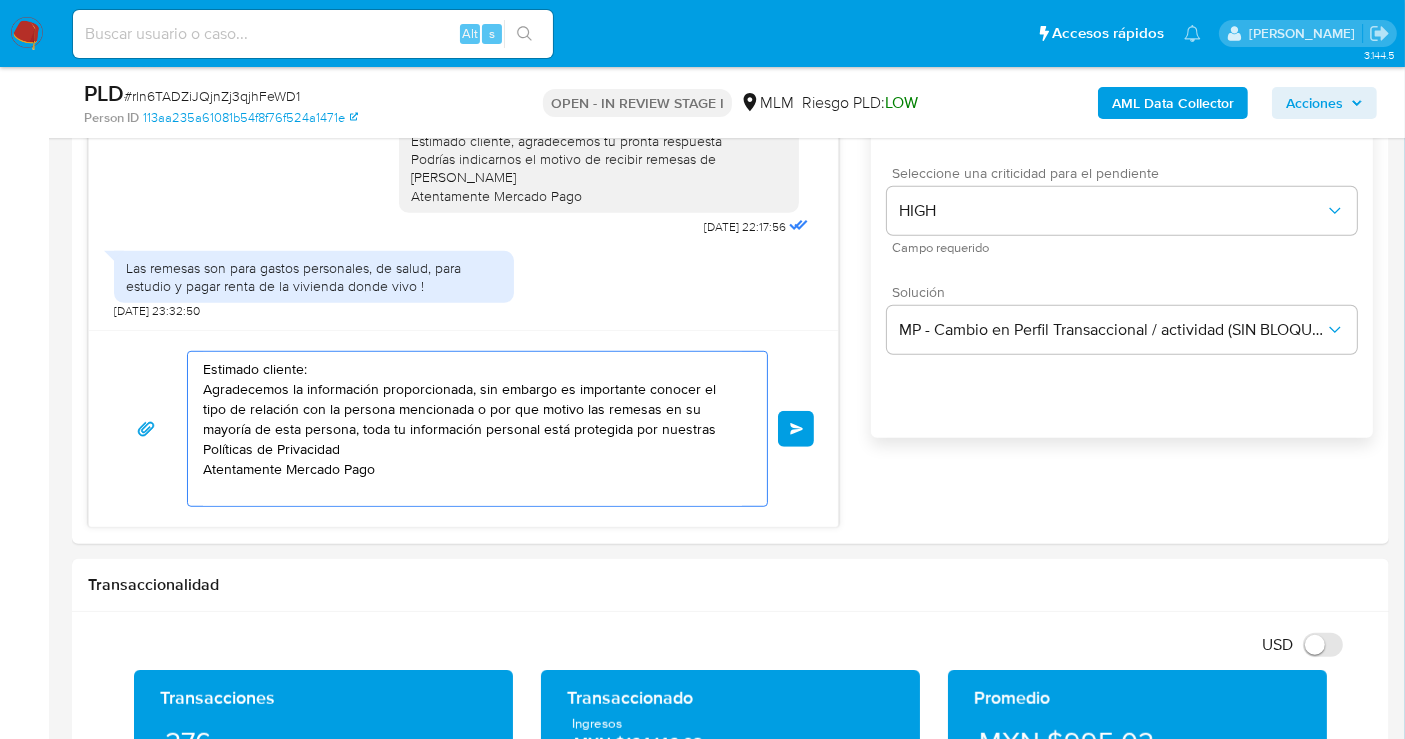 click on "Estimado cliente:
Agradecemos la información proporcionada, sin embargo es importante conocer el tipo de relación con la persona mencionada o por que motivo las remesas en su mayoría de esta persona, toda tu información personal está protegida por nuestras Políticas de Privacidad
Atentamente Mercado Pago" at bounding box center (472, 429) 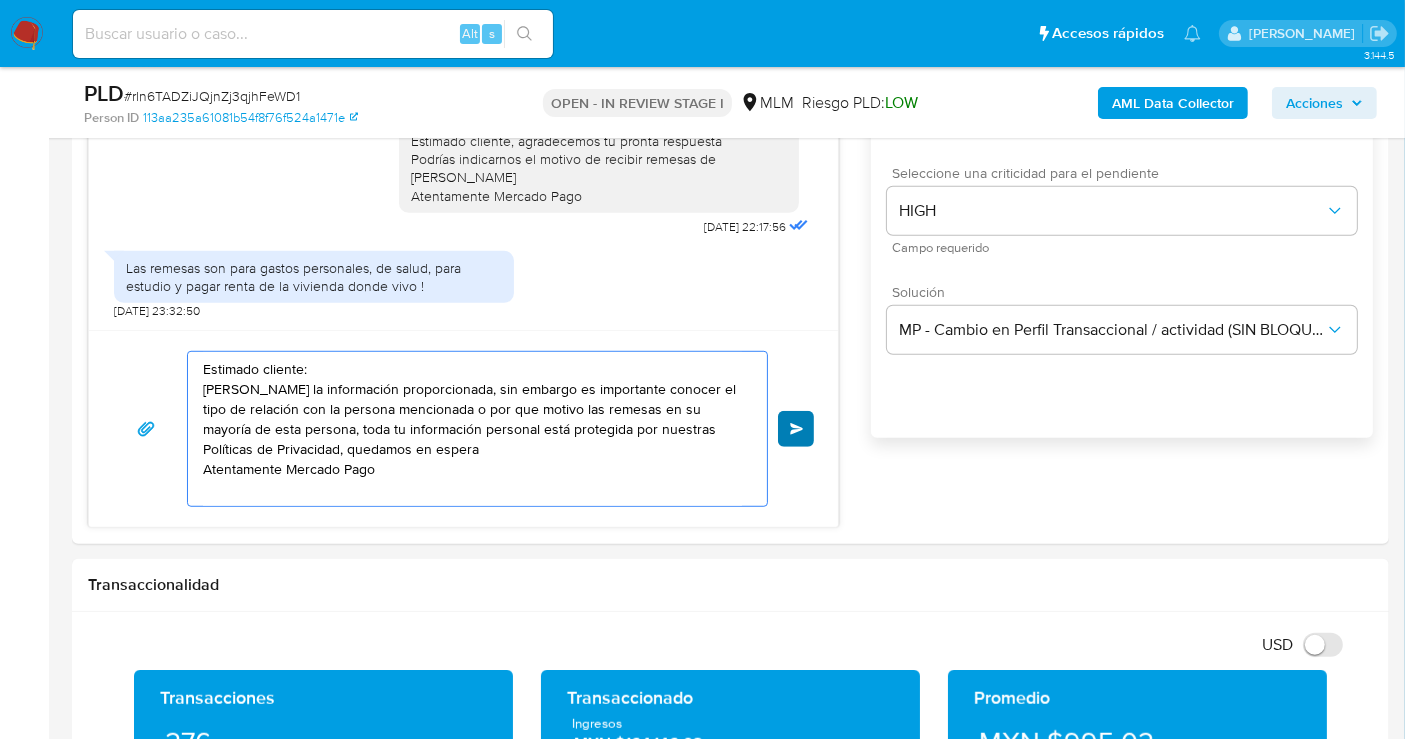 type on "Estimado cliente:
Agradecemos la información proporcionada, sin embargo es importante conocer el tipo de relación con la persona mencionada o por que motivo las remesas en su mayoría de esta persona, toda tu información personal está protegida por nuestras Políticas de Privacidad, quedamos en espera
Atentamente Mercado Pago" 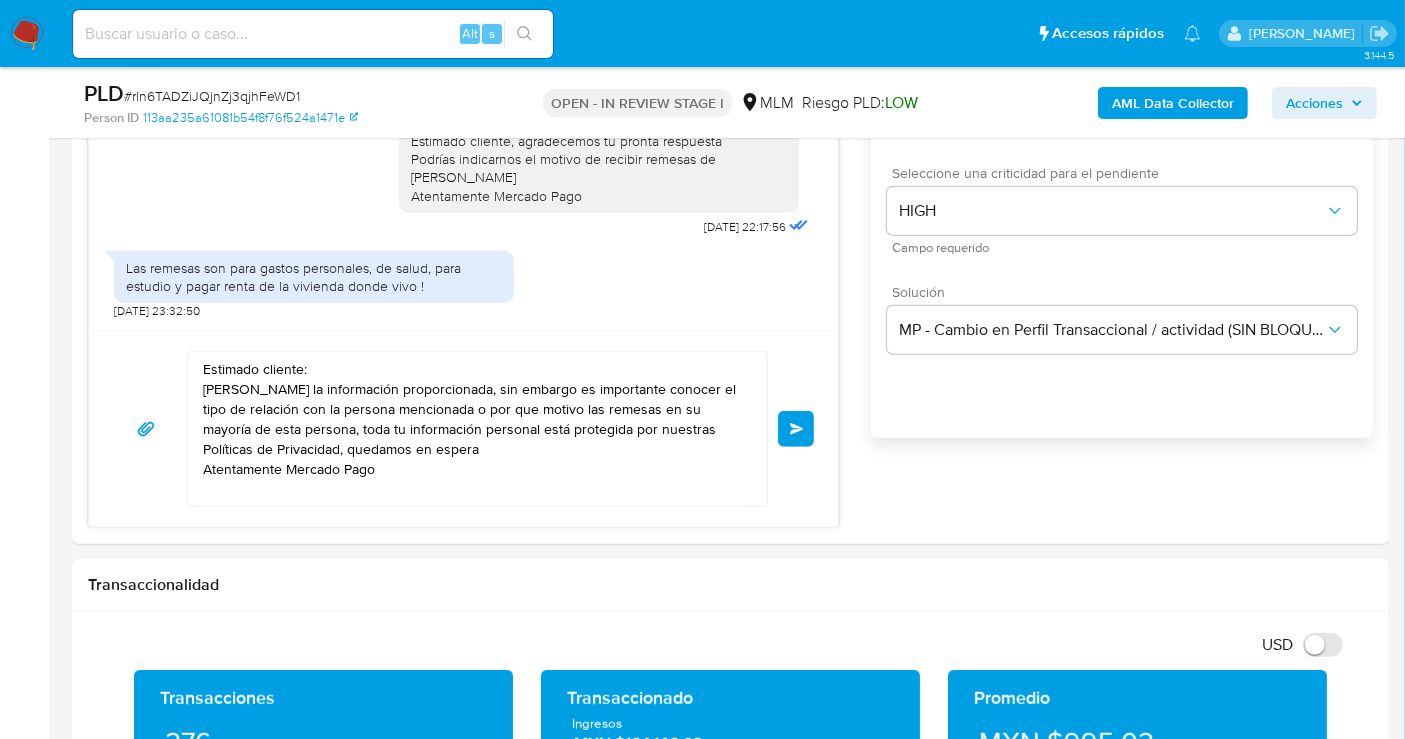click on "Enviar" at bounding box center [796, 429] 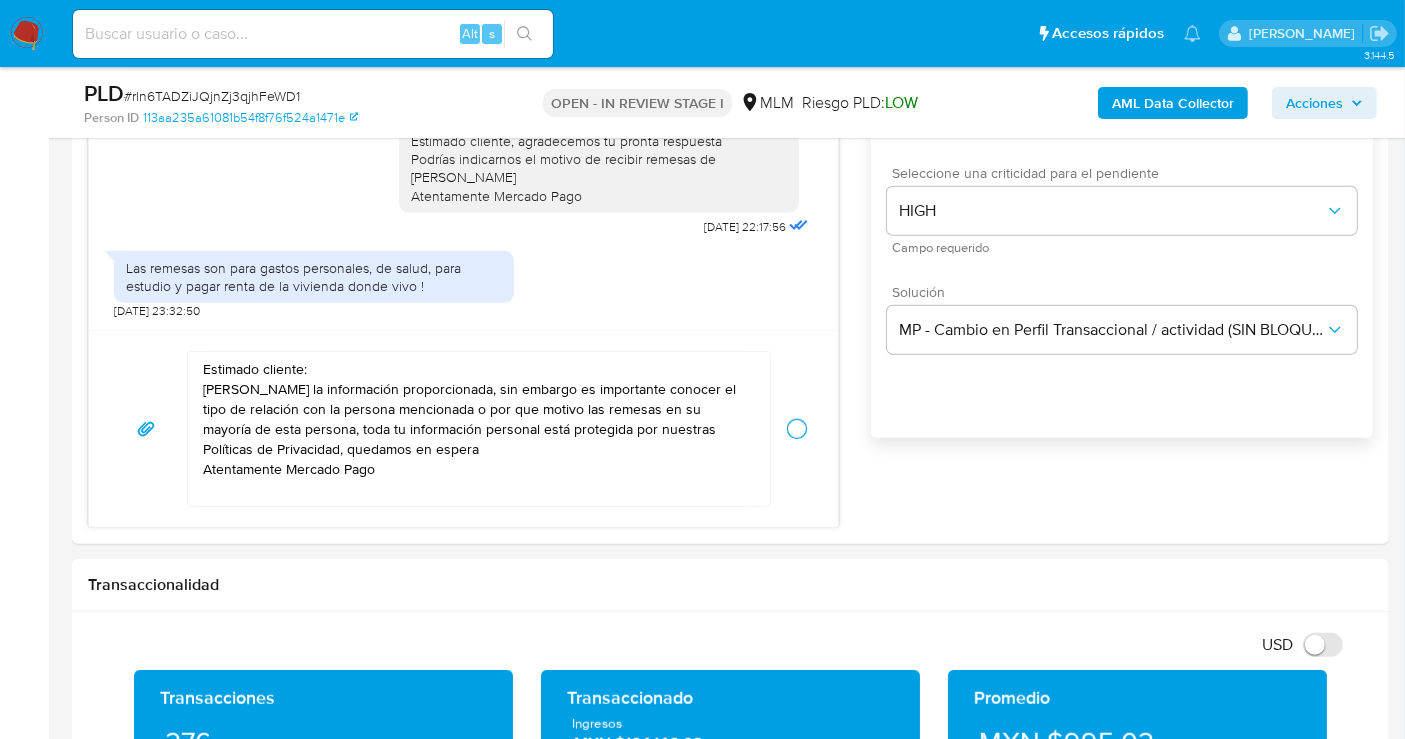 type 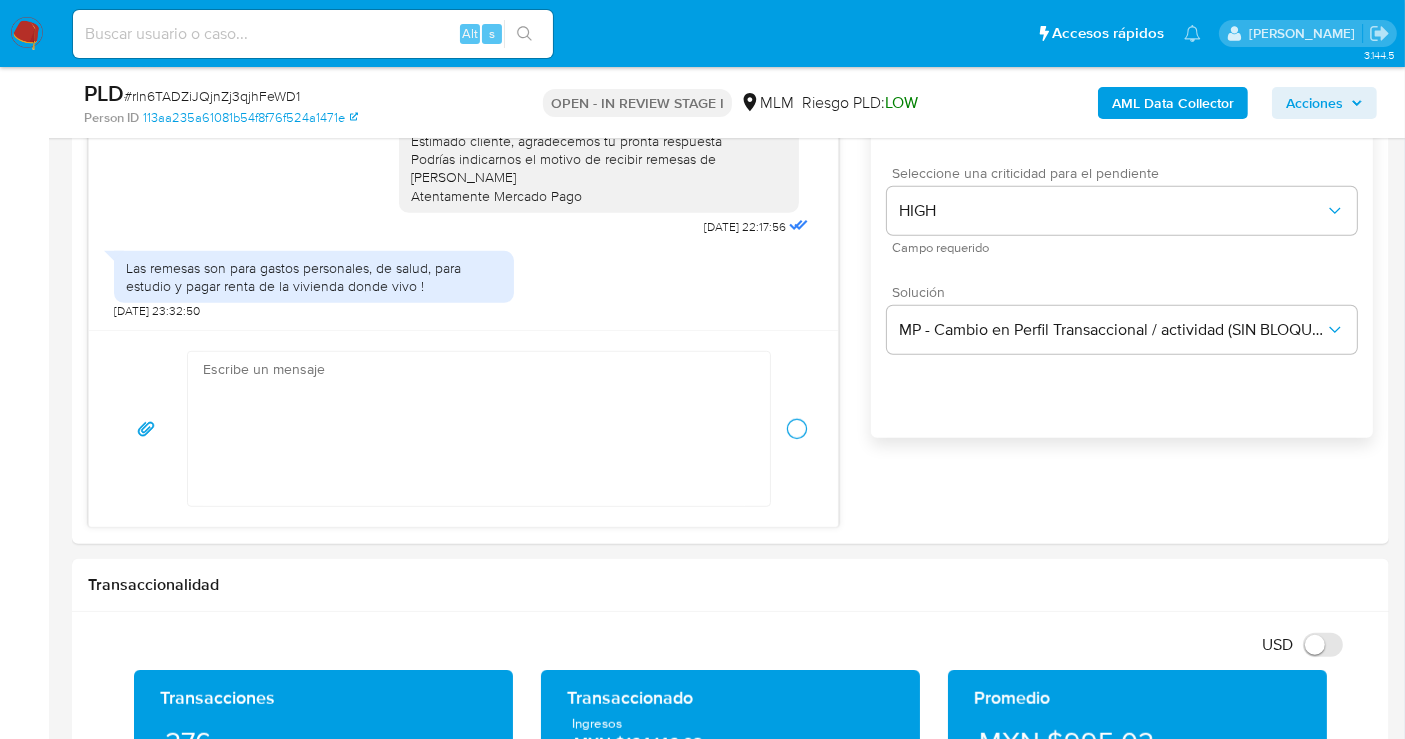 scroll, scrollTop: 573, scrollLeft: 0, axis: vertical 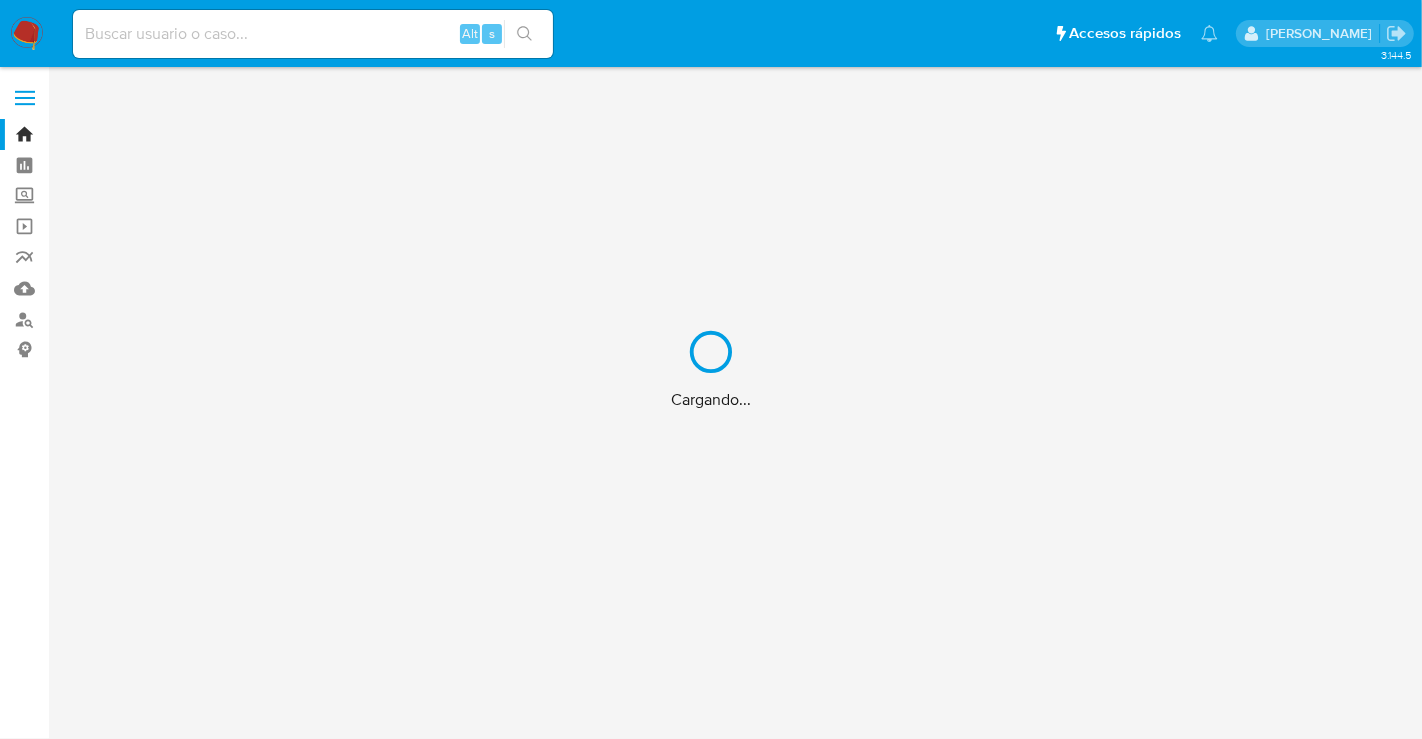click on "Cargando..." at bounding box center [711, 369] 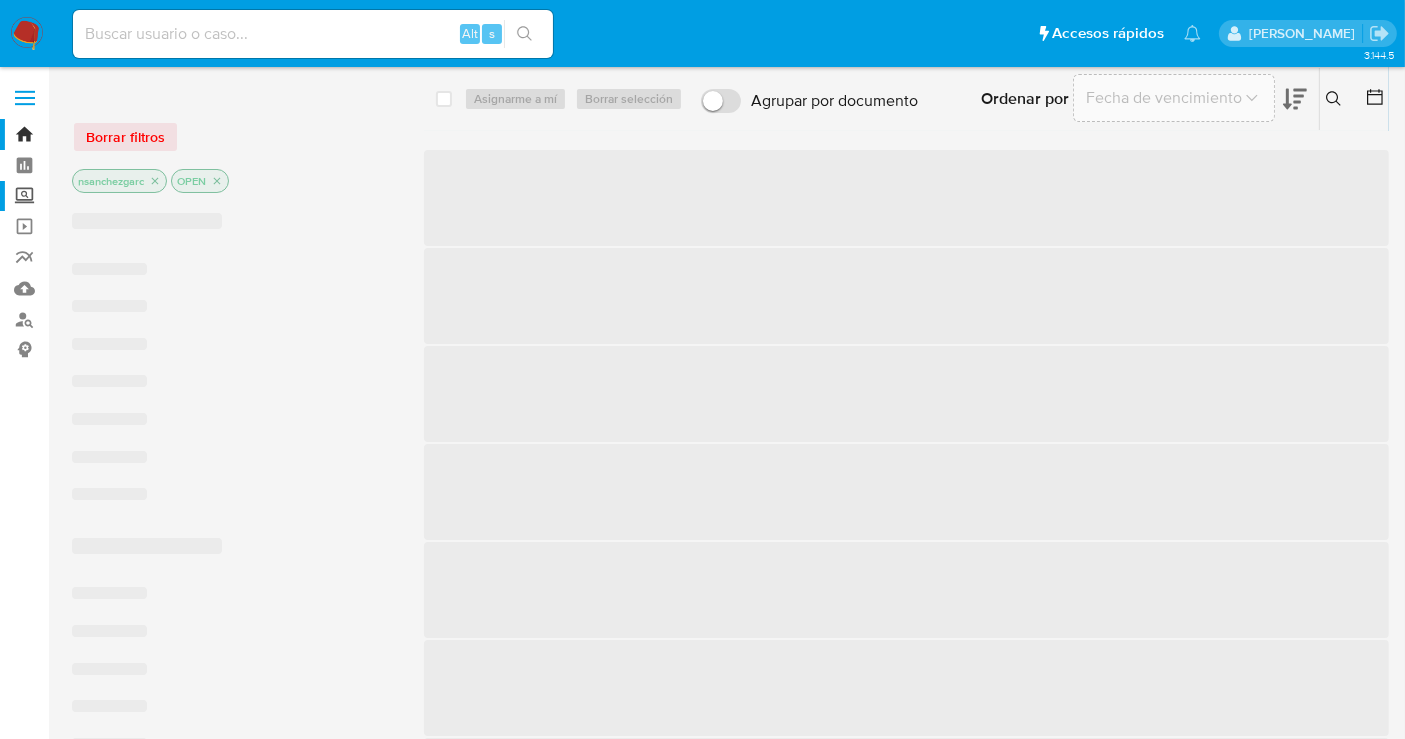 click on "Screening" at bounding box center [119, 196] 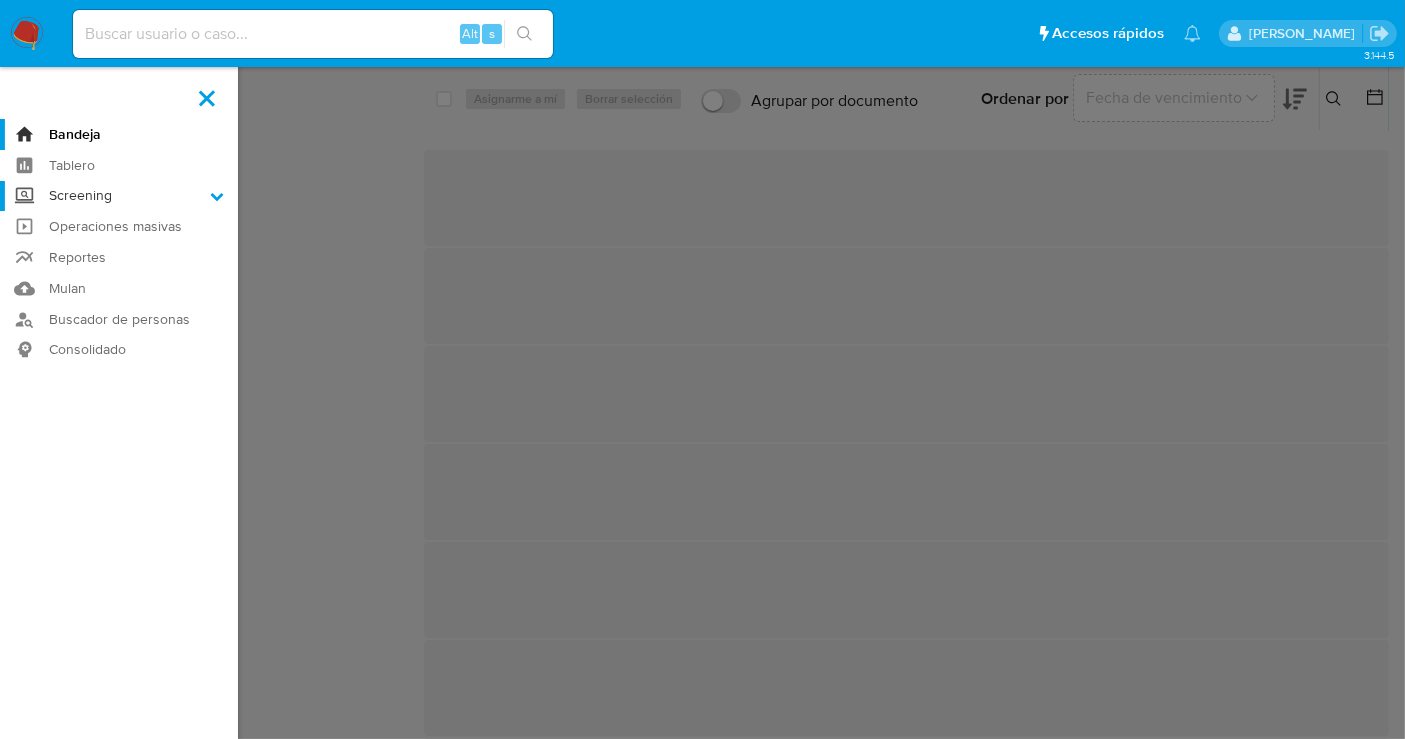 click on "Screening" at bounding box center (0, 0) 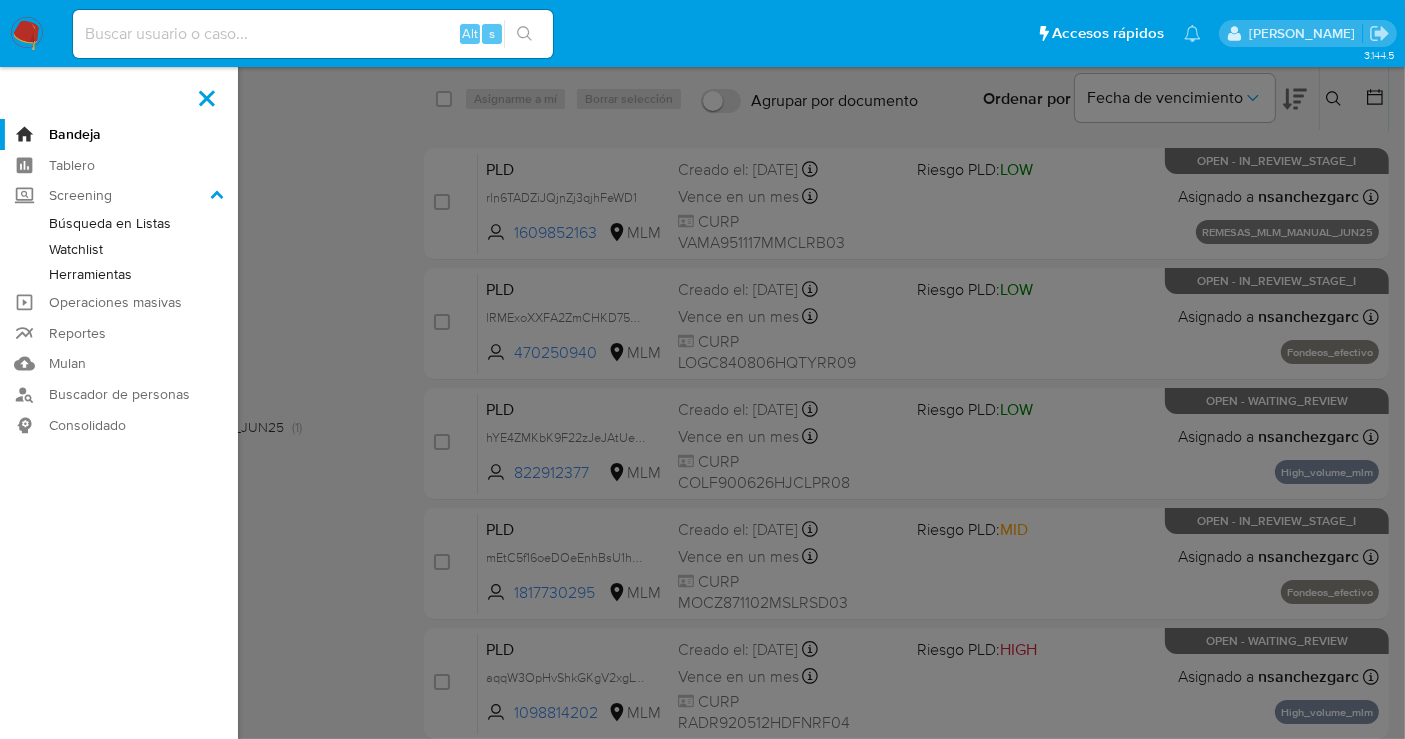 click on "Herramientas" at bounding box center [119, 274] 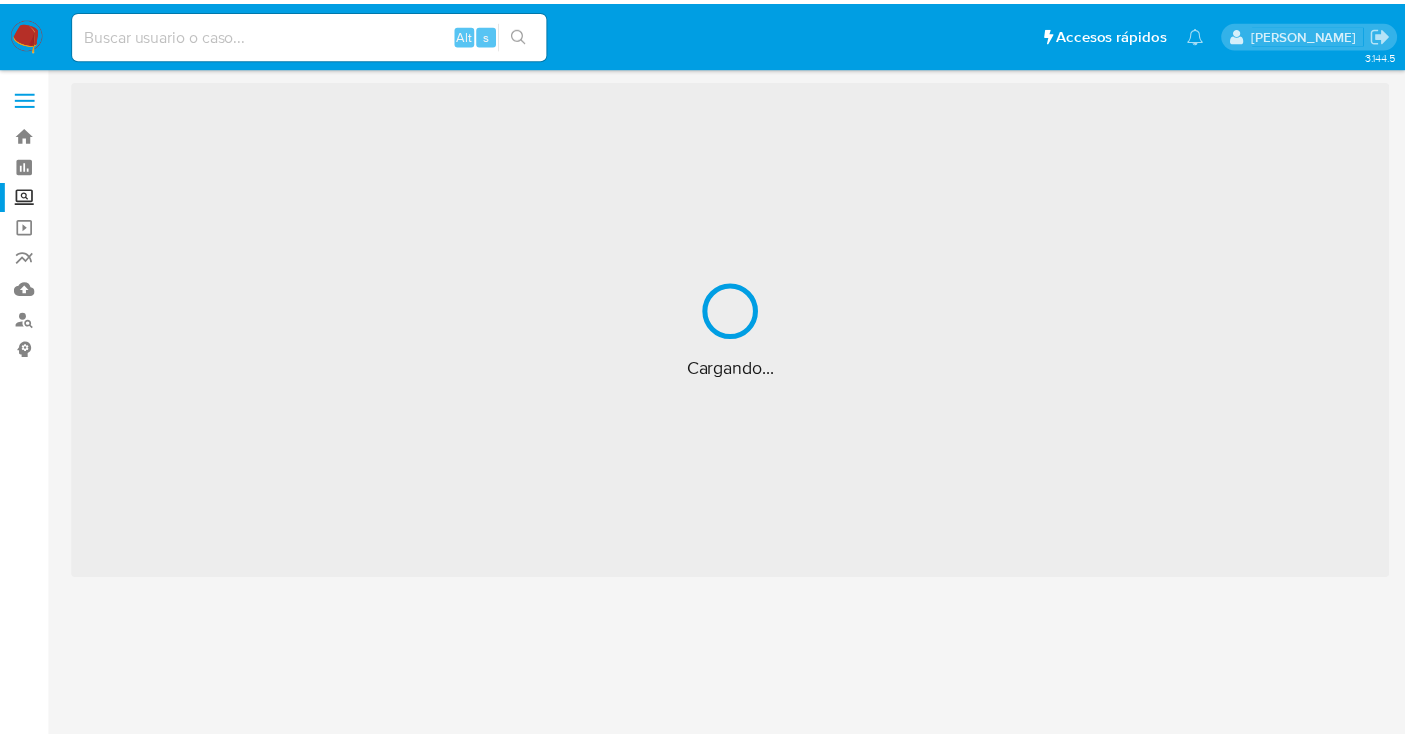 scroll, scrollTop: 0, scrollLeft: 0, axis: both 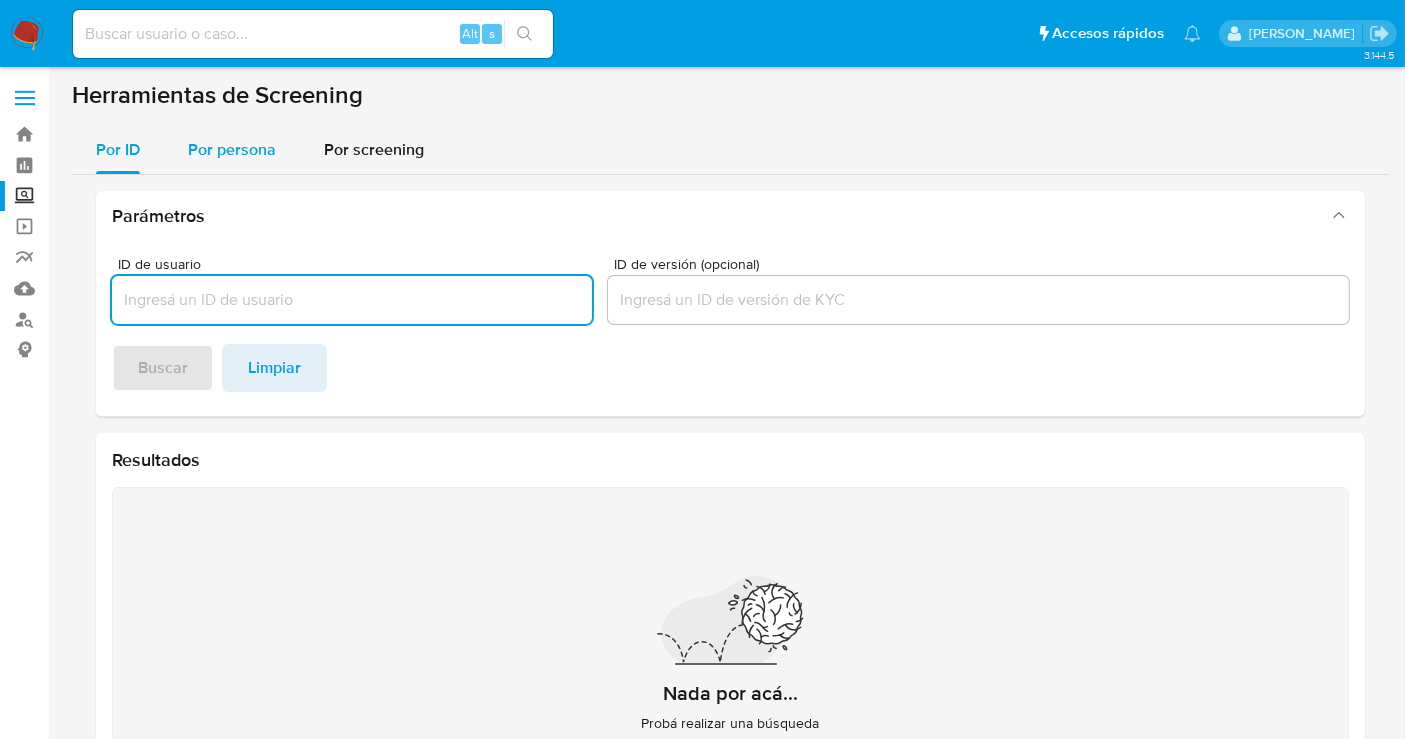 click on "Por persona" at bounding box center (232, 149) 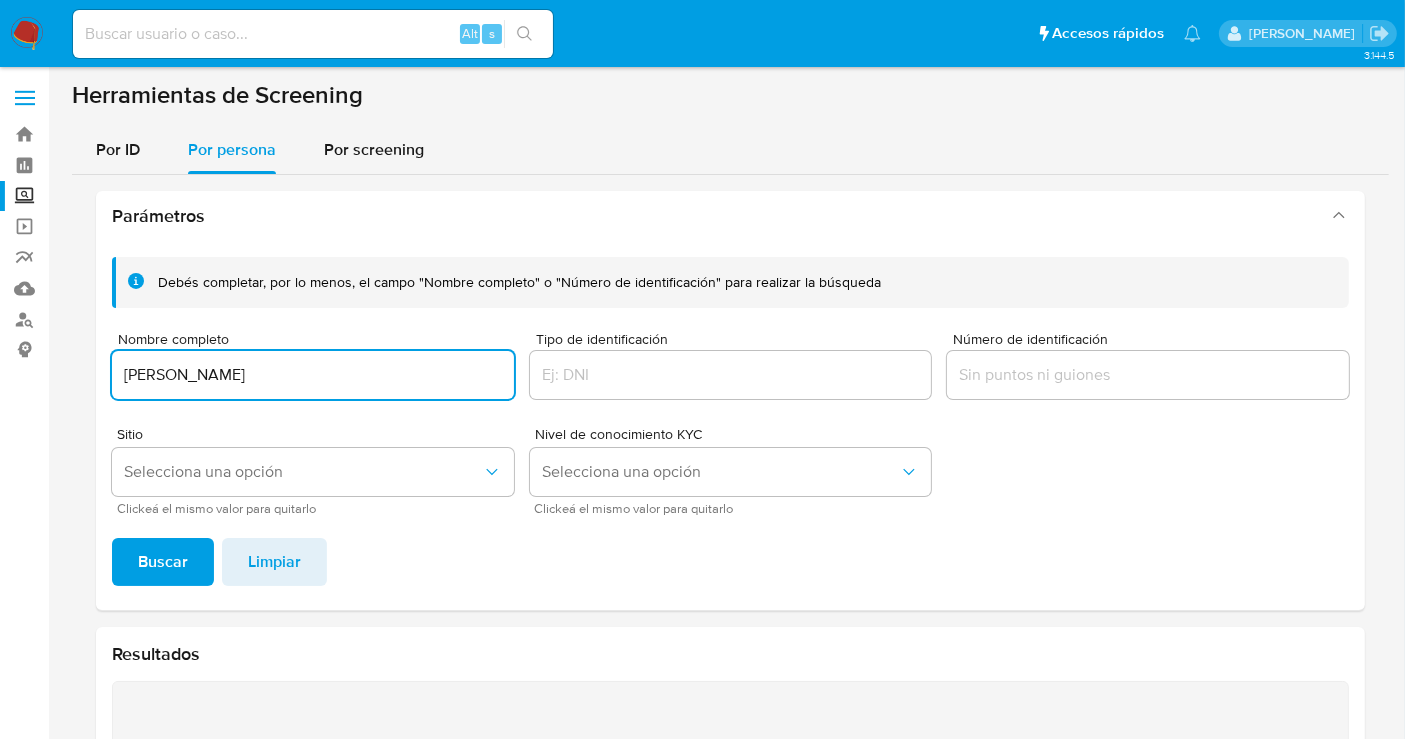 click on "[PERSON_NAME]" at bounding box center [313, 375] 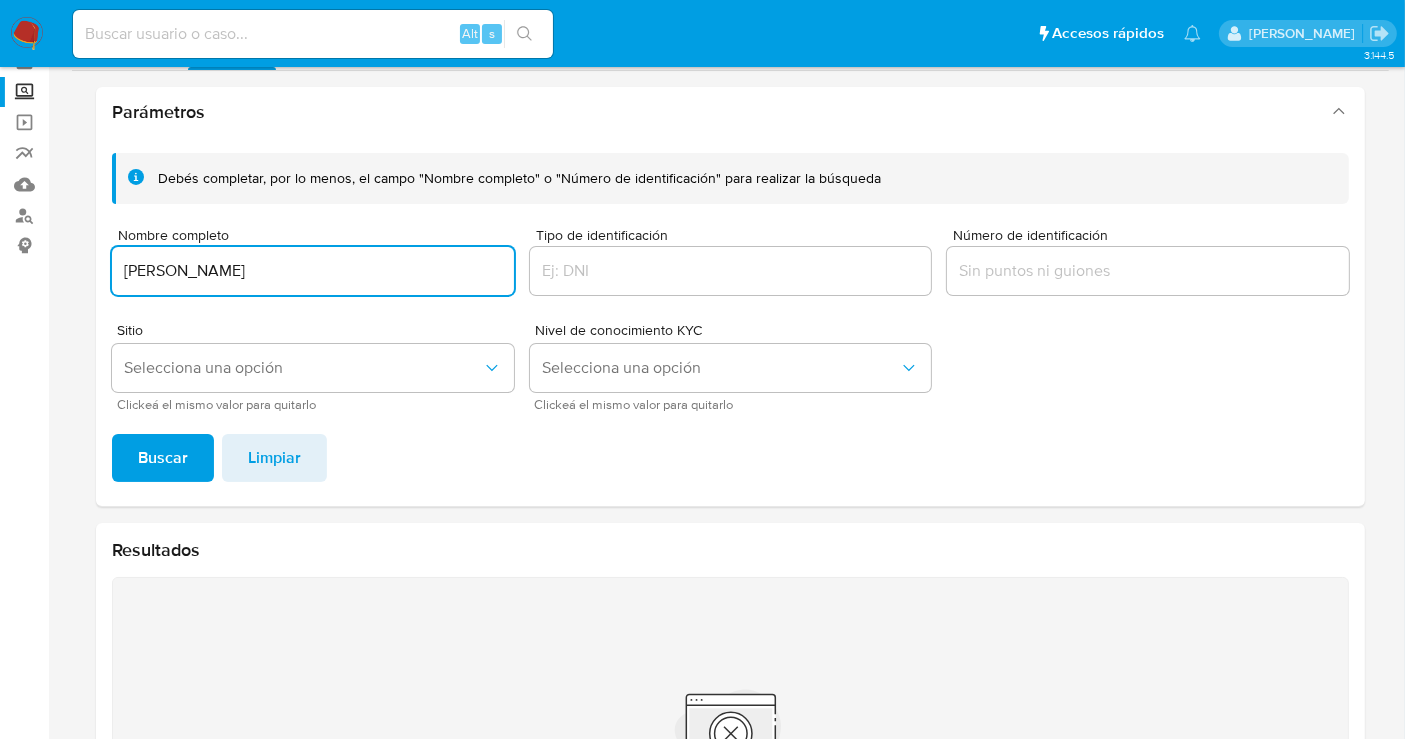 scroll, scrollTop: 0, scrollLeft: 0, axis: both 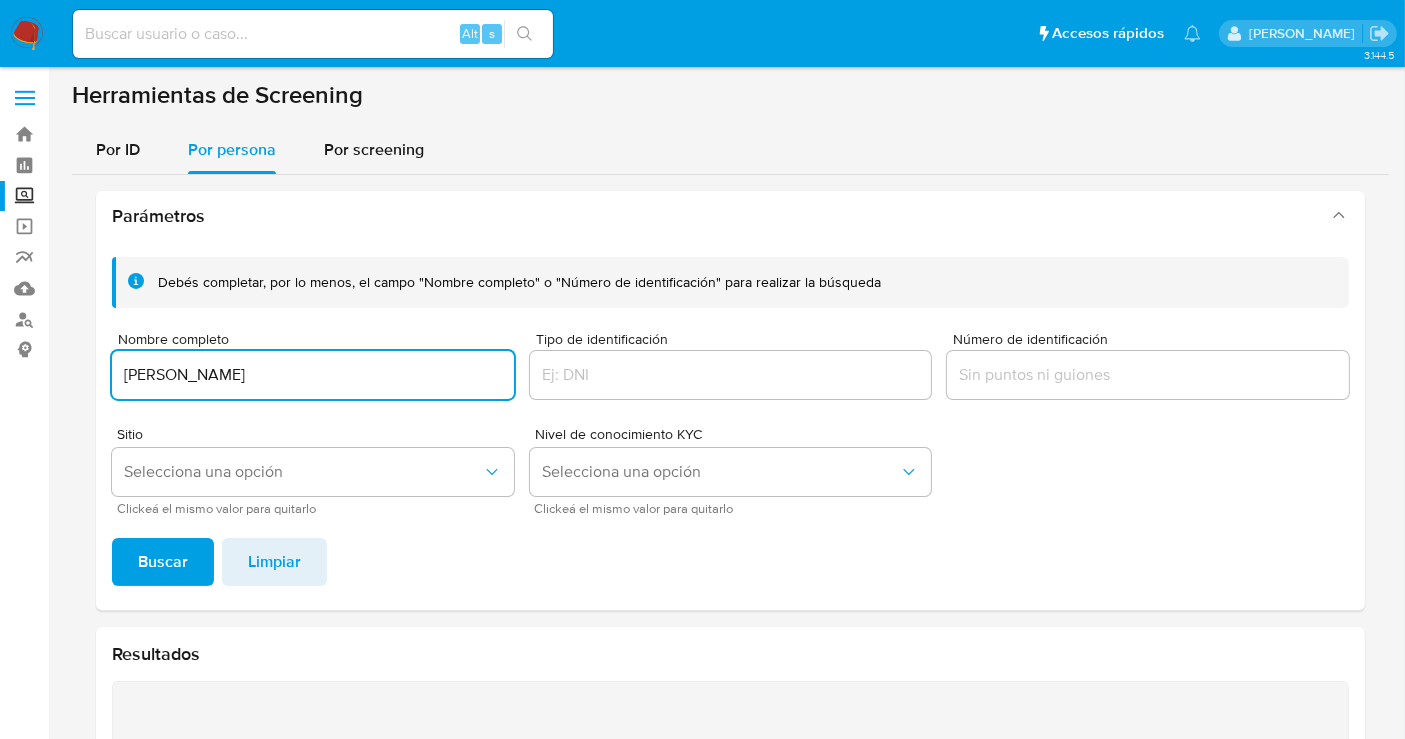 drag, startPoint x: 334, startPoint y: 378, endPoint x: 110, endPoint y: 381, distance: 224.0201 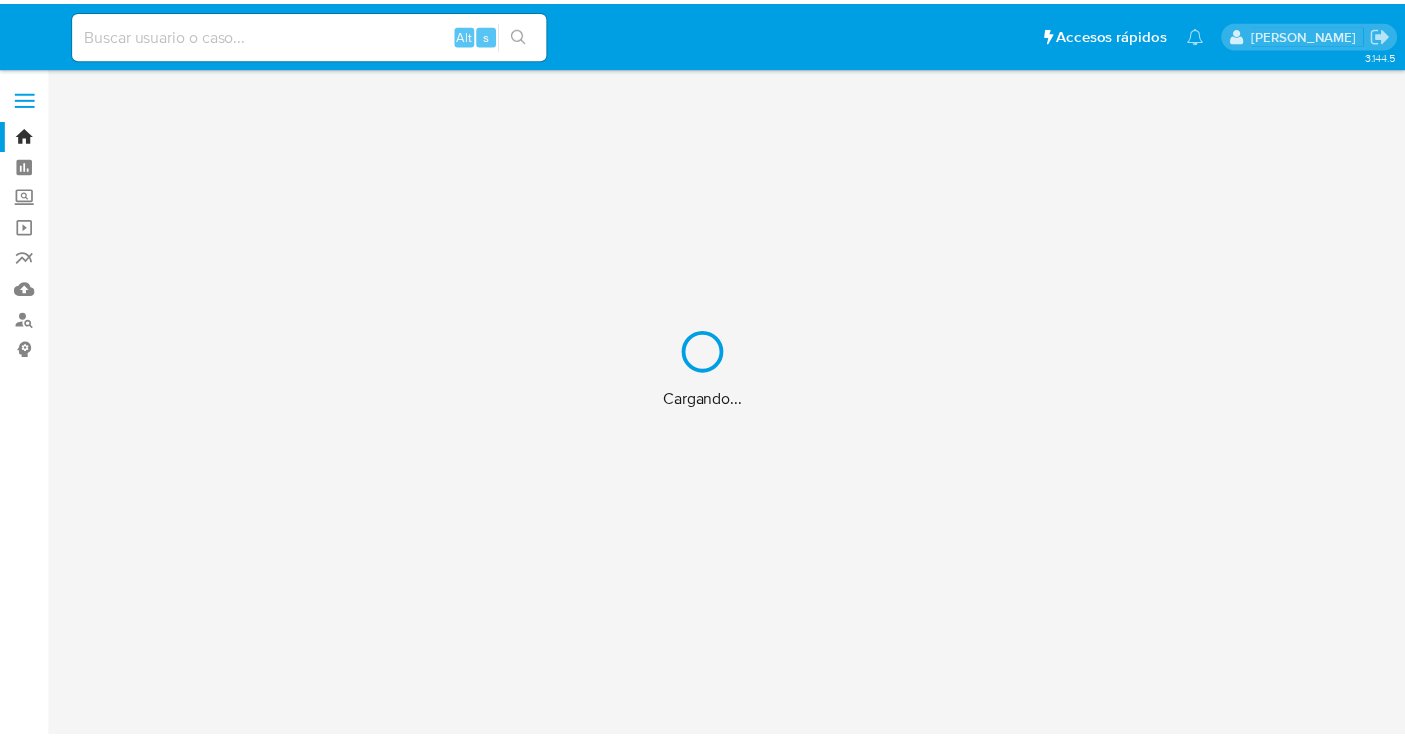scroll, scrollTop: 0, scrollLeft: 0, axis: both 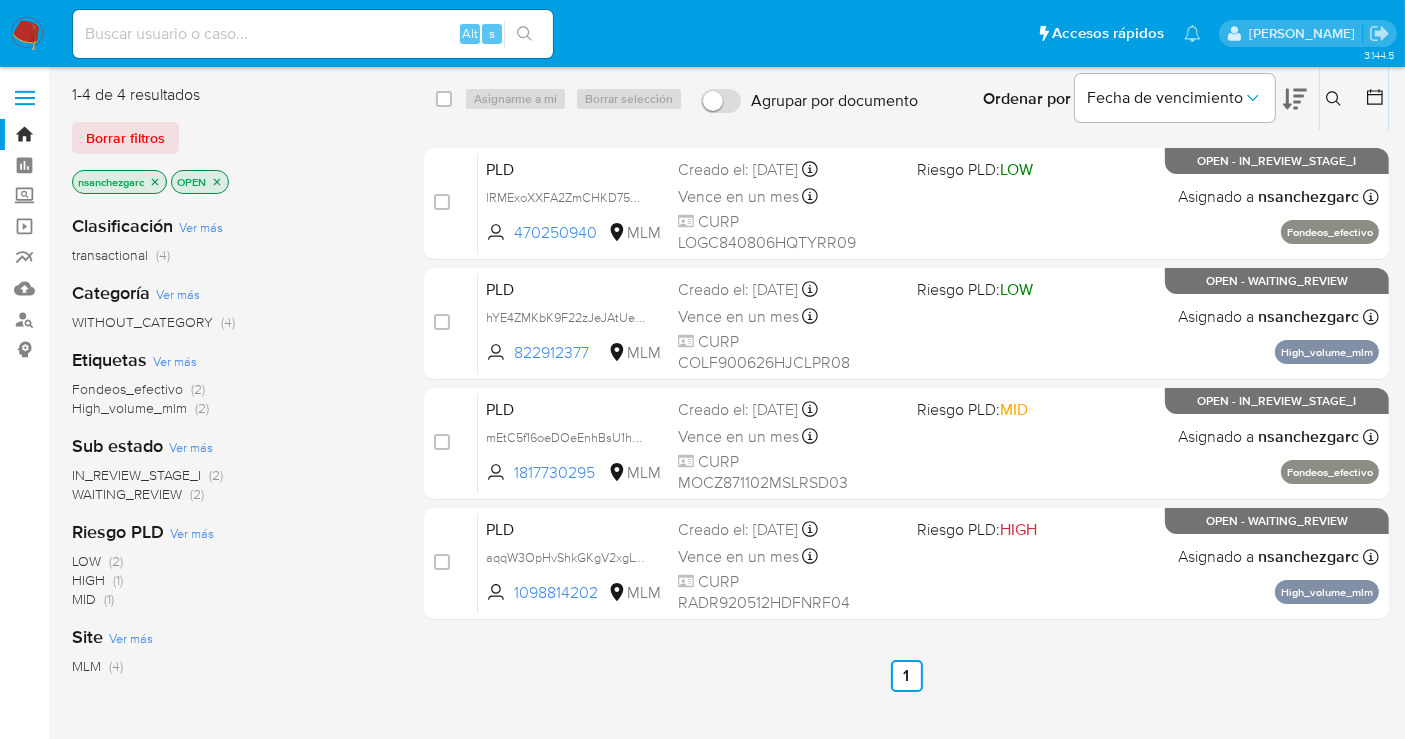 click at bounding box center [27, 34] 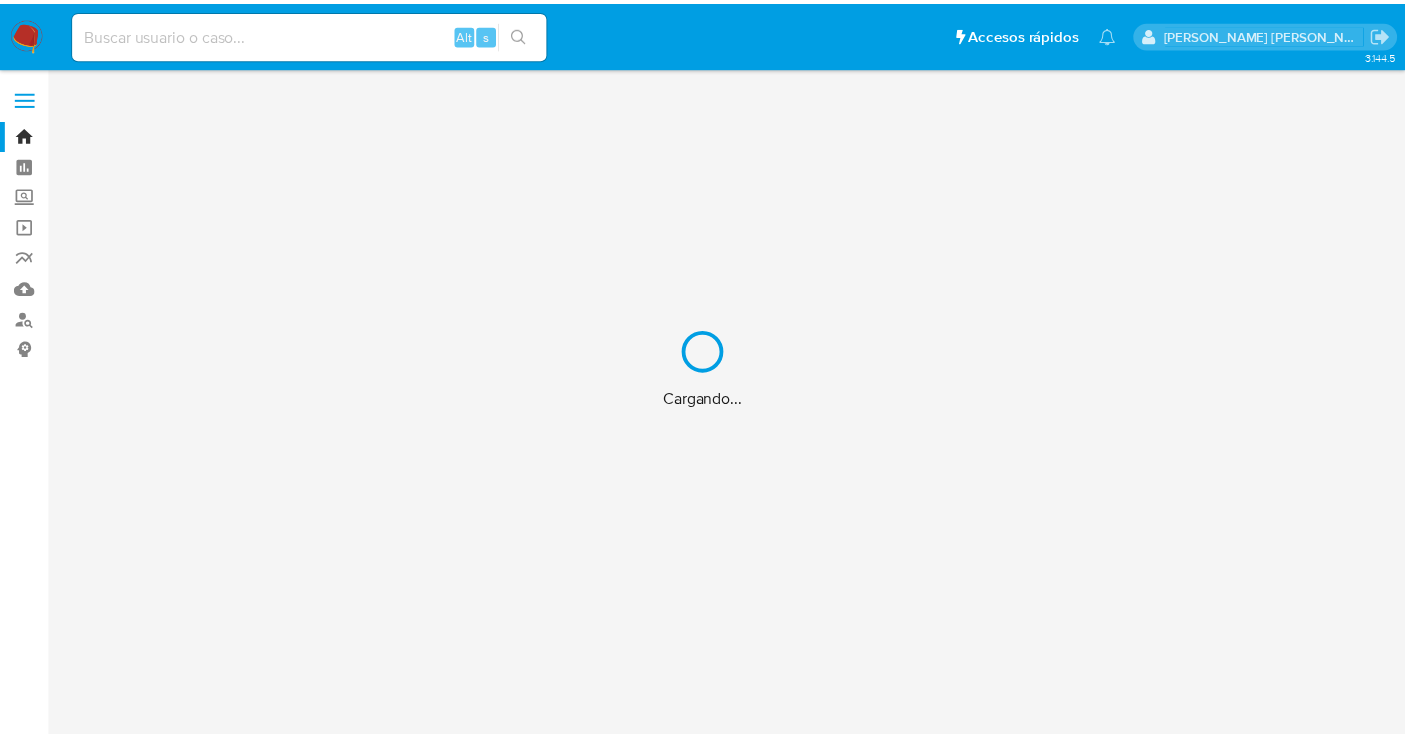 scroll, scrollTop: 0, scrollLeft: 0, axis: both 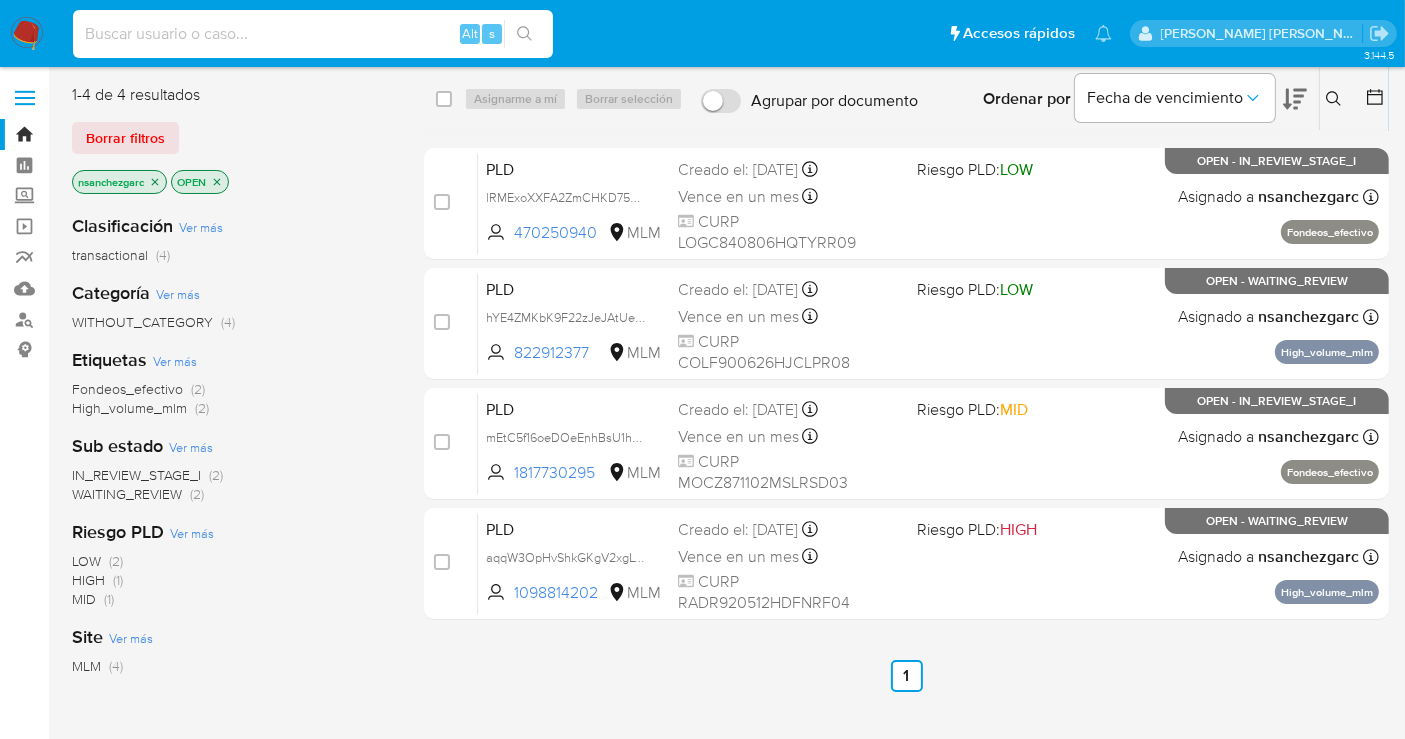 click at bounding box center [313, 34] 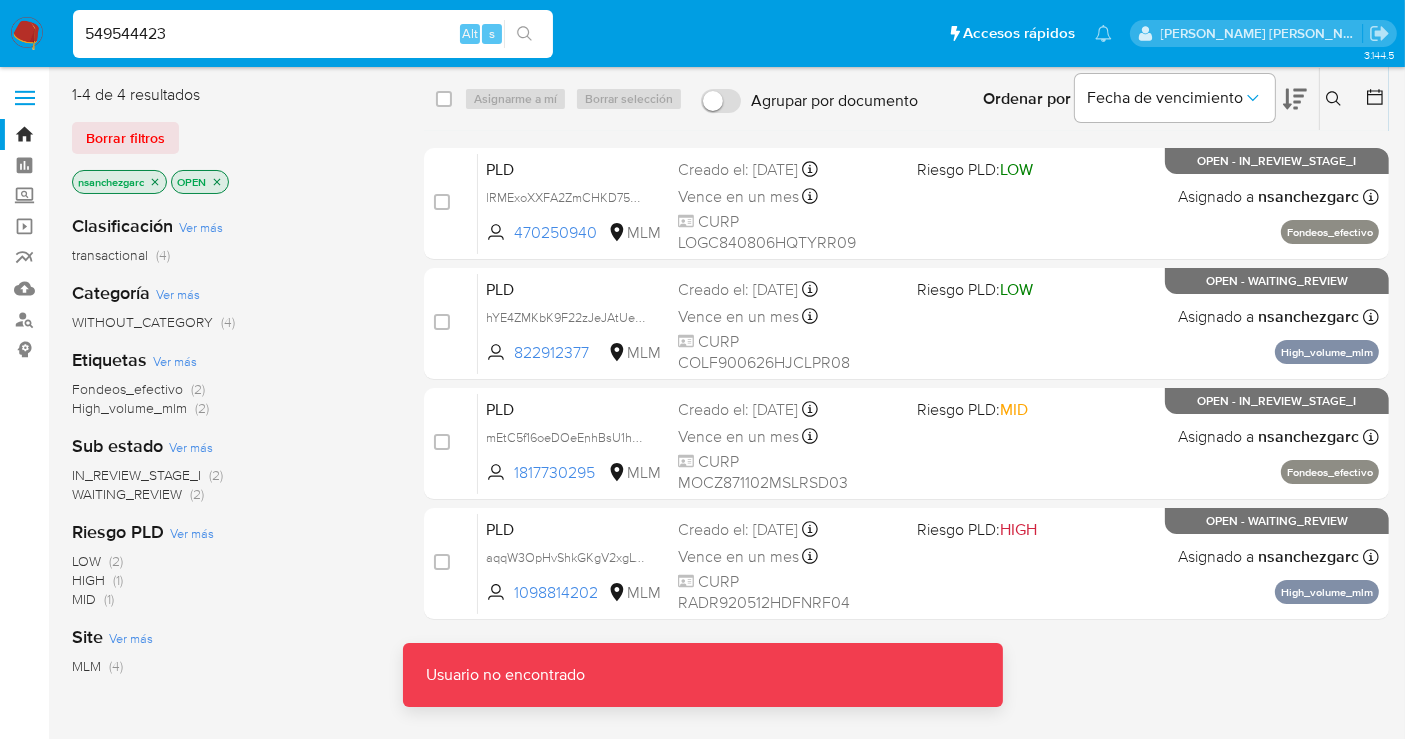 click on "549544423" at bounding box center [313, 34] 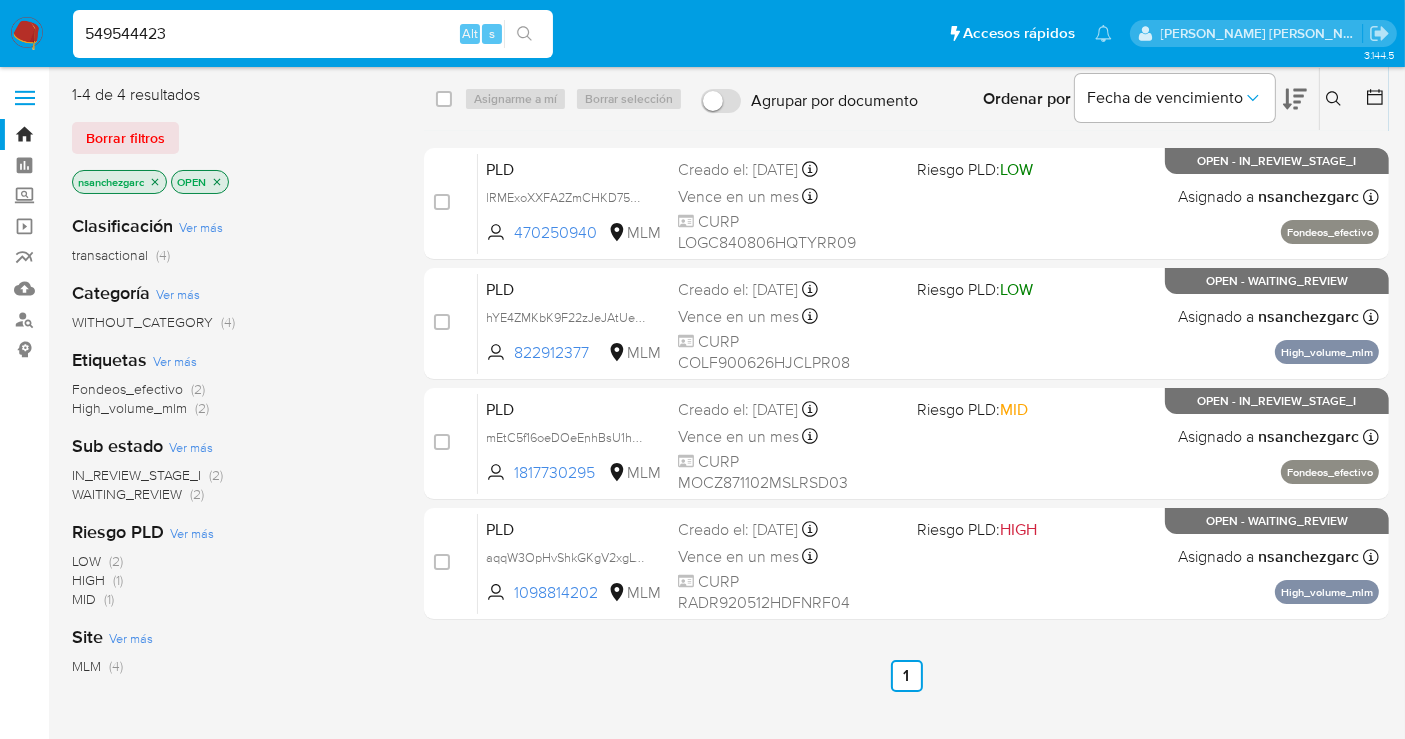 type on "549544423" 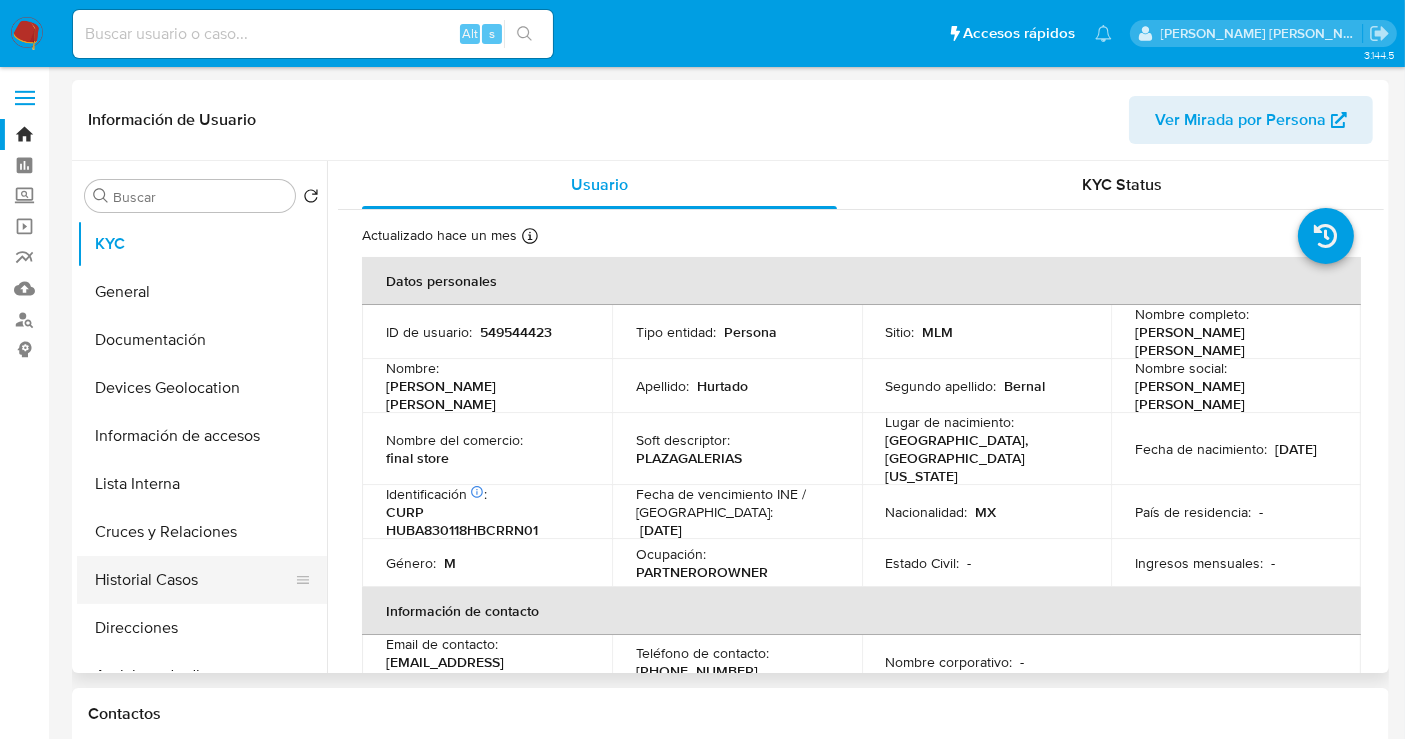 click on "Historial Casos" at bounding box center (194, 580) 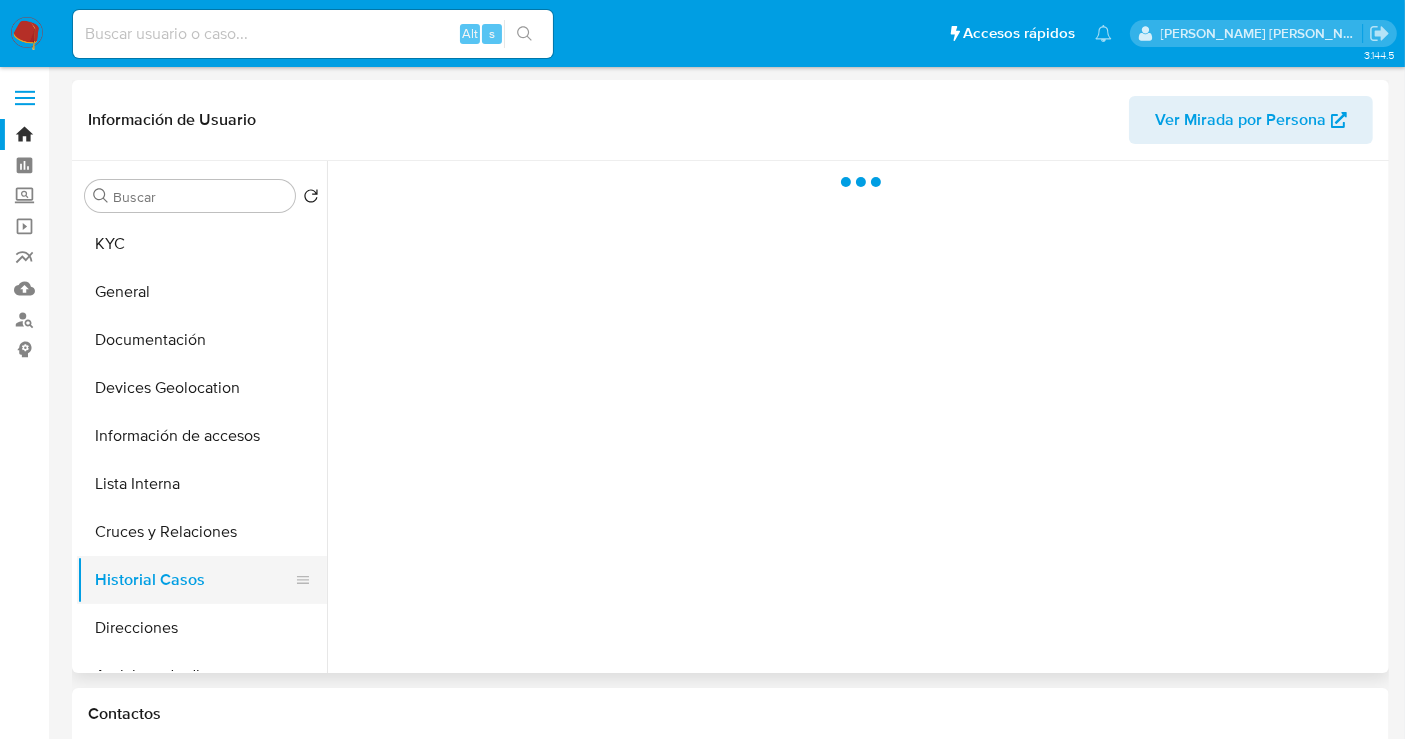 select on "10" 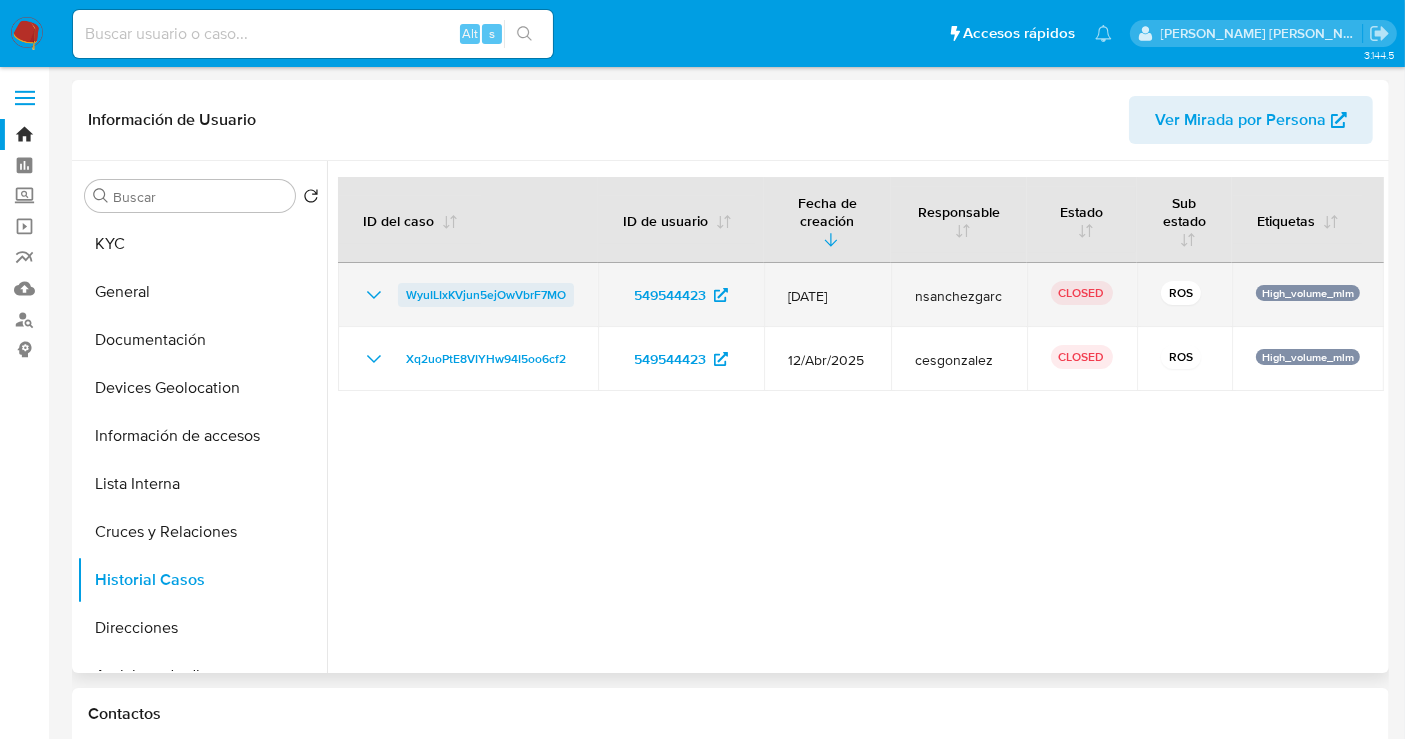 click on "WyuILIxKVjun5ejOwVbrF7MO" at bounding box center (486, 295) 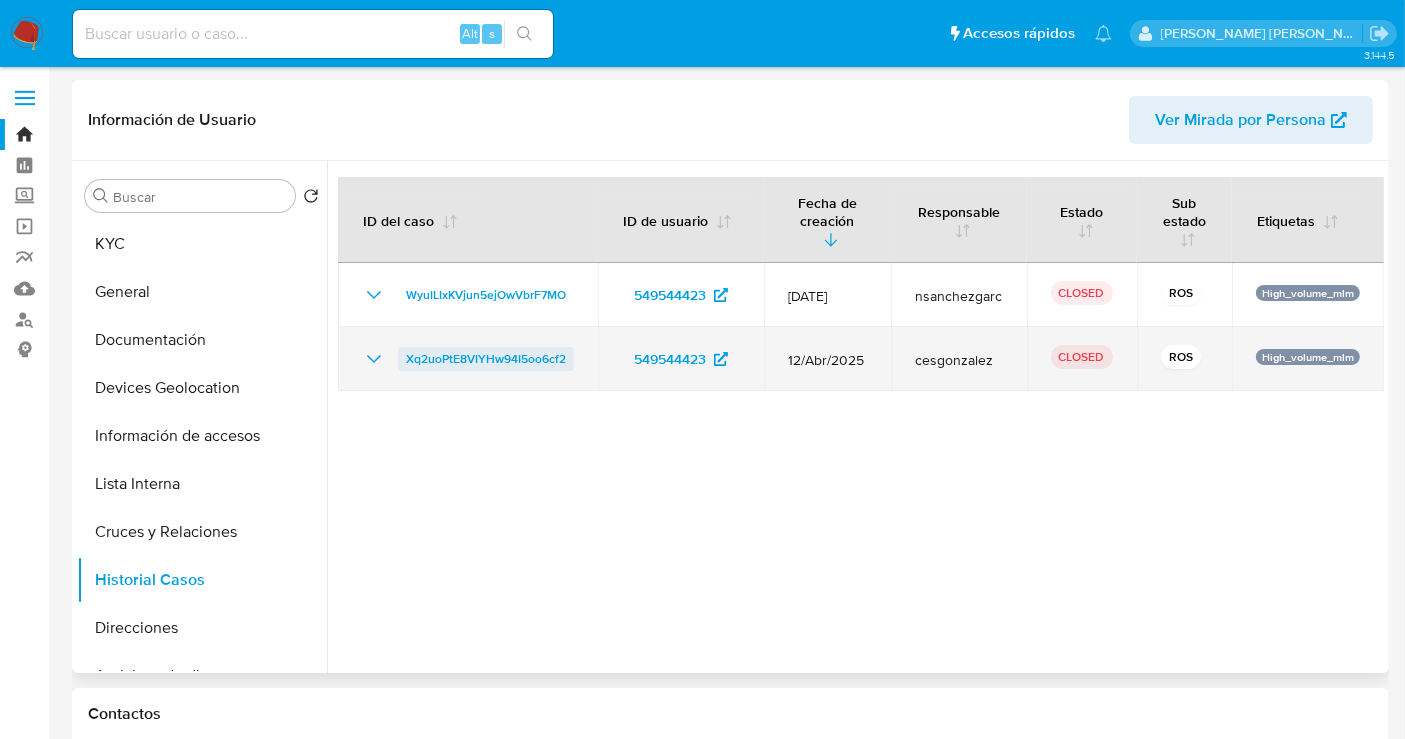 click on "Xq2uoPtE8VIYHw94I5oo6cf2" at bounding box center [486, 359] 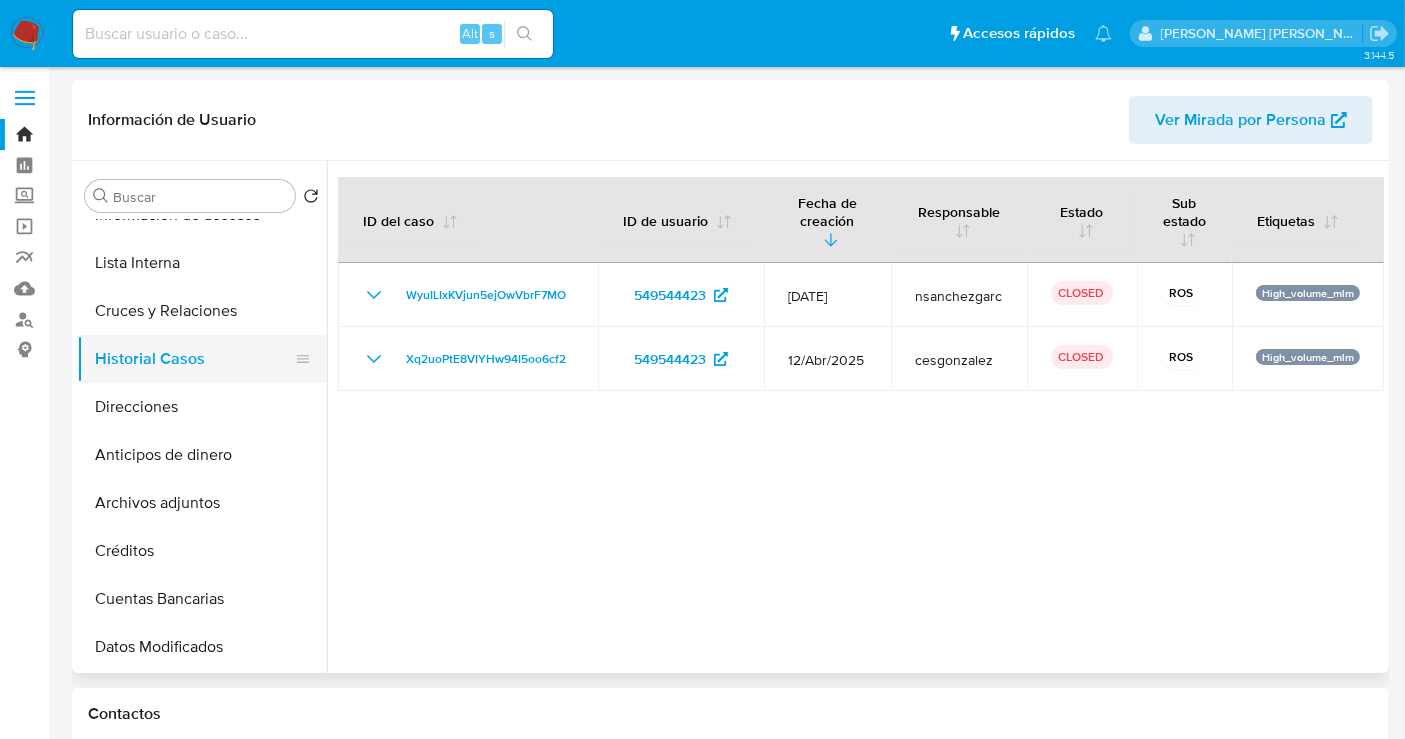 scroll, scrollTop: 222, scrollLeft: 0, axis: vertical 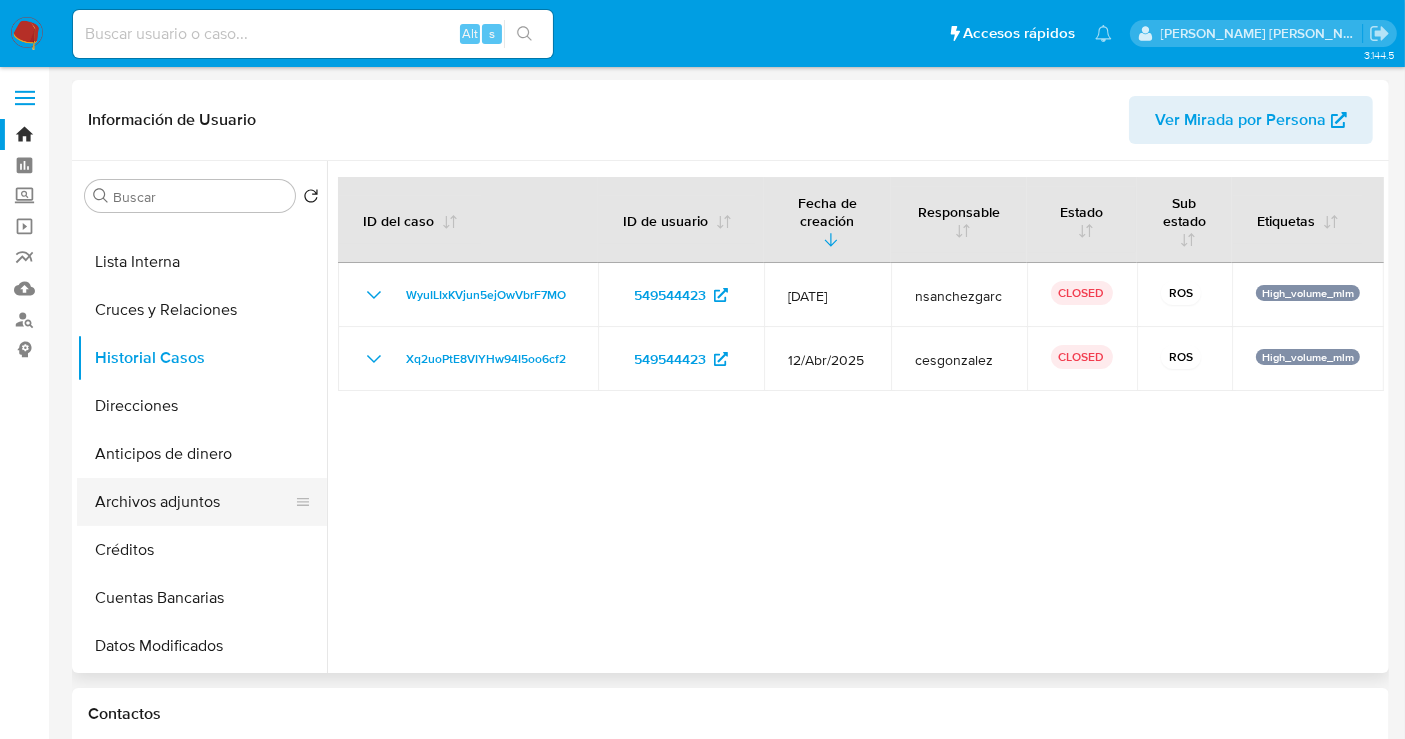 click on "Archivos adjuntos" at bounding box center (194, 502) 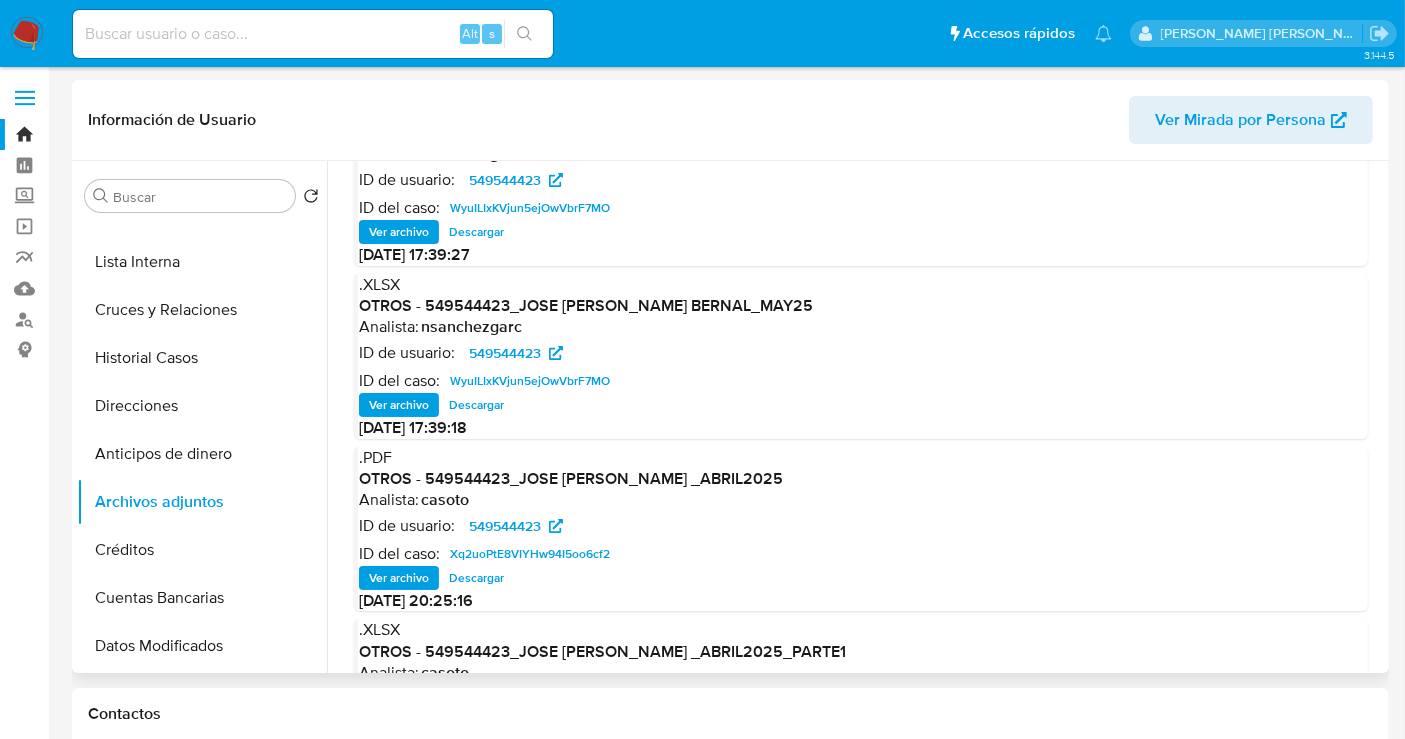 scroll, scrollTop: 111, scrollLeft: 0, axis: vertical 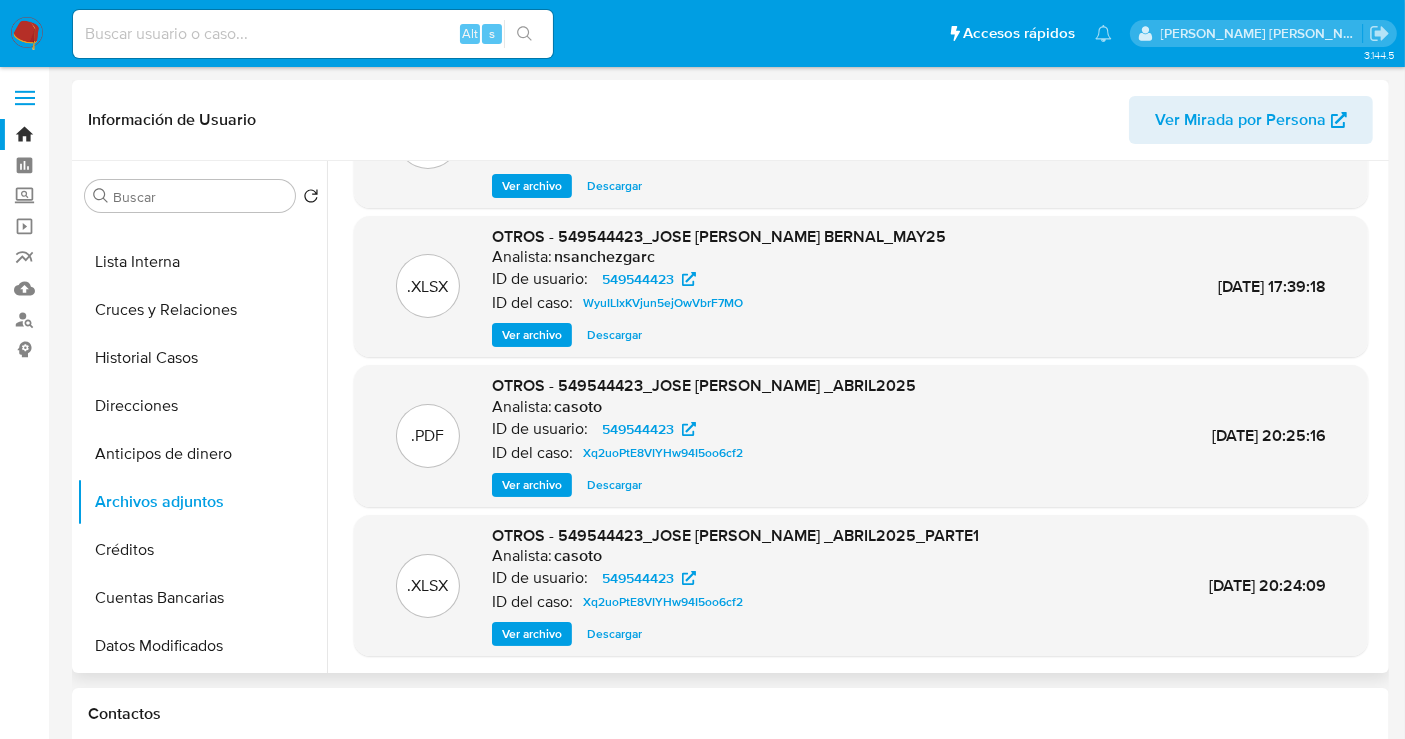 click on "Descargar" at bounding box center (614, 485) 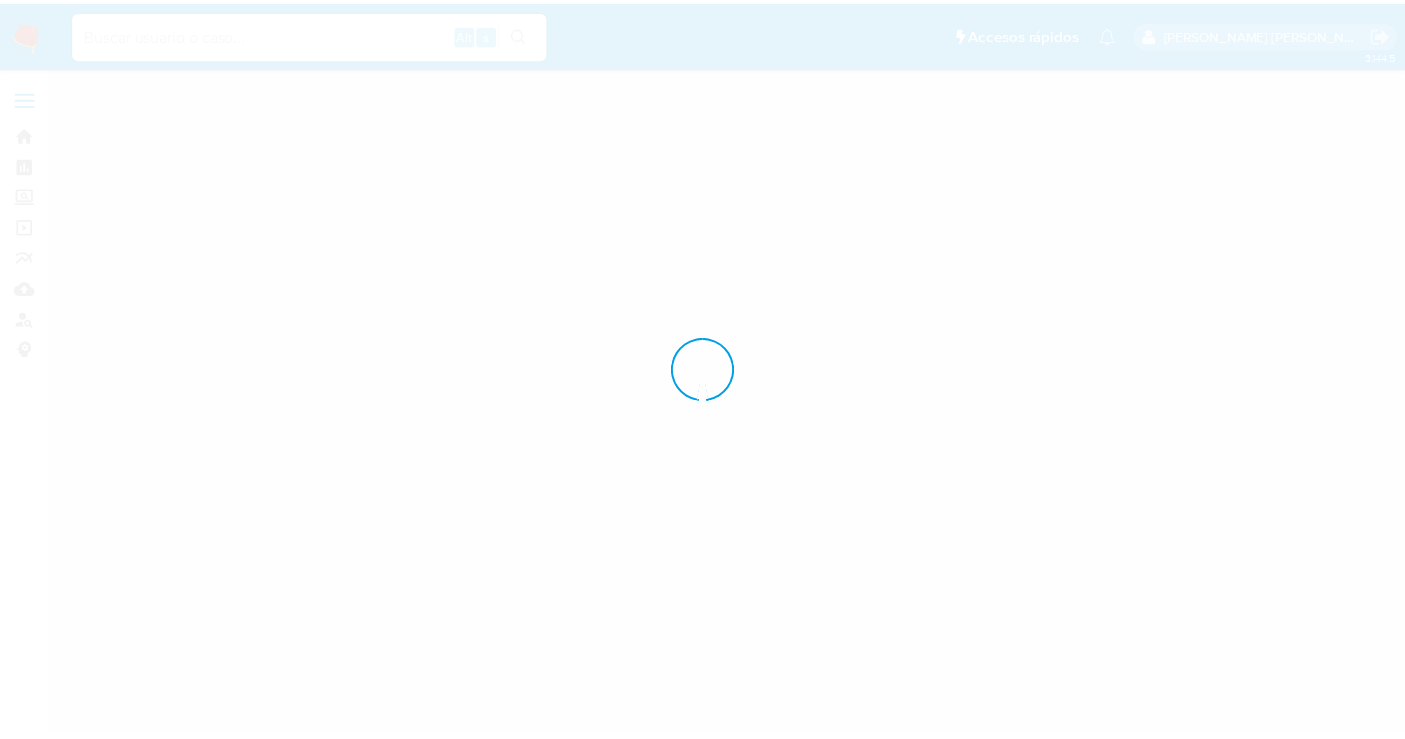 scroll, scrollTop: 0, scrollLeft: 0, axis: both 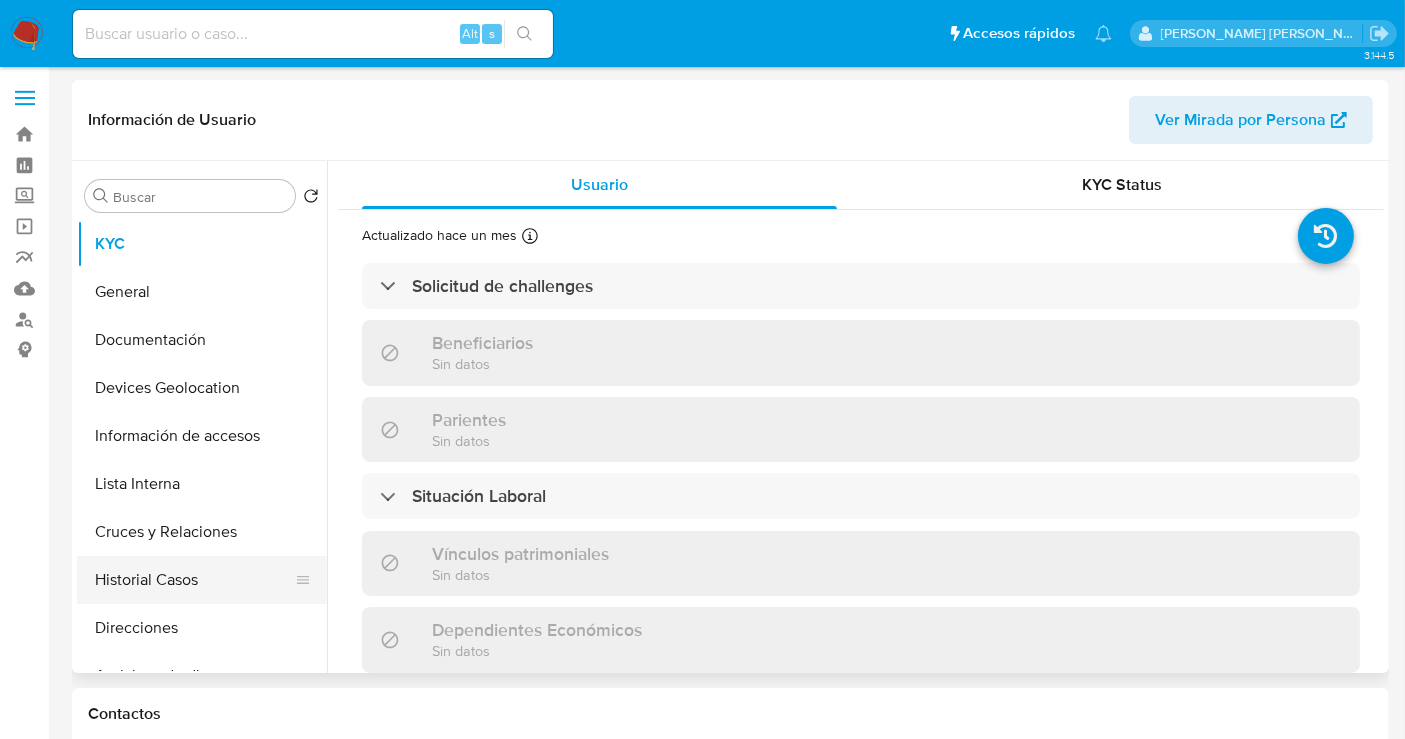 click on "Historial Casos" at bounding box center [194, 580] 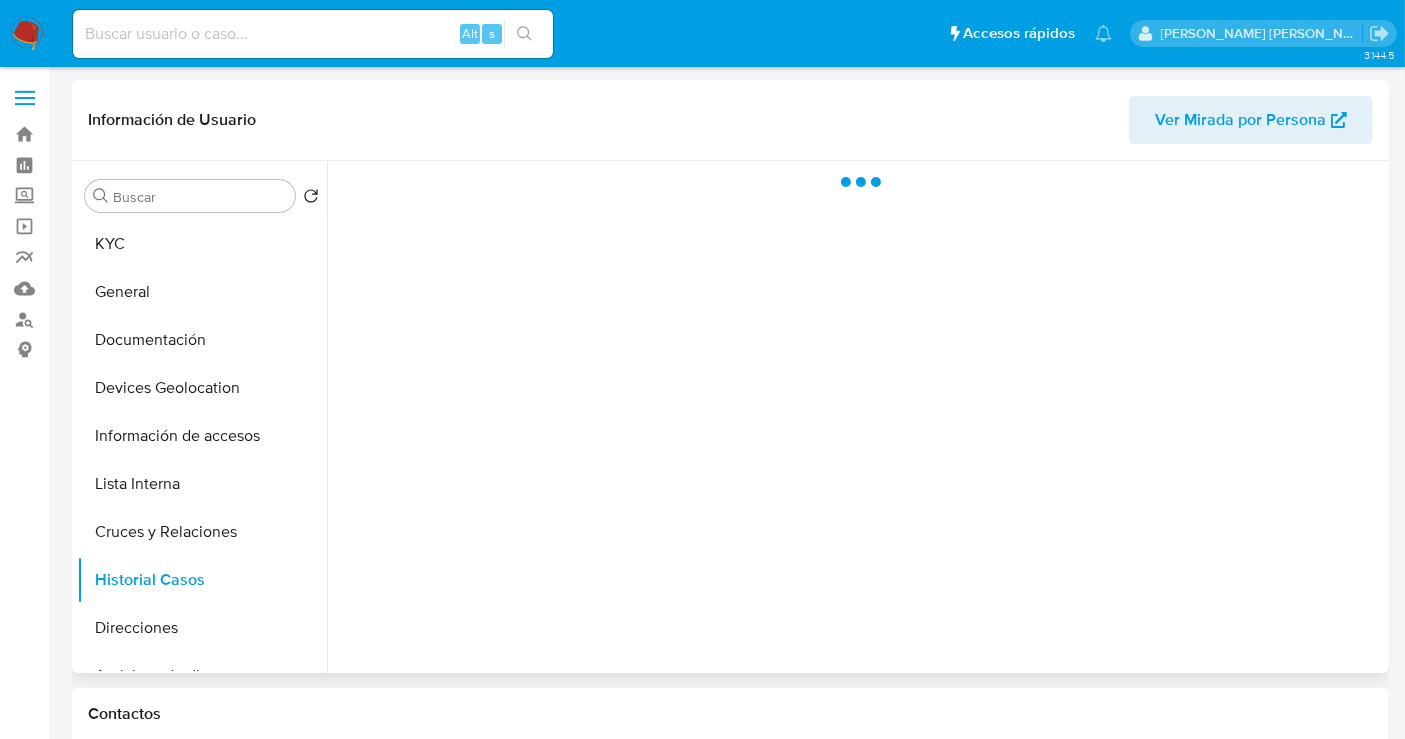 select on "10" 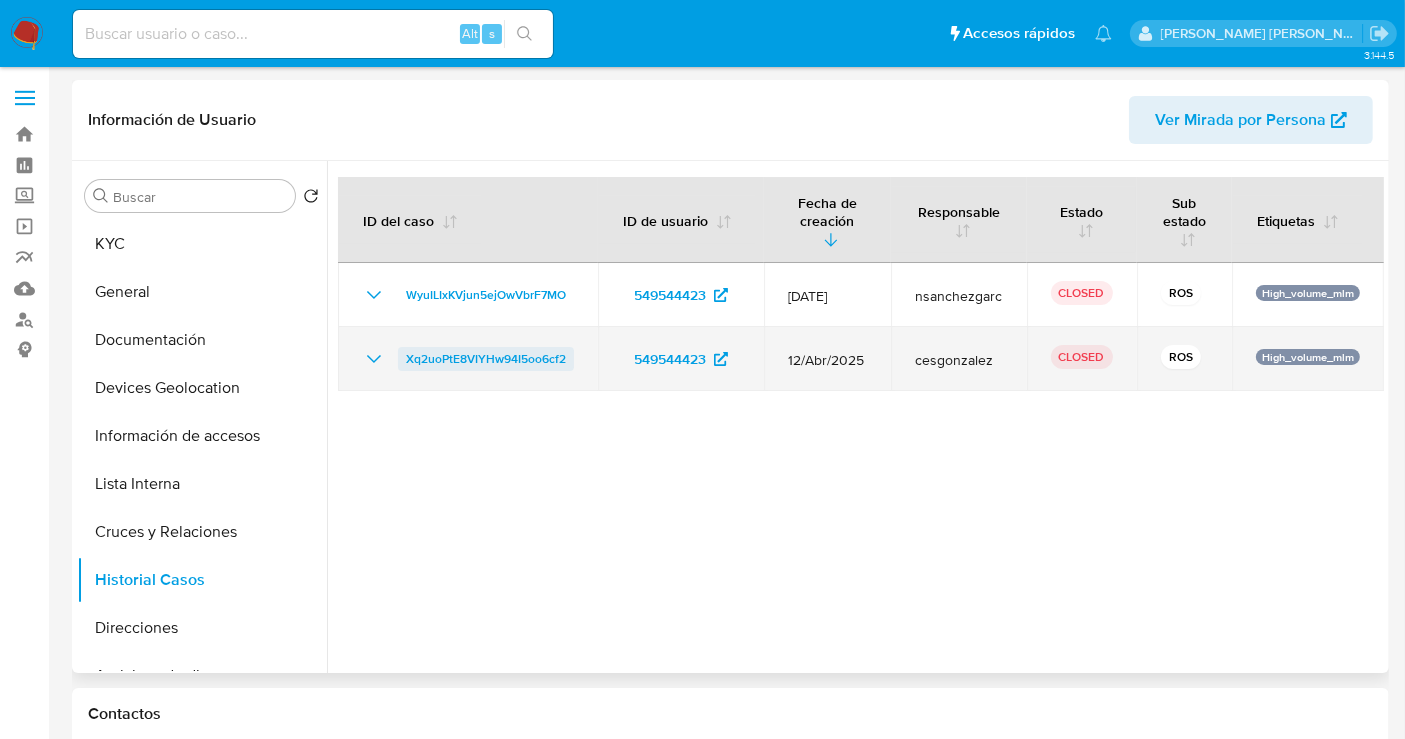 click on "Xq2uoPtE8VIYHw94I5oo6cf2" at bounding box center [486, 359] 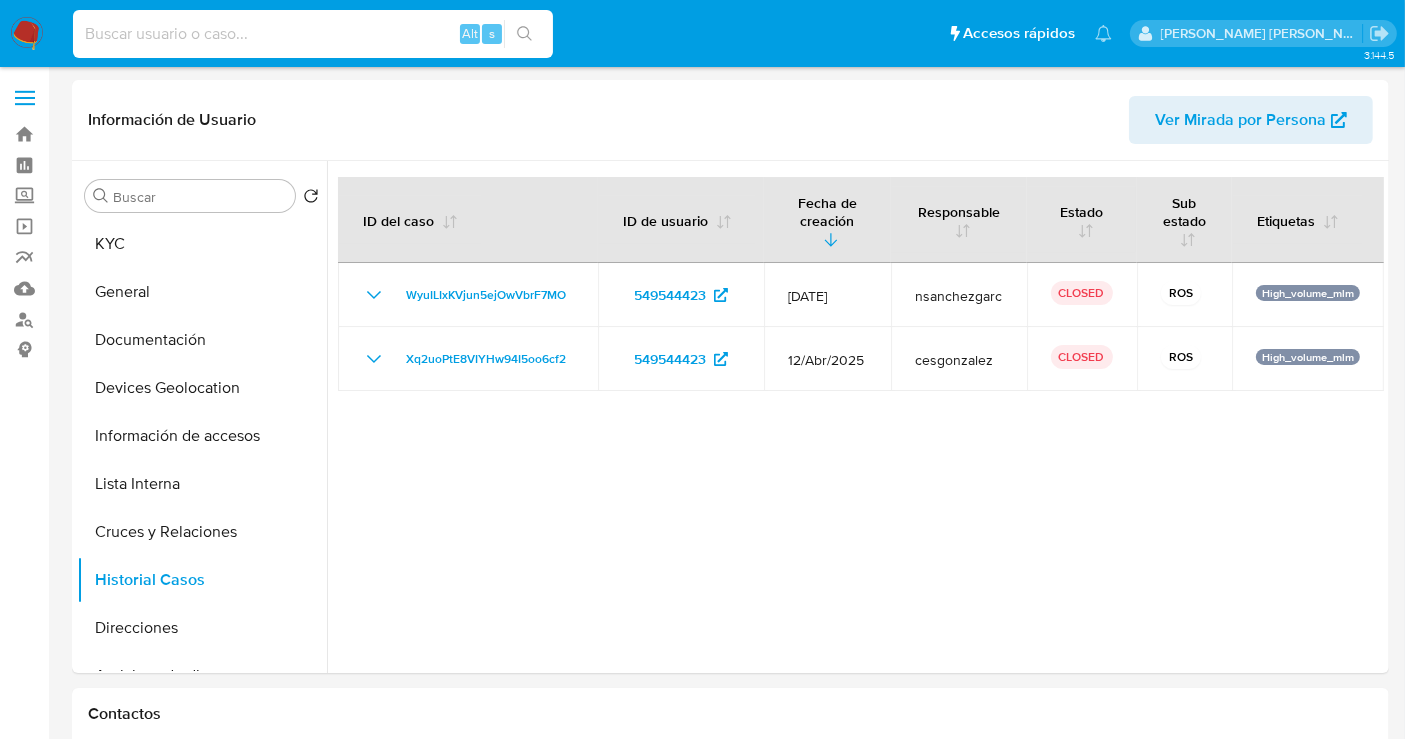 drag, startPoint x: 159, startPoint y: 44, endPoint x: 156, endPoint y: 27, distance: 17.262676 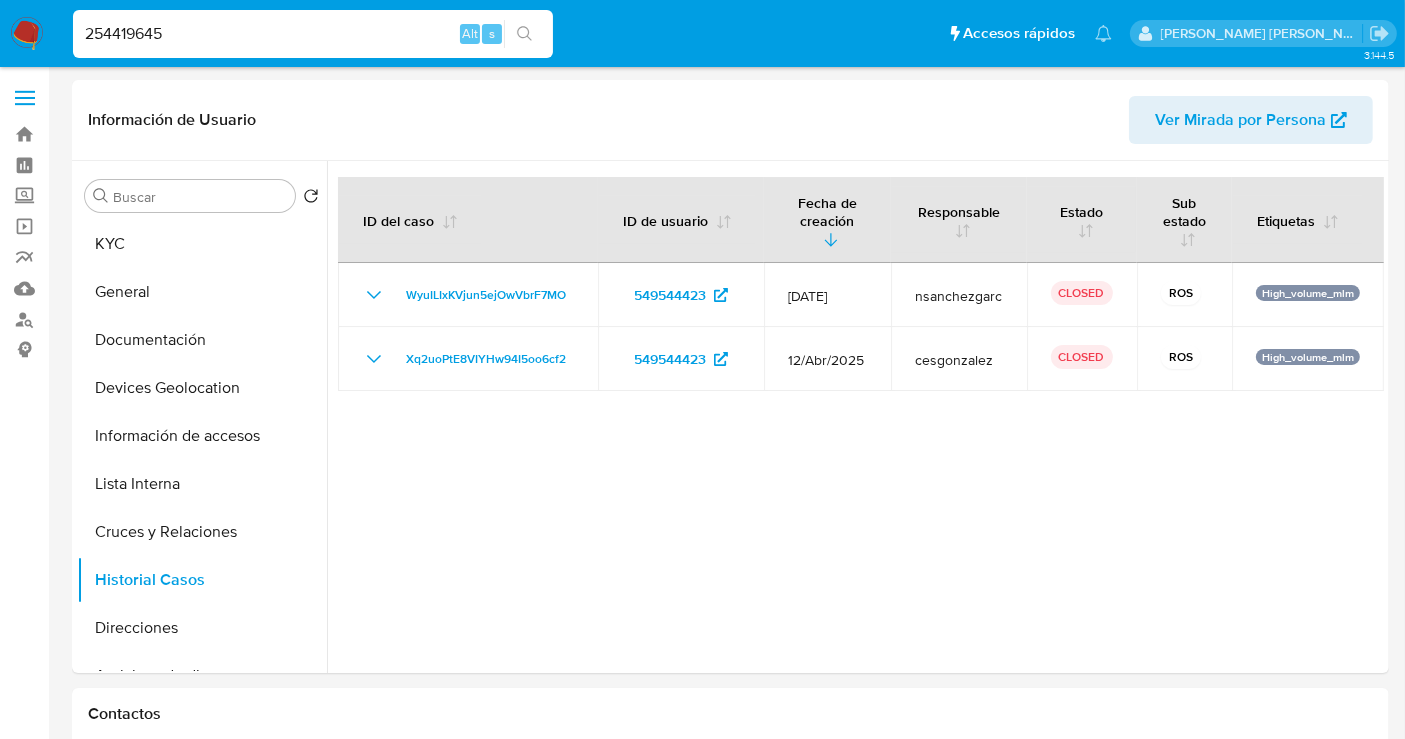 type on "254419645" 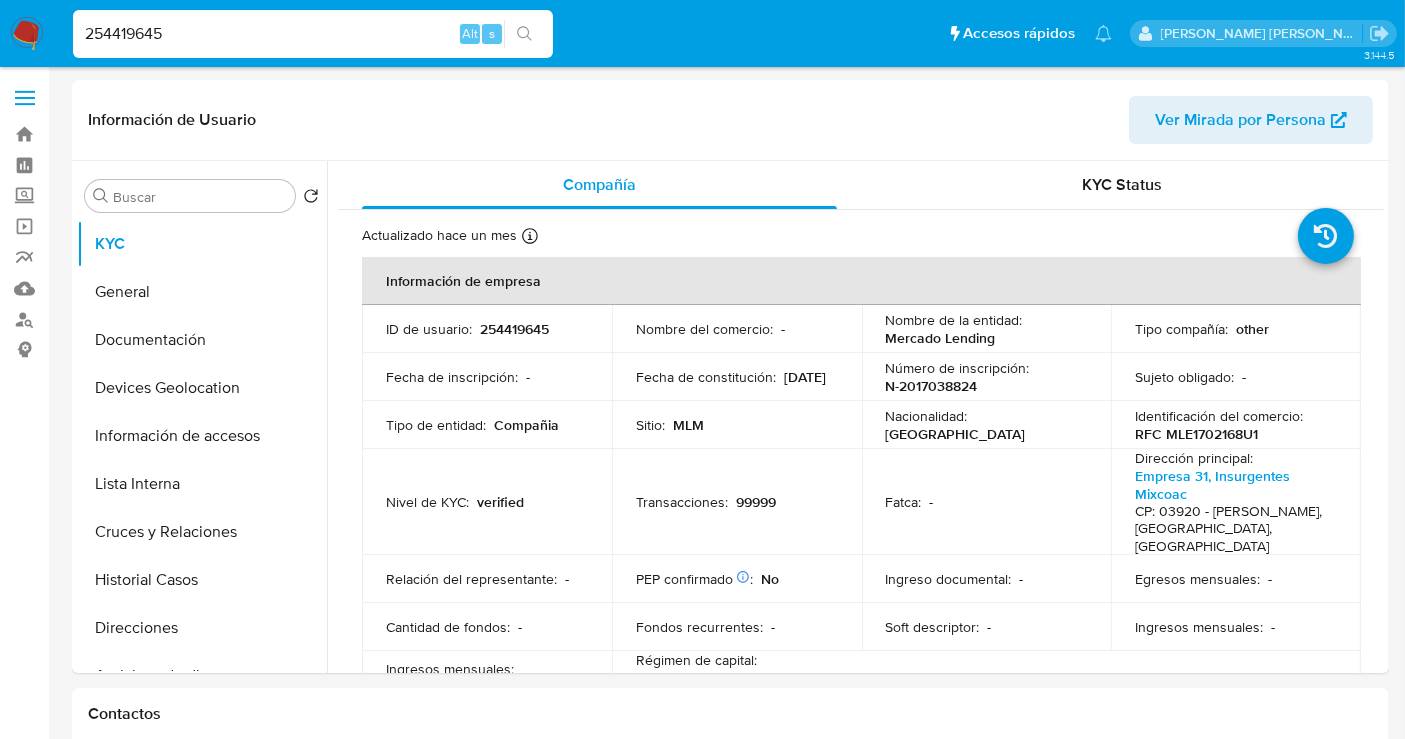 select on "10" 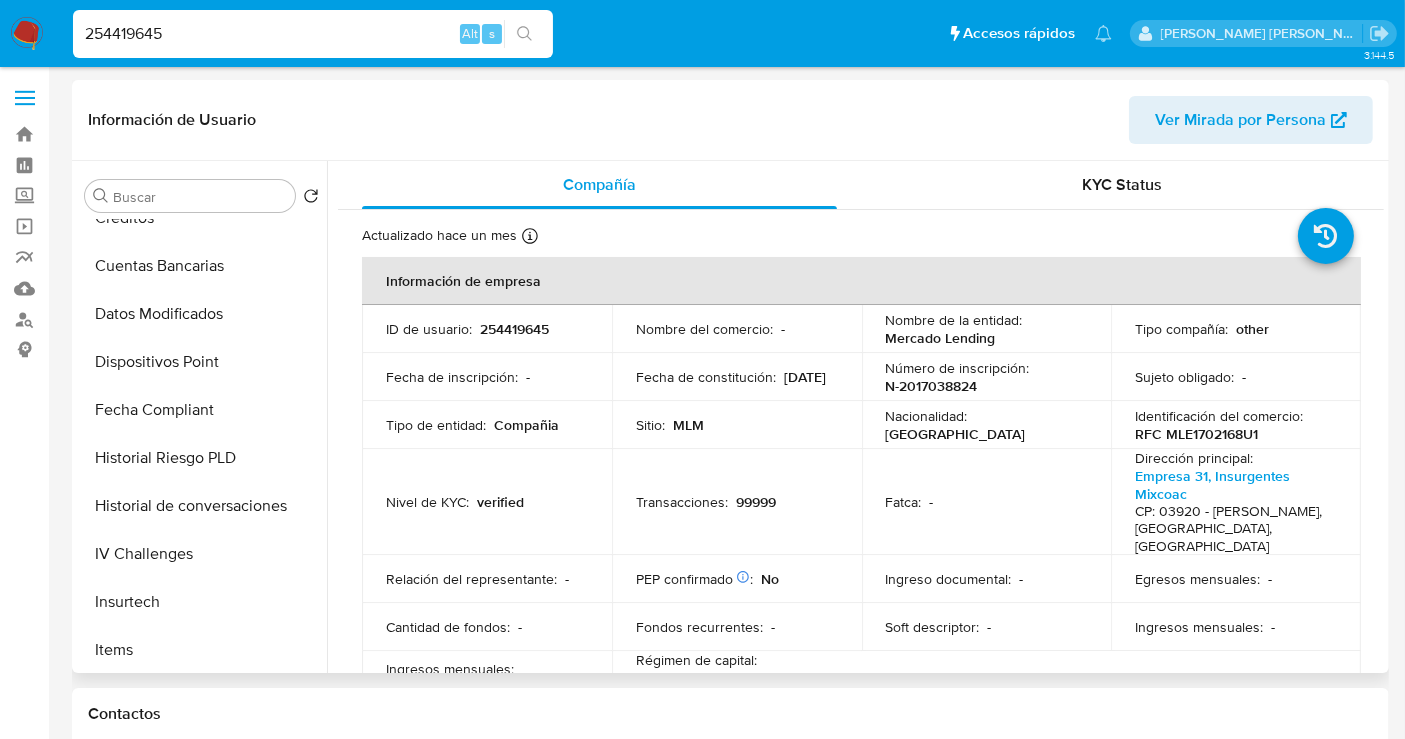 scroll, scrollTop: 574, scrollLeft: 0, axis: vertical 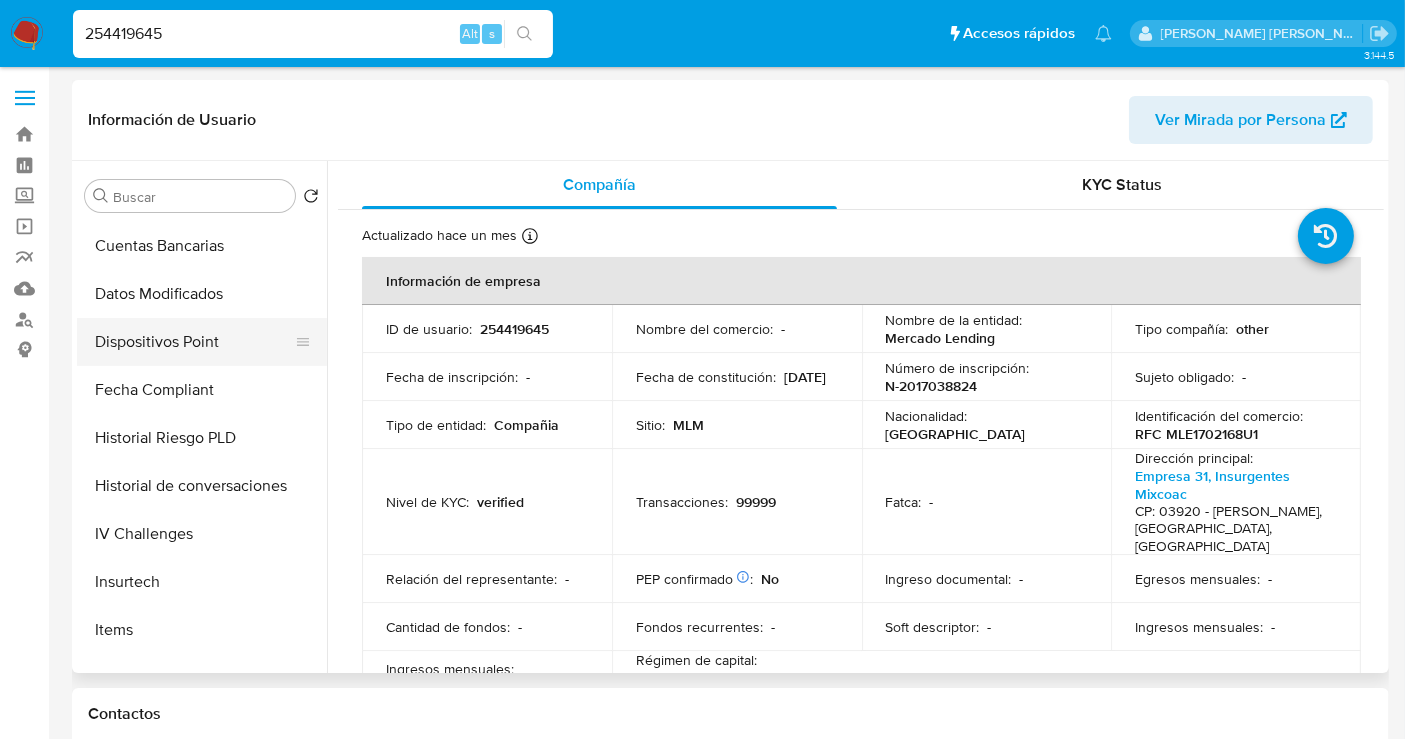 click on "Dispositivos Point" at bounding box center (194, 342) 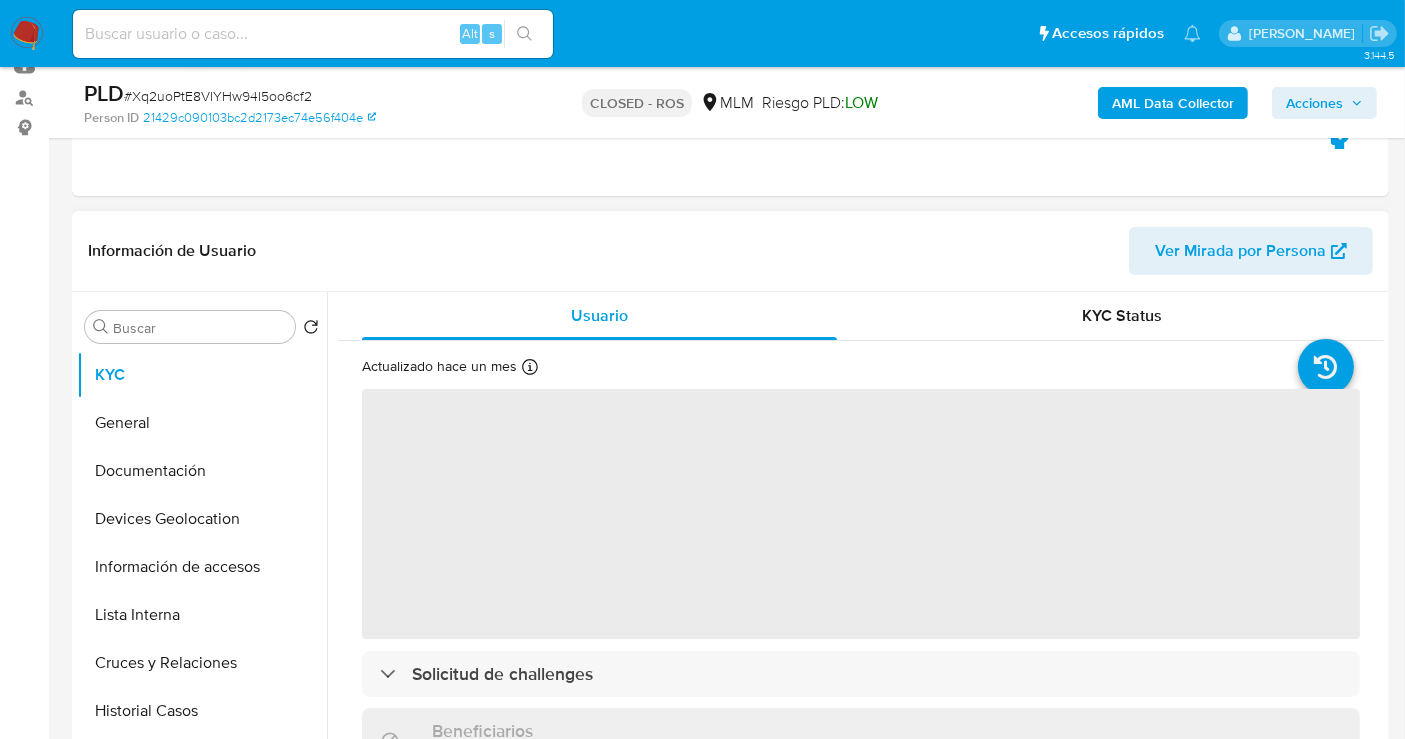 scroll, scrollTop: 0, scrollLeft: 0, axis: both 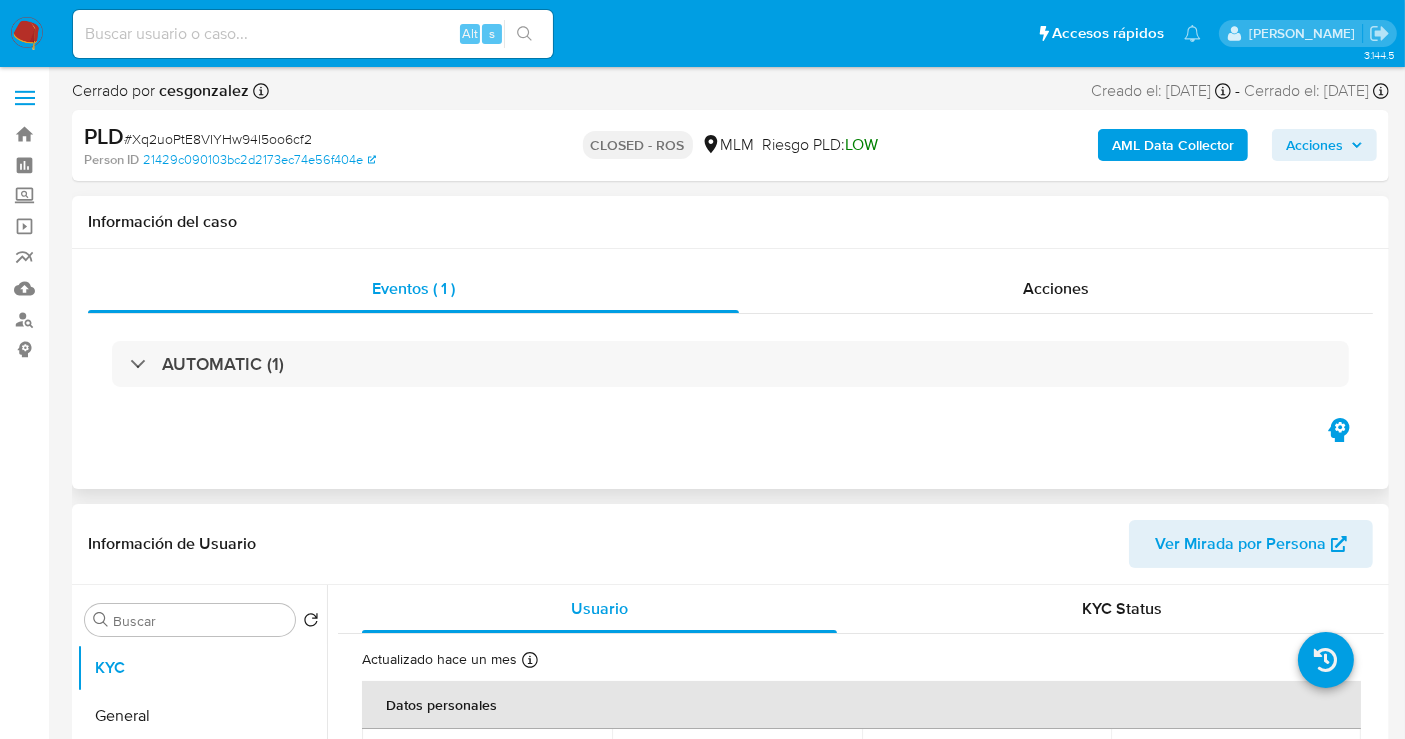 select on "10" 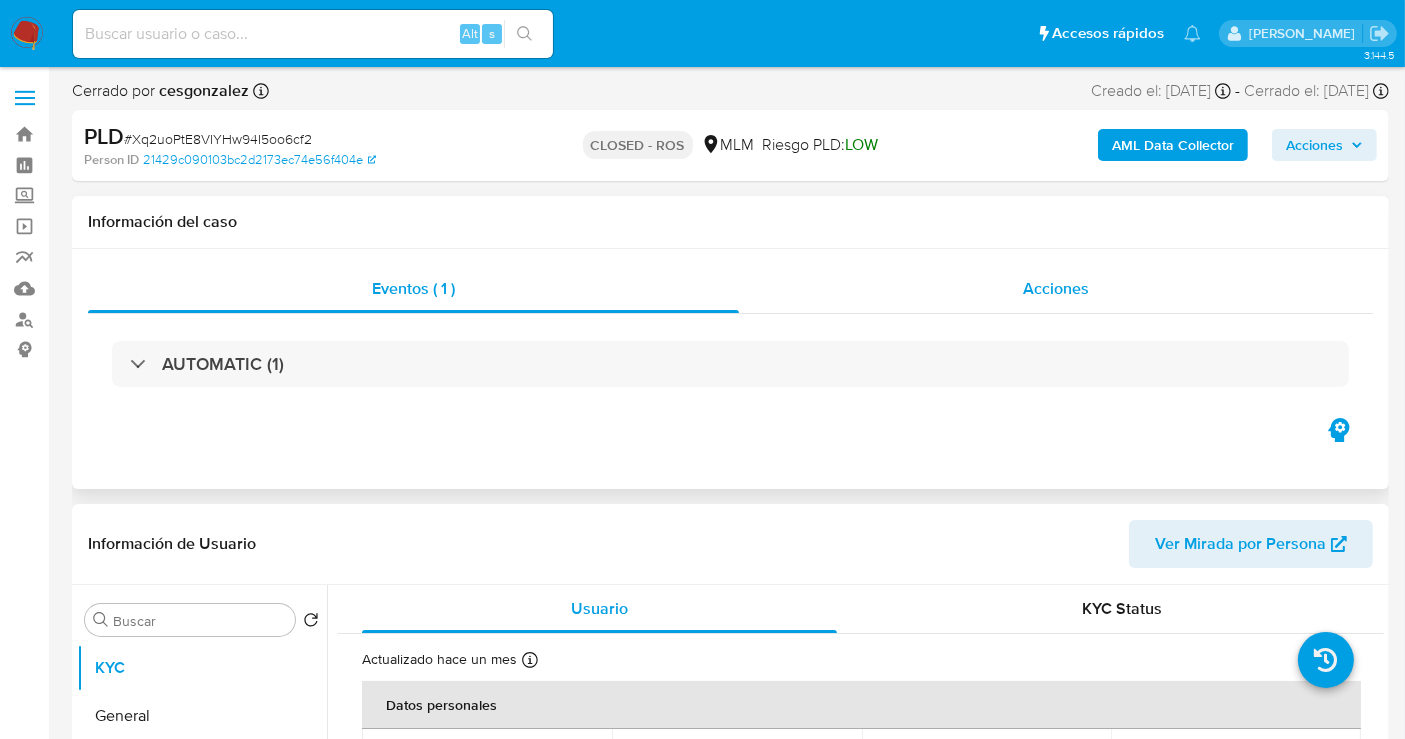 click on "Acciones" at bounding box center (1056, 288) 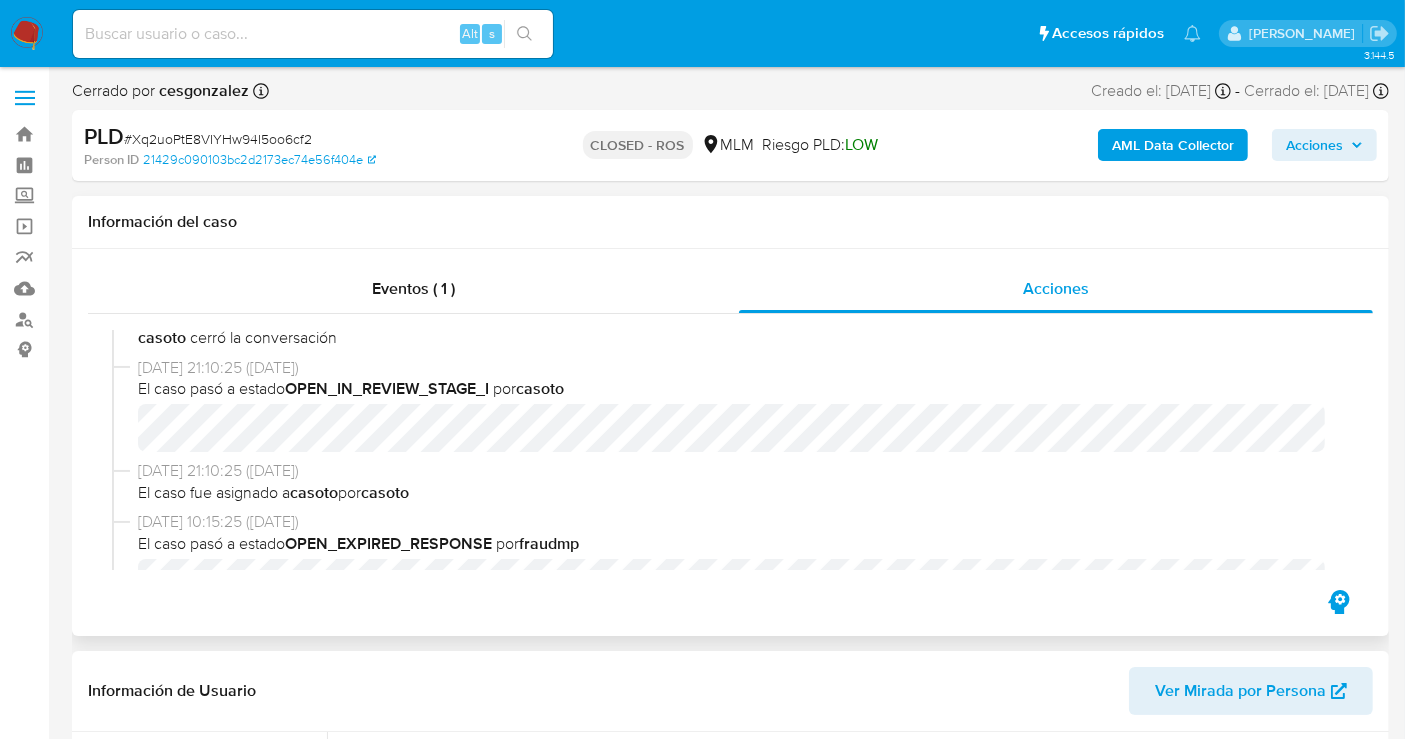 scroll, scrollTop: 2333, scrollLeft: 0, axis: vertical 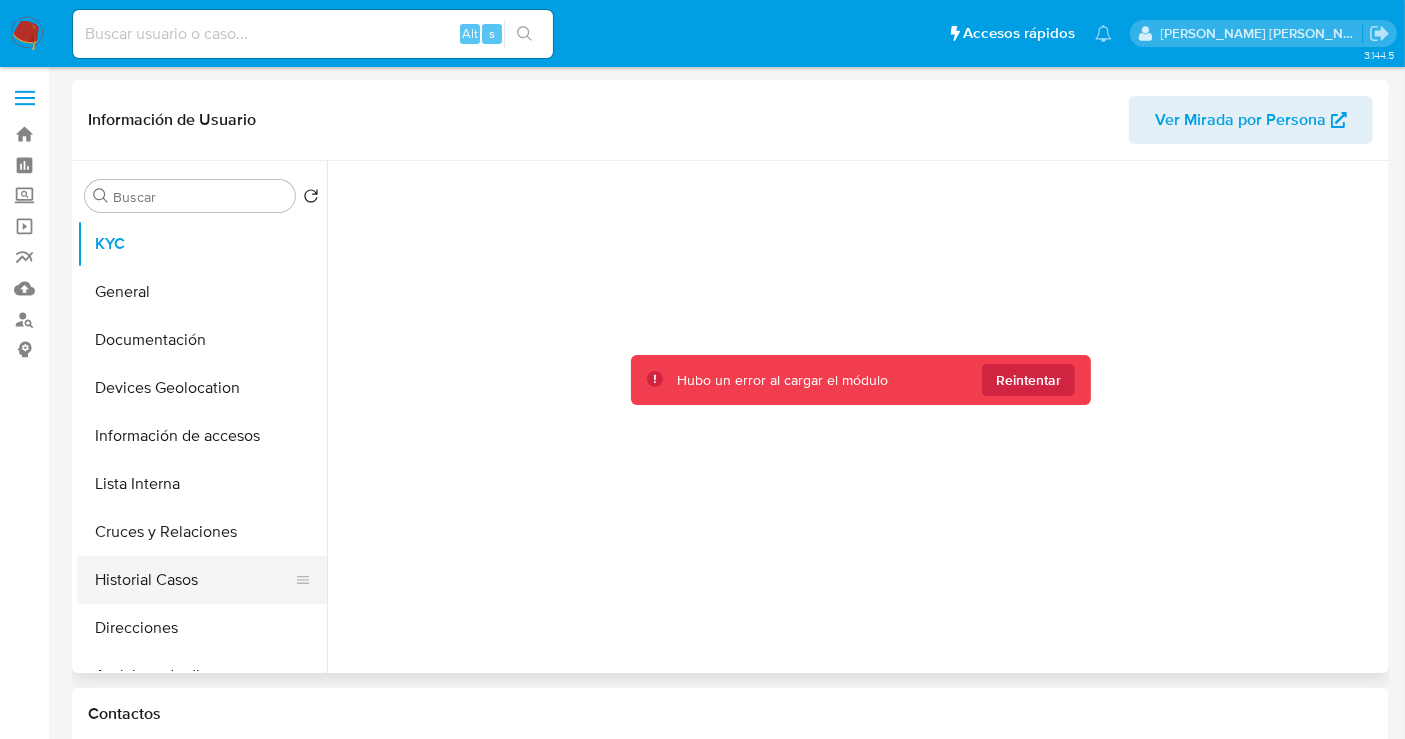 click on "Historial Casos" at bounding box center (194, 580) 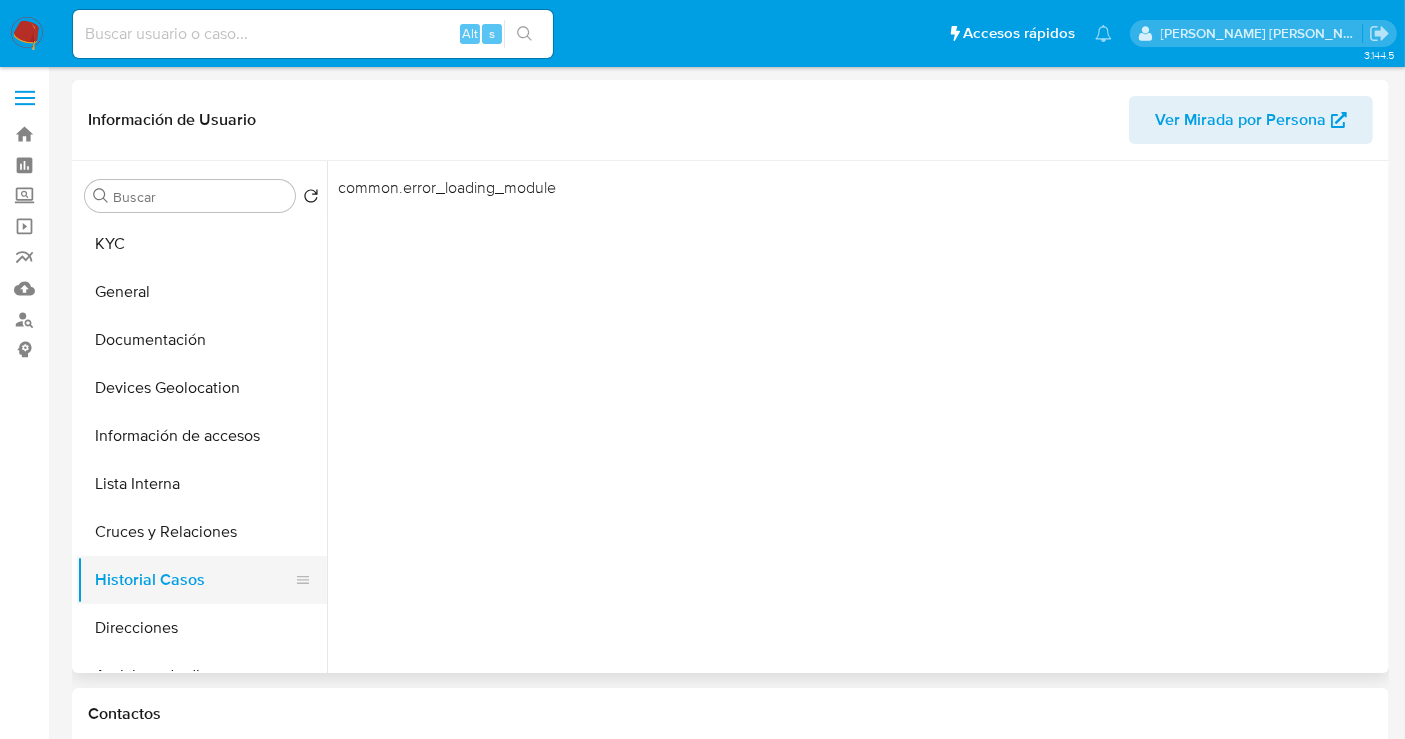 click on "Historial Casos" at bounding box center [194, 580] 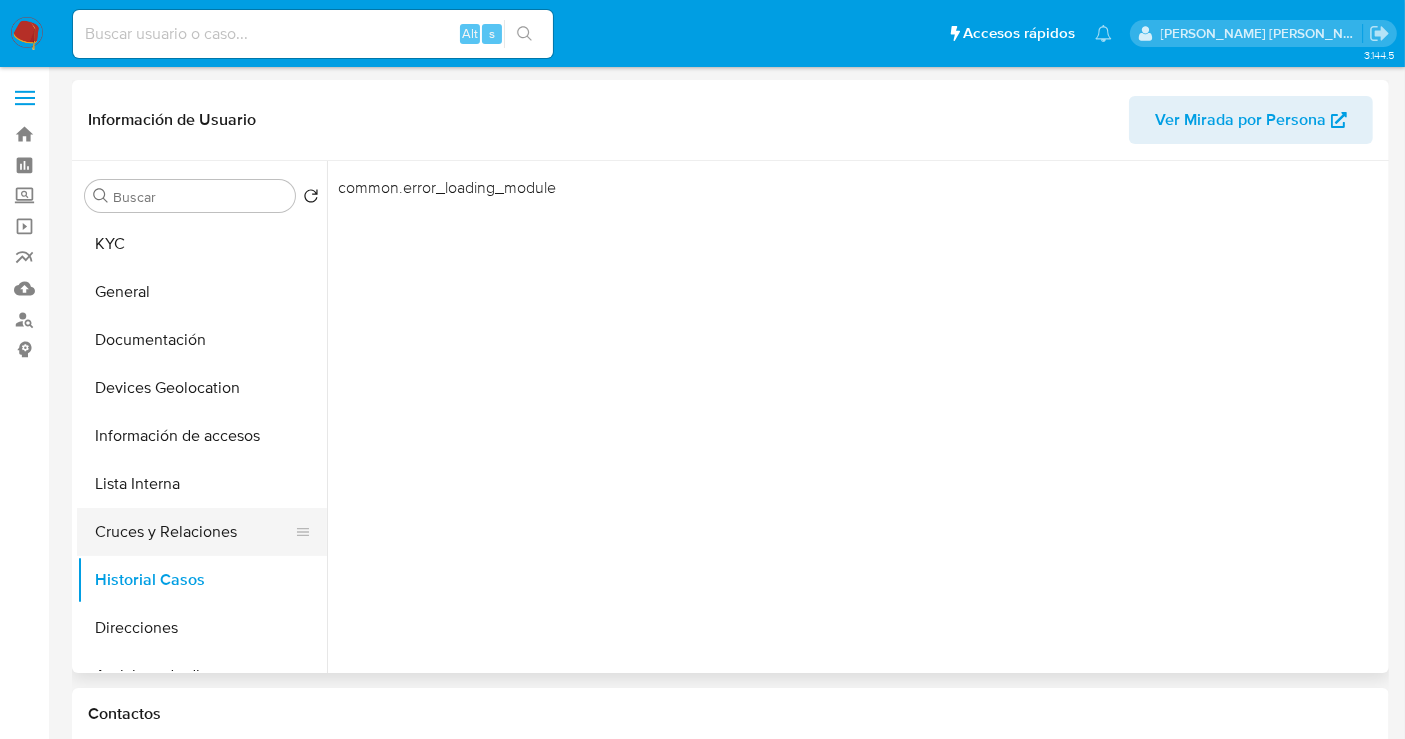 click on "Cruces y Relaciones" at bounding box center [194, 532] 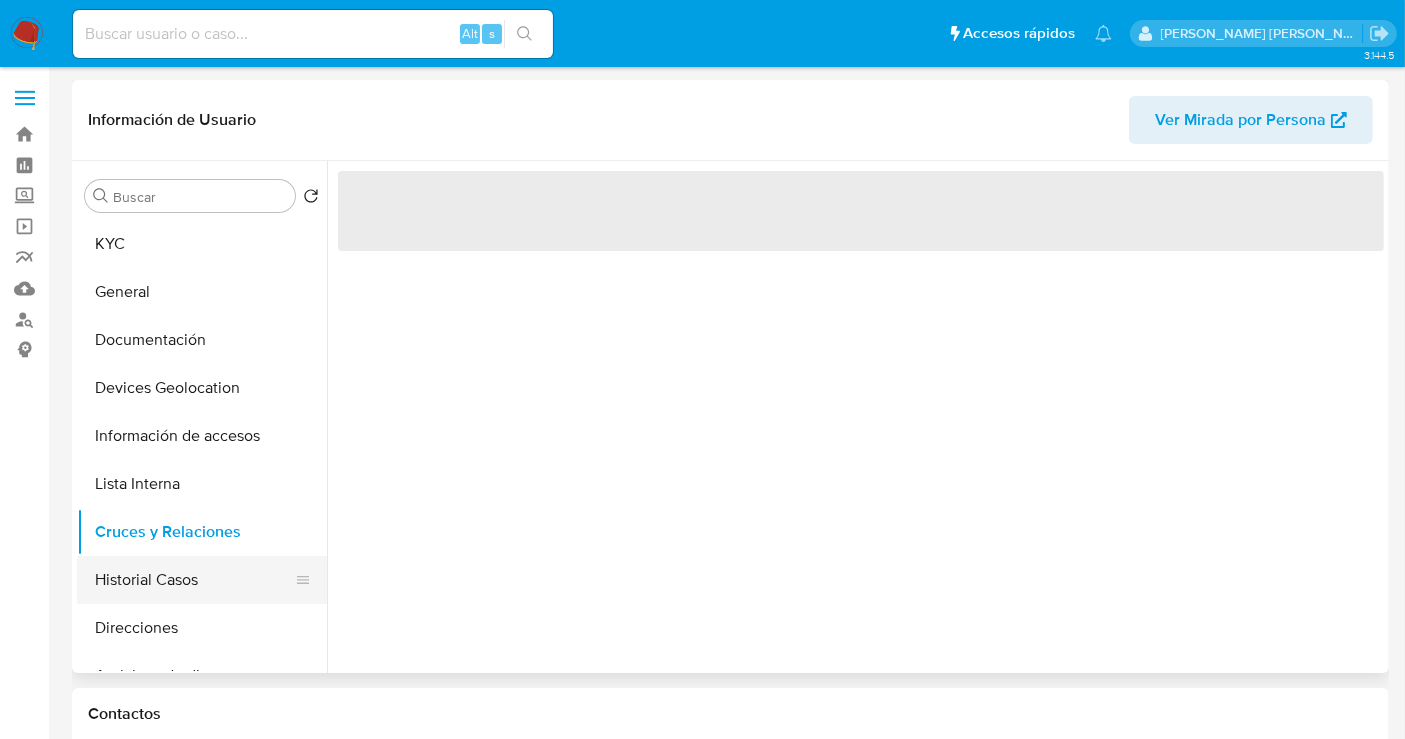 click on "Historial Casos" at bounding box center (194, 580) 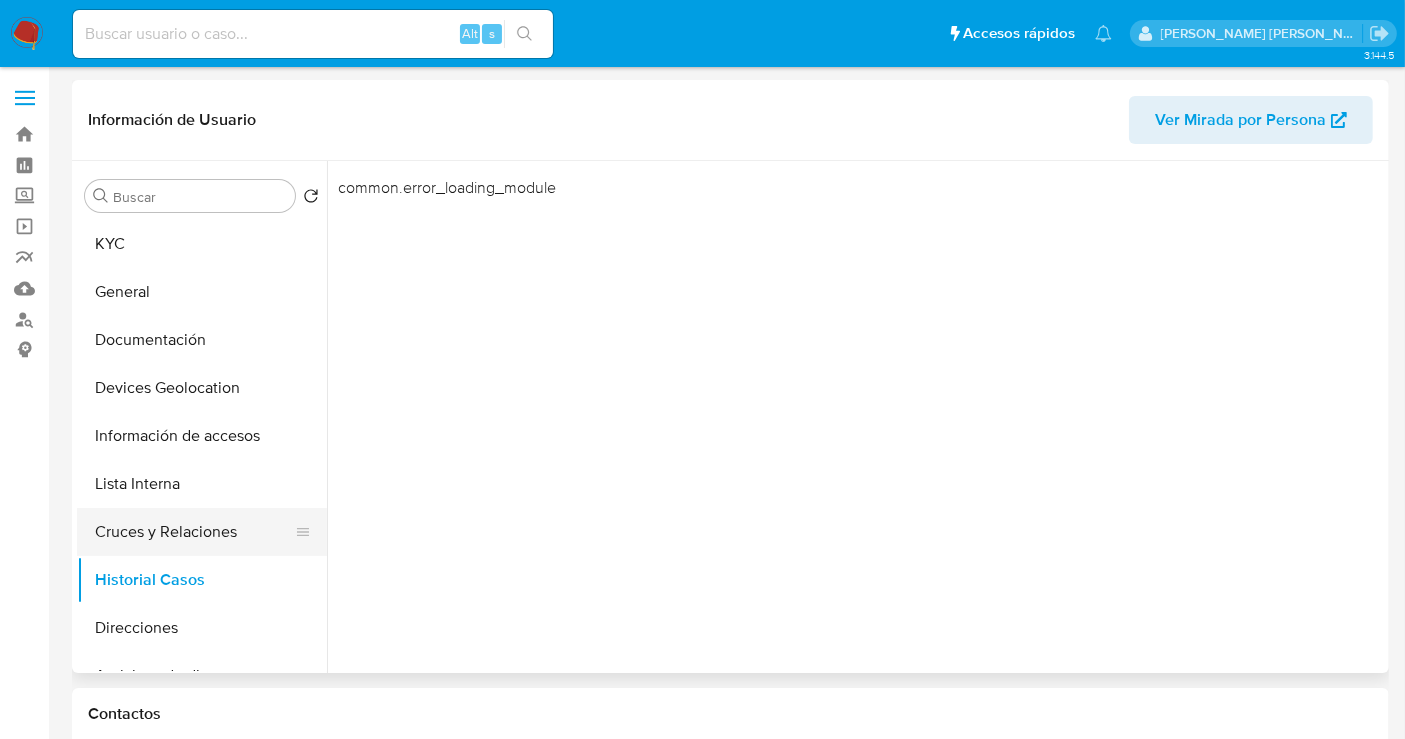 click on "Cruces y Relaciones" at bounding box center (194, 532) 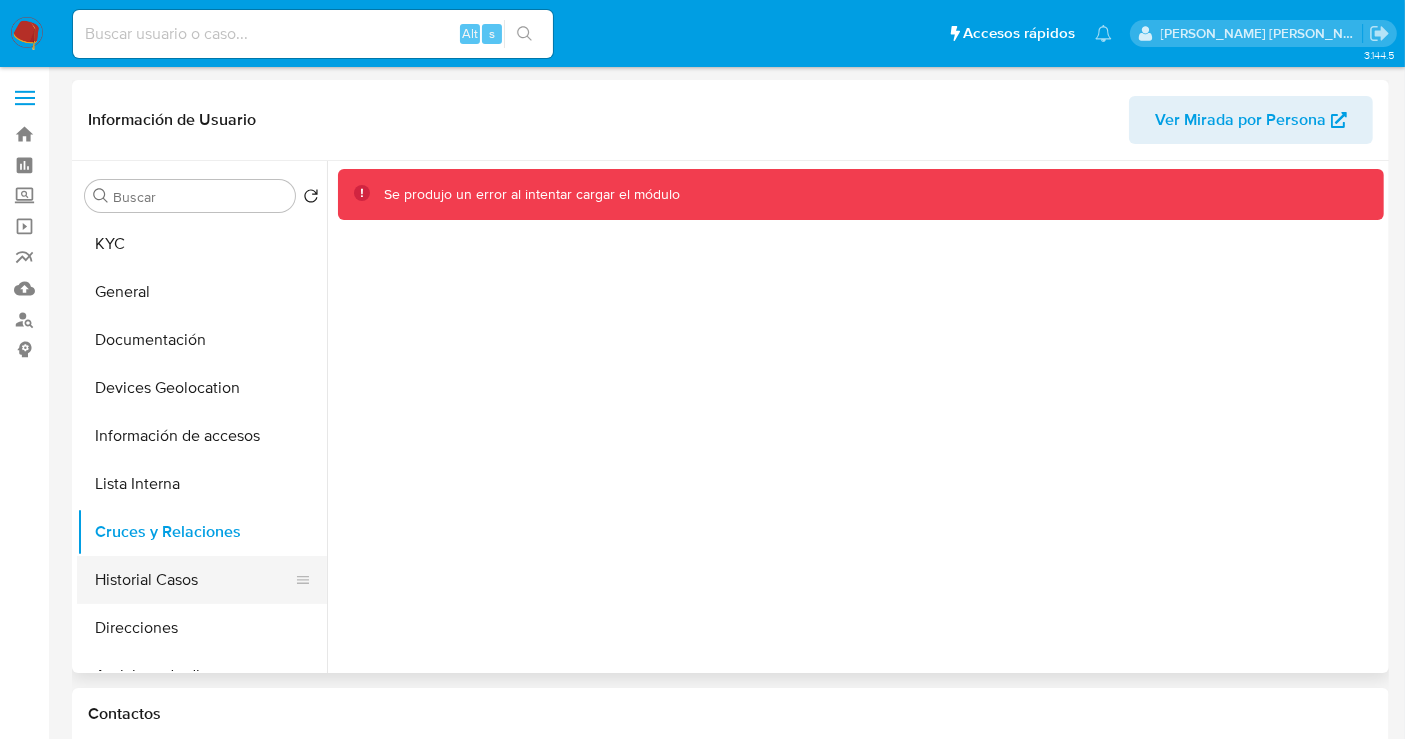 click on "Historial Casos" at bounding box center (194, 580) 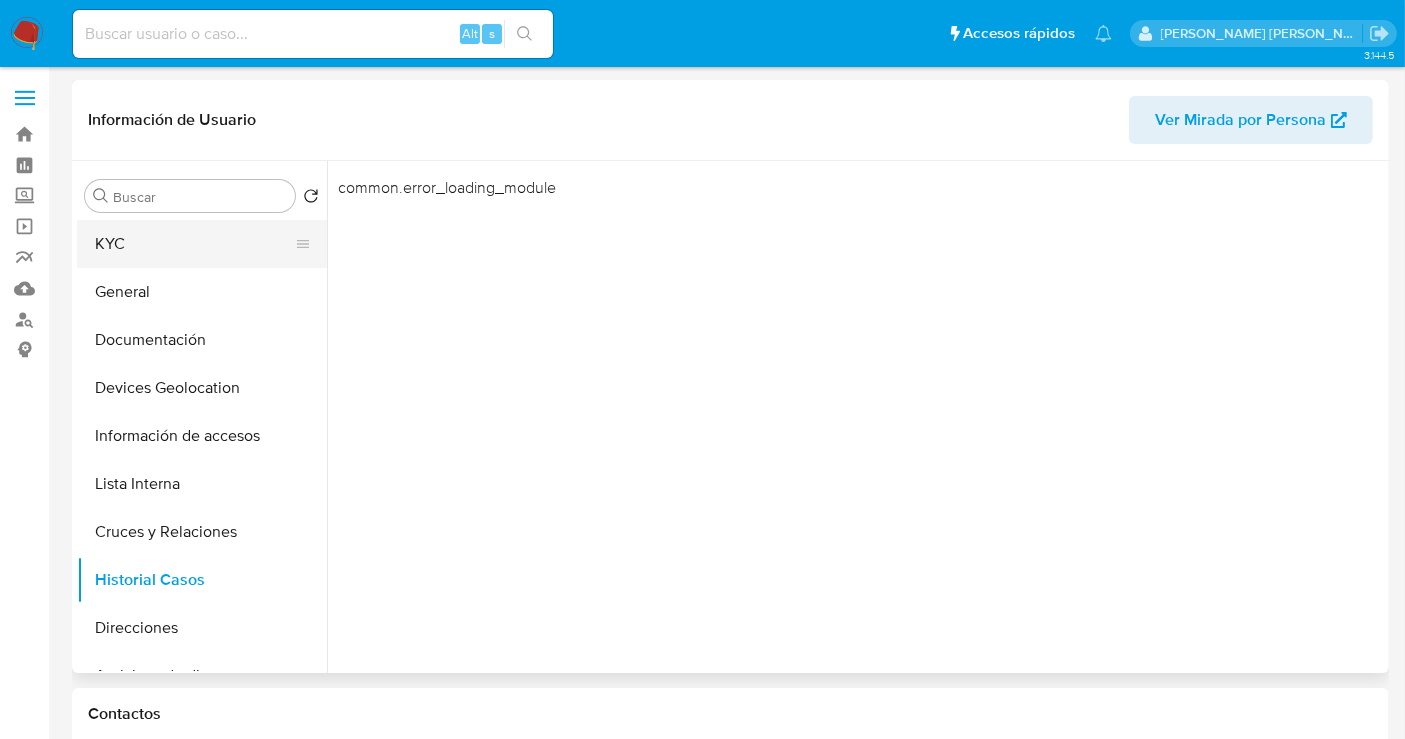 click on "KYC" at bounding box center [194, 244] 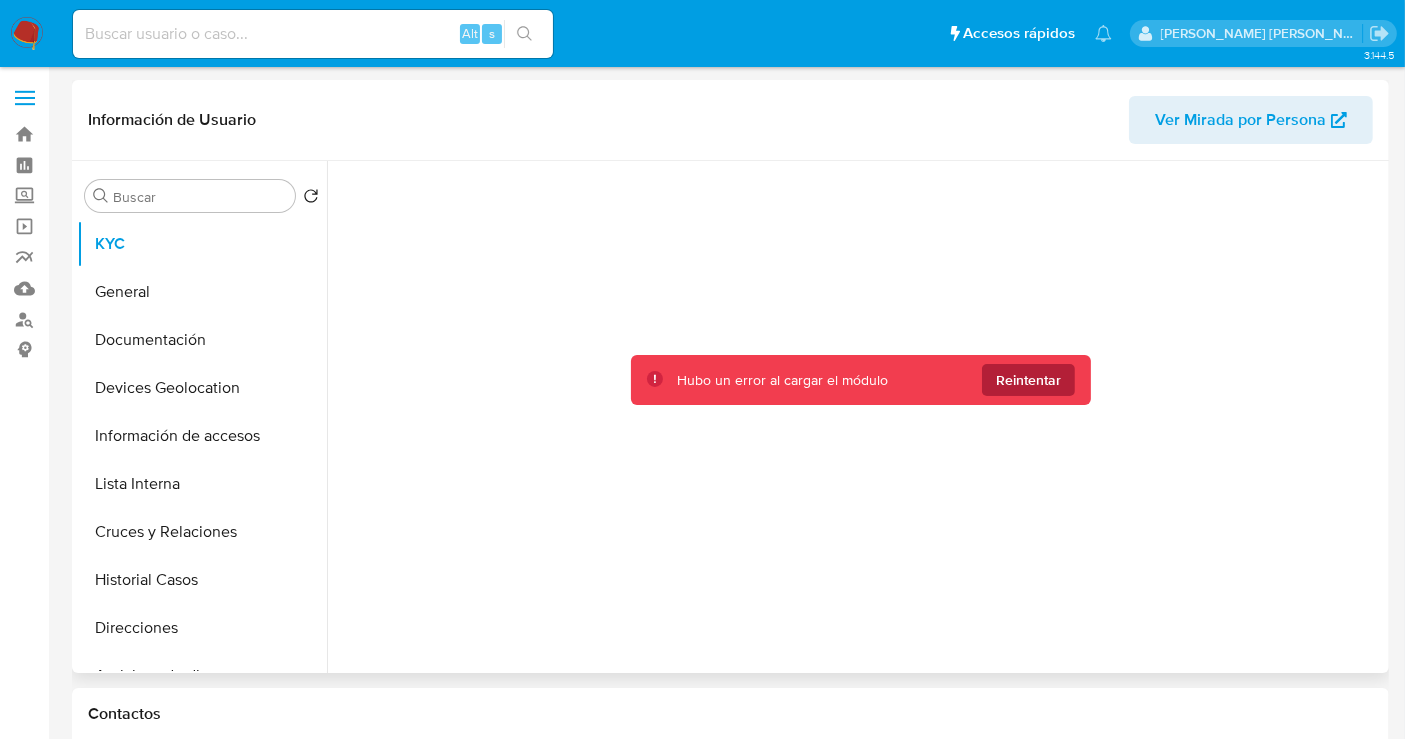 click on "Reintentar" at bounding box center (1028, 380) 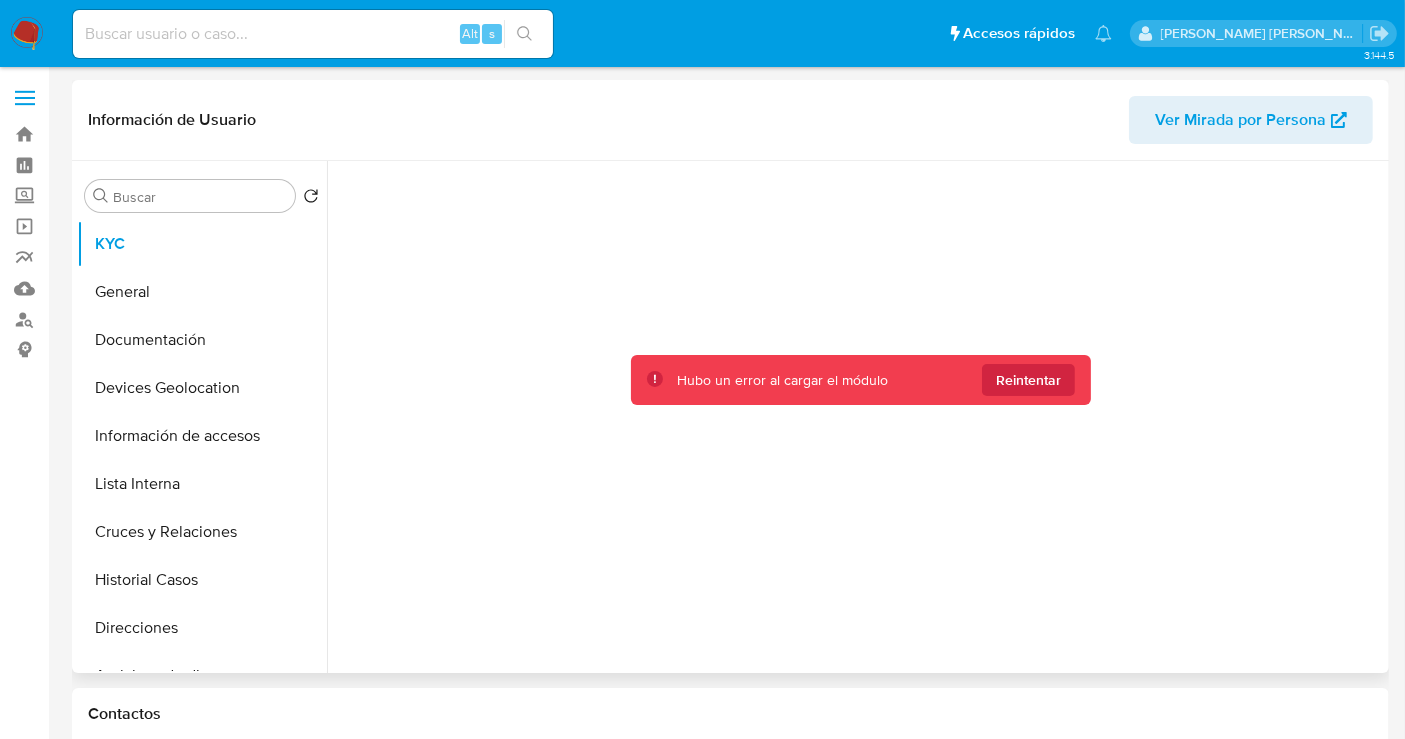 click on "Reintentar" at bounding box center (1028, 380) 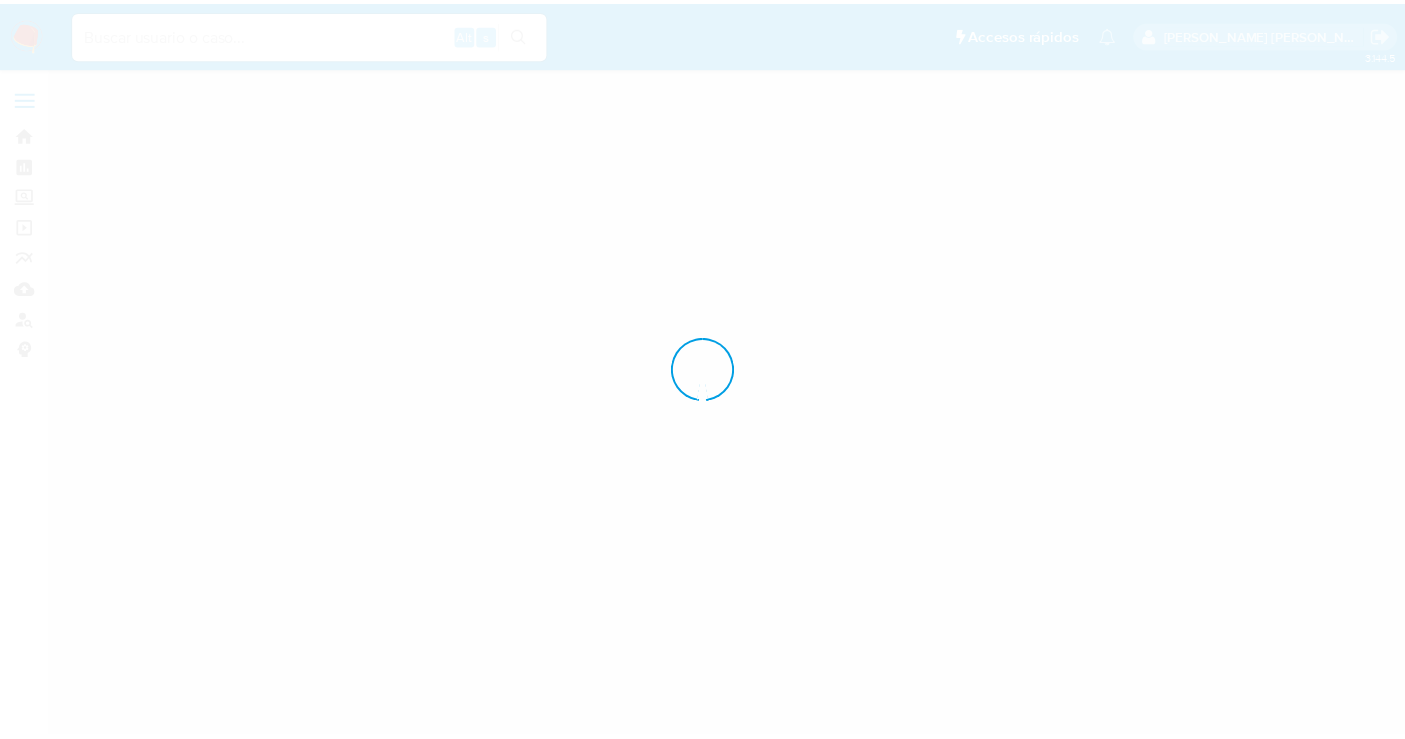 scroll, scrollTop: 0, scrollLeft: 0, axis: both 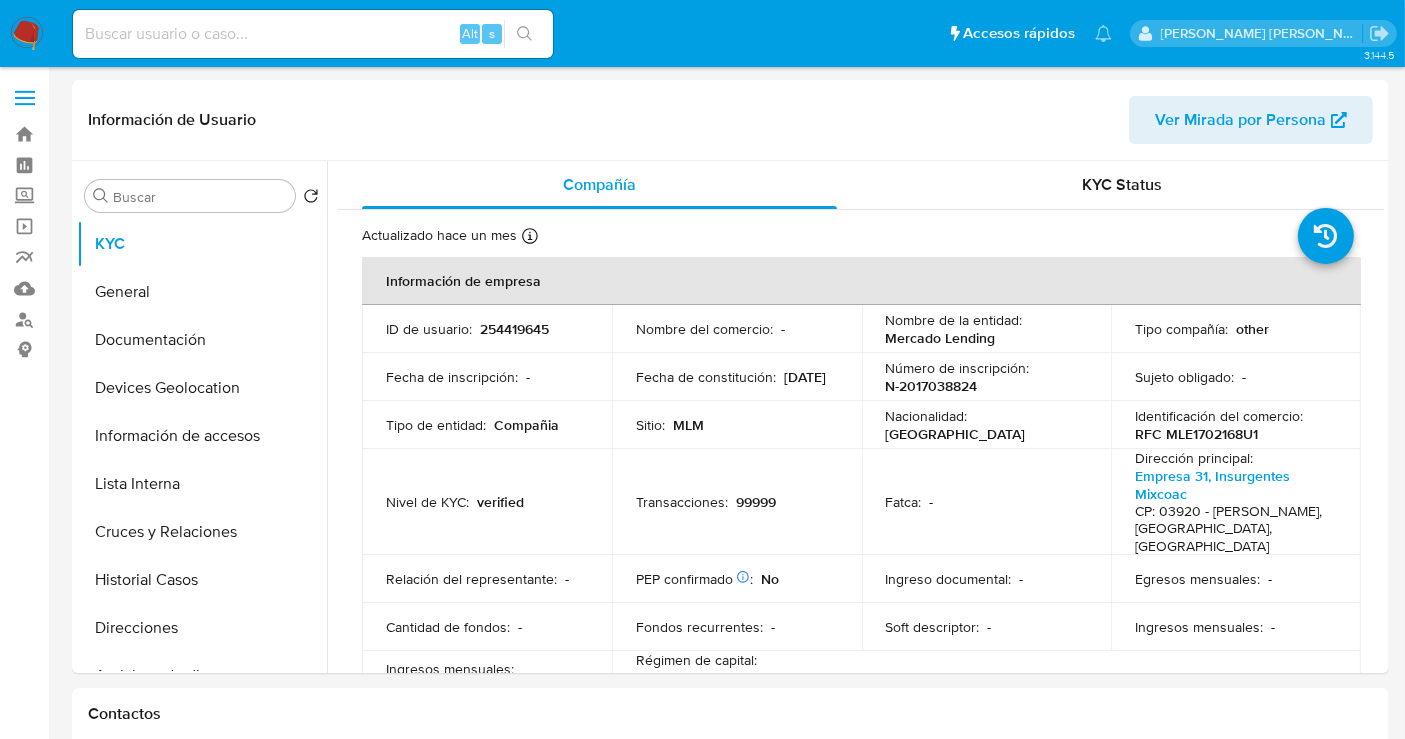 select on "10" 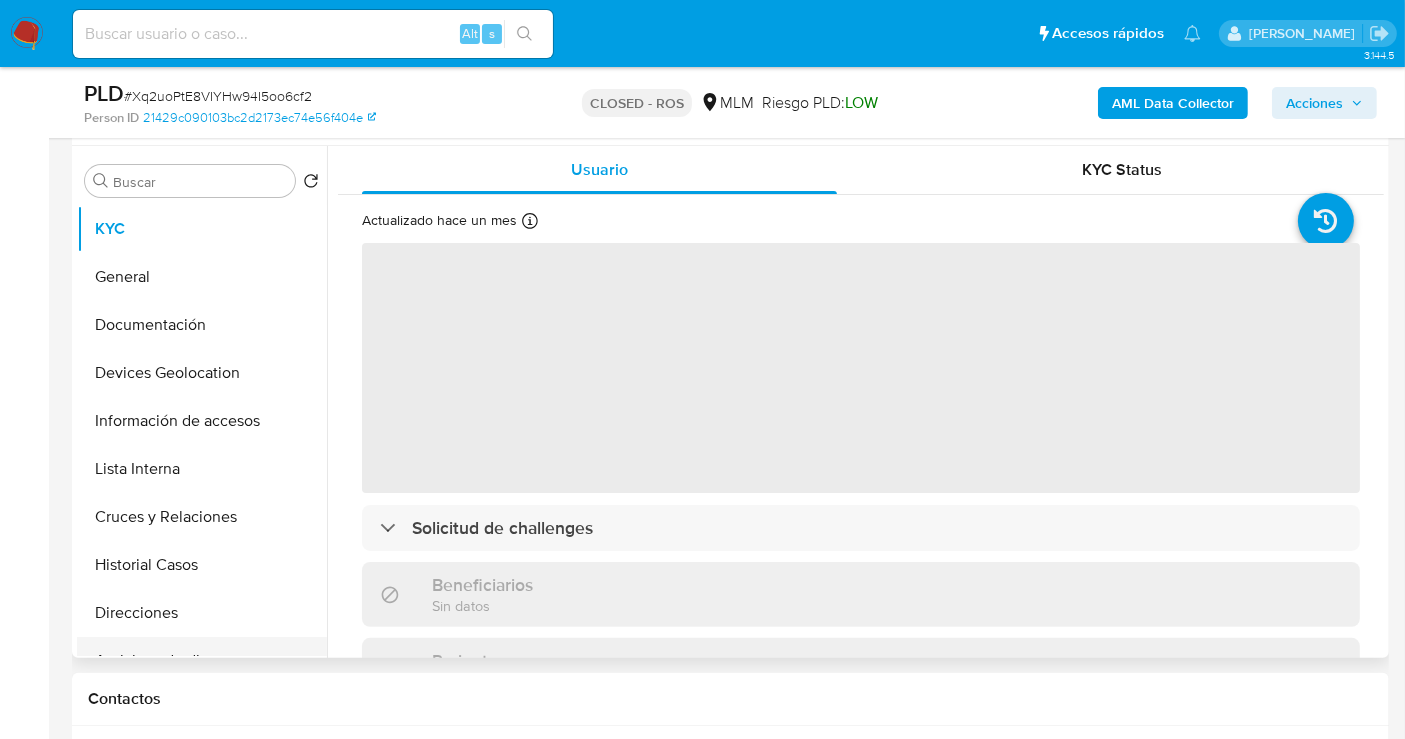 scroll, scrollTop: 444, scrollLeft: 0, axis: vertical 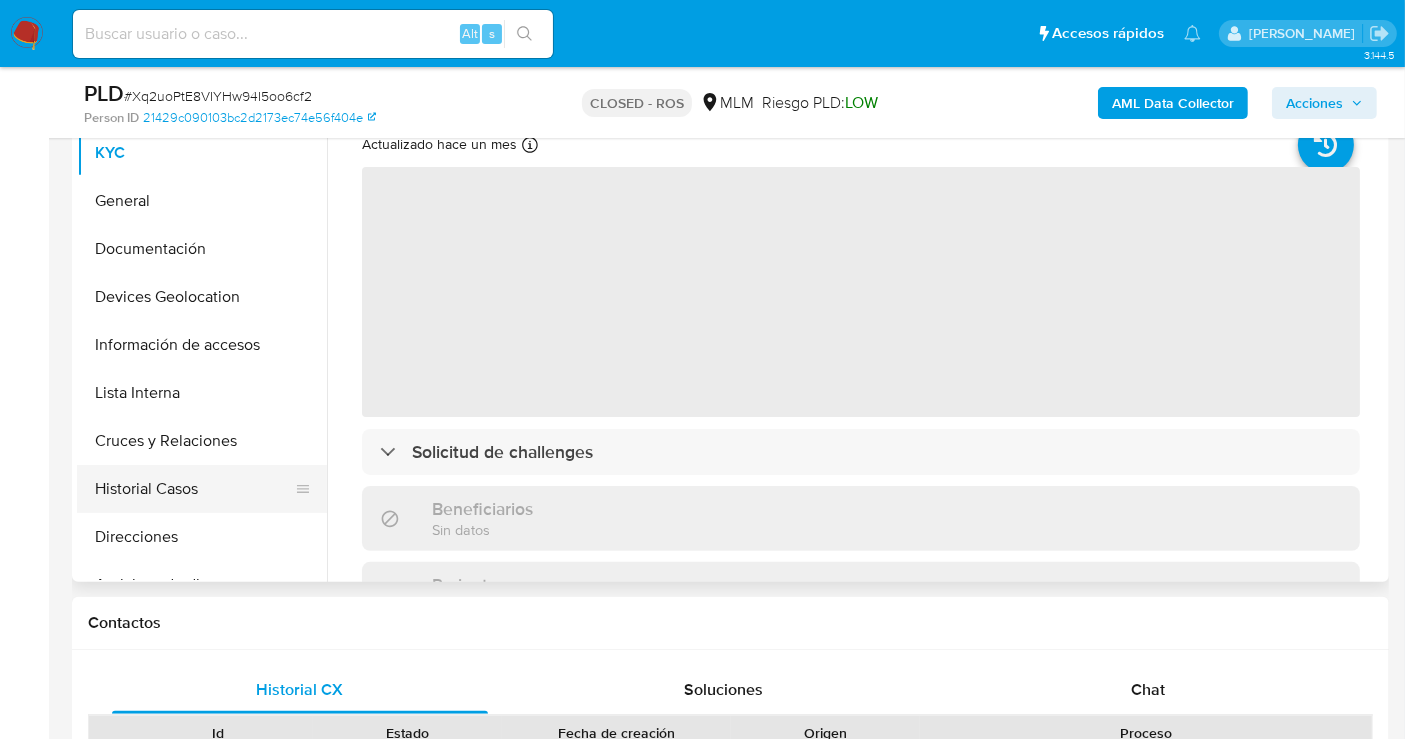 click on "Historial Casos" at bounding box center [194, 489] 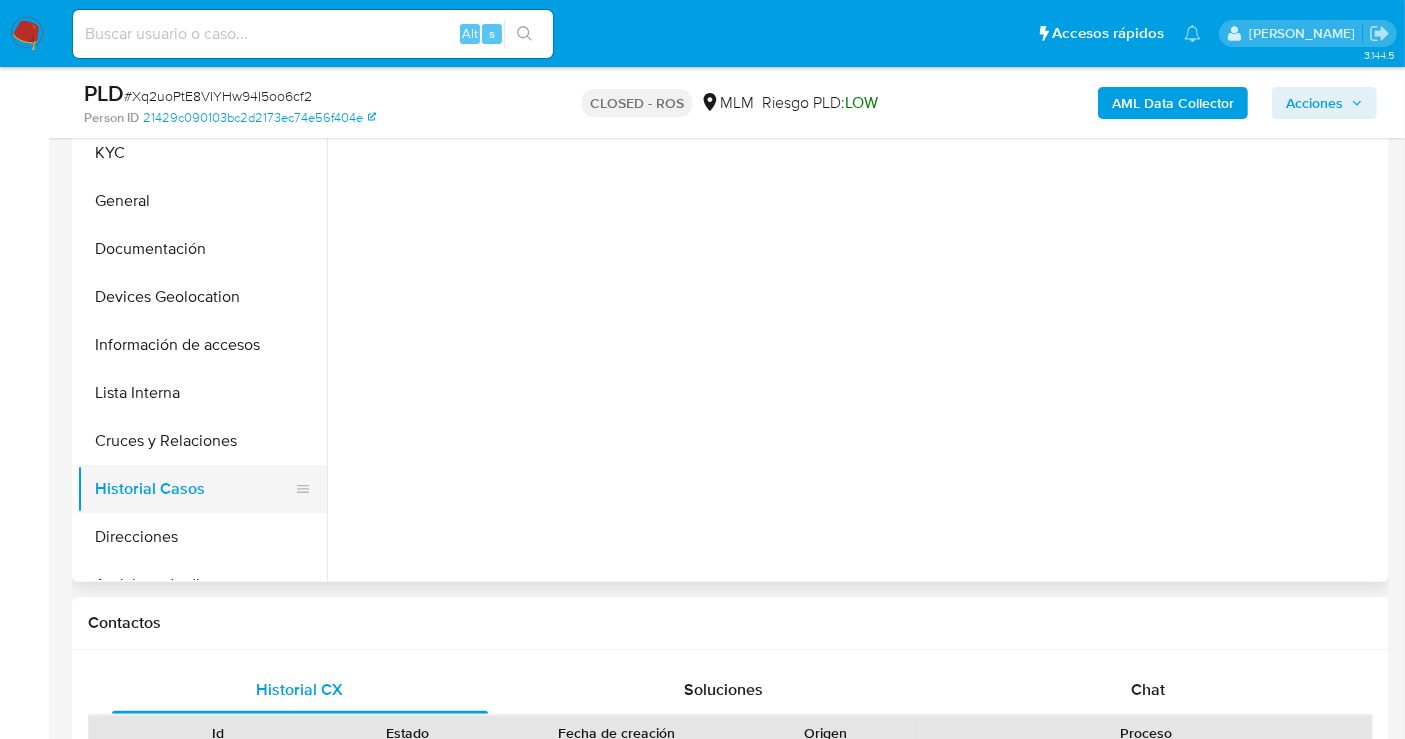 select on "10" 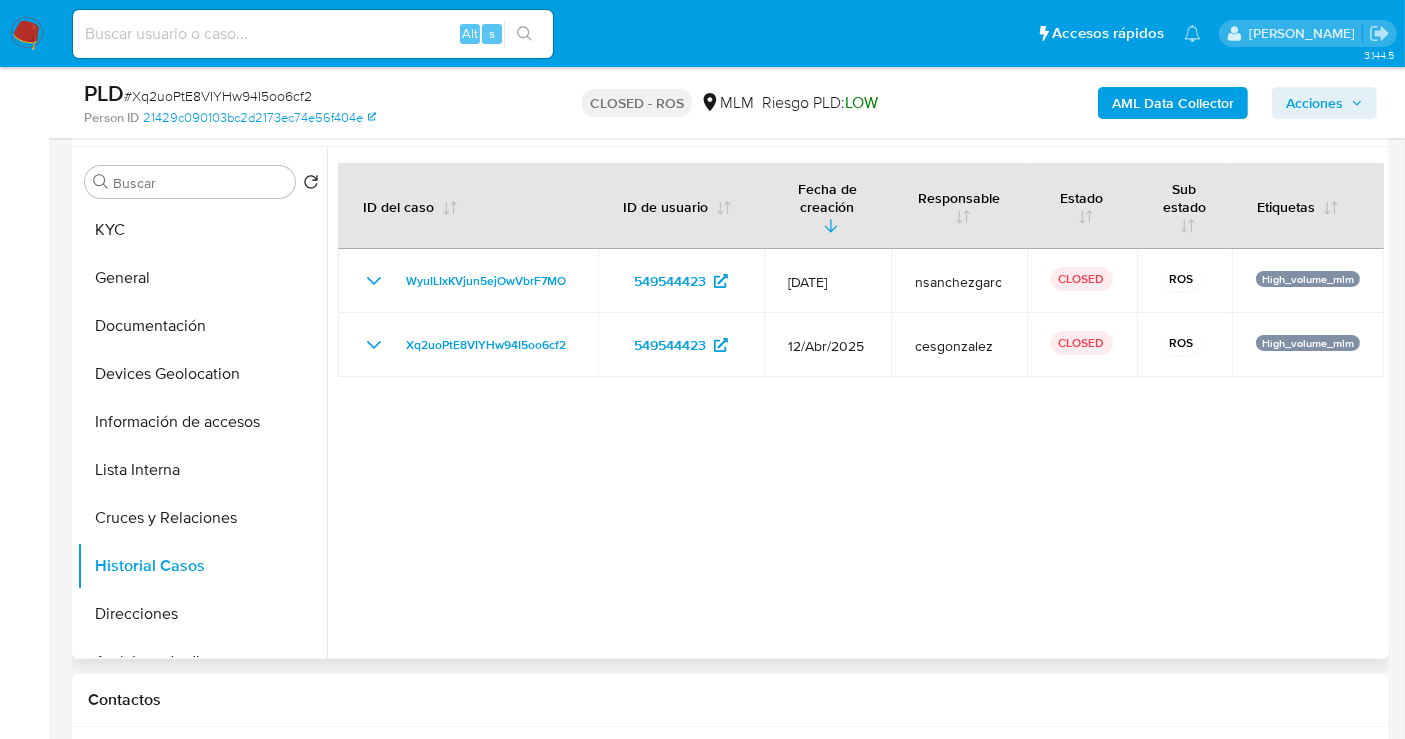 scroll, scrollTop: 333, scrollLeft: 0, axis: vertical 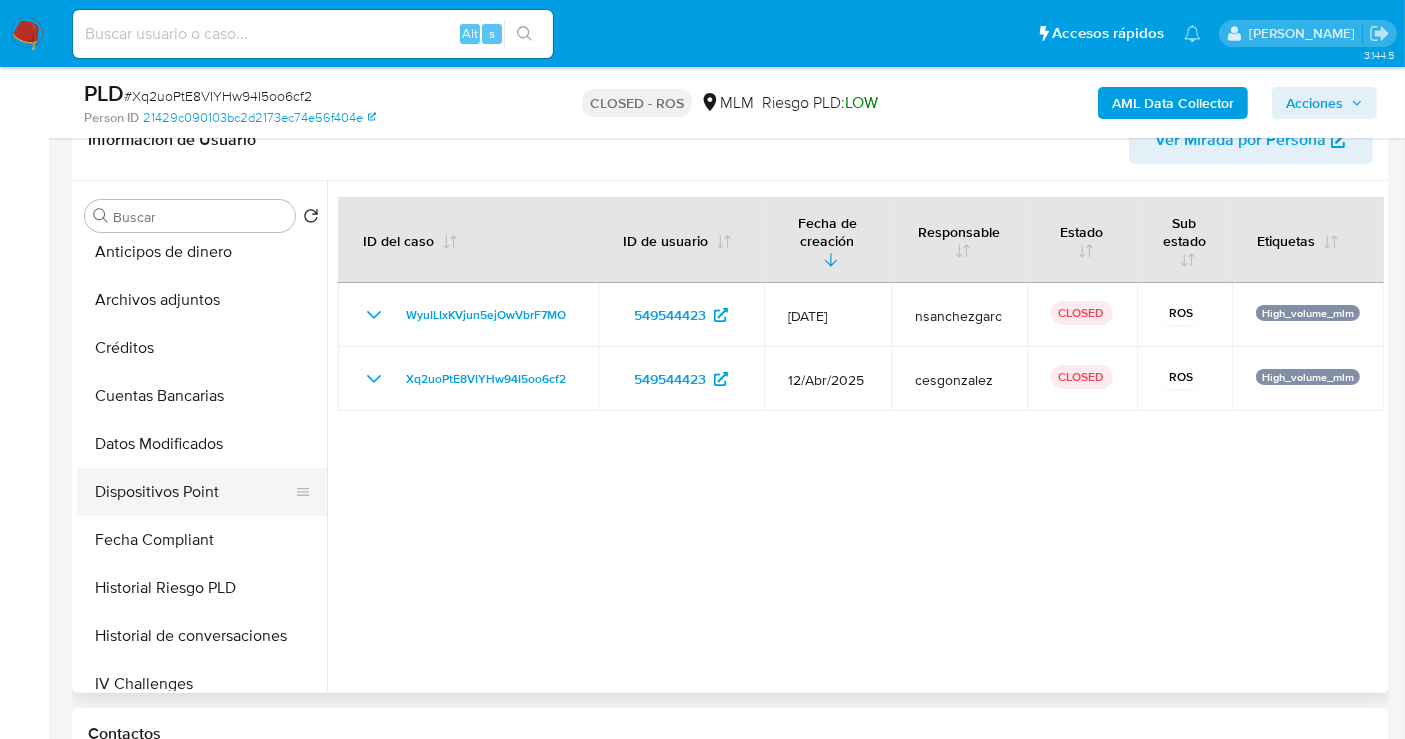 click on "Dispositivos Point" at bounding box center (194, 492) 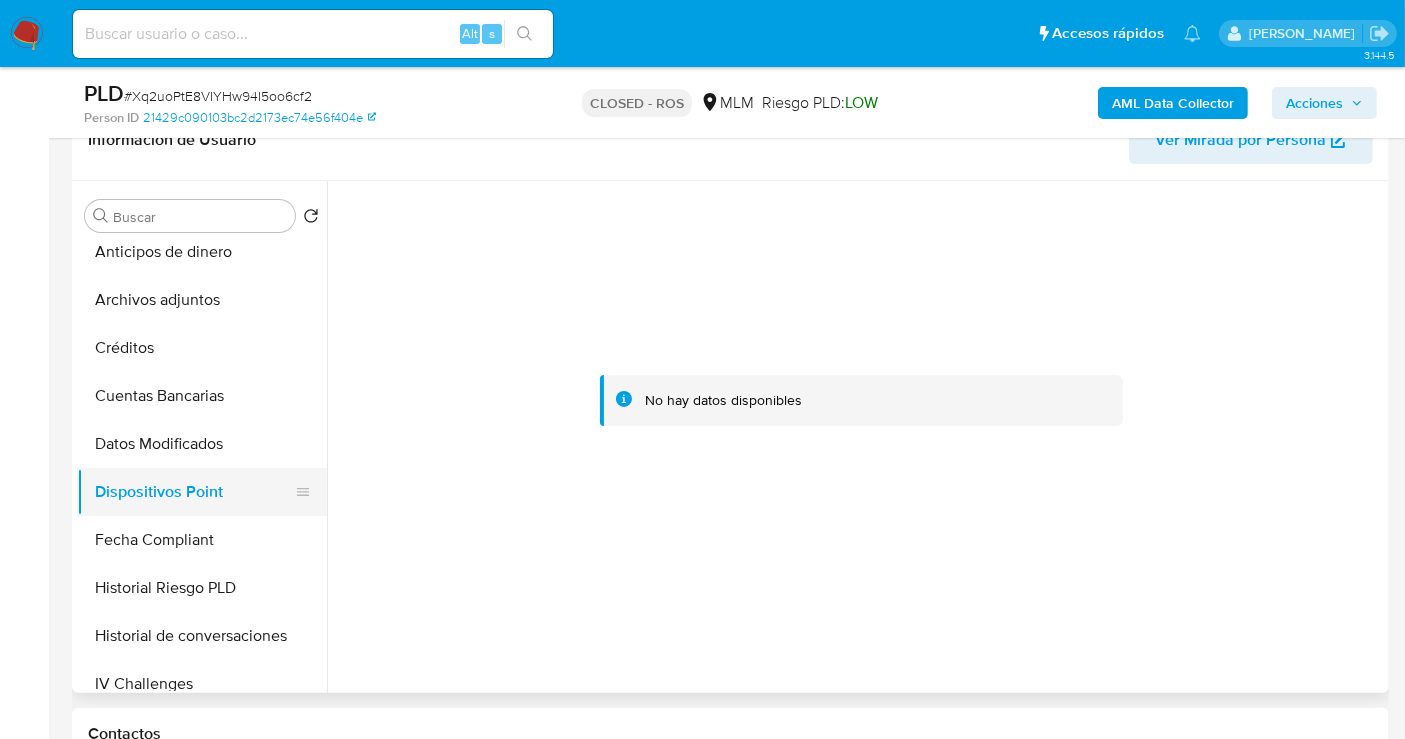 click on "Dispositivos Point" at bounding box center [194, 492] 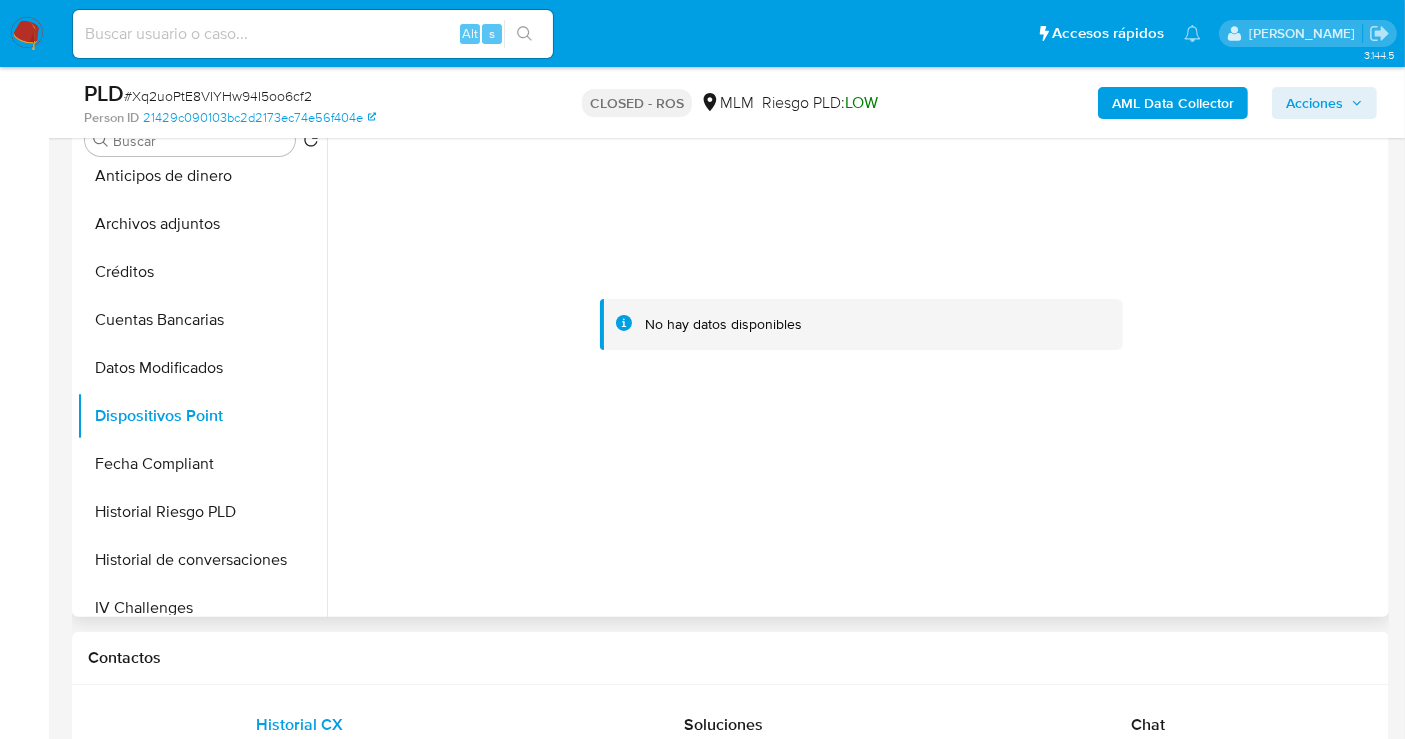 scroll, scrollTop: 555, scrollLeft: 0, axis: vertical 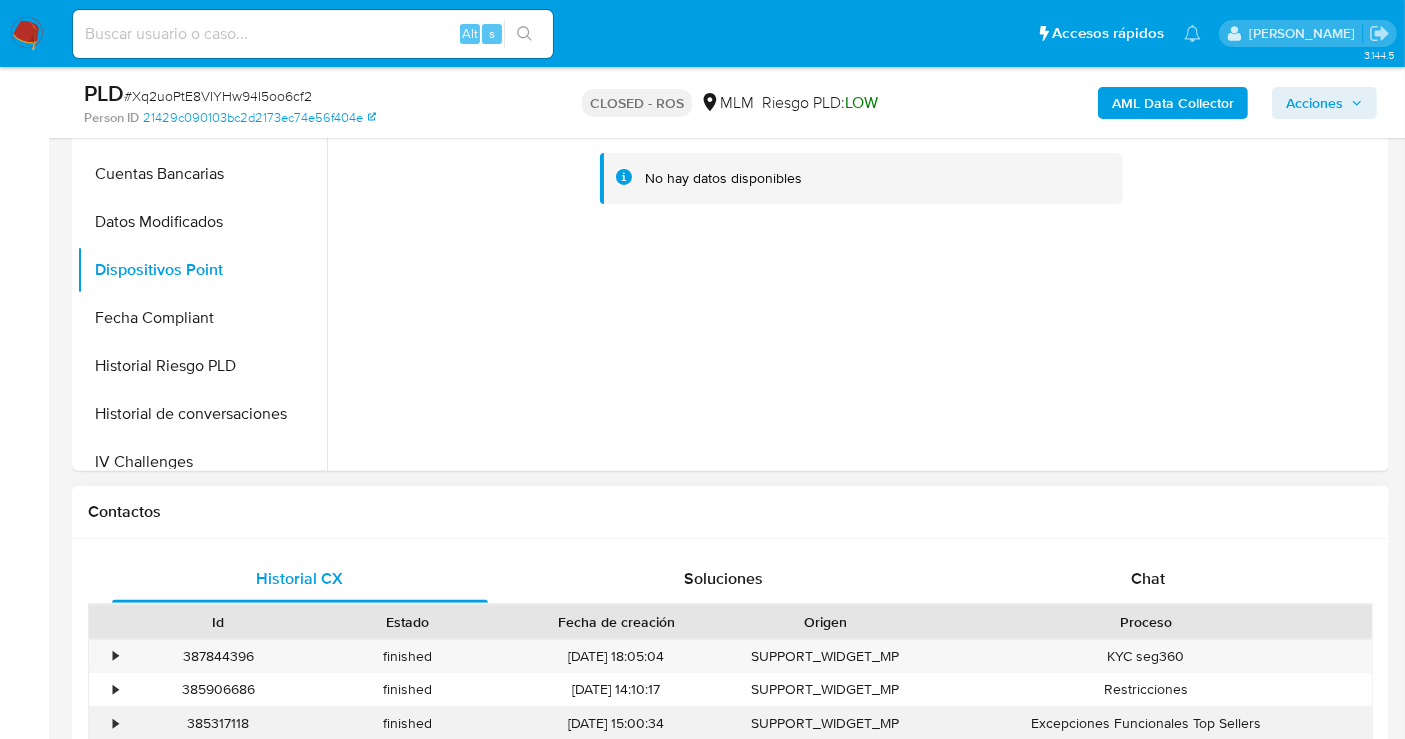 type 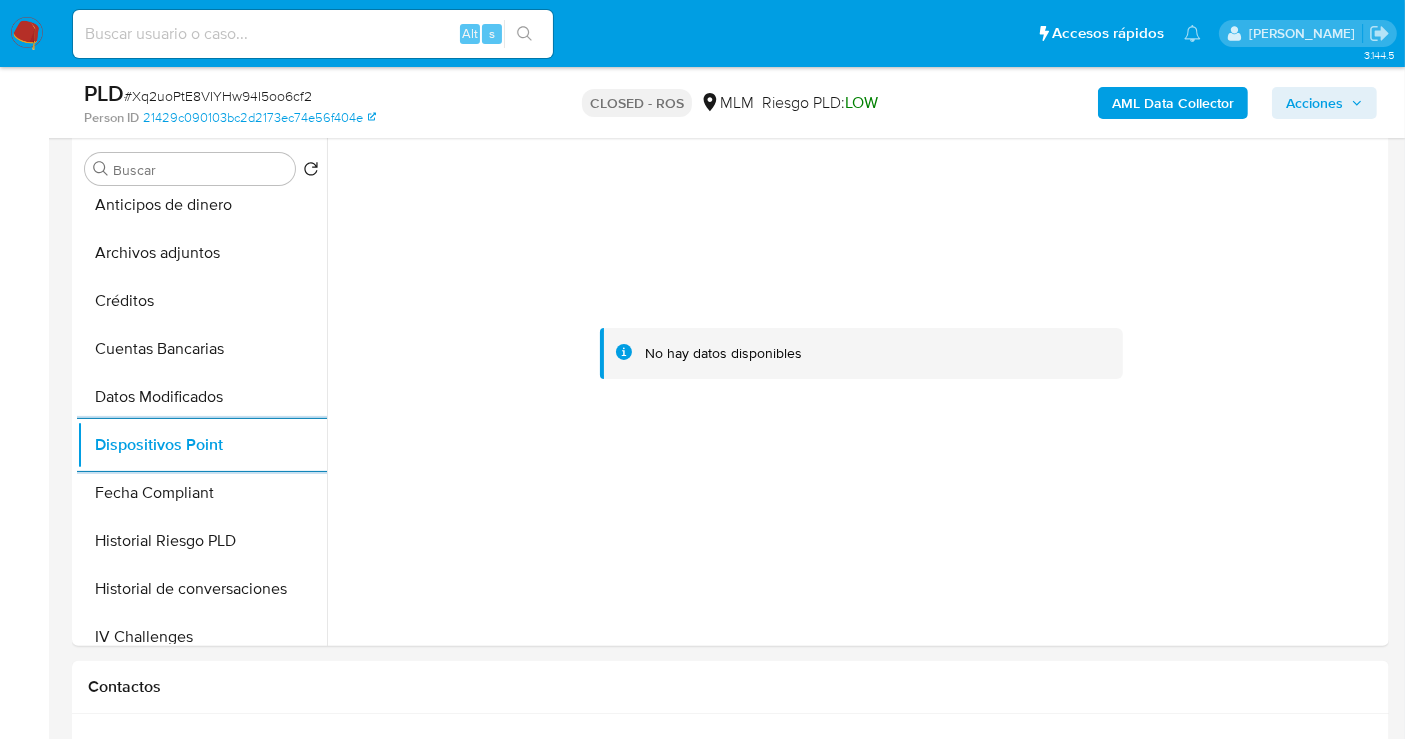 scroll, scrollTop: 333, scrollLeft: 0, axis: vertical 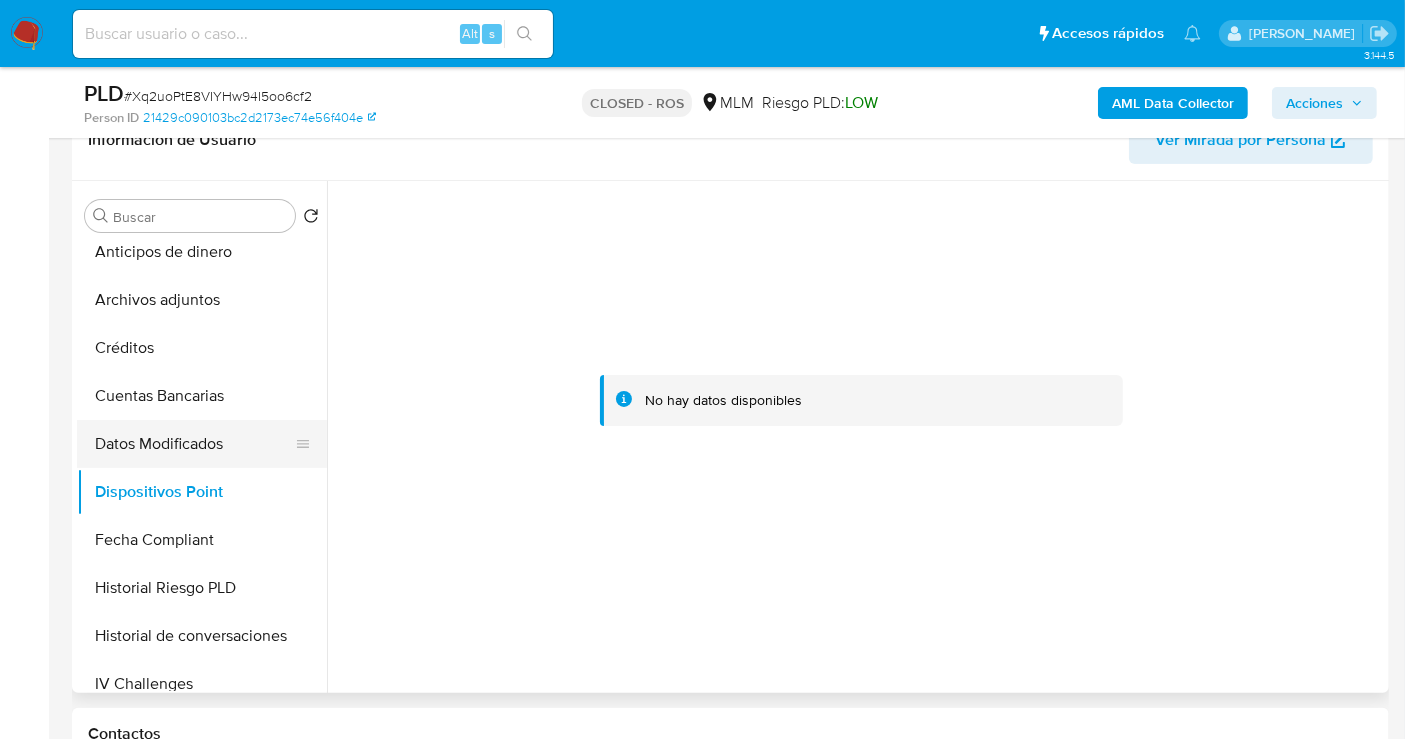 click on "Datos Modificados" at bounding box center (194, 444) 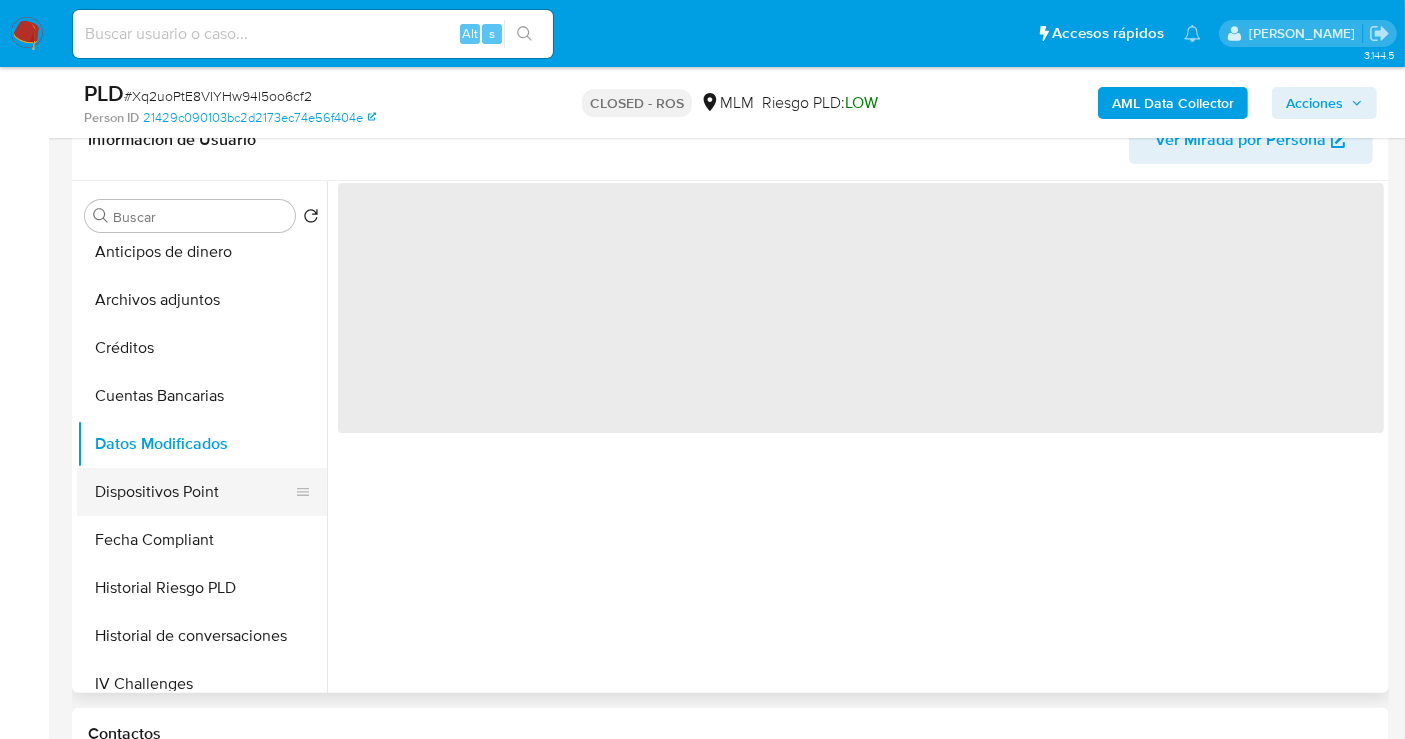 click on "Dispositivos Point" at bounding box center (194, 492) 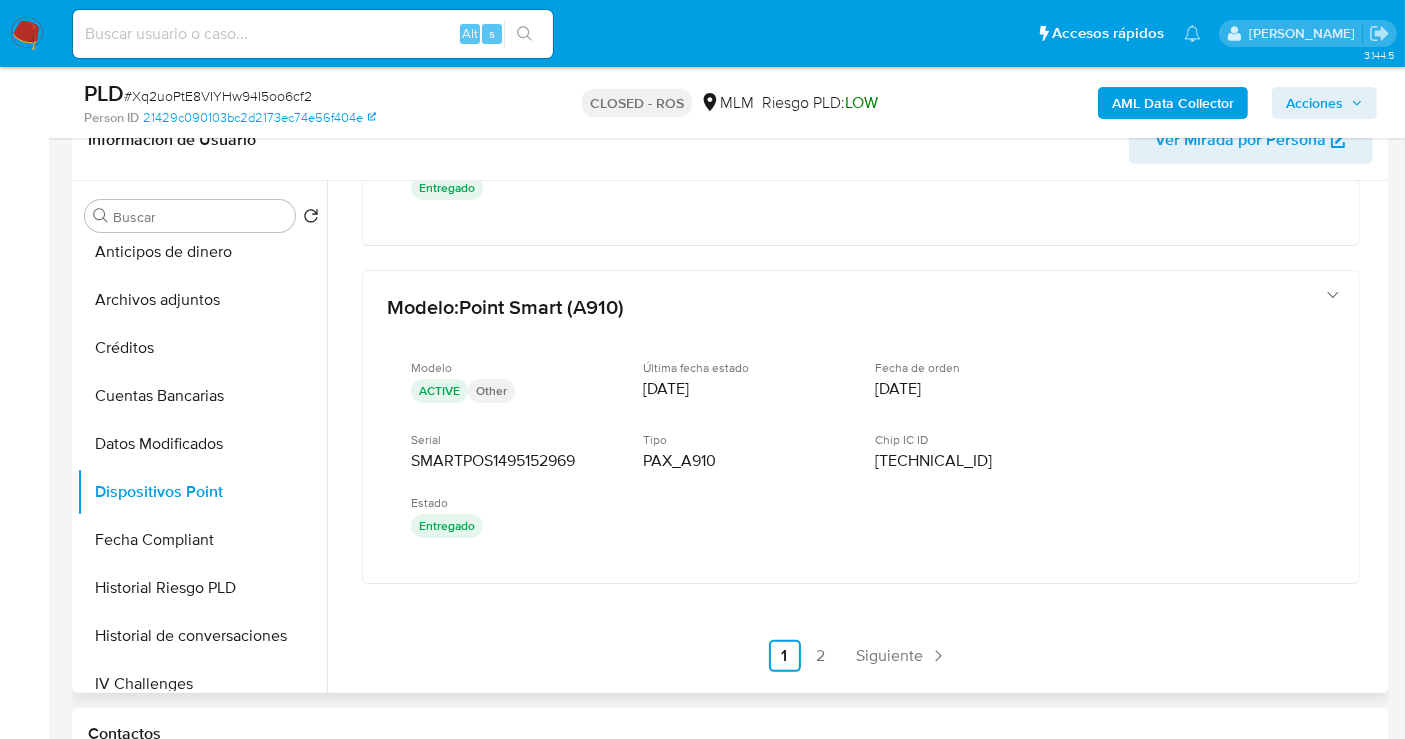 scroll, scrollTop: 1291, scrollLeft: 0, axis: vertical 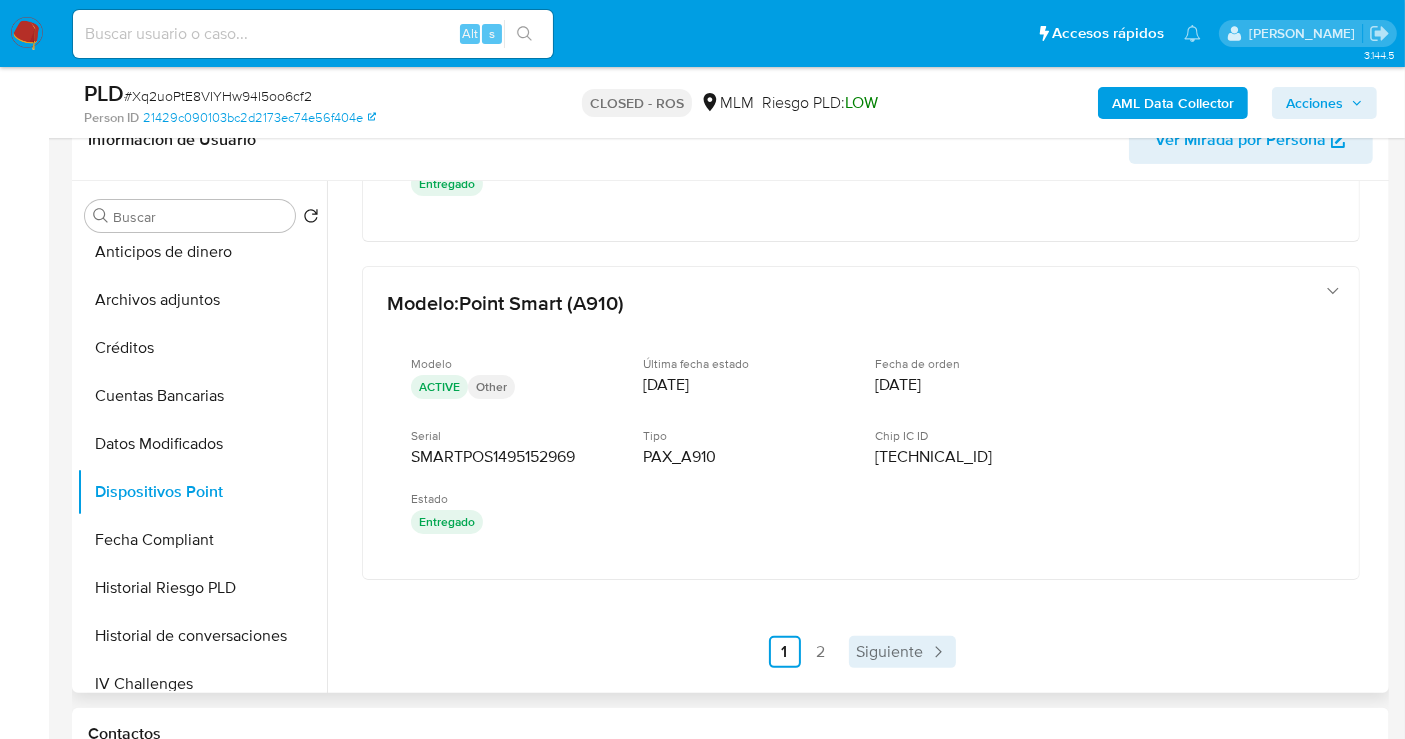 click on "Siguiente" at bounding box center (890, 652) 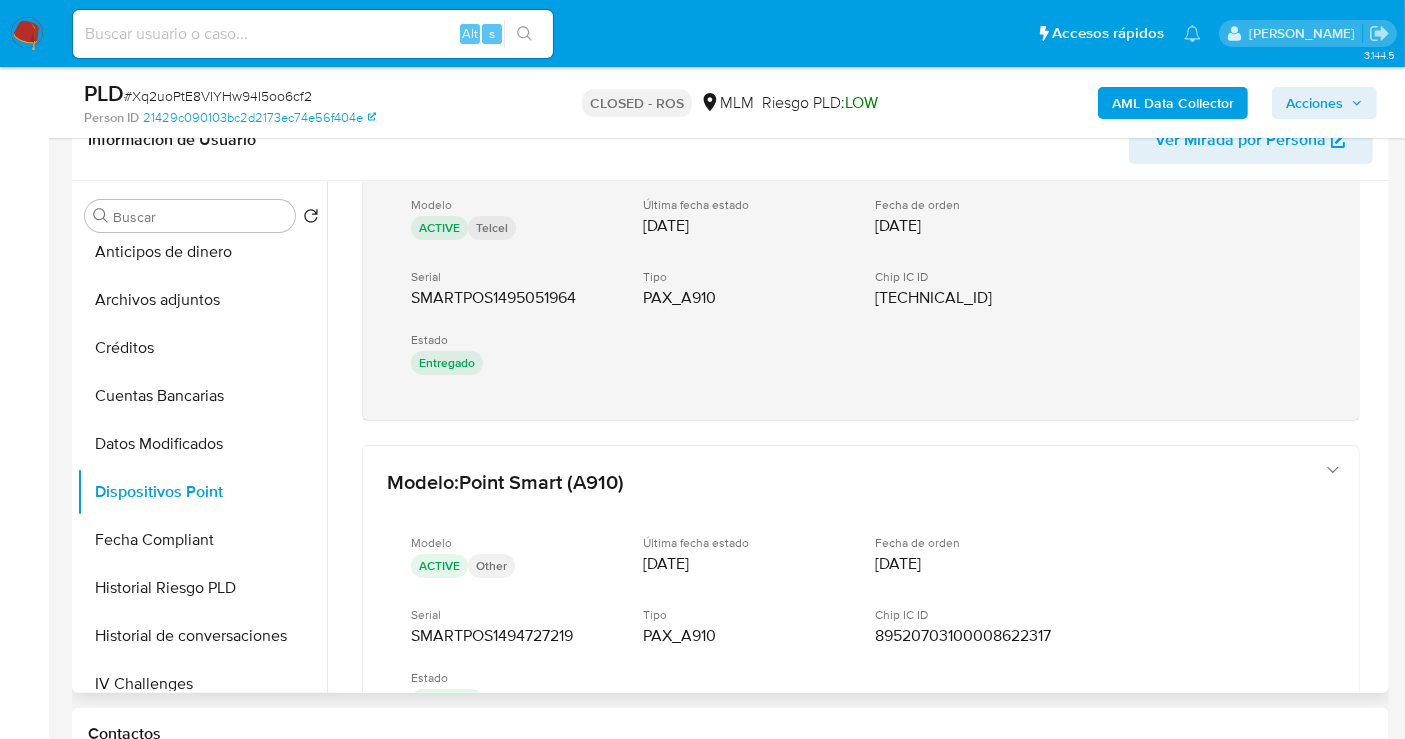 scroll, scrollTop: 777, scrollLeft: 0, axis: vertical 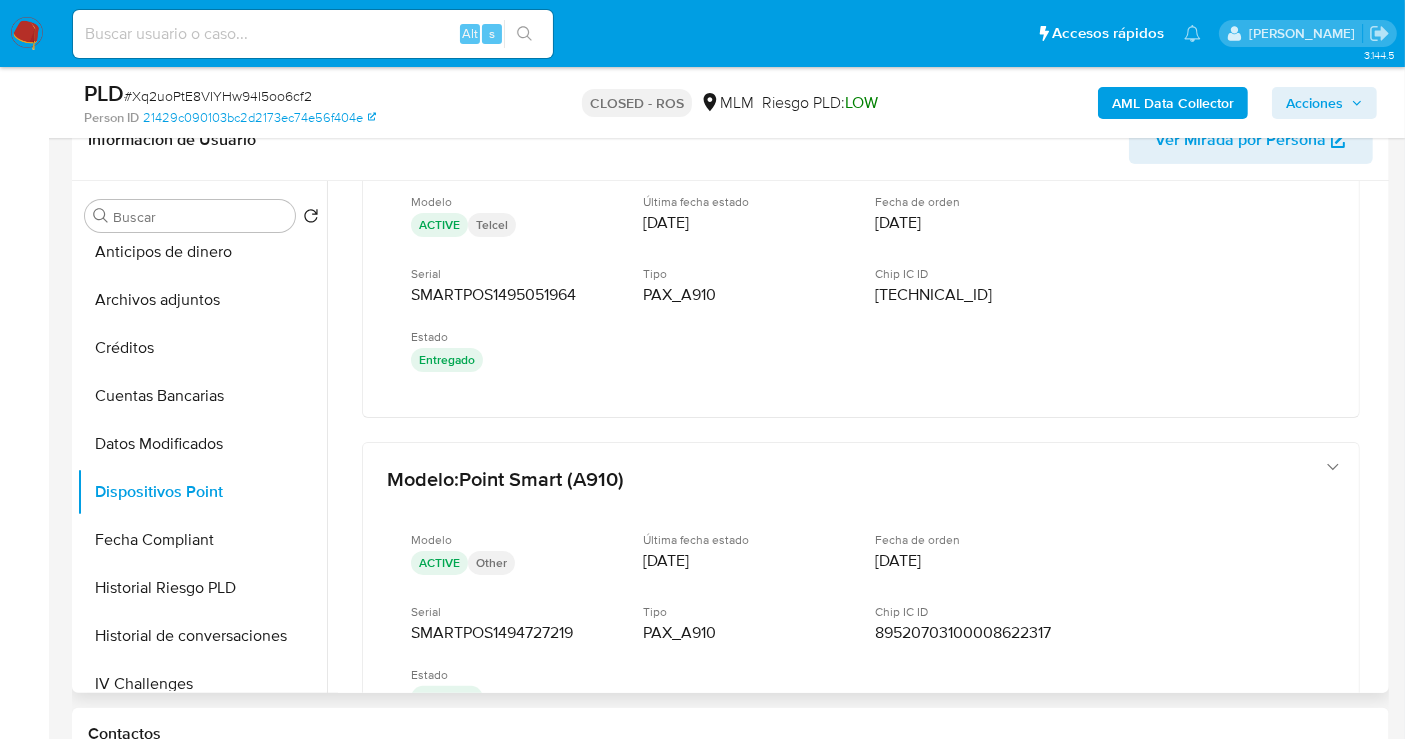 click on "Modelo :  Point Smart (A910) Modelo ACTIVE Other Última fecha estado 03/11/2024 Fecha de orden 02/11/2024 Serial SMARTPOS1495227452 Tipo PAX_A910 Chip IC ID 89520703100010323714 Estado Entregado Modelo :  Point Smart (A910) Modelo ACTIVE Other Última fecha estado 28/04/2024 Fecha de orden 25/04/2024 Serial SMARTPOS1495115446 Tipo PAX_A910 Chip IC ID 89520703100009893826 Estado Entregado Modelo :  Point Smart (A910) Modelo ACTIVE Telcel Última fecha estado 26/03/2024 Fecha de orden 22/03/2024 Serial SMARTPOS1495051964 Tipo PAX_A910 Chip IC ID 8952020223493960759 Estado Entregado Modelo :  Point Smart (A910) Modelo ACTIVE Other Última fecha estado 30/01/2024 Fecha de orden 25/01/2024 Serial SMARTPOS1494727219 Tipo PAX_A910 Chip IC ID 89520703100008622317 Estado Entregado Modelo :  Point Smart (A910) Modelo ACTIVE Telcel Última fecha estado 03/10/2023 Fecha de orden 30/09/2023 Serial SMARTPOS1494242507 Tipo PAX_A910 Chip IC ID 8952020223297431221 Estado Entregado Anterior 1 2 Siguiente" at bounding box center [861, 305] 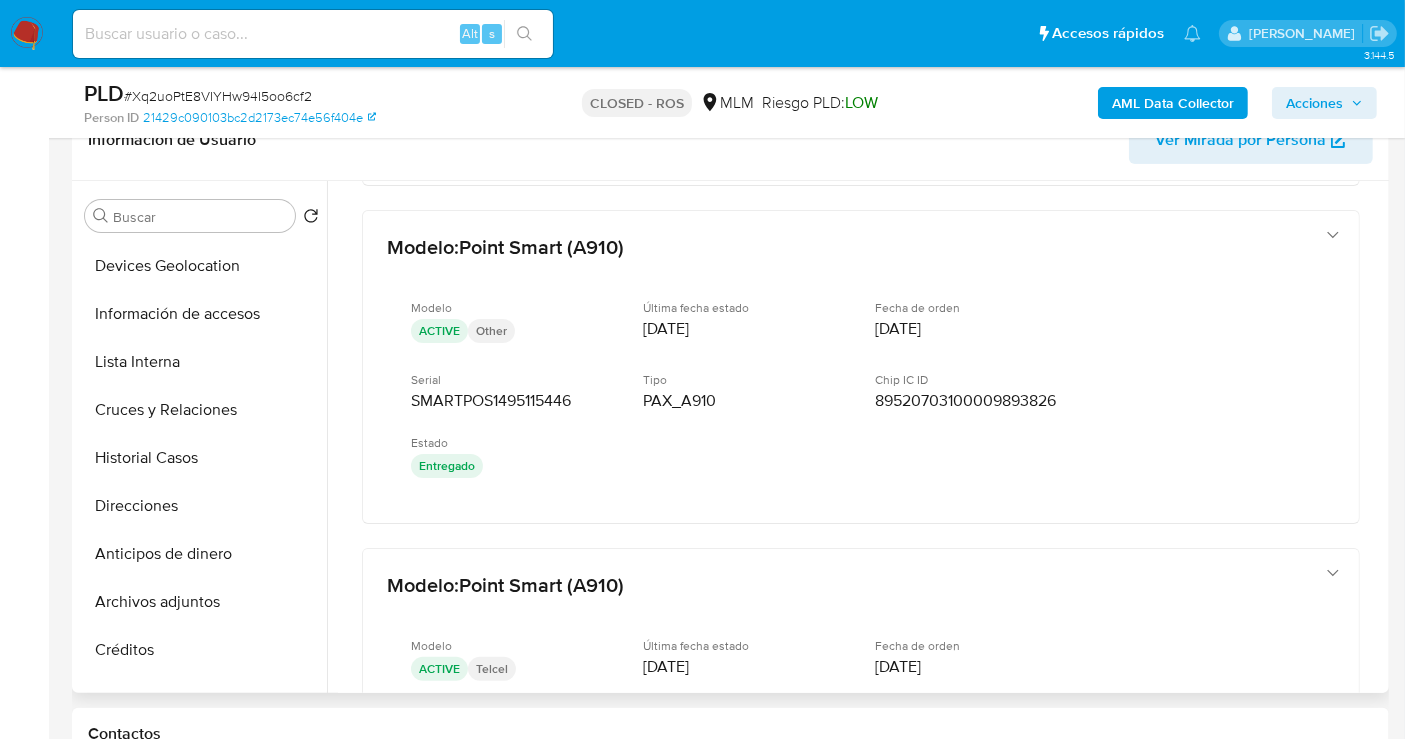 scroll, scrollTop: 130, scrollLeft: 0, axis: vertical 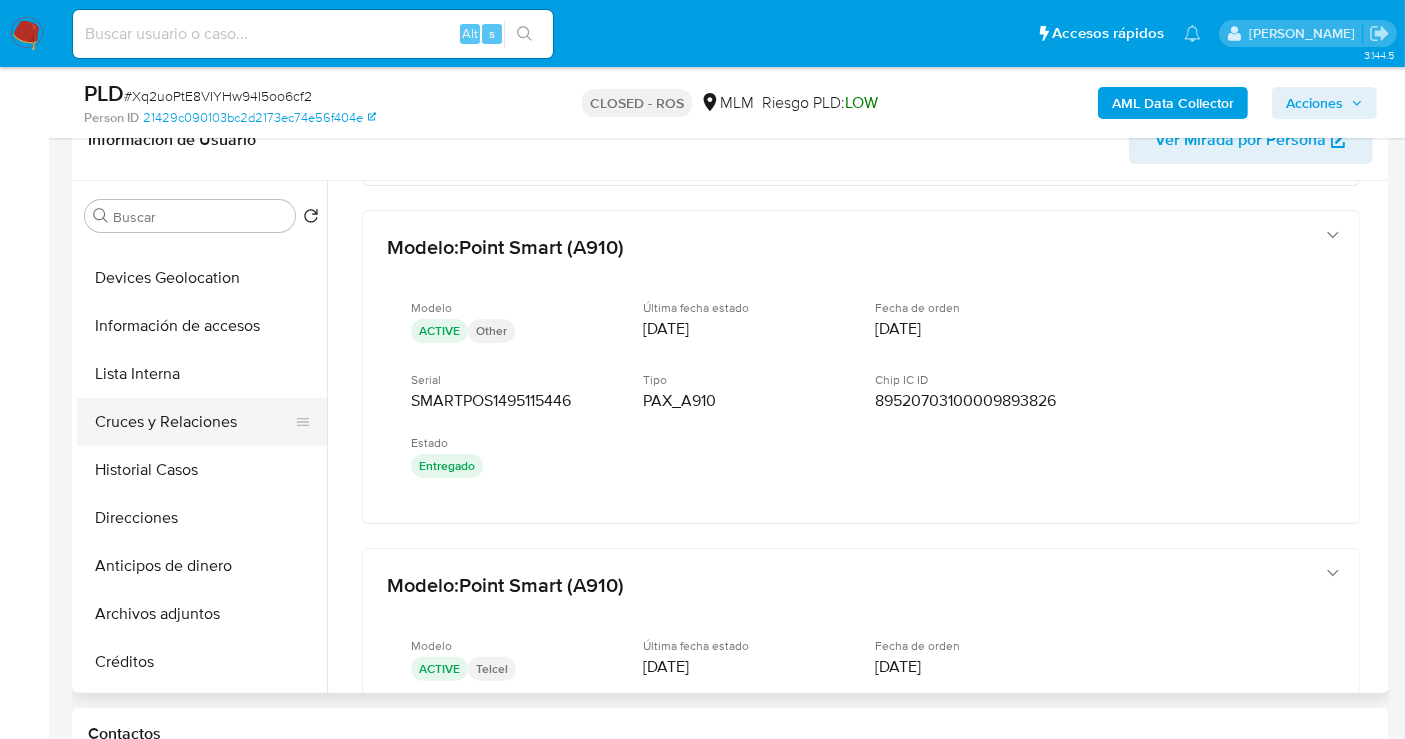 click on "Cruces y Relaciones" at bounding box center (194, 422) 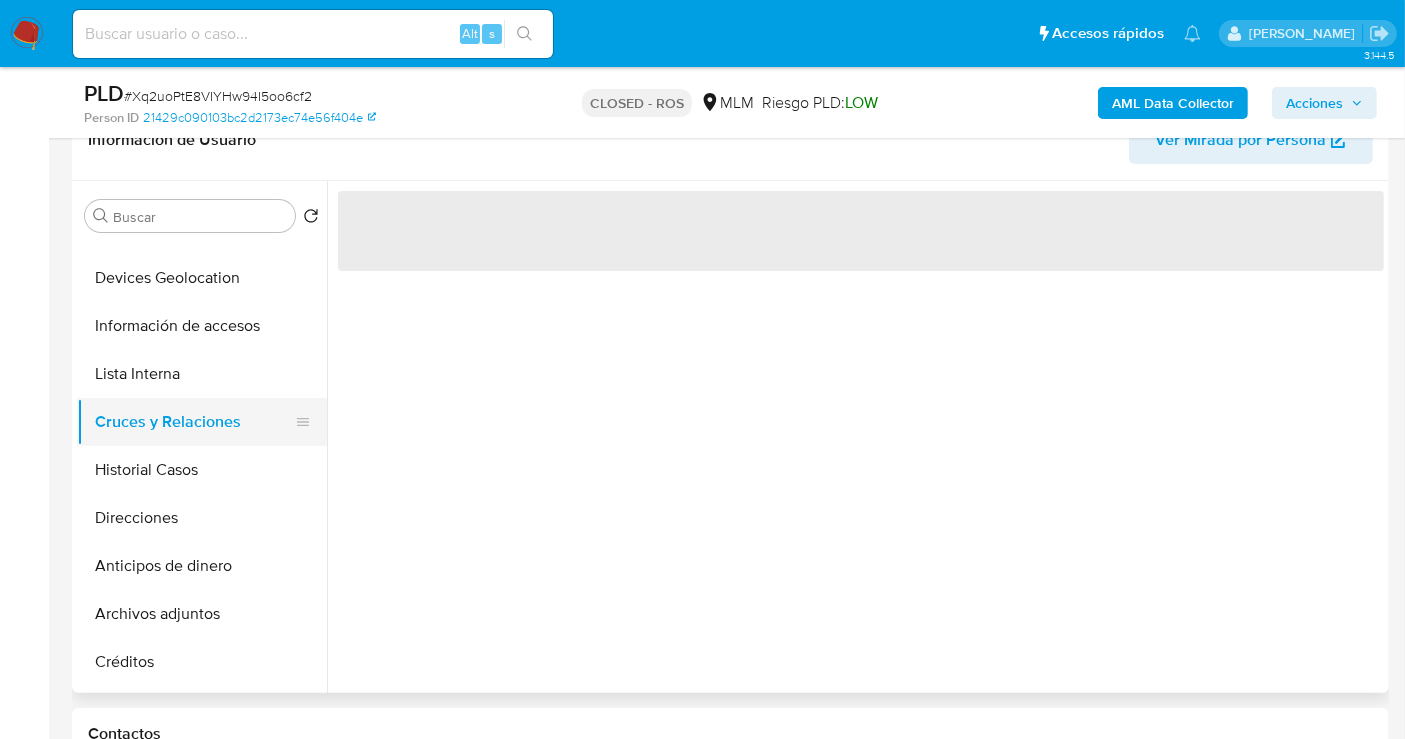 scroll, scrollTop: 0, scrollLeft: 0, axis: both 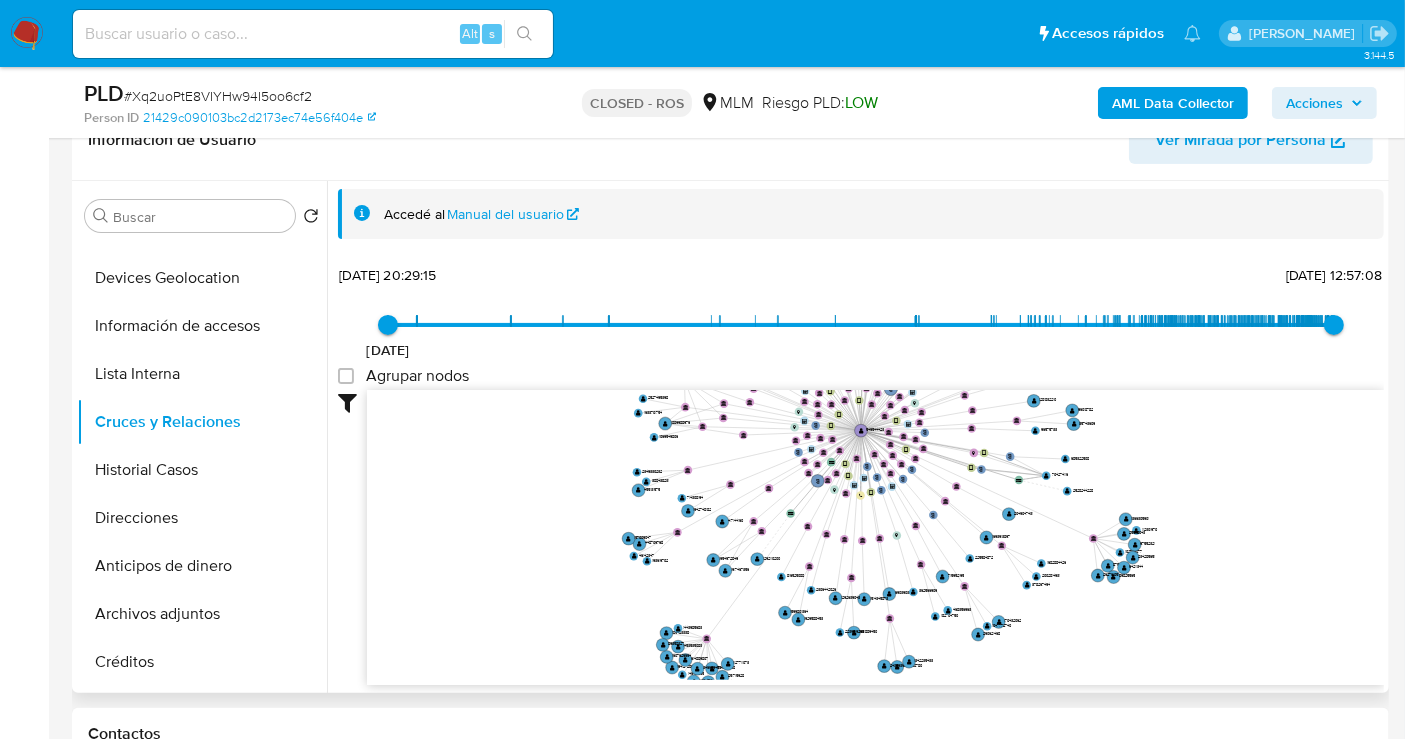 drag, startPoint x: 1311, startPoint y: 527, endPoint x: 1236, endPoint y: 384, distance: 161.47446 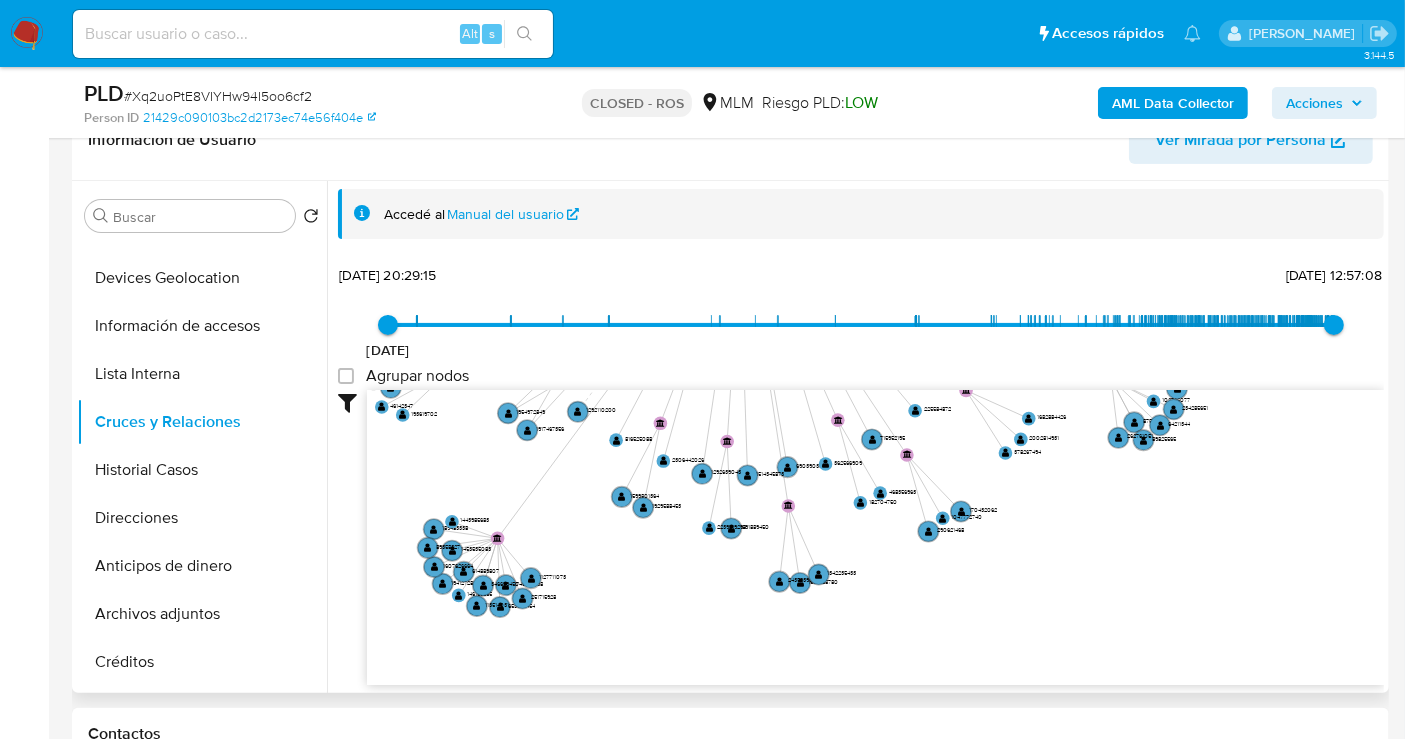 drag, startPoint x: 1197, startPoint y: 574, endPoint x: 1296, endPoint y: 427, distance: 177.22867 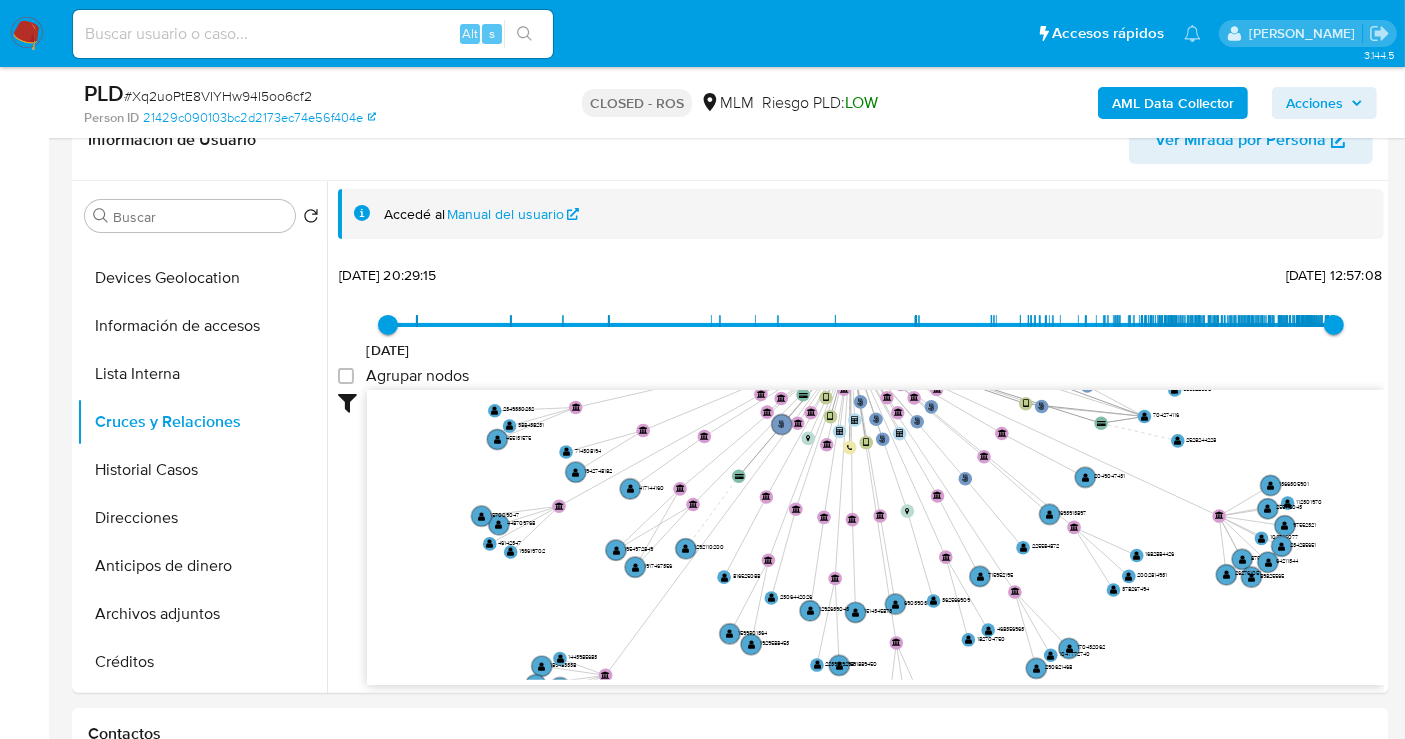 drag, startPoint x: 1127, startPoint y: 544, endPoint x: 1274, endPoint y: 749, distance: 252.2578 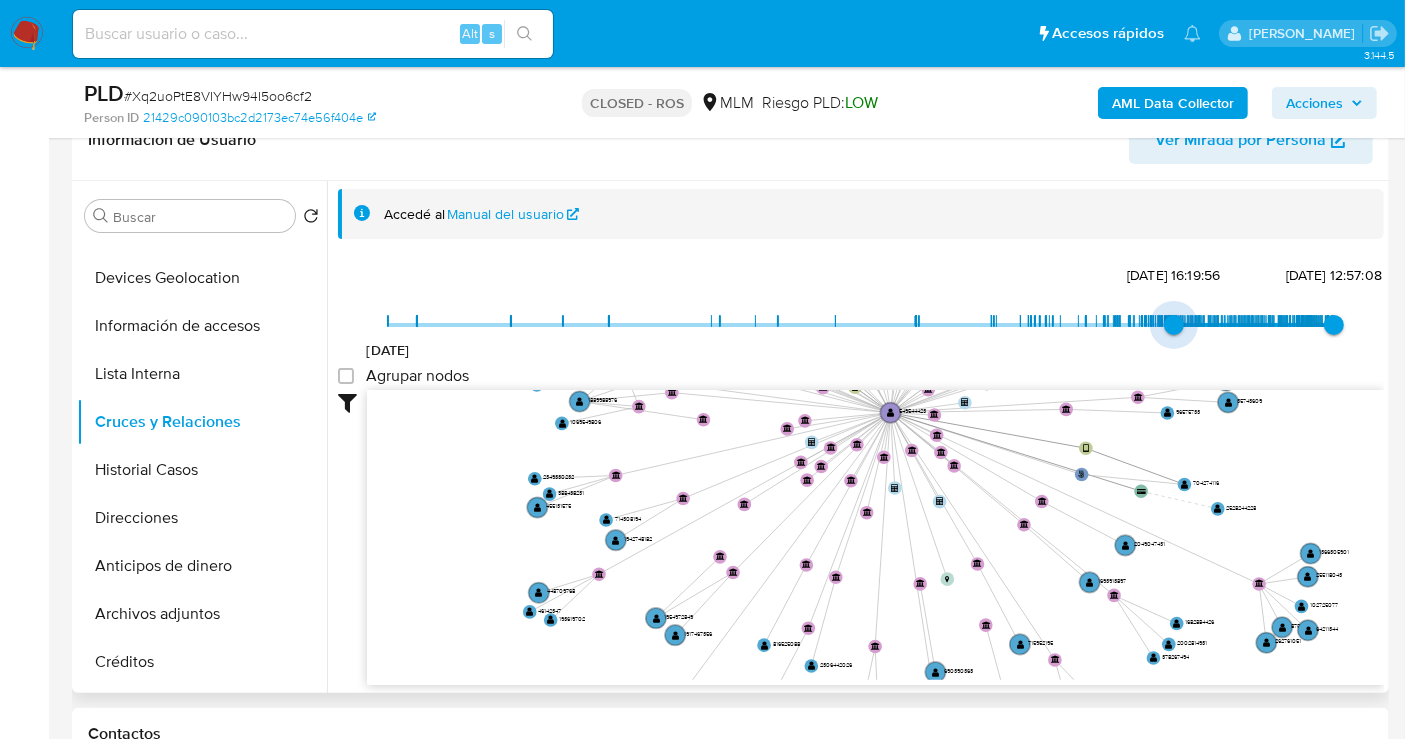 type on "1730407975000" 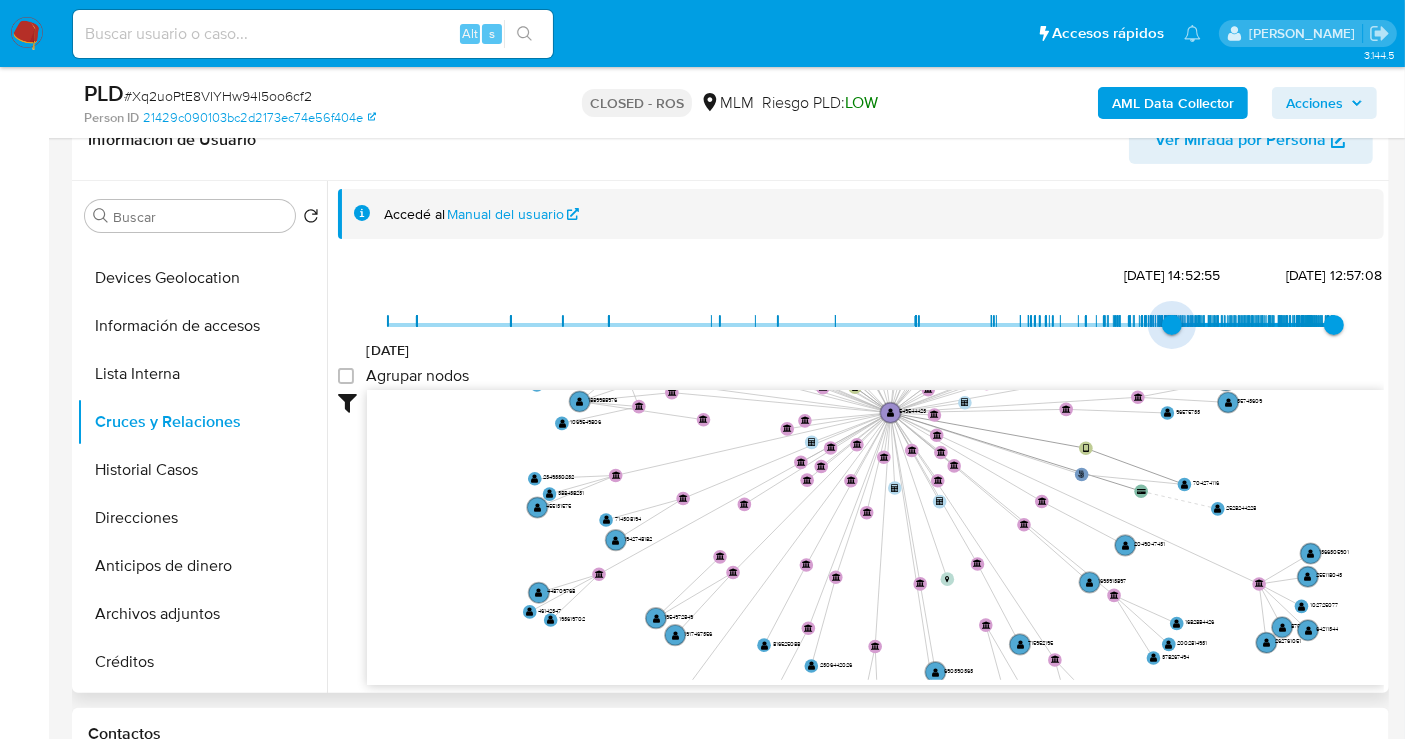 drag, startPoint x: 389, startPoint y: 318, endPoint x: 1166, endPoint y: 318, distance: 777 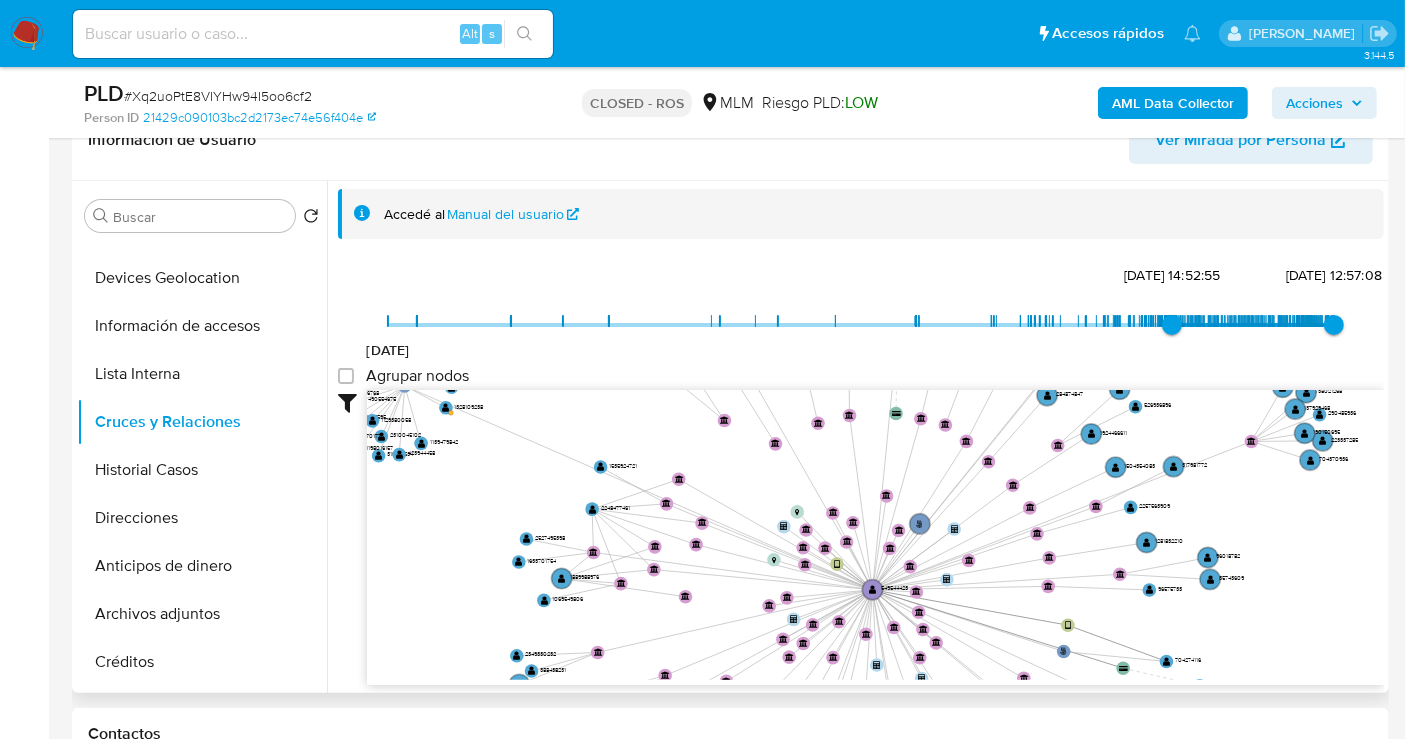 drag, startPoint x: 1331, startPoint y: 467, endPoint x: 1311, endPoint y: 660, distance: 194.03351 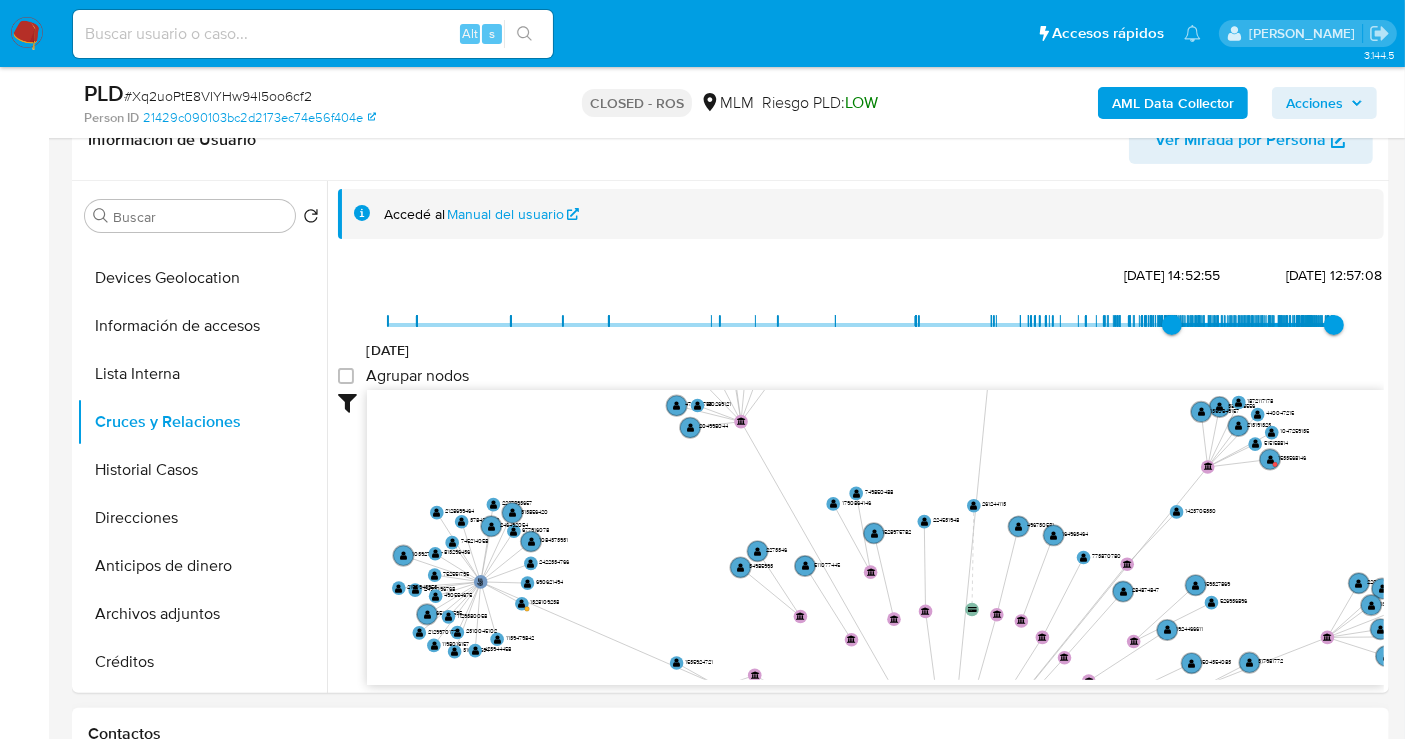 drag, startPoint x: 1270, startPoint y: 527, endPoint x: 1349, endPoint y: 712, distance: 201.16162 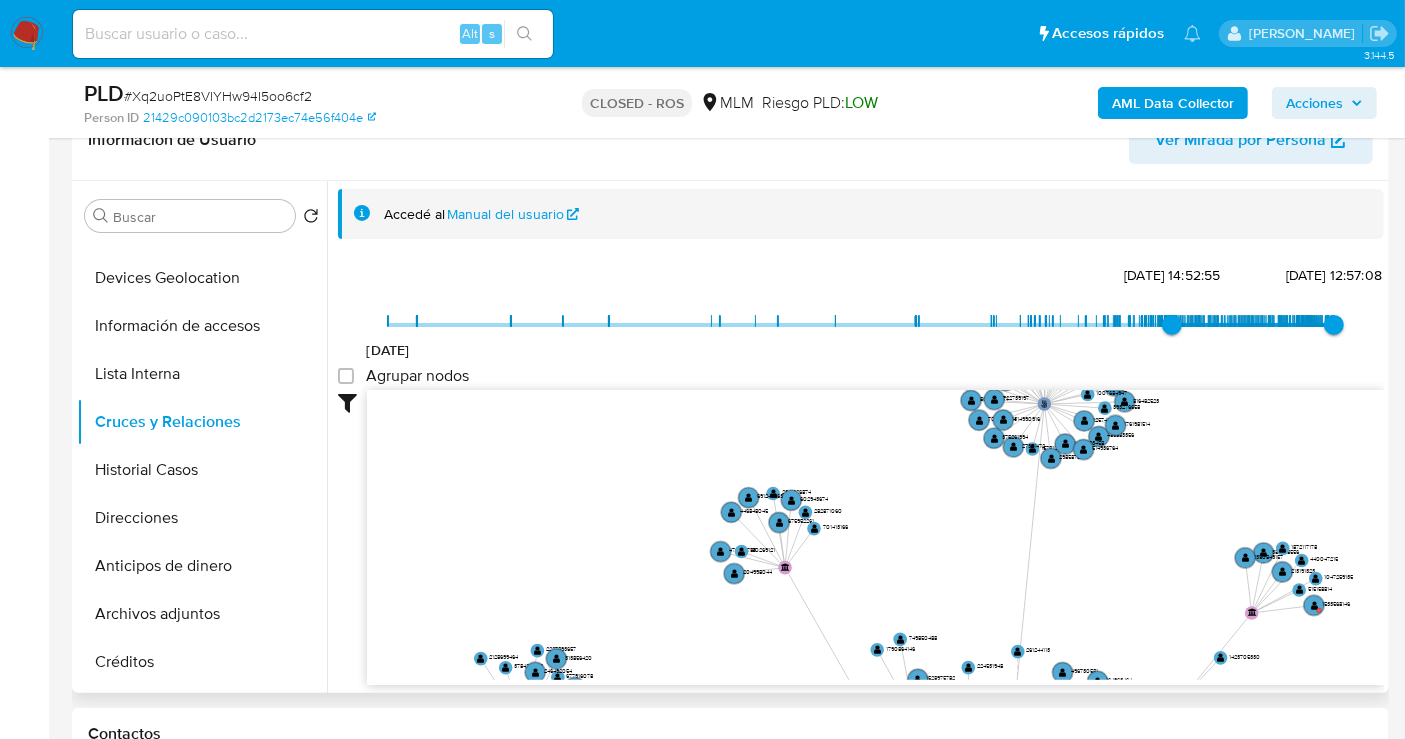 drag, startPoint x: 1279, startPoint y: 515, endPoint x: 1162, endPoint y: 645, distance: 174.89711 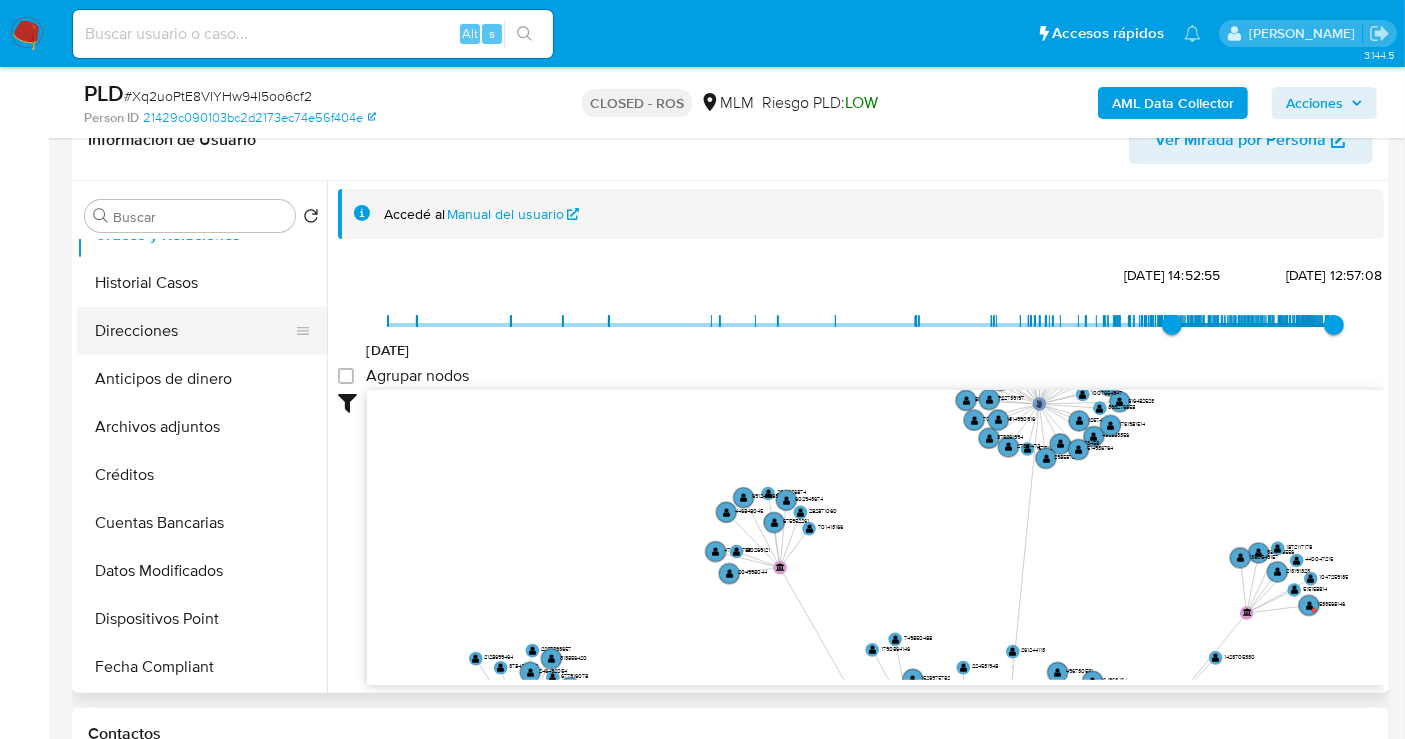 scroll, scrollTop: 352, scrollLeft: 0, axis: vertical 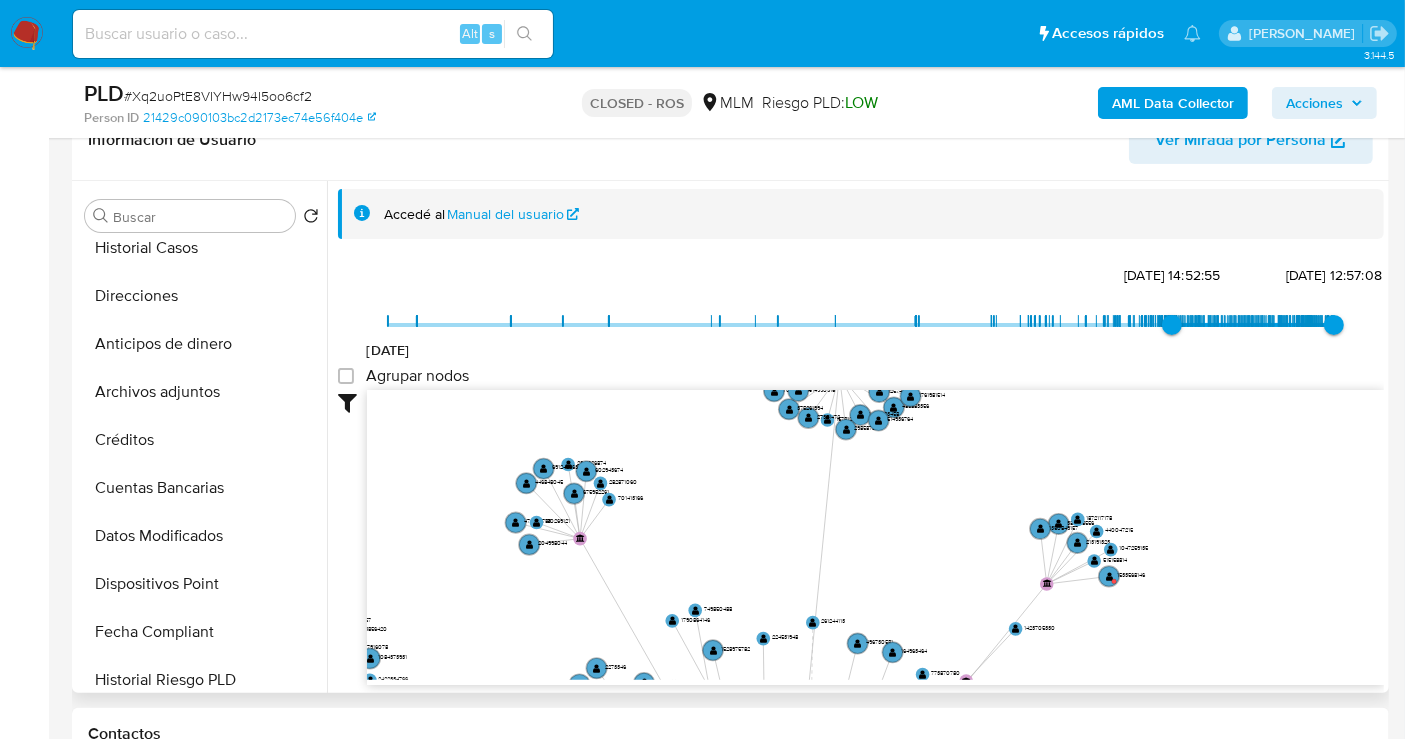 drag, startPoint x: 1172, startPoint y: 540, endPoint x: 974, endPoint y: 515, distance: 199.57204 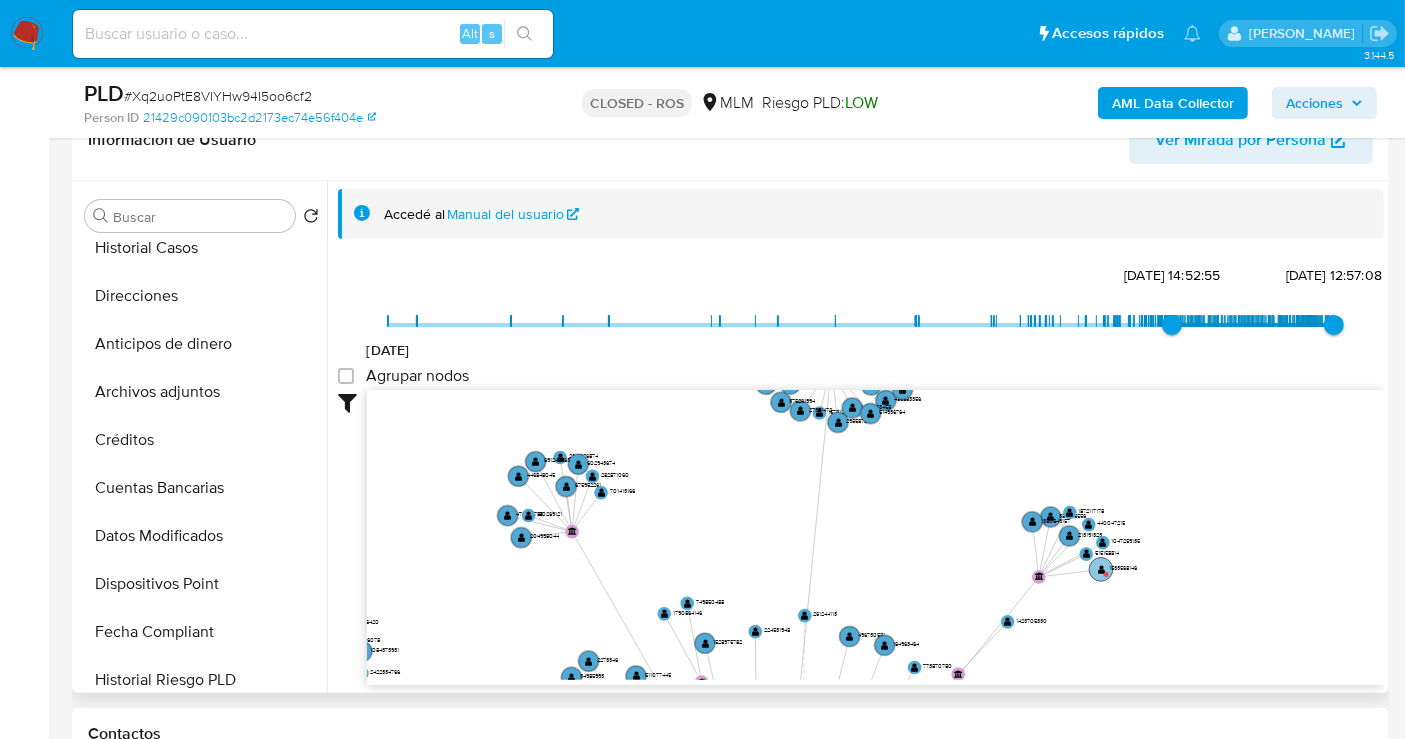 click on "1533568146" 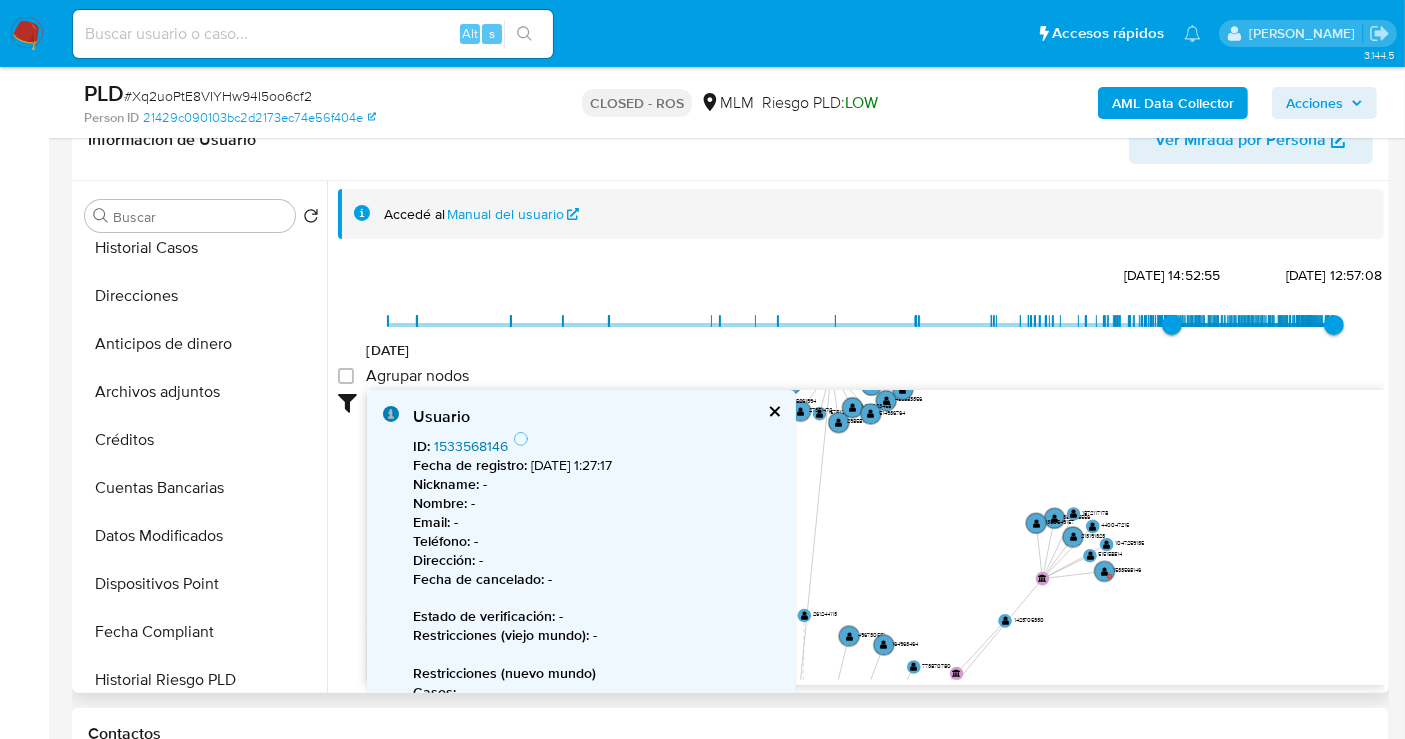 click on "1533568146" at bounding box center (471, 446) 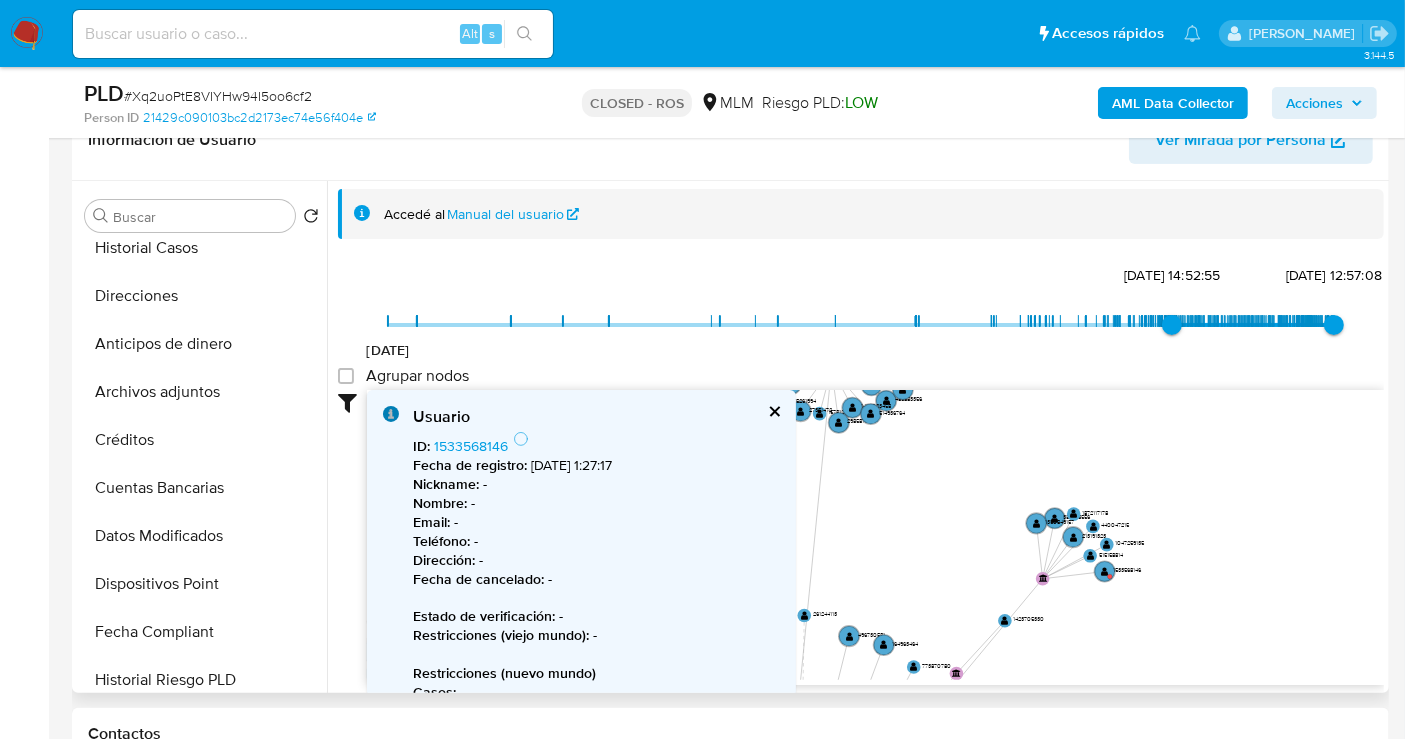 click on "user-549544423  549544423 phone-ef0e6f280c2ce261d78c0df598f89a20  person-21429c090103bc2d2173ec74e56f404e  device-65ed97f6e06fb1276e10a575  device-66f7a330520a5640aa4b62ff  device-6517e0e0052b7ff0c8f62988  device-62a2dbe008813b0019513fa4  device-60de6beb08813b001b4f005b  device-65fcce0944c89a963d94c365  device-65b24e5c6b995551748568f9  device-61daa4c208813b001a4e7ee1  device-6517e11593b61c74c697fdad  device-674260e0adda603b89ddfb58  device-6734ec4e57cb6c83b403920f  card-UANEANZHFSUAVHTCKOYJEGZPSRRBQSWIMWMEHAJX  card-NONFFGAJIJUBVXBFWLULAEGRKYBAVWZPTRJOKTLF  card-PWYWGSKQLIWLMYWHSCQXZGNQGJTNDMFKCLLBZSOF  card-JVVSMOUERYZGBZQJUPQREOCMEISAGNSIVACSONWS  bank_account-b8edba27cd03137e5f51e1cc03c58f1d  bank_account-8873245eef2eaaae111117b7604aa4d1  bank_account-69dddf226652bf64bb3eb1bfd98d51f8  bank_account-8c3bb49987a28ad2eae473f02ced858b  bank_account-cc22f53f82b91034061db6637f8f3a90  bank_account-c24b04d307f5c42acbc867ea36b11d11    " 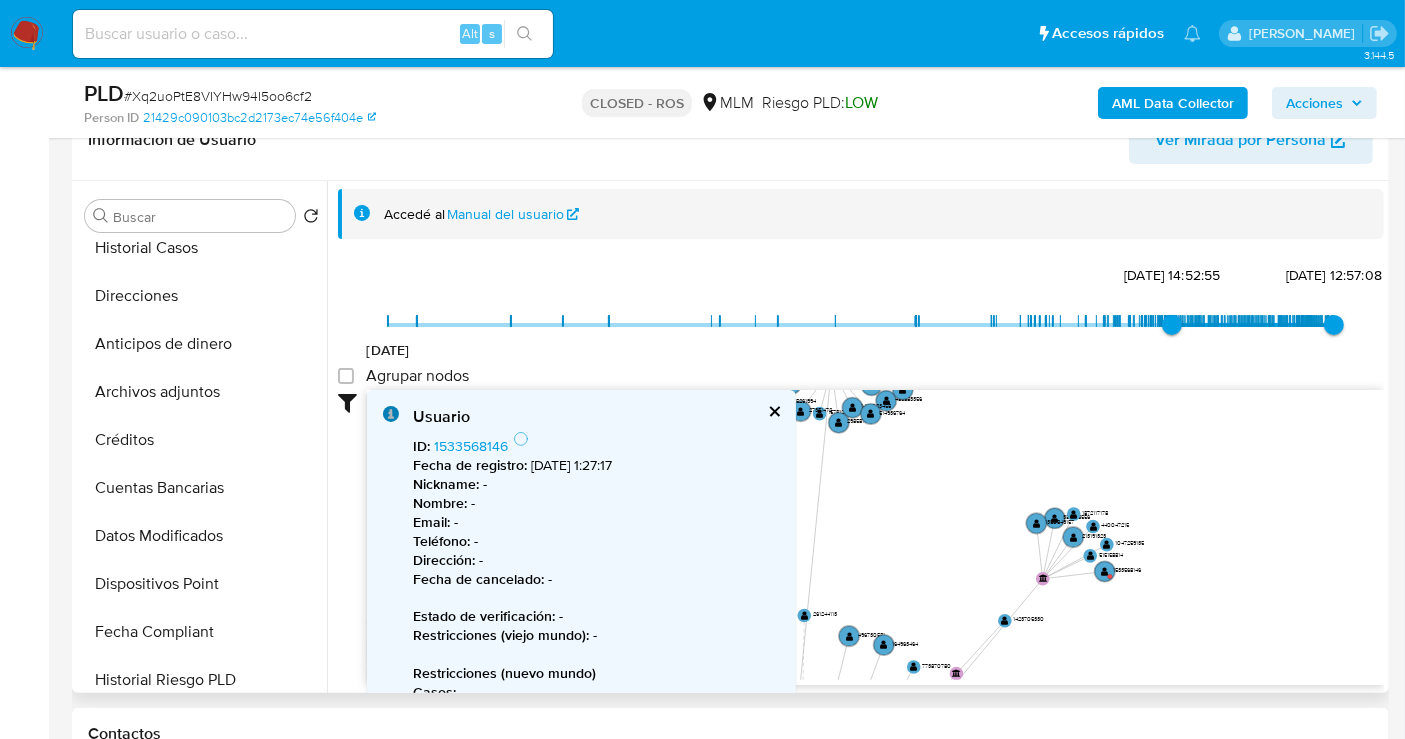 click at bounding box center (773, 411) 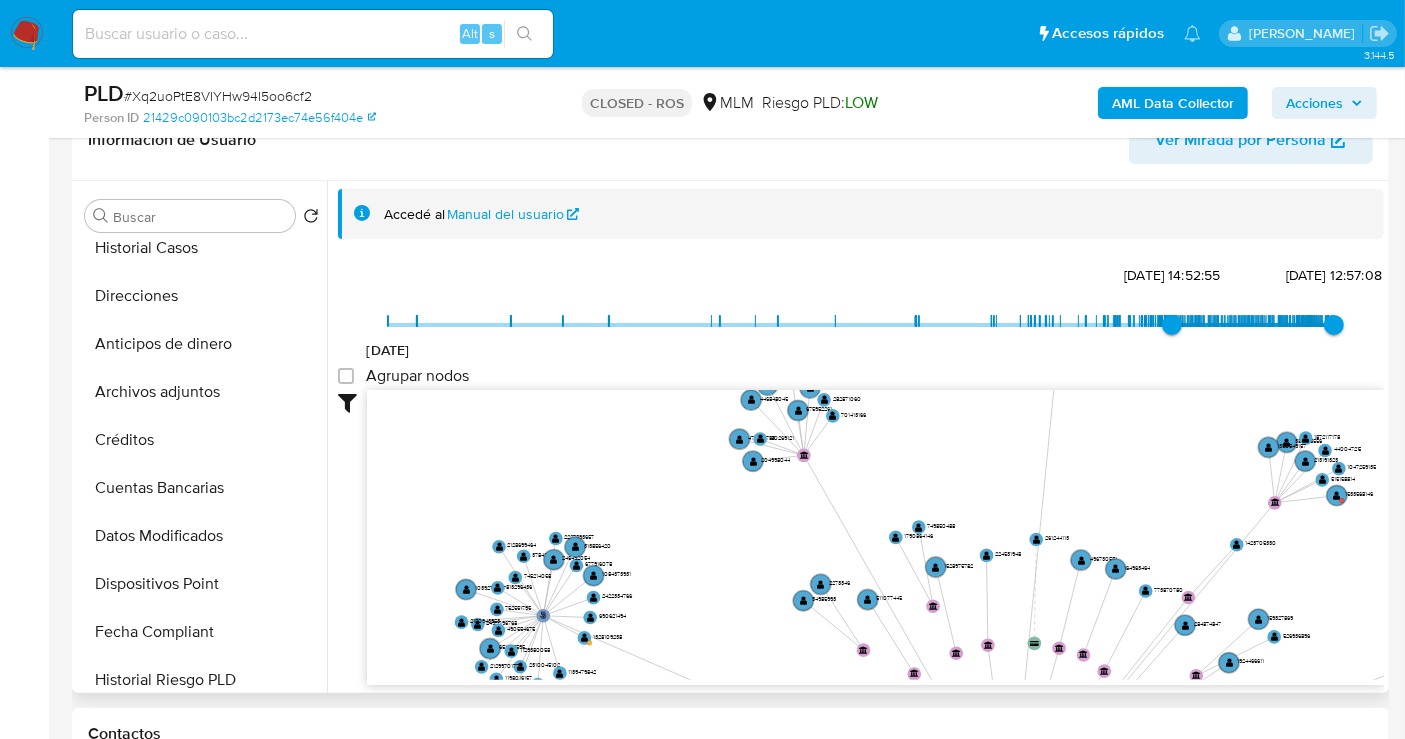 drag, startPoint x: 980, startPoint y: 571, endPoint x: 1191, endPoint y: 372, distance: 290.03793 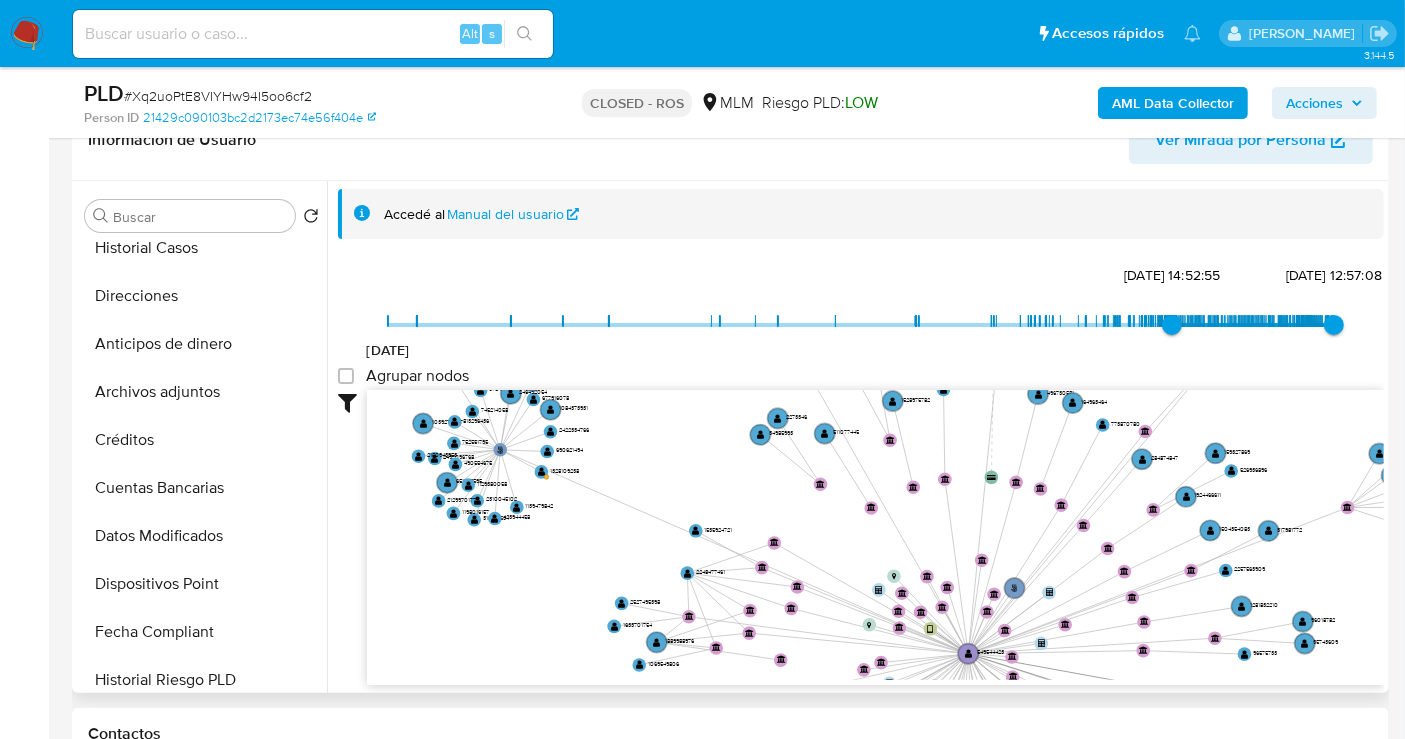 drag, startPoint x: 1120, startPoint y: 458, endPoint x: 1077, endPoint y: 297, distance: 166.64333 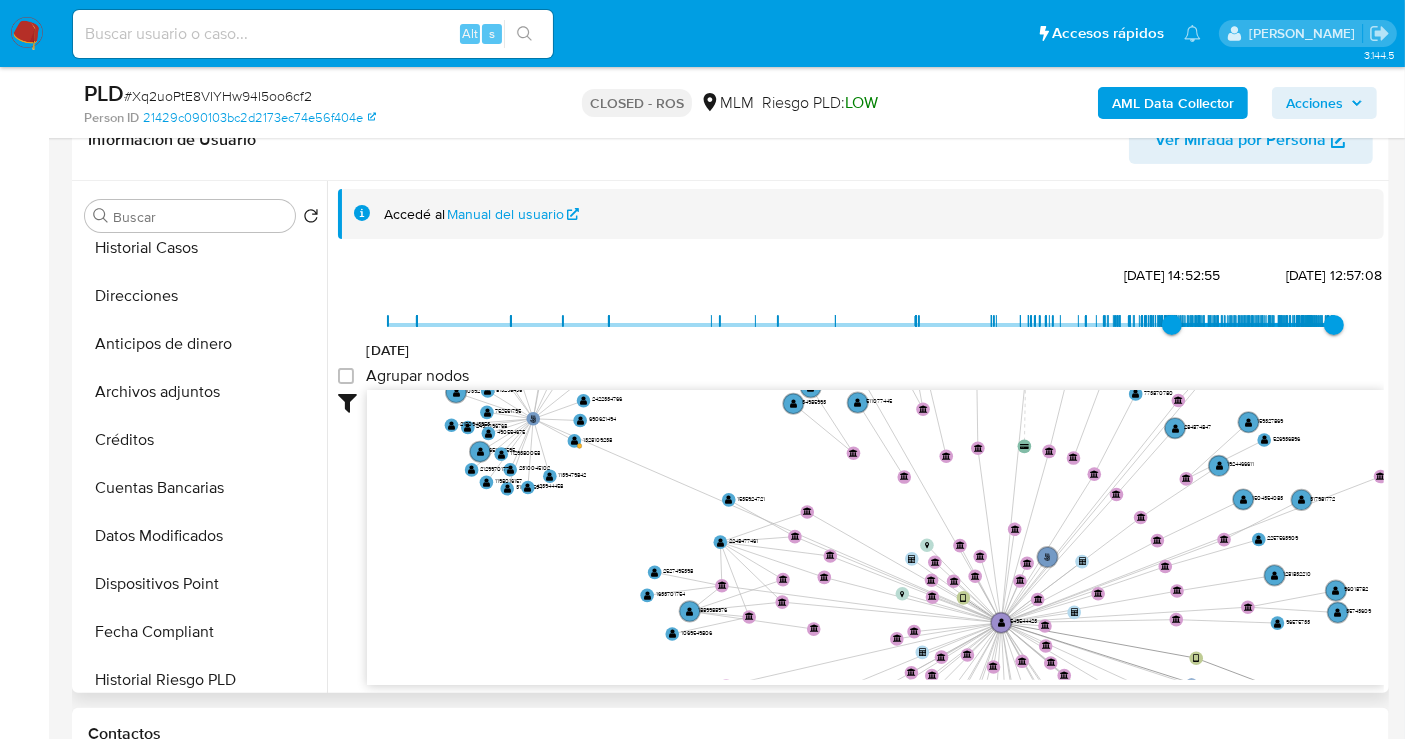 drag, startPoint x: 1091, startPoint y: 564, endPoint x: 1124, endPoint y: 533, distance: 45.276924 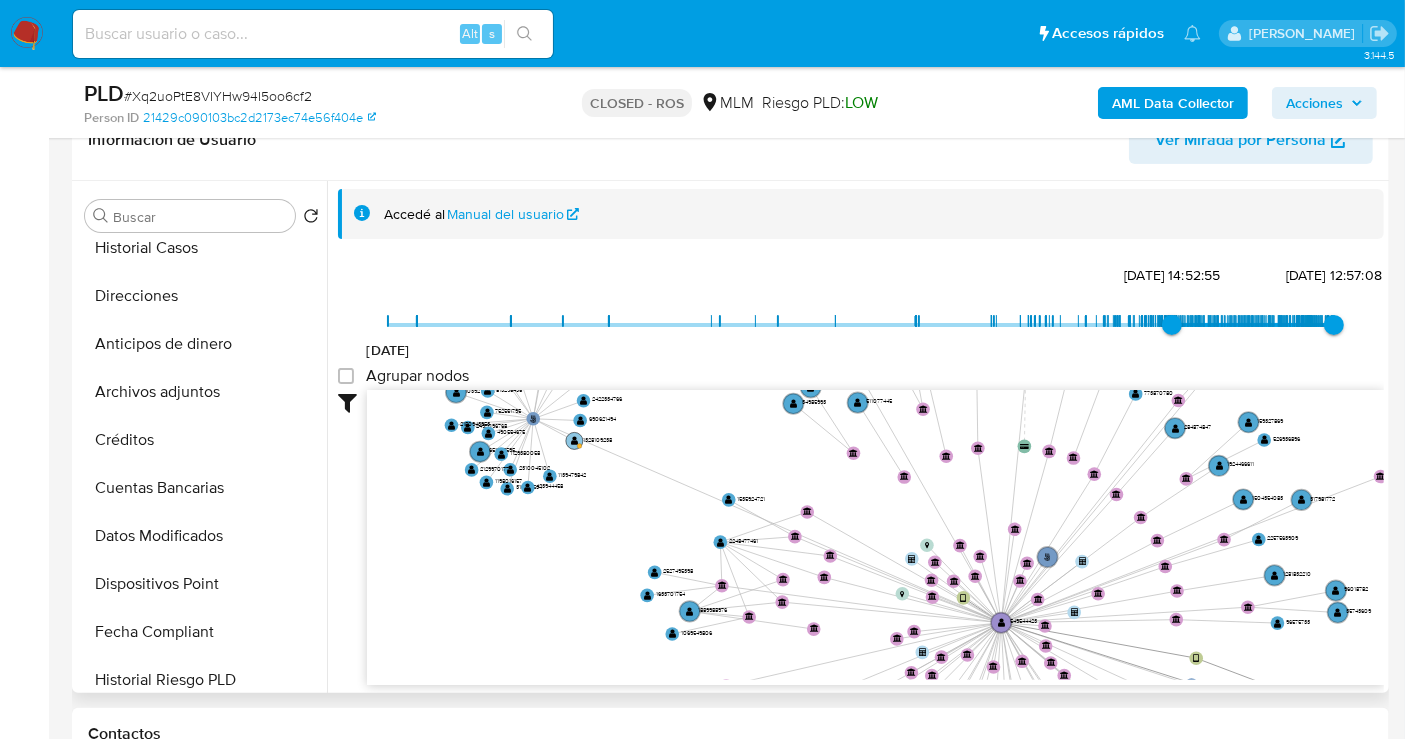 click on "1328109238" 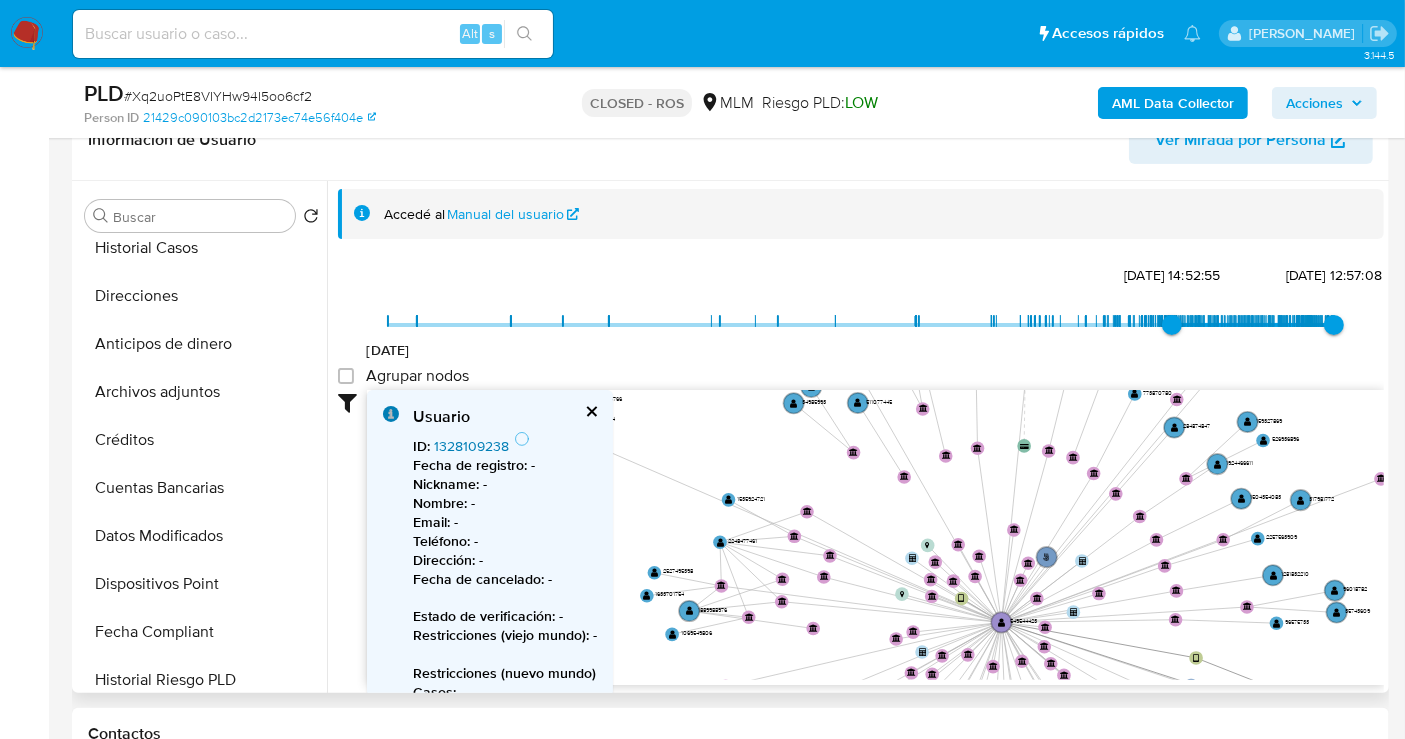click on "1328109238" at bounding box center (471, 446) 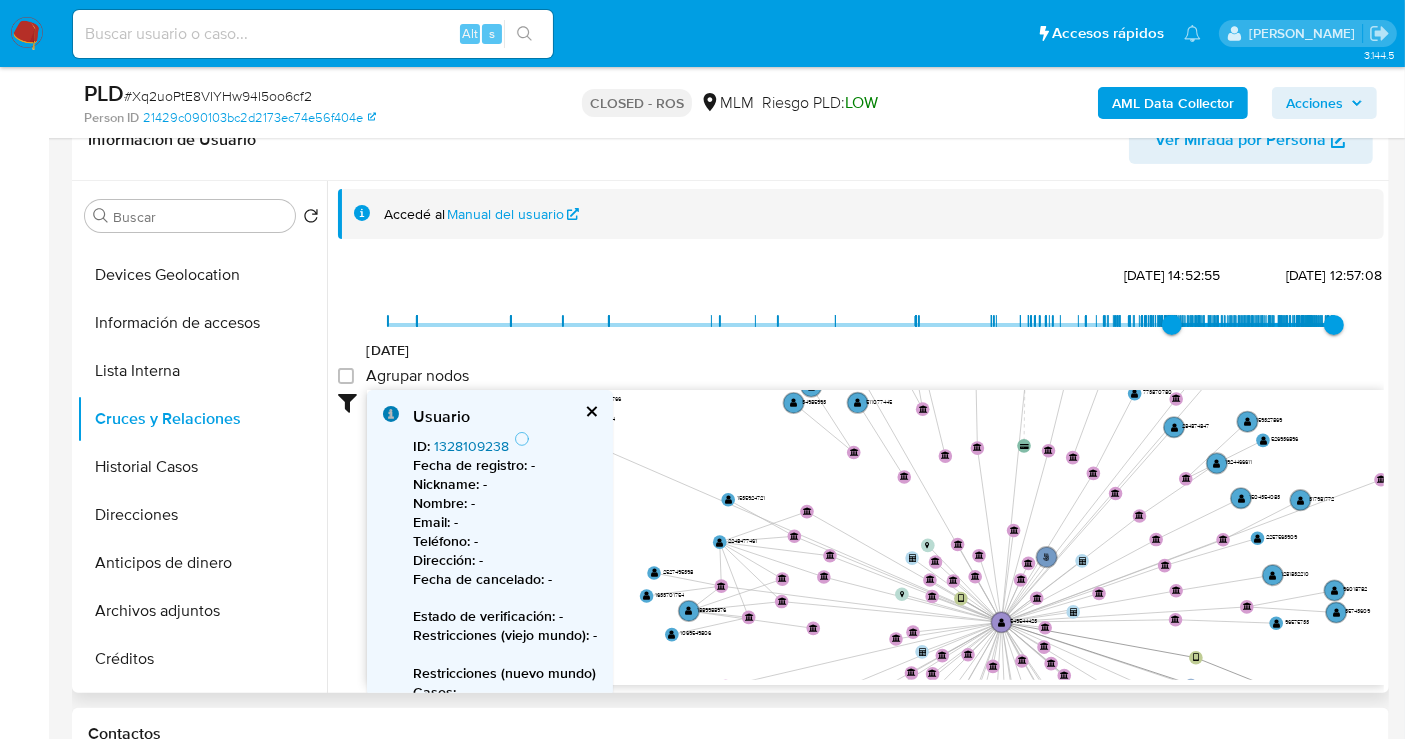 scroll, scrollTop: 130, scrollLeft: 0, axis: vertical 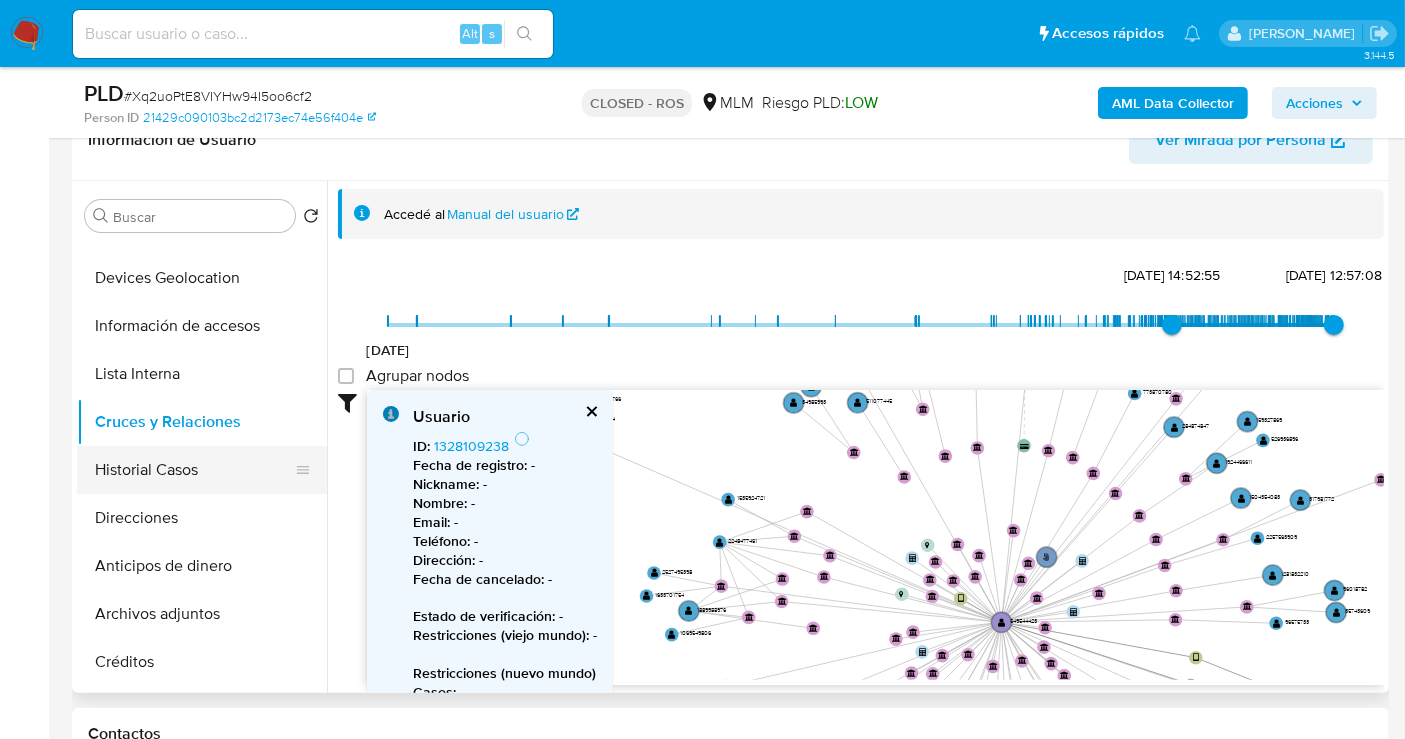 click on "Historial Casos" at bounding box center [194, 470] 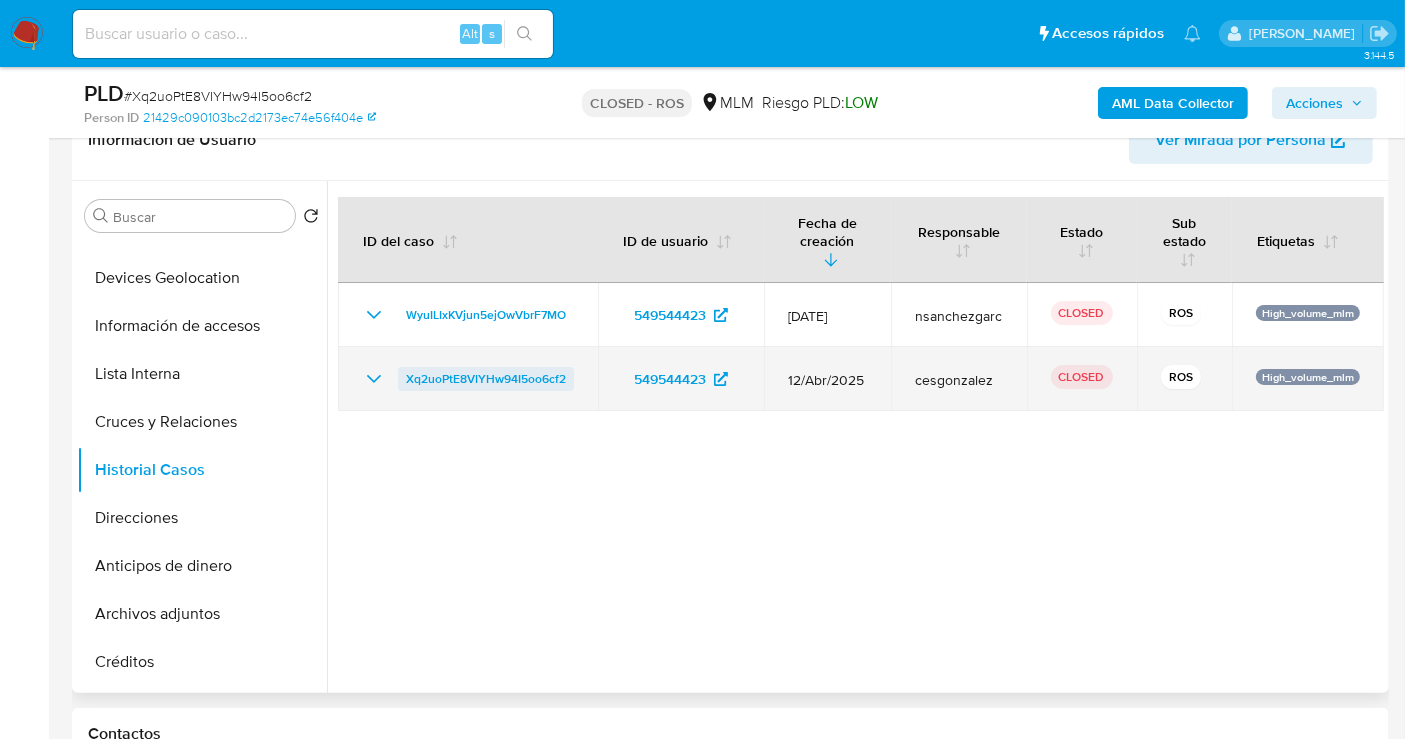 click on "Xq2uoPtE8VIYHw94I5oo6cf2" at bounding box center [486, 379] 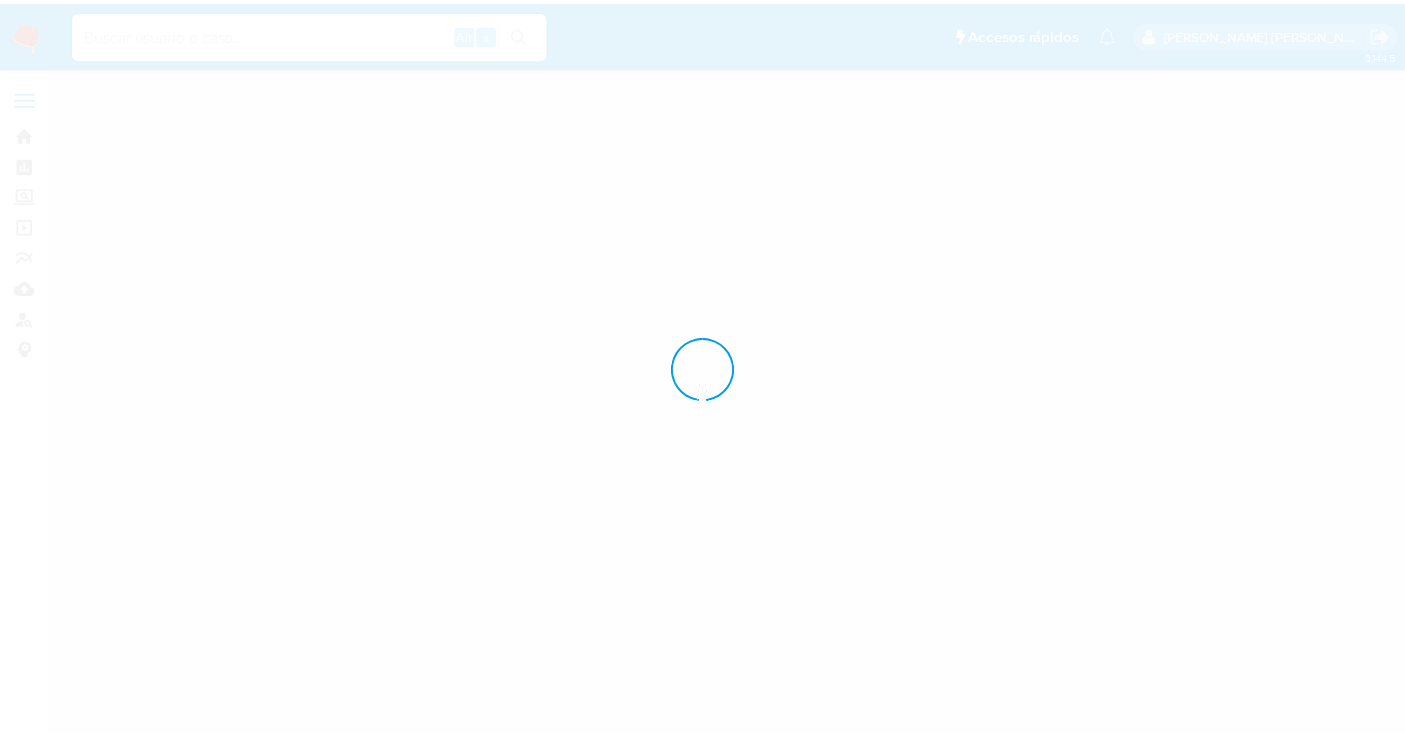 scroll, scrollTop: 0, scrollLeft: 0, axis: both 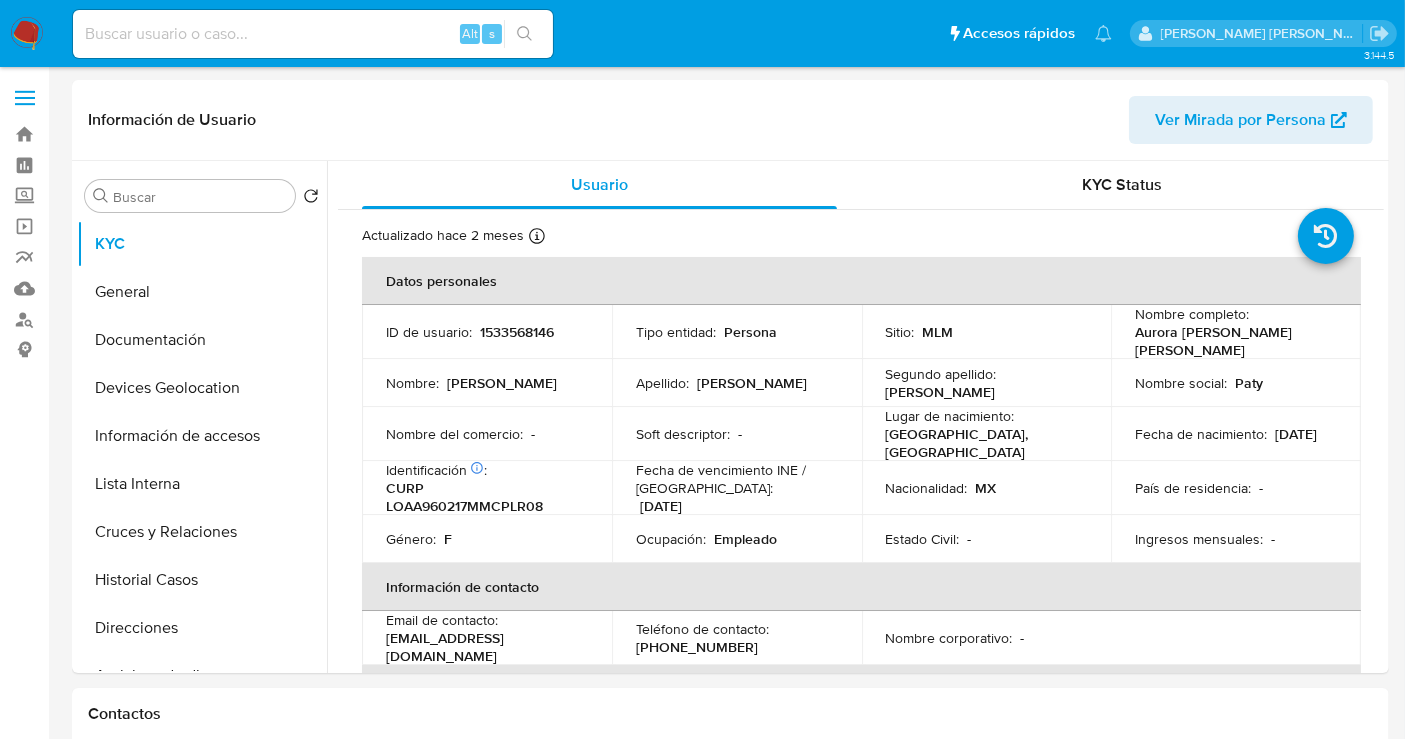 select on "10" 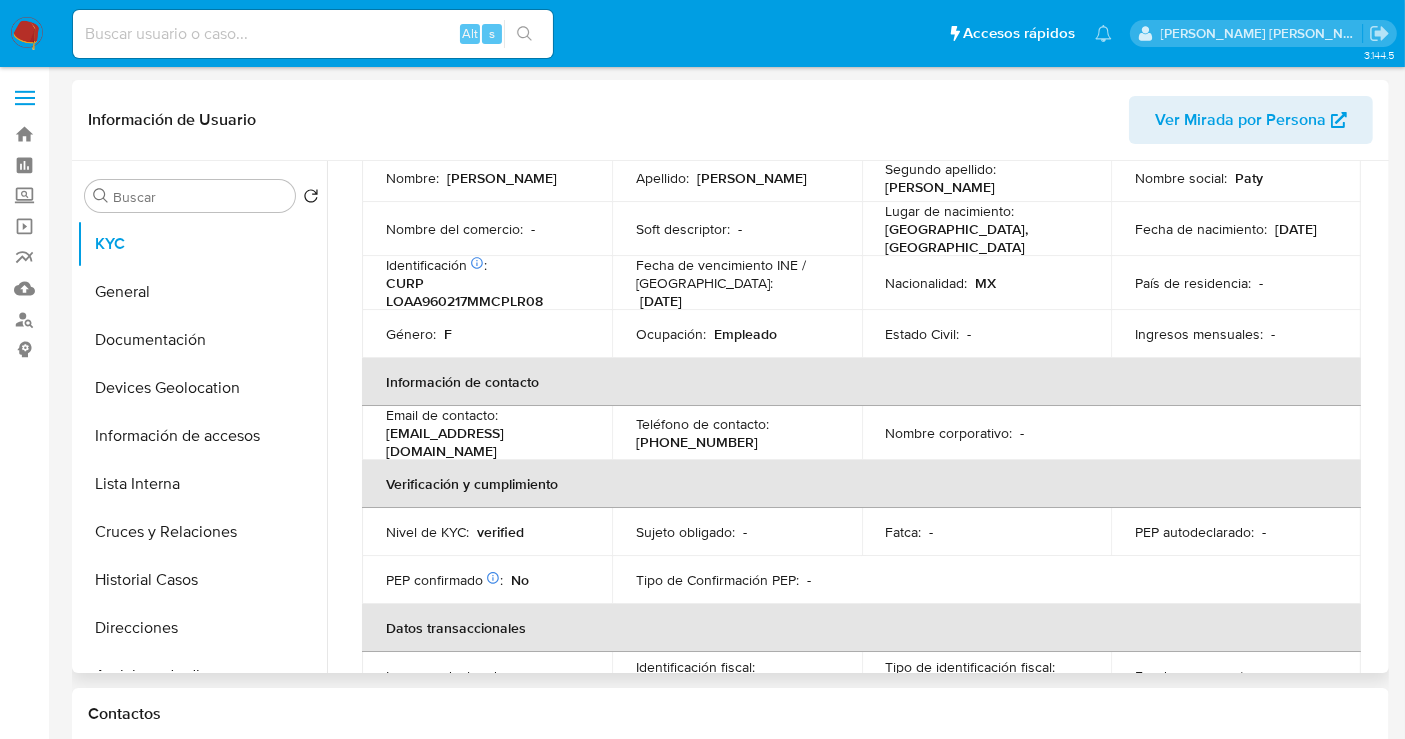 scroll, scrollTop: 333, scrollLeft: 0, axis: vertical 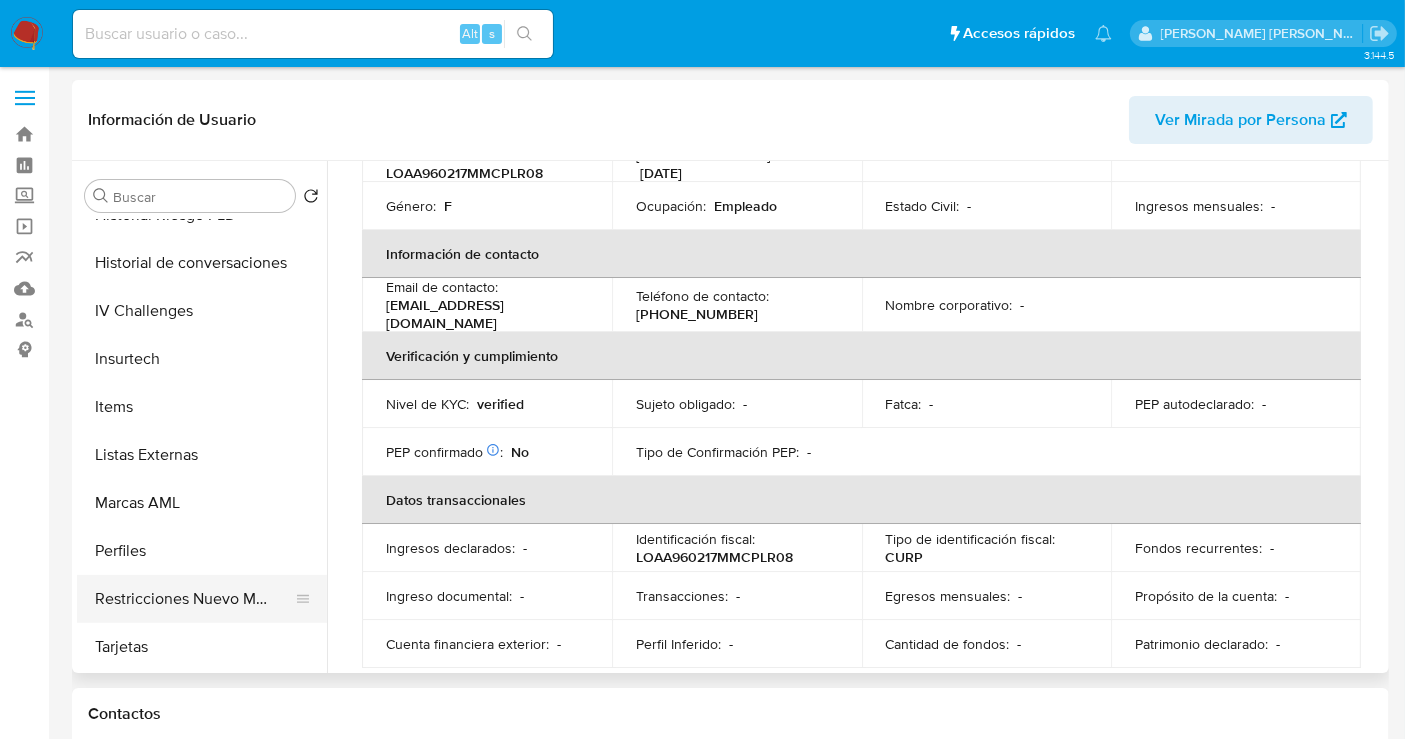 click on "Restricciones Nuevo Mundo" at bounding box center (194, 599) 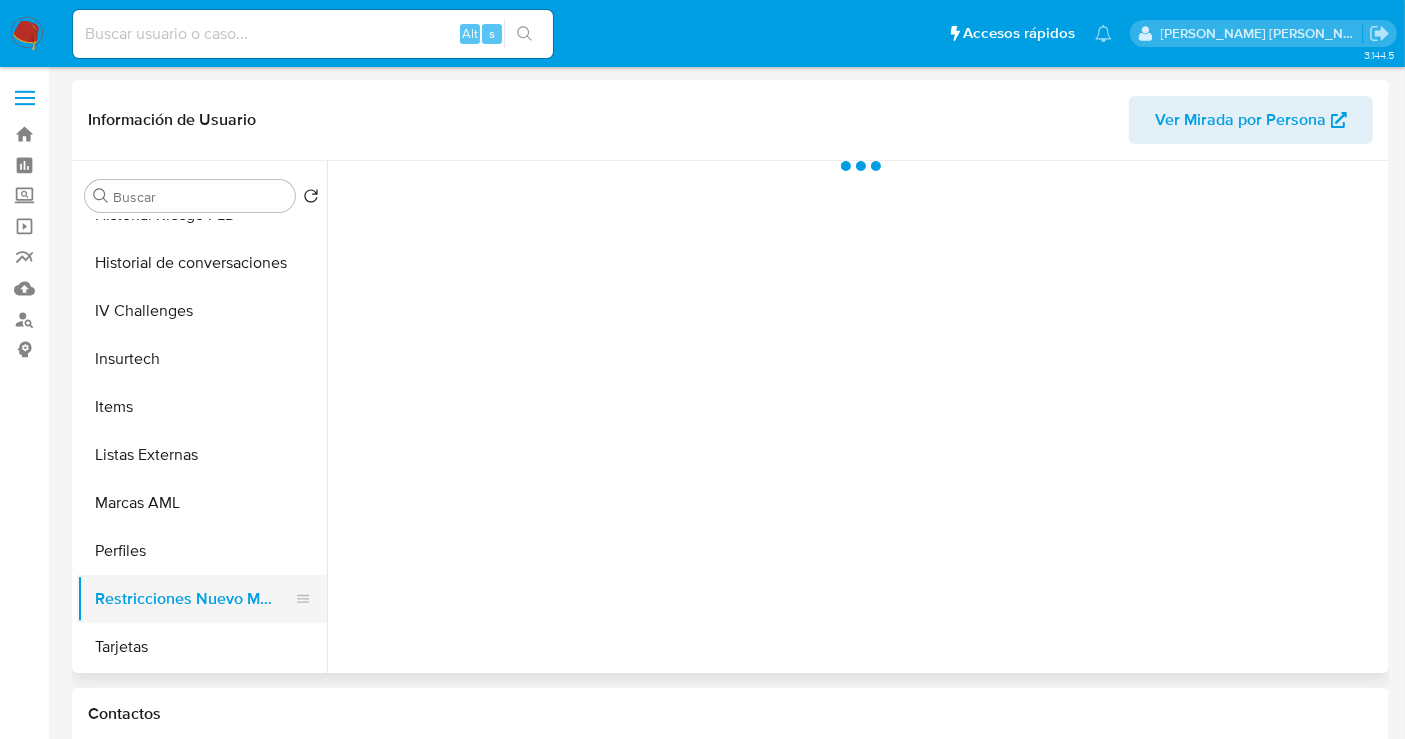 scroll, scrollTop: 0, scrollLeft: 0, axis: both 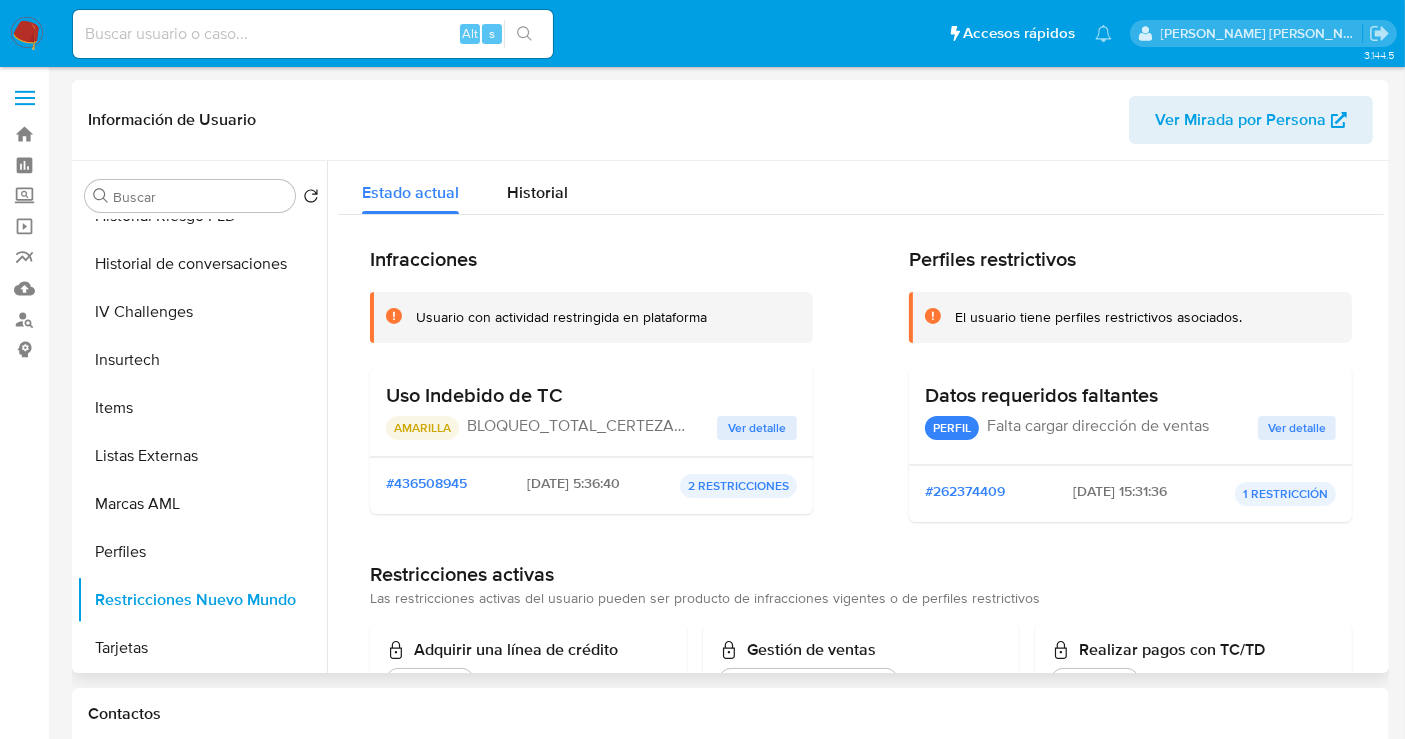 click on "Ver detalle" at bounding box center (757, 428) 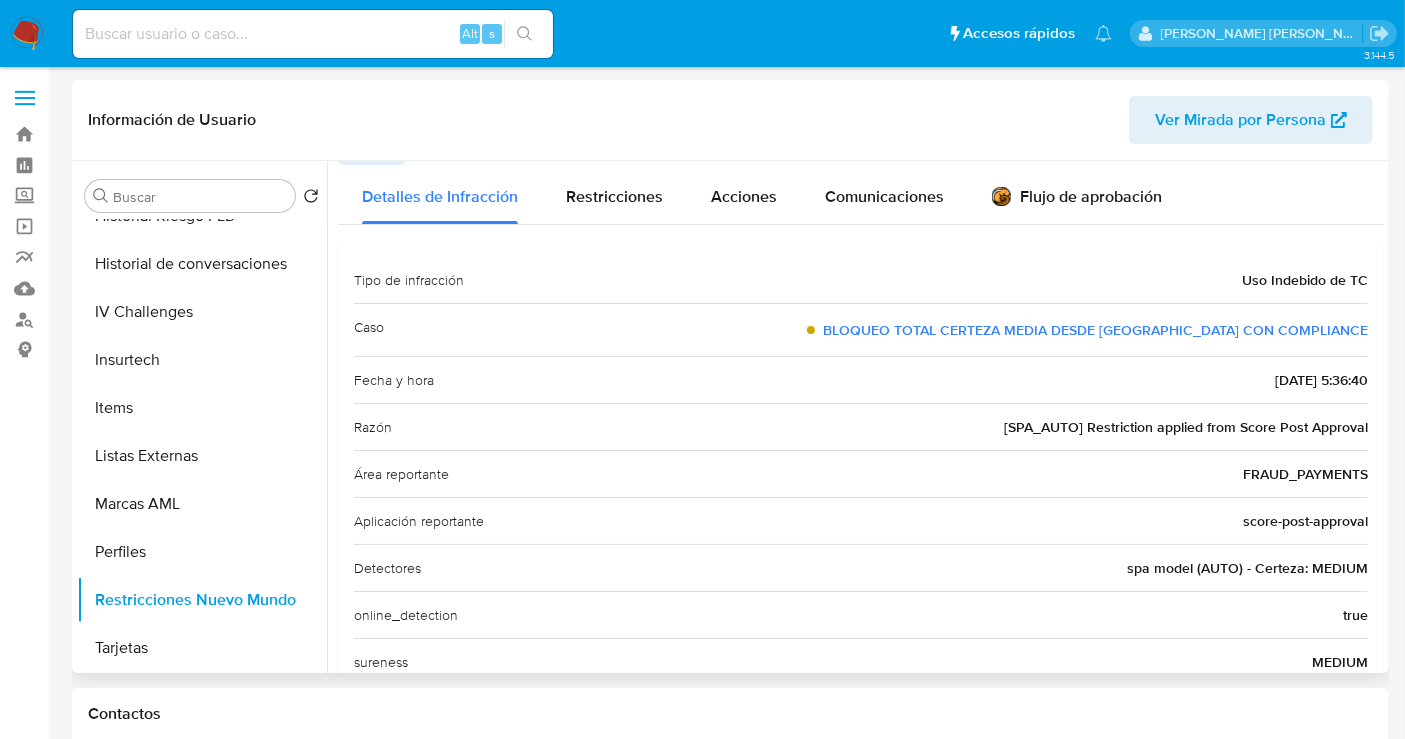 scroll, scrollTop: 0, scrollLeft: 0, axis: both 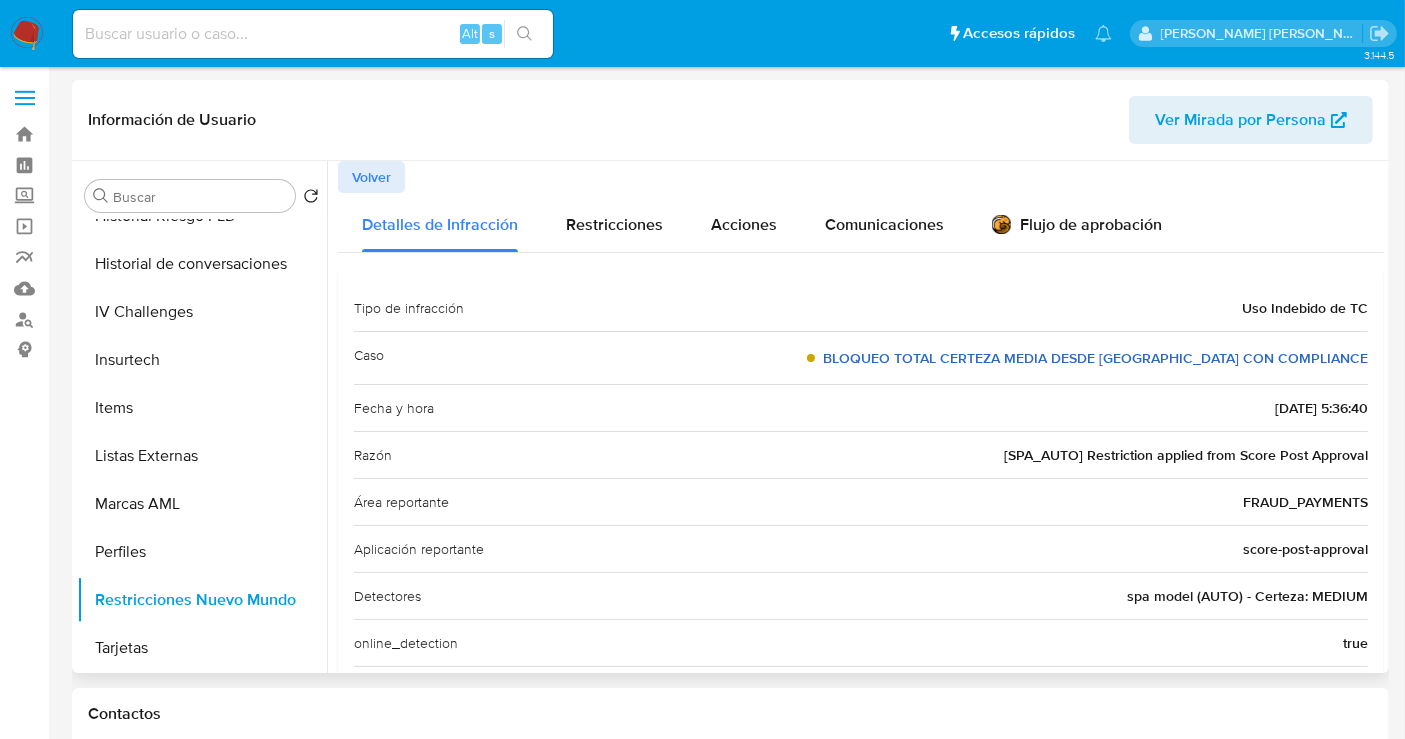 click on "BLOQUEO TOTAL CERTEZA MEDIA DESDE SPA CON COMPLIANCE" at bounding box center [1095, 358] 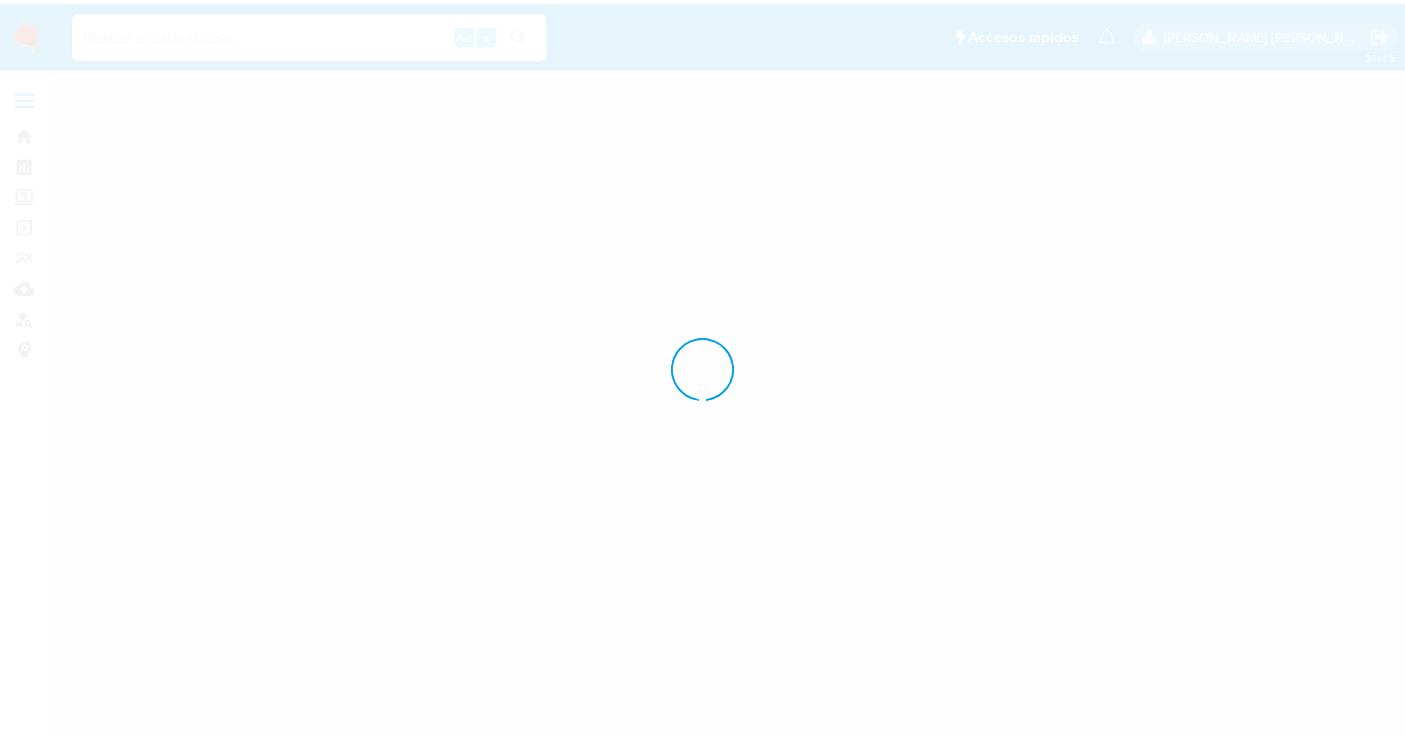 scroll, scrollTop: 0, scrollLeft: 0, axis: both 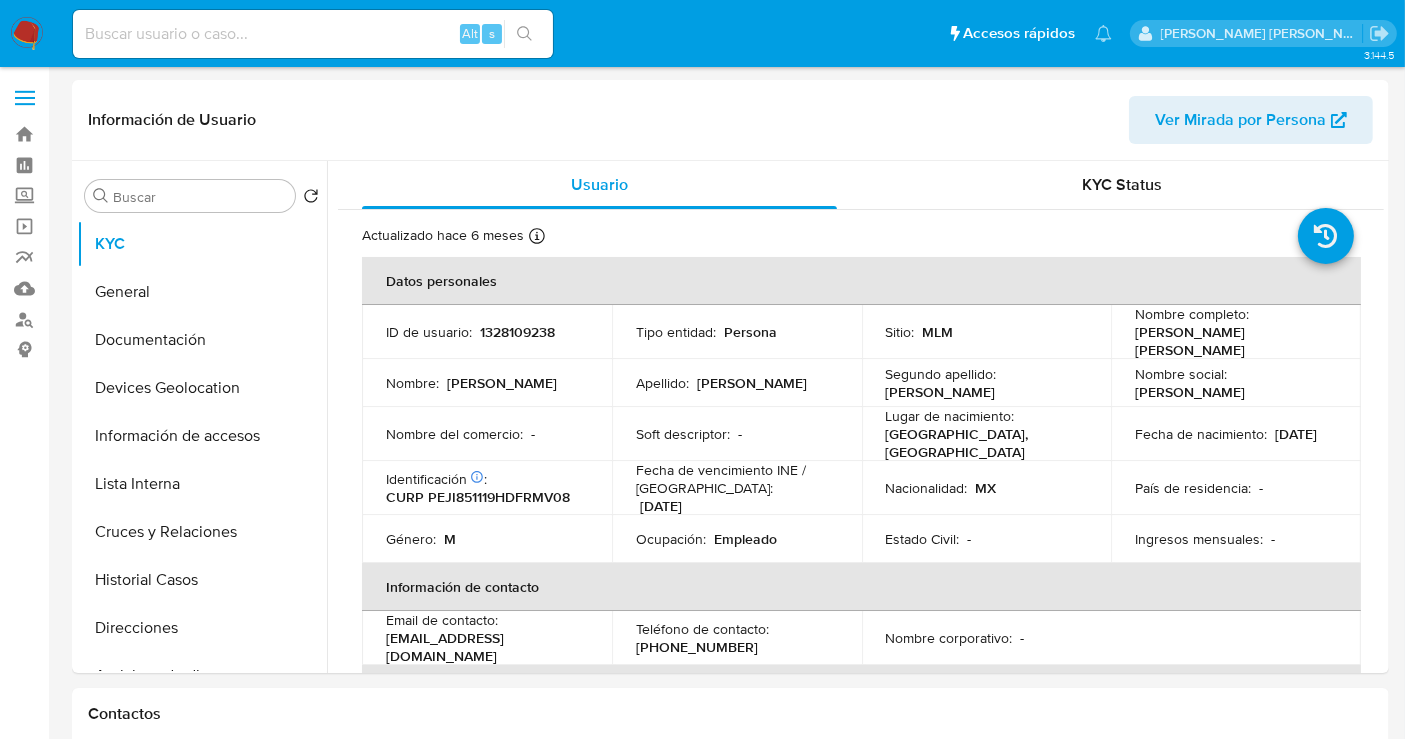 select on "10" 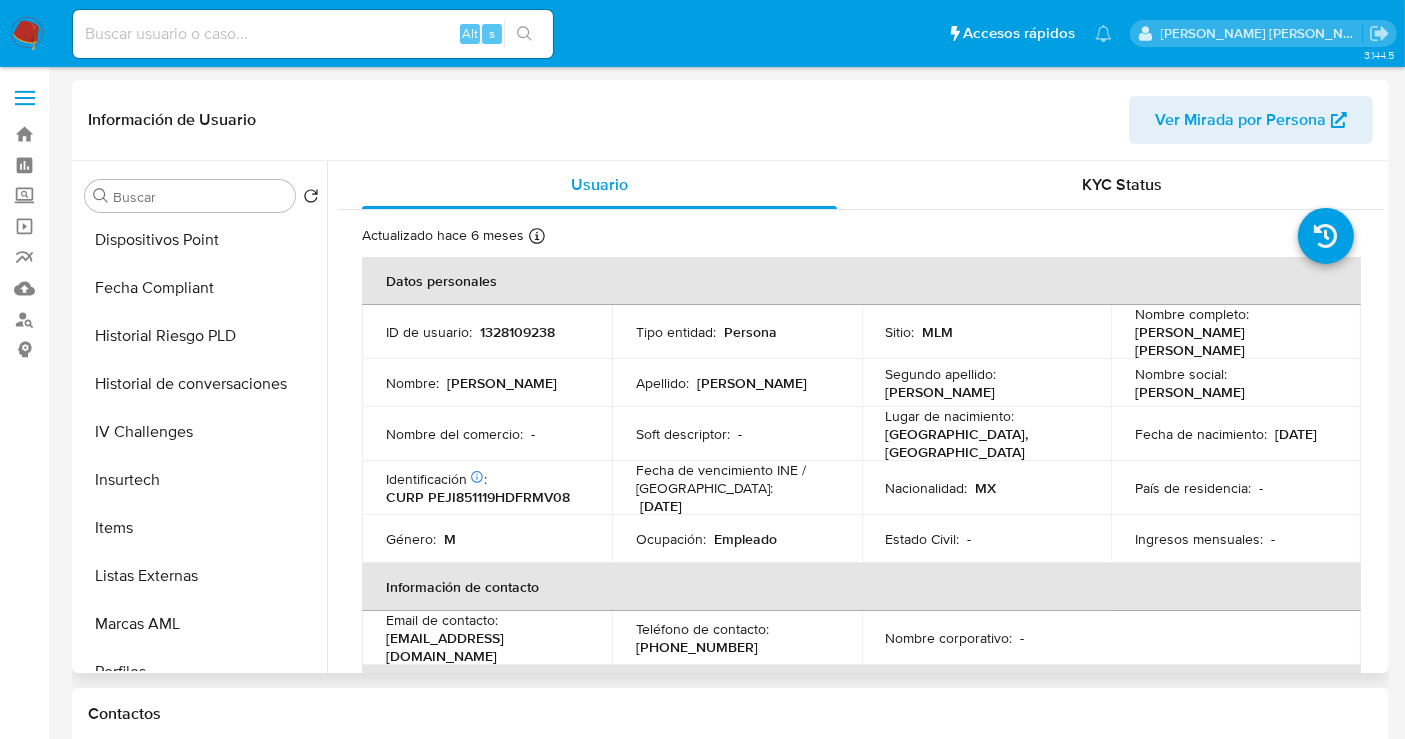 scroll, scrollTop: 797, scrollLeft: 0, axis: vertical 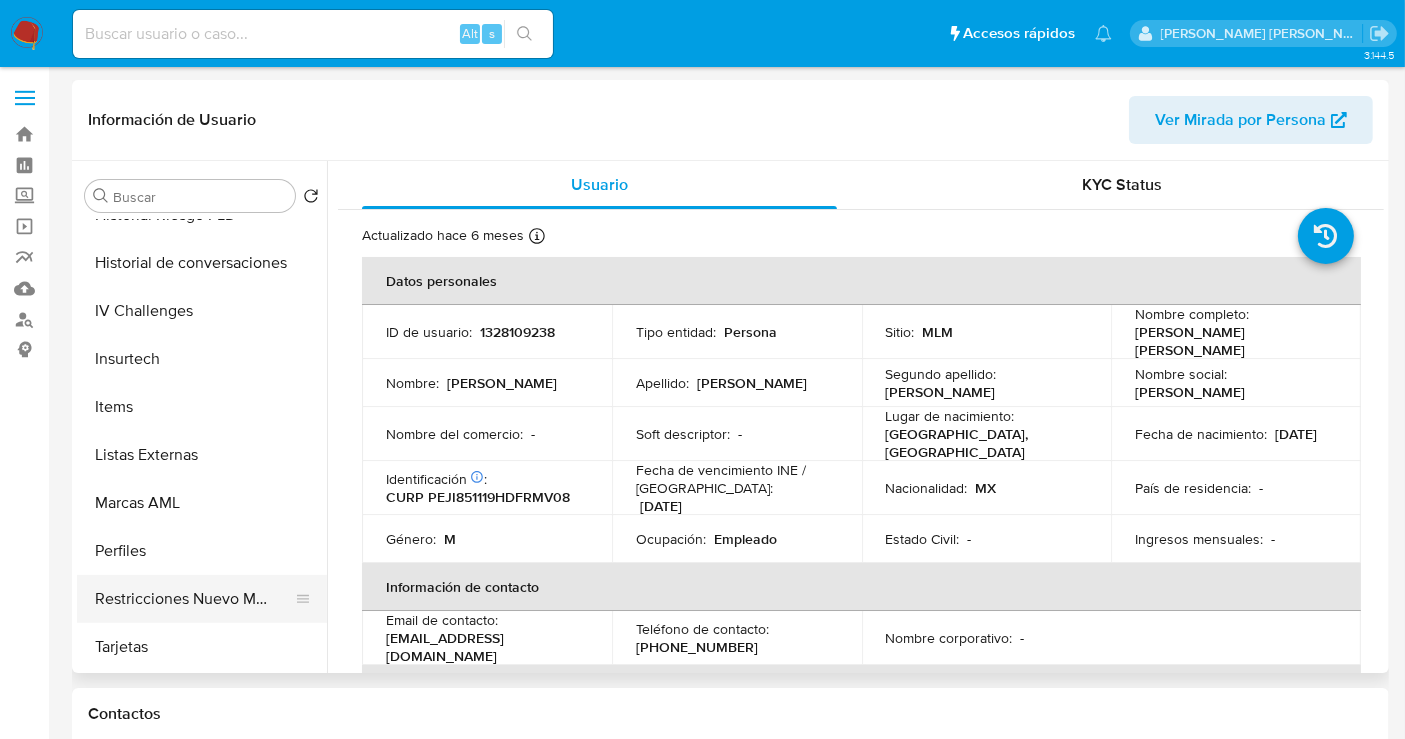 click on "Restricciones Nuevo Mundo" at bounding box center (194, 599) 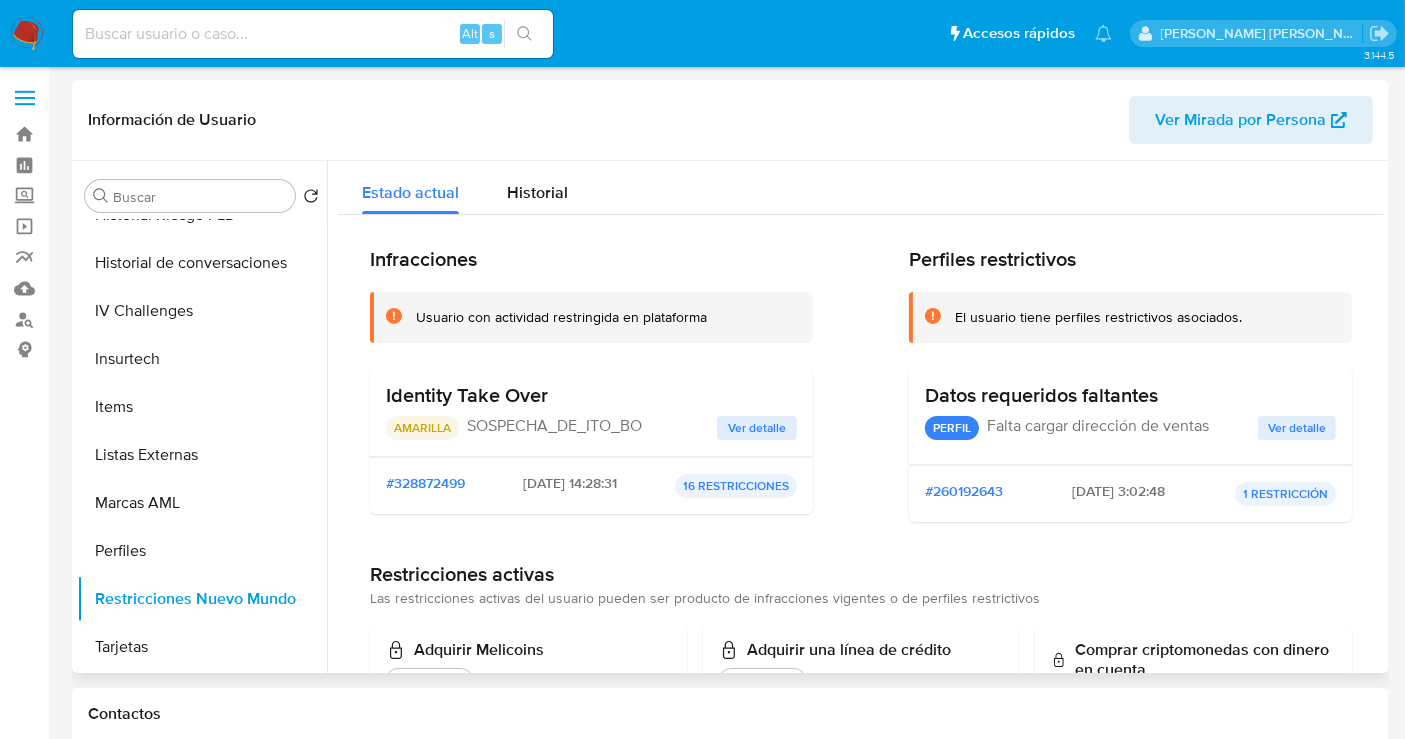 scroll, scrollTop: 796, scrollLeft: 0, axis: vertical 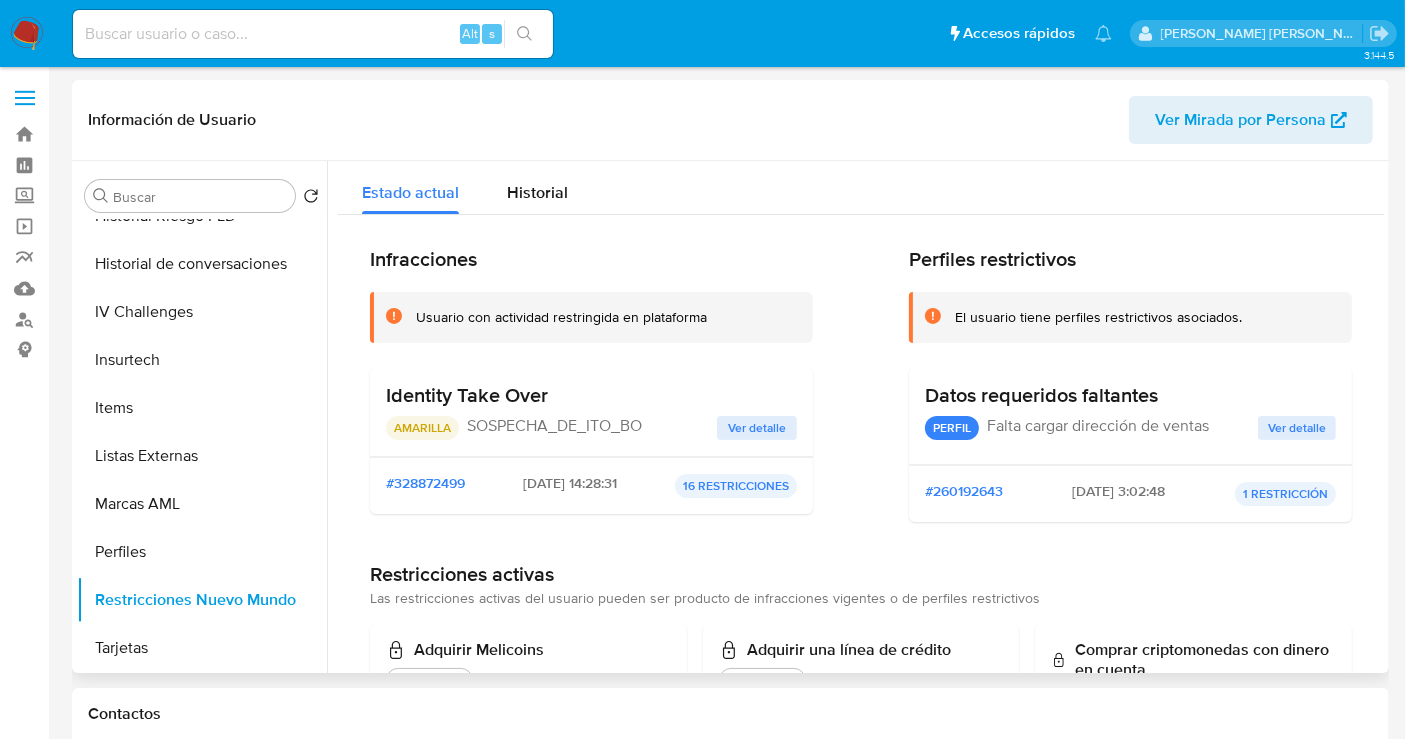 click on "Ver detalle" at bounding box center (757, 428) 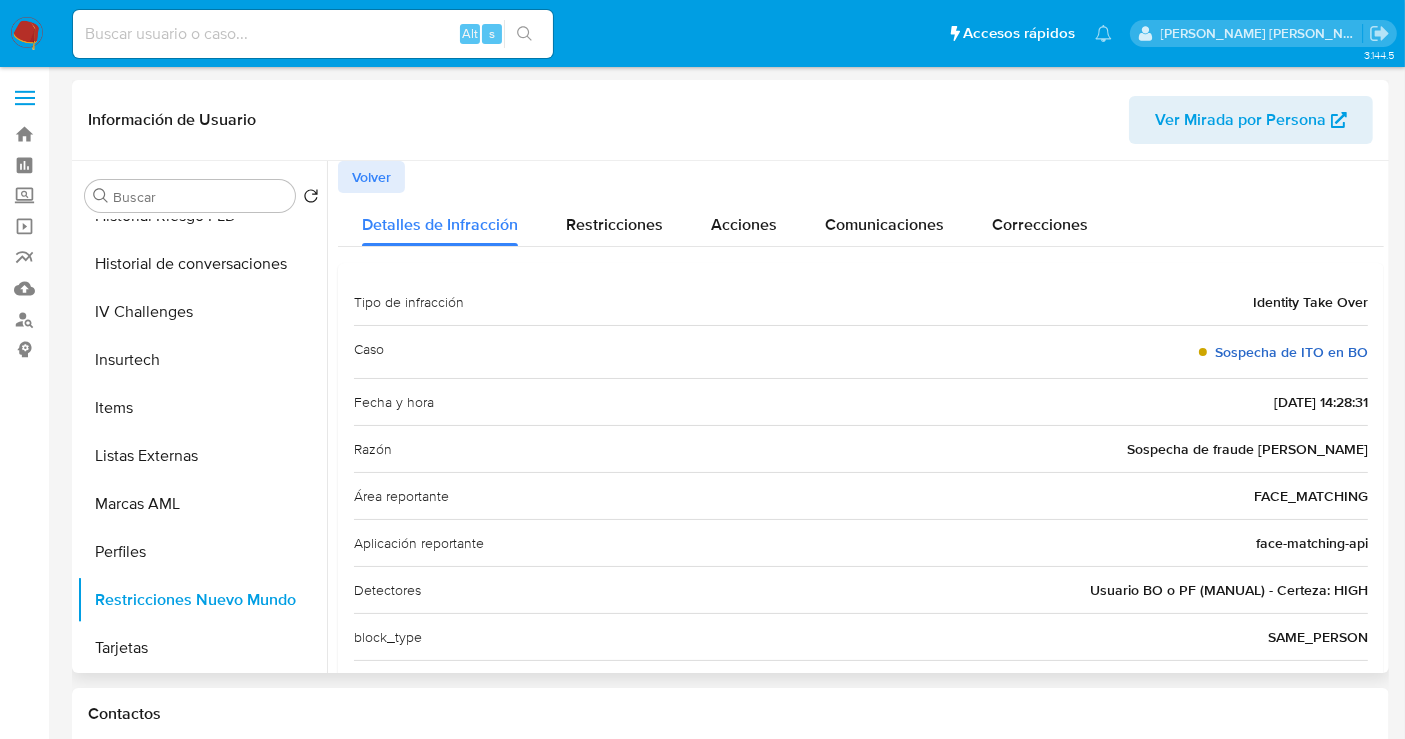 click on "Sospecha de ITO en BO" at bounding box center (1291, 352) 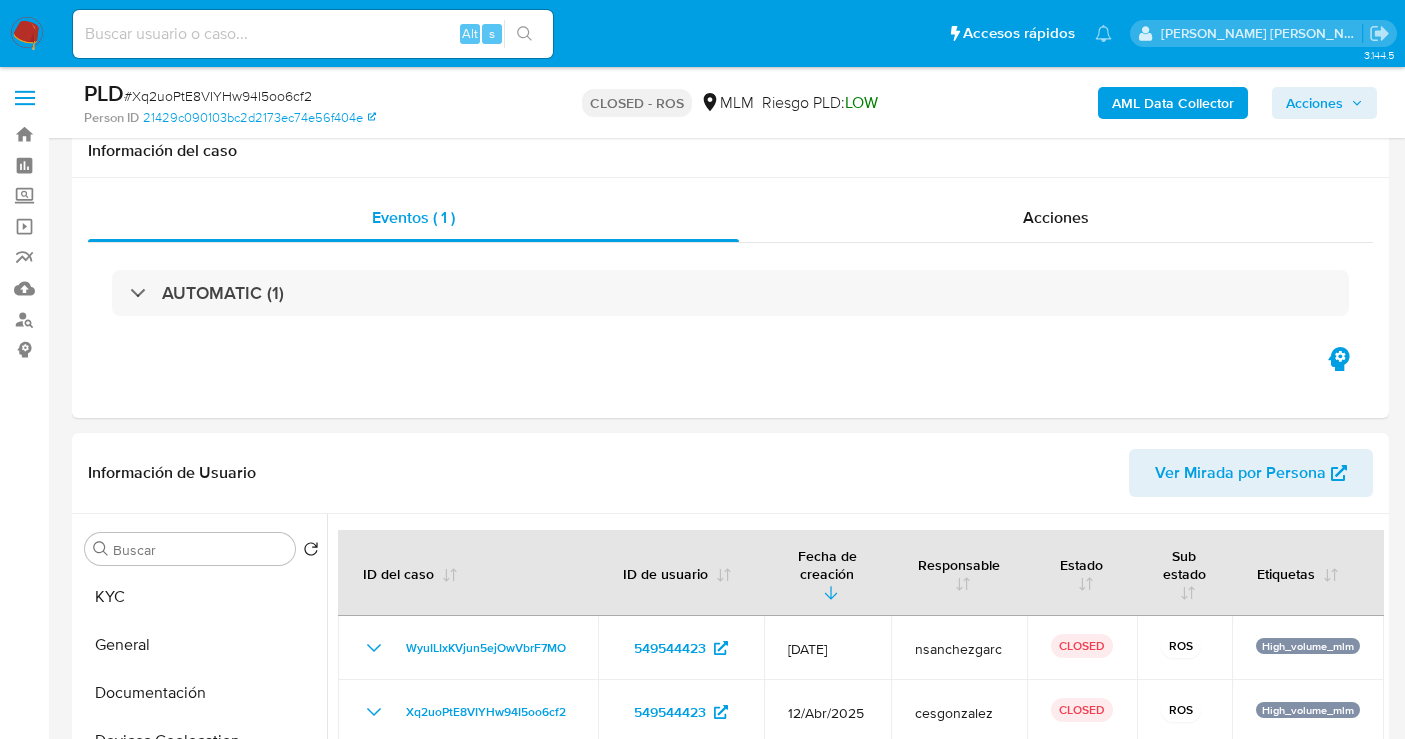 select on "10" 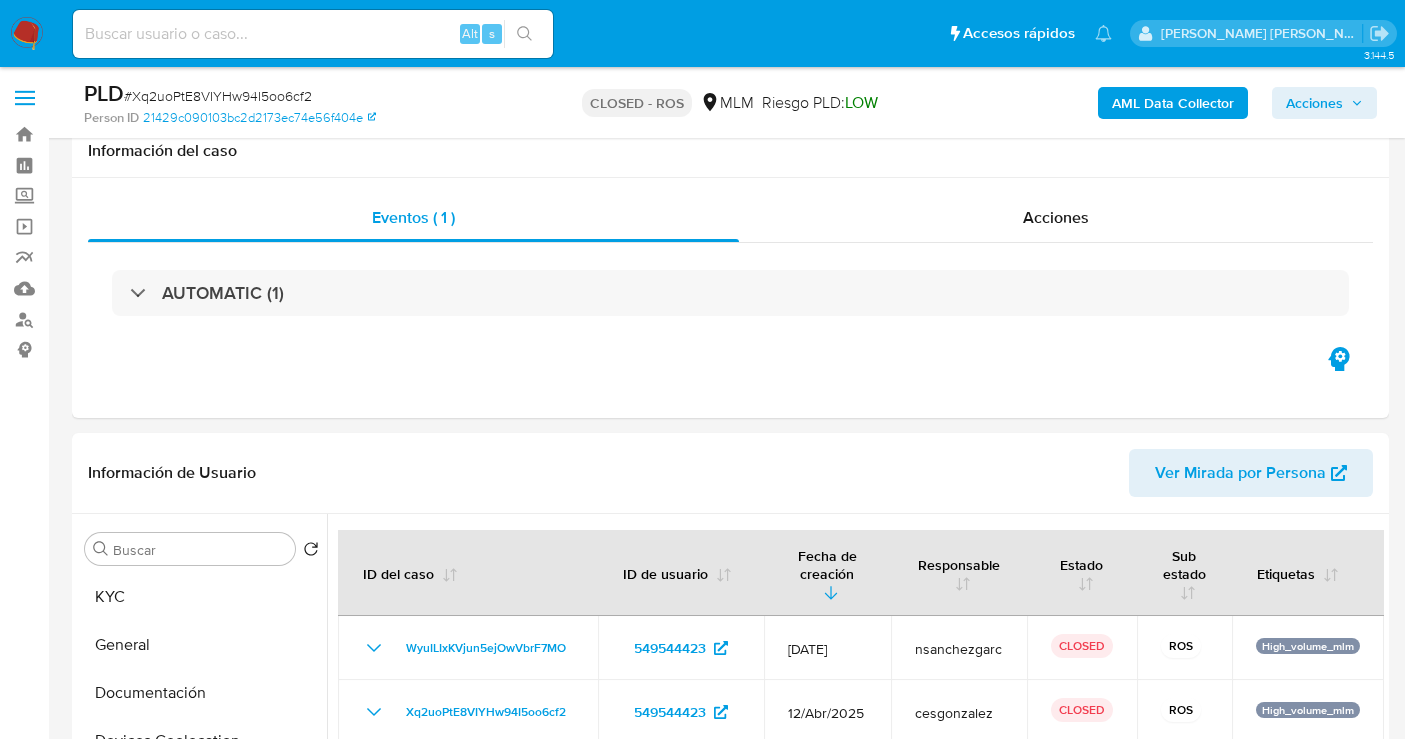 scroll, scrollTop: 333, scrollLeft: 0, axis: vertical 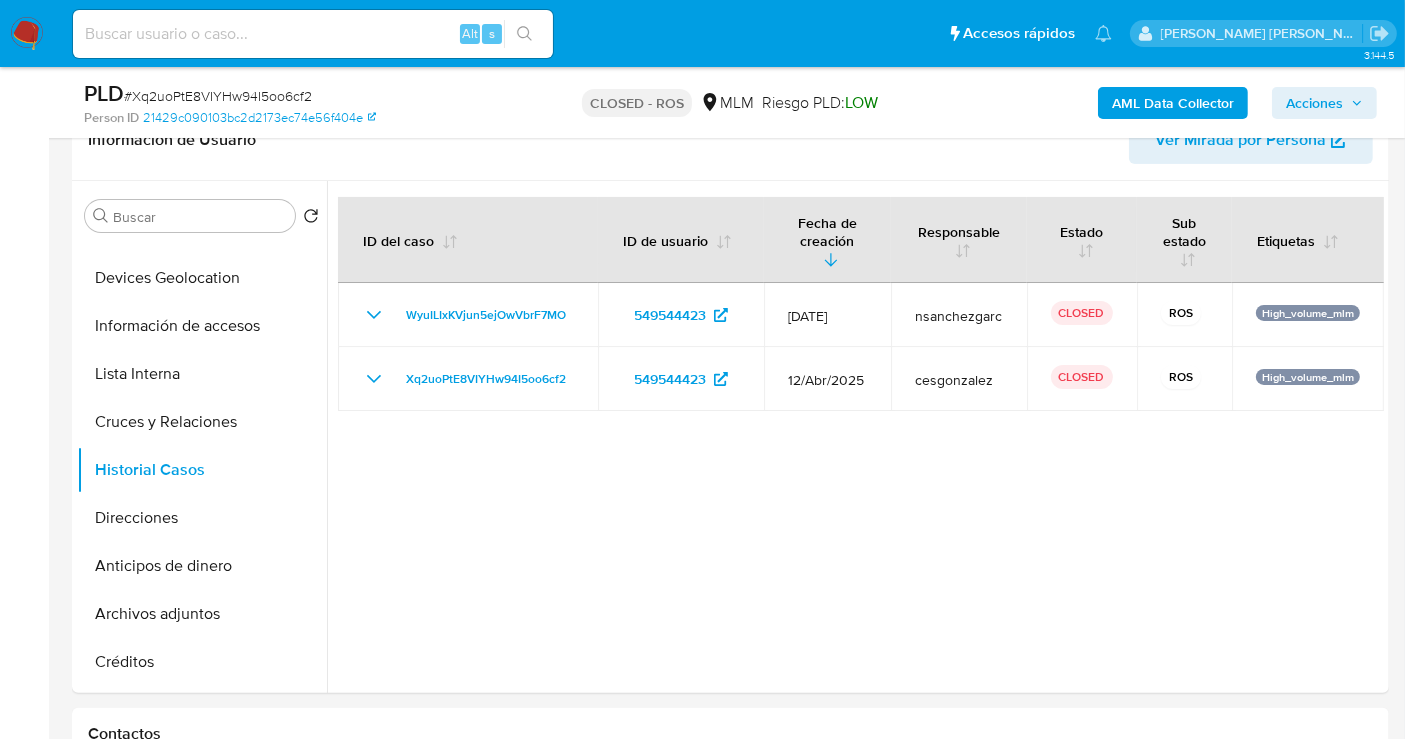 click on "Alt s" at bounding box center (313, 34) 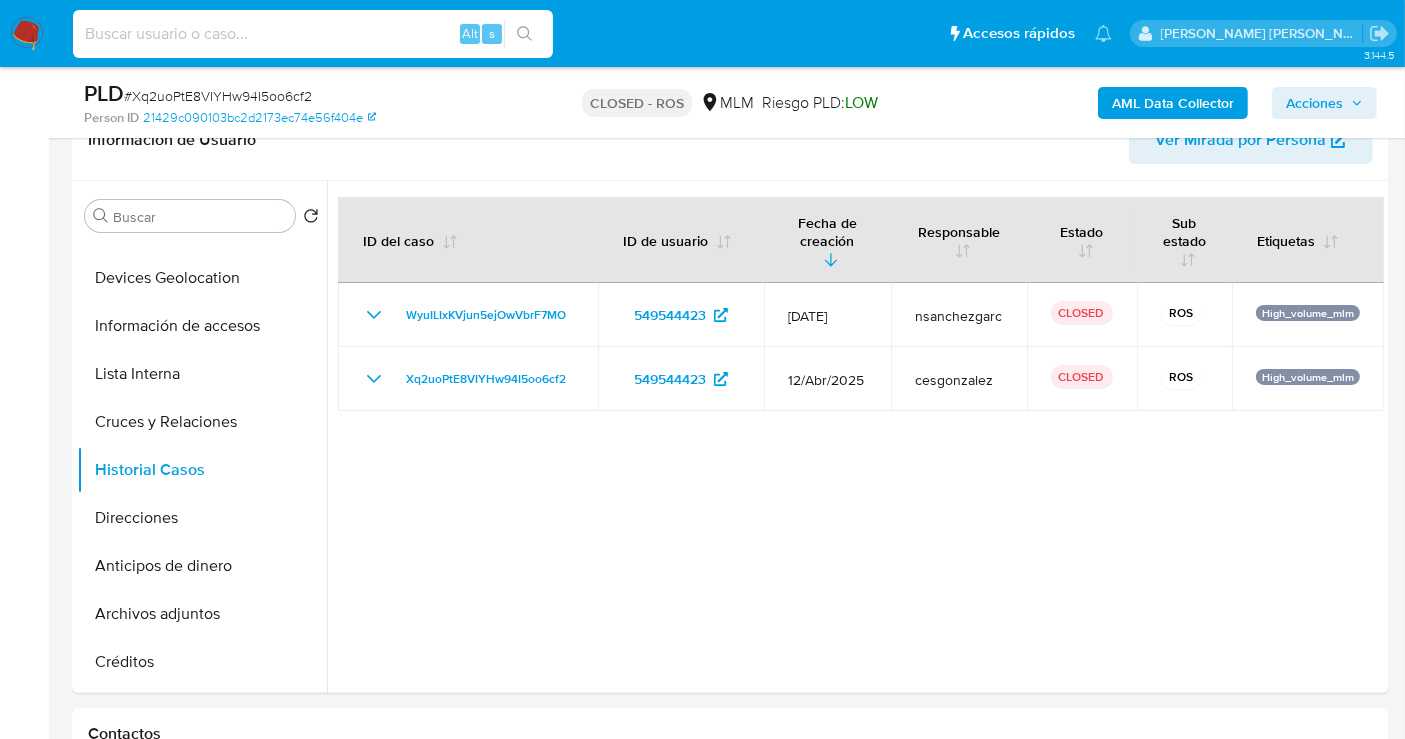 click at bounding box center [313, 34] 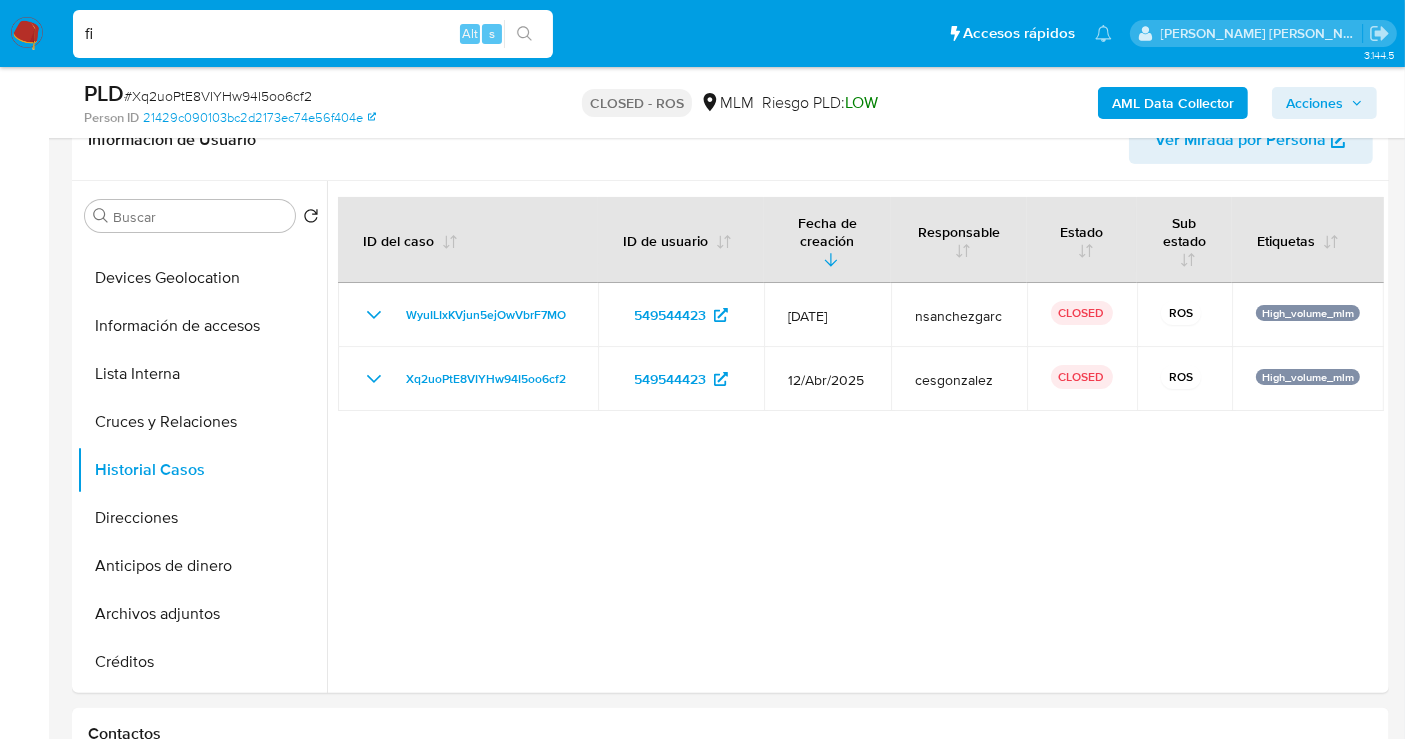 type on "f" 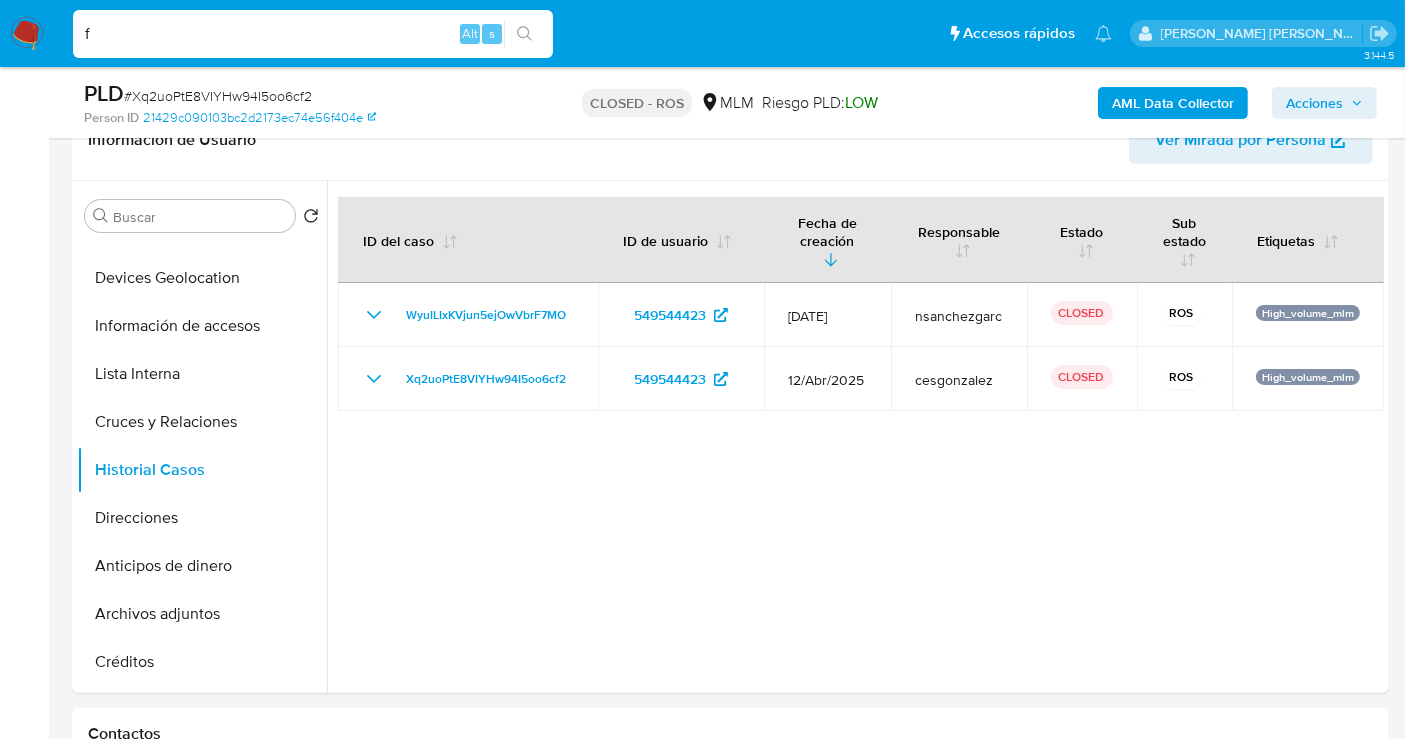 type 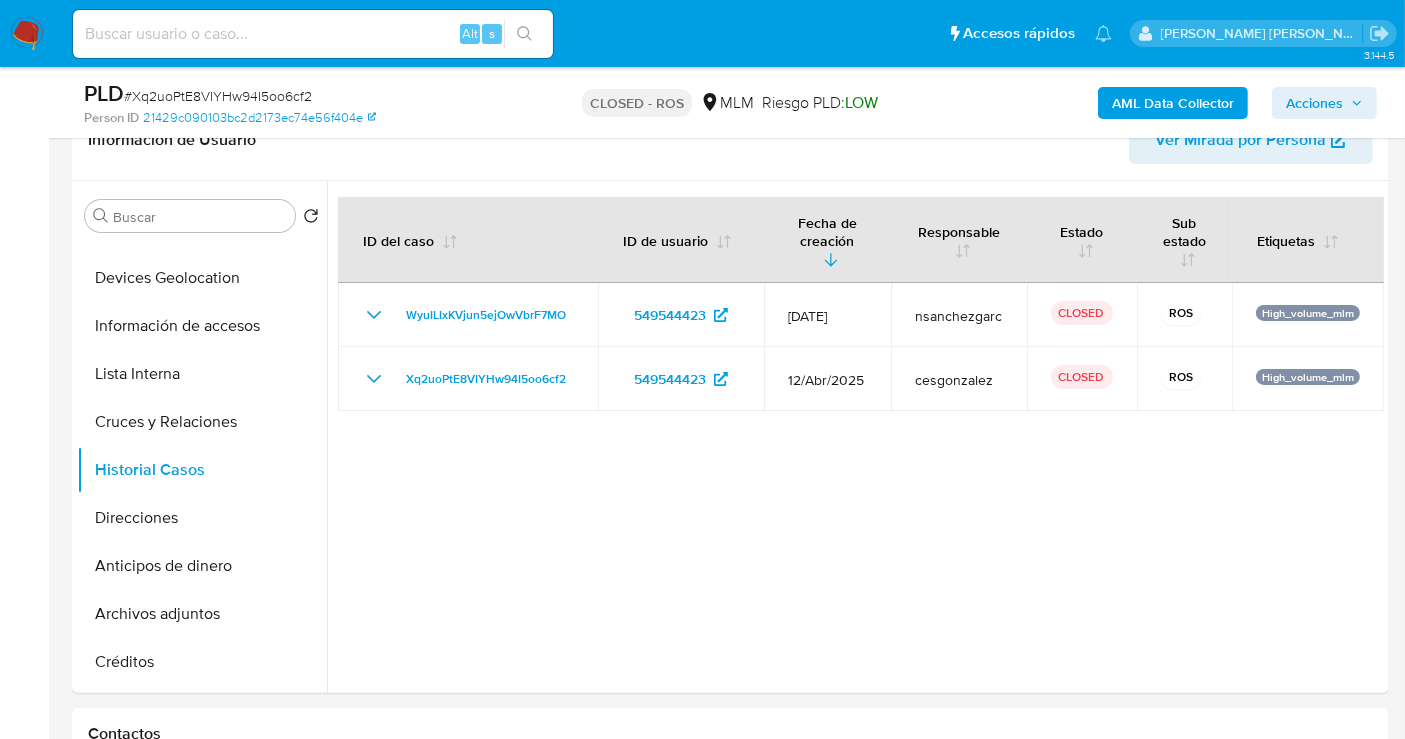 click at bounding box center [27, 34] 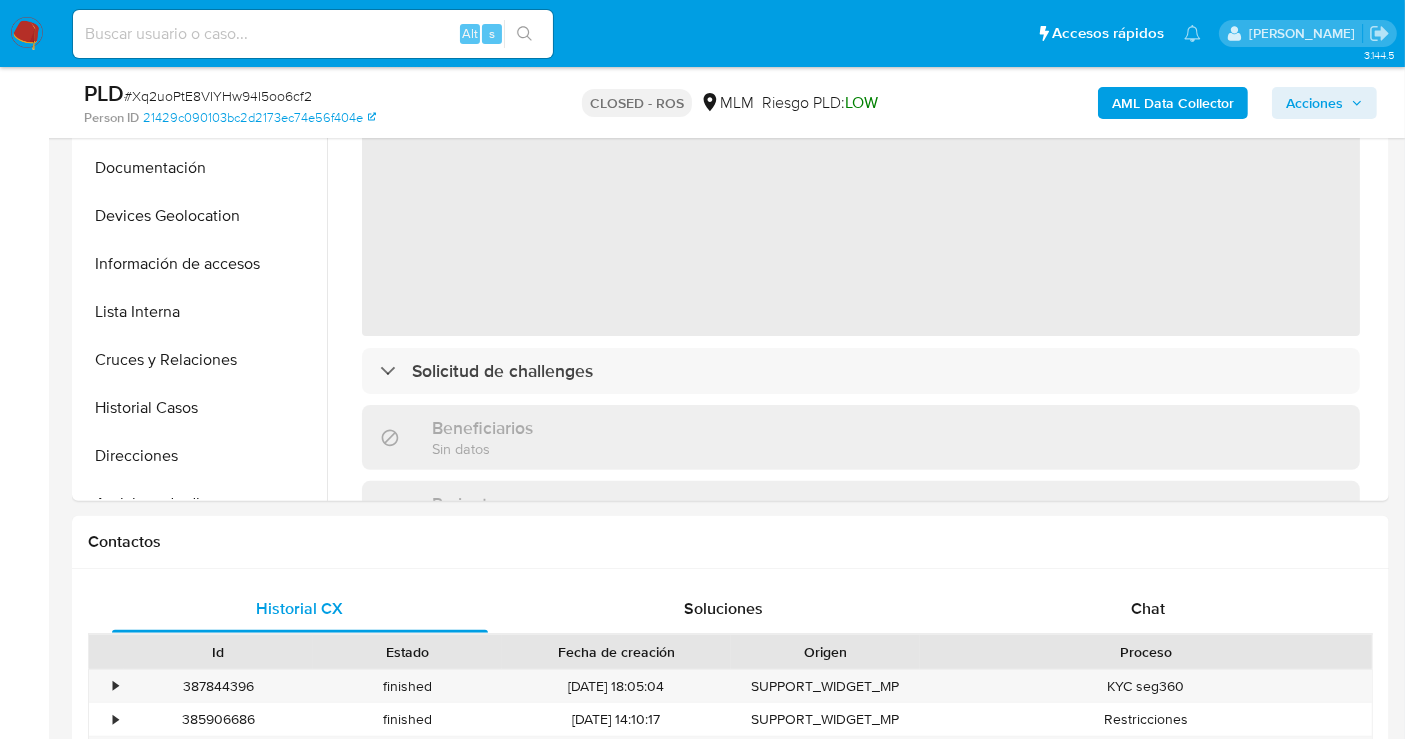 scroll, scrollTop: 888, scrollLeft: 0, axis: vertical 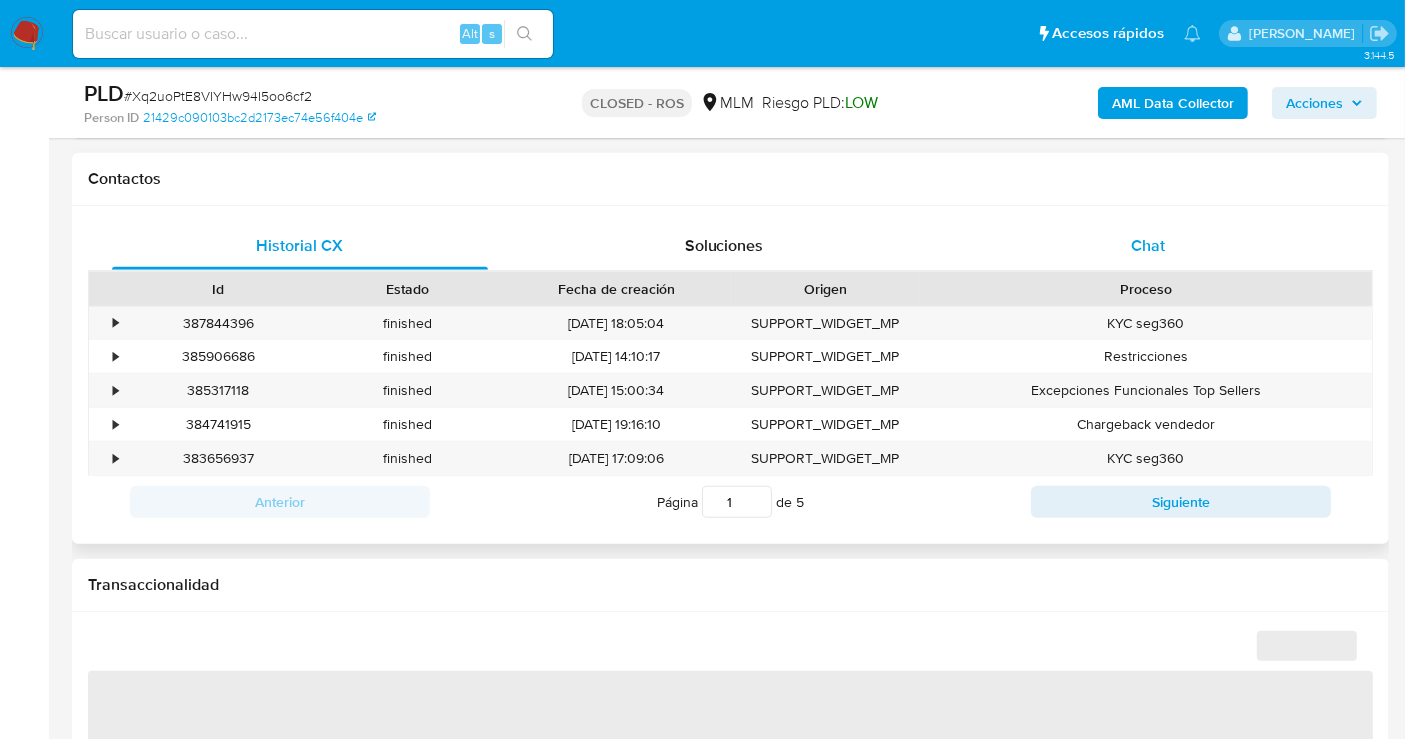 click on "Chat" at bounding box center (1148, 245) 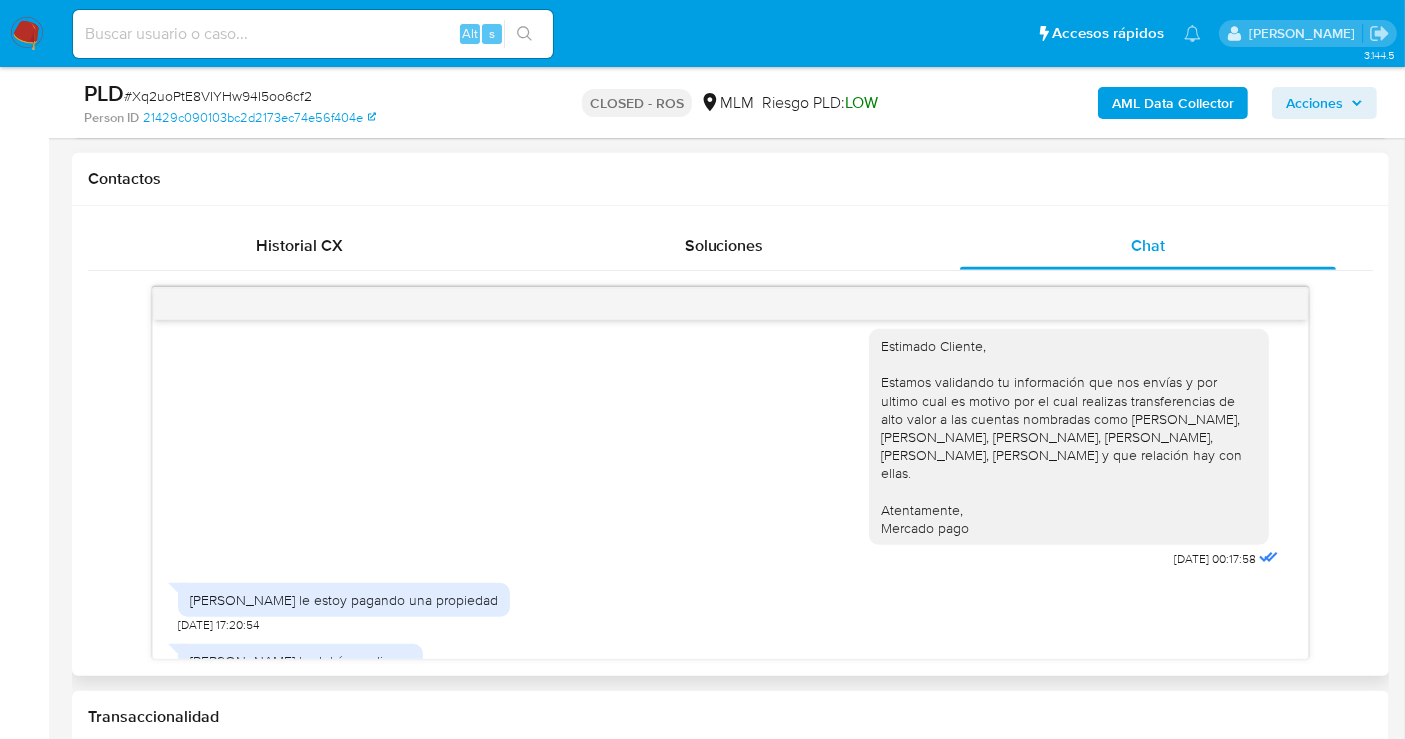 scroll, scrollTop: 0, scrollLeft: 0, axis: both 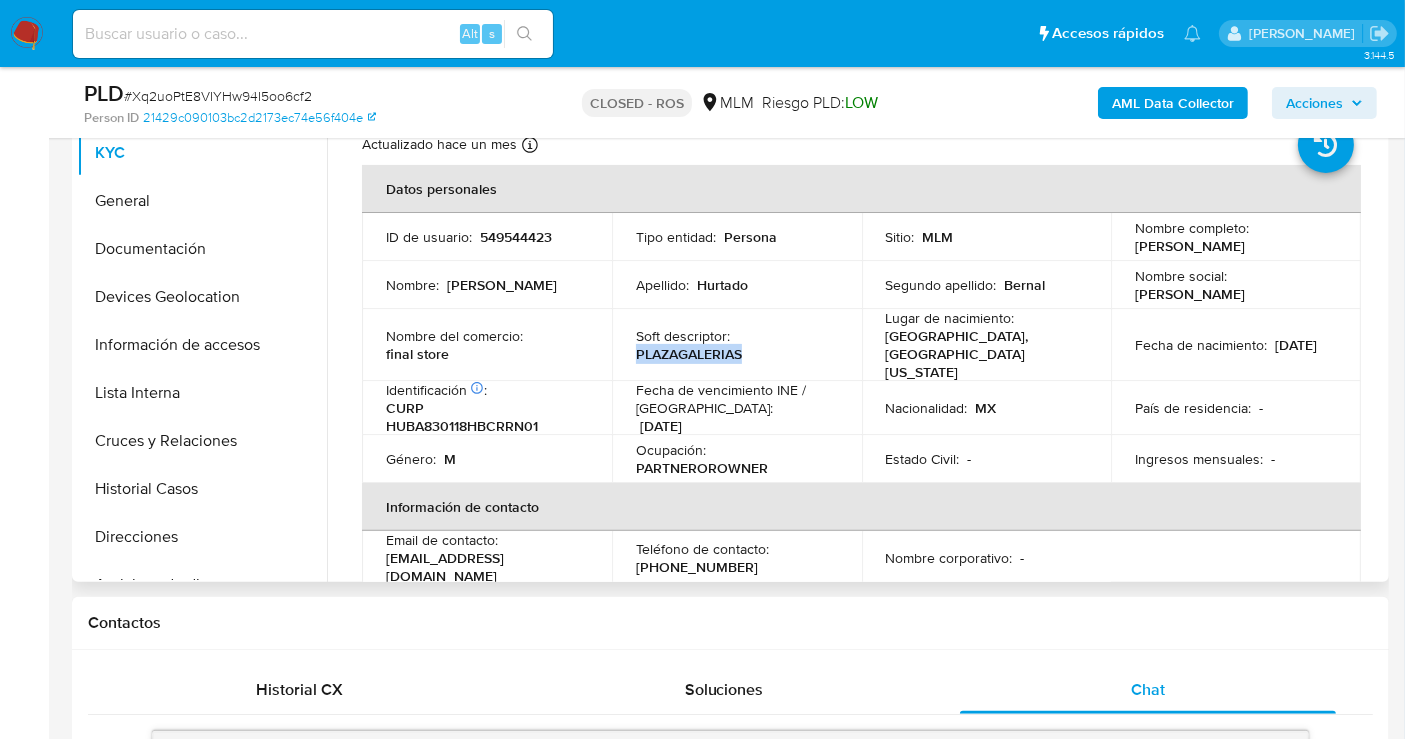 drag, startPoint x: 740, startPoint y: 341, endPoint x: 631, endPoint y: 350, distance: 109.370926 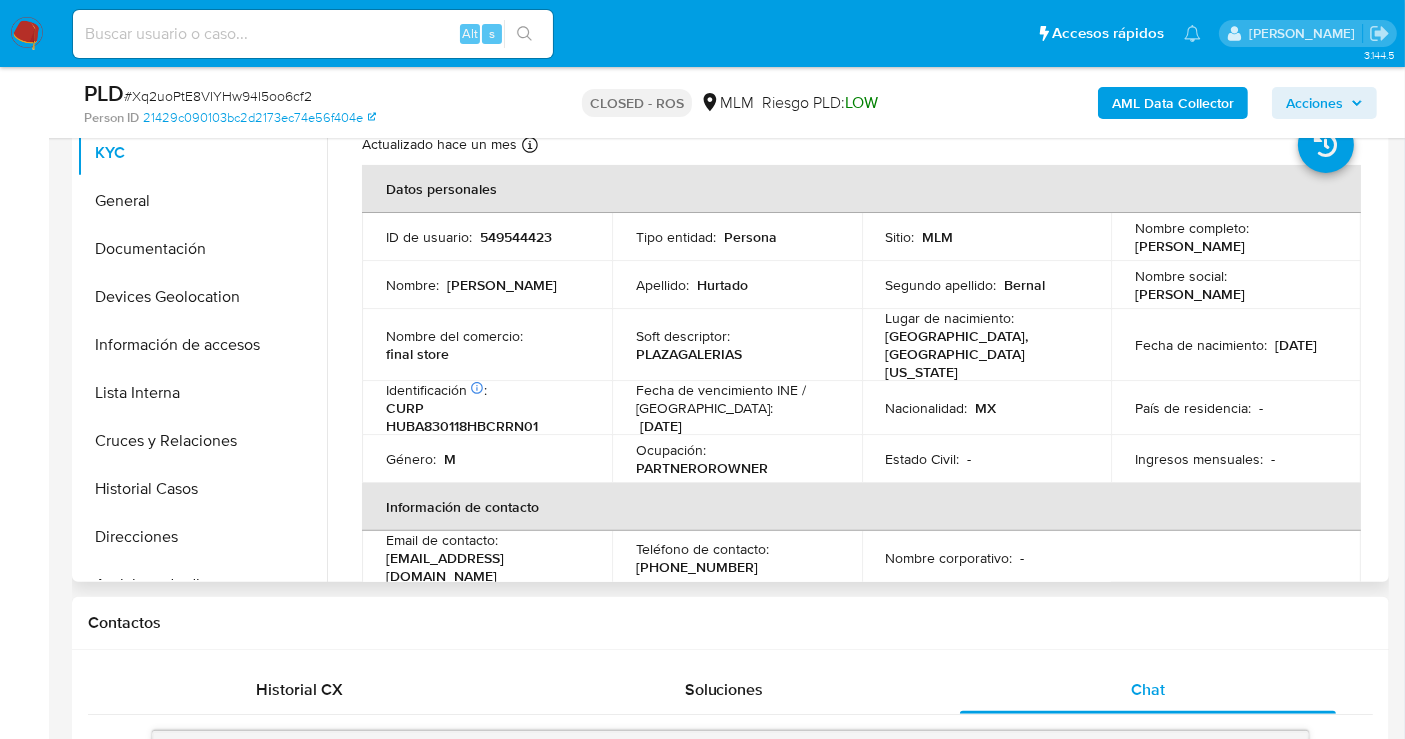 click on "Nombre del comercio :    final store" at bounding box center (487, 345) 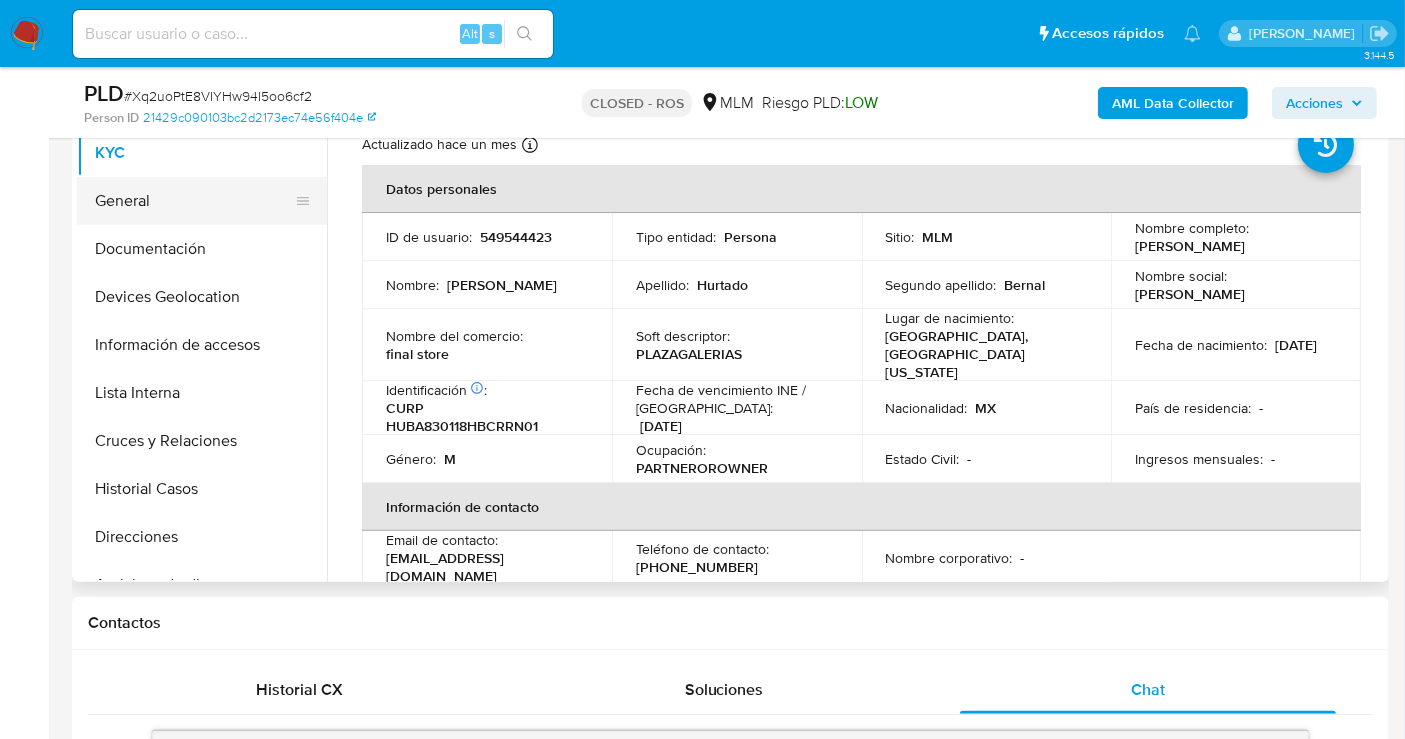 click on "General" at bounding box center (194, 201) 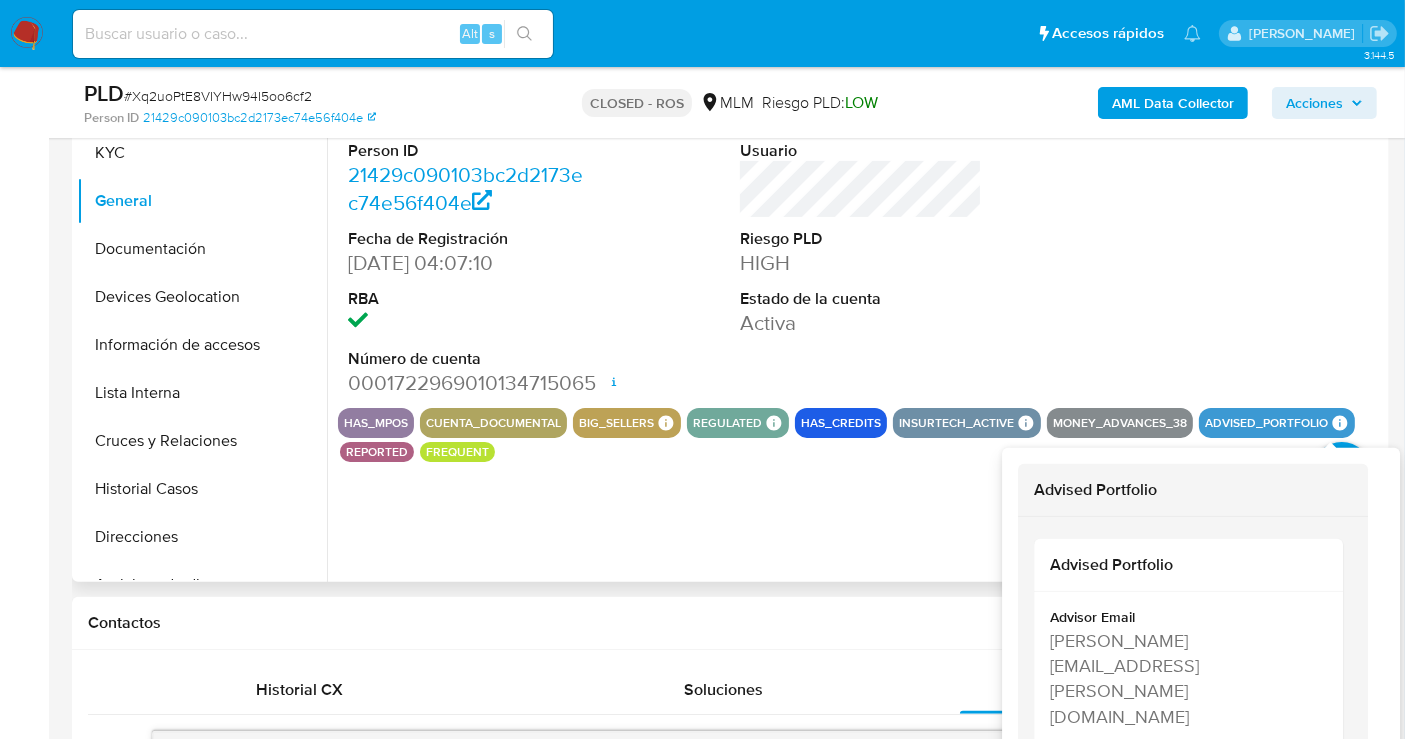click 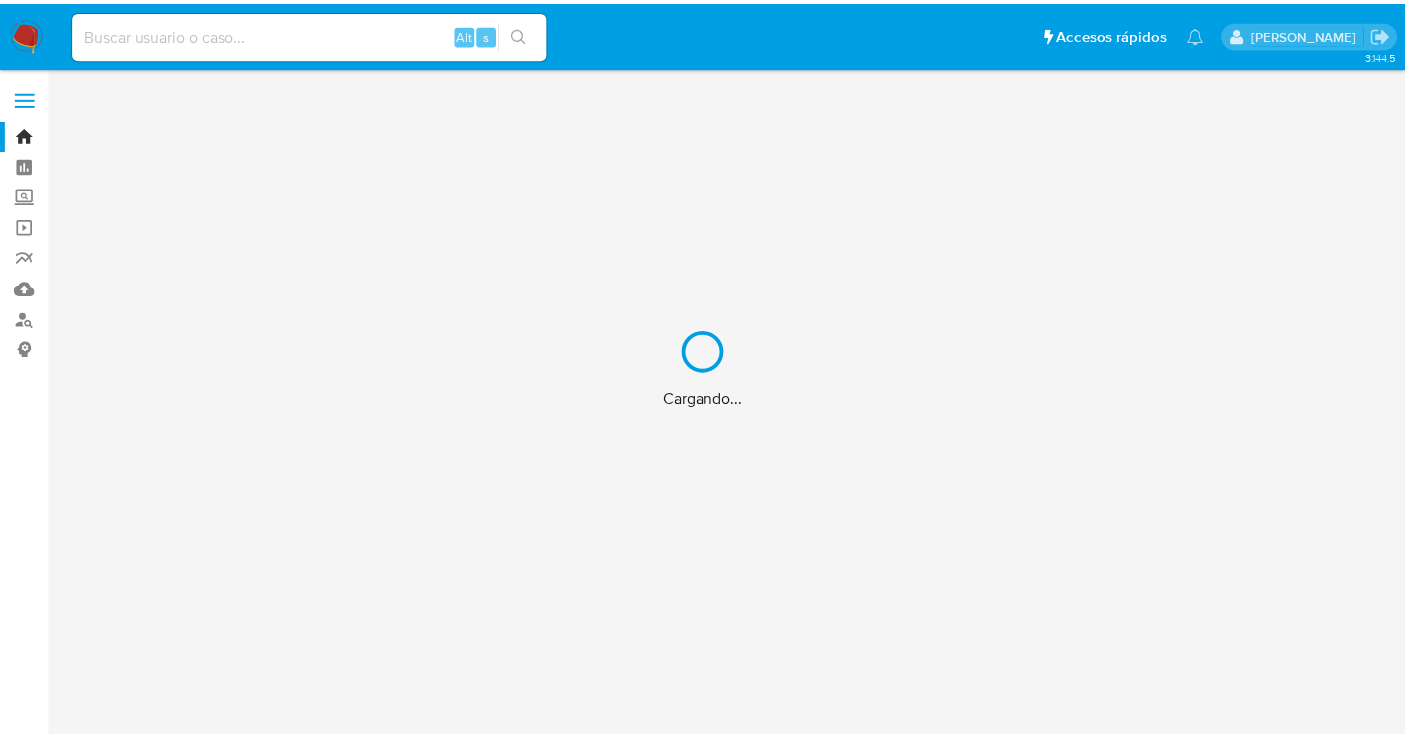 scroll, scrollTop: 0, scrollLeft: 0, axis: both 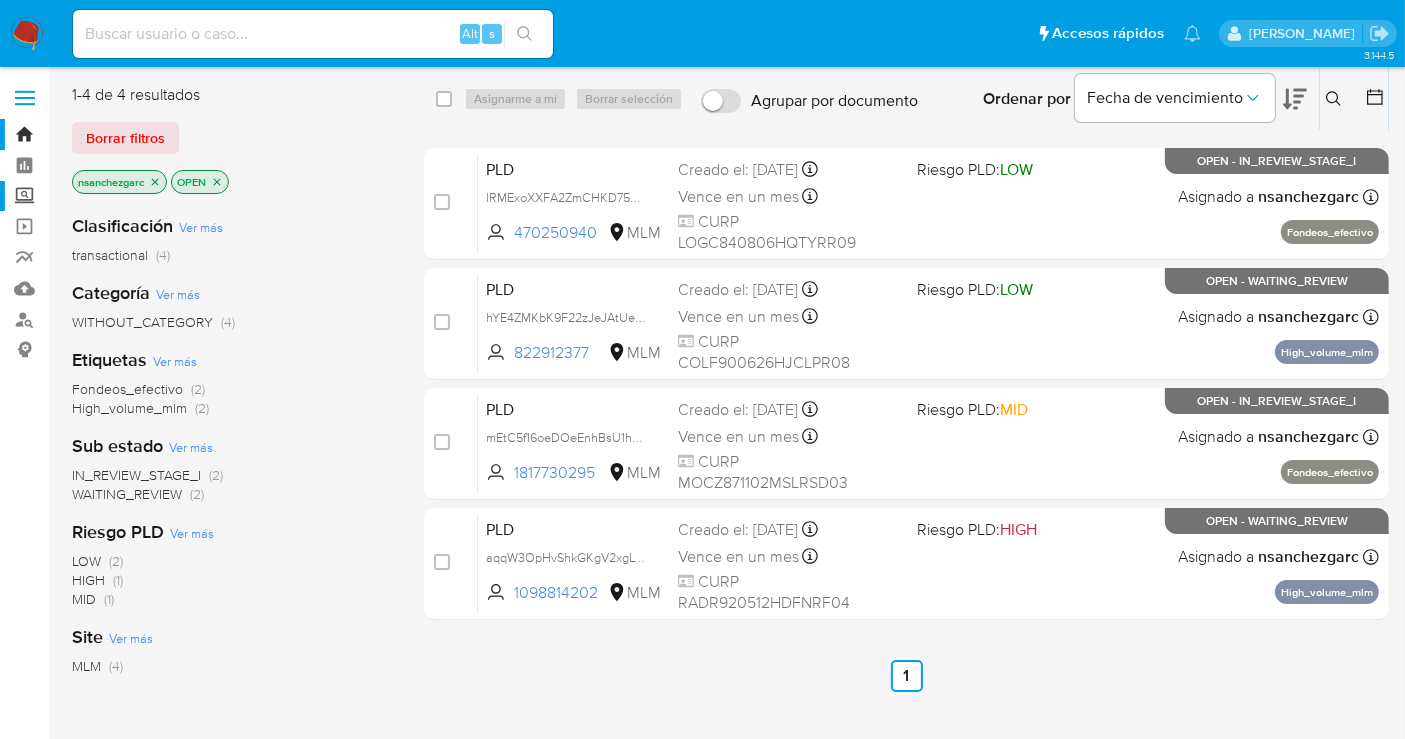 click on "Screening" at bounding box center [119, 196] 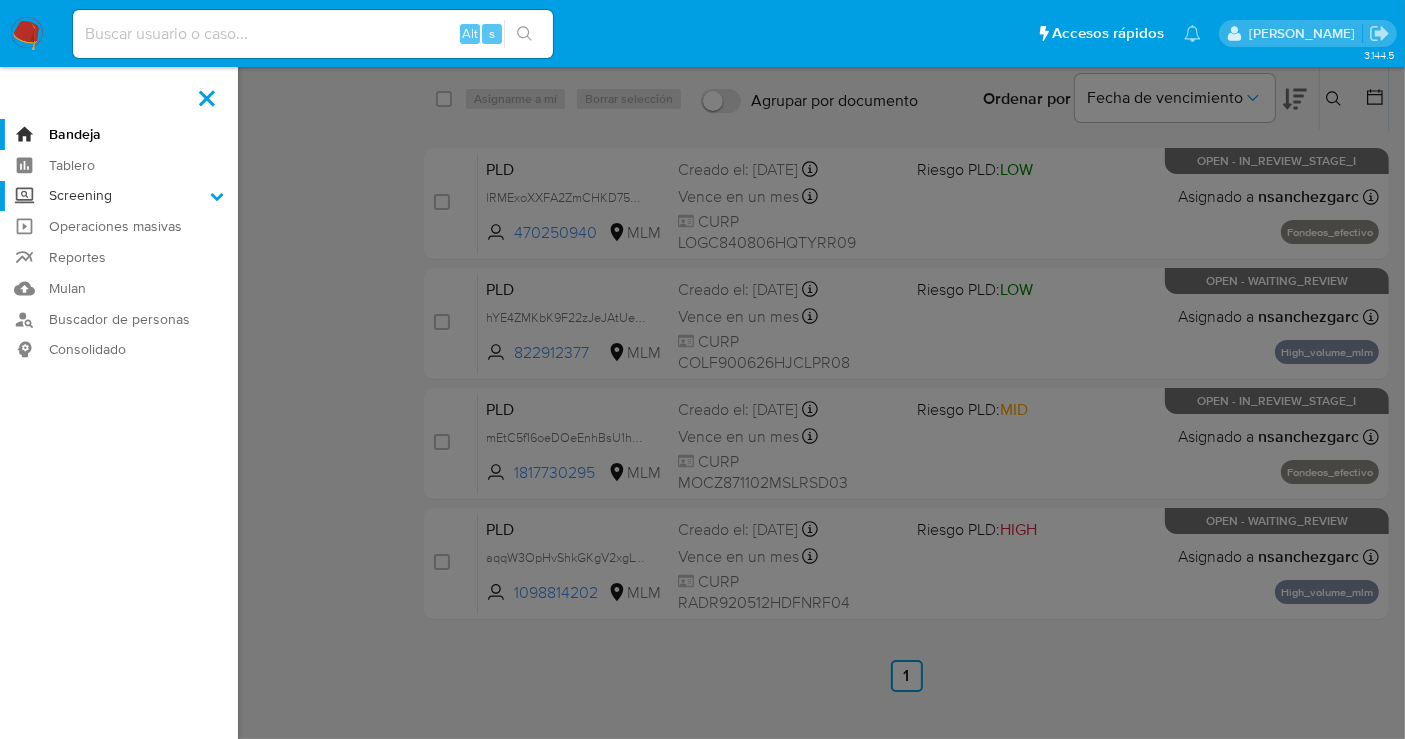 click on "Screening" at bounding box center (0, 0) 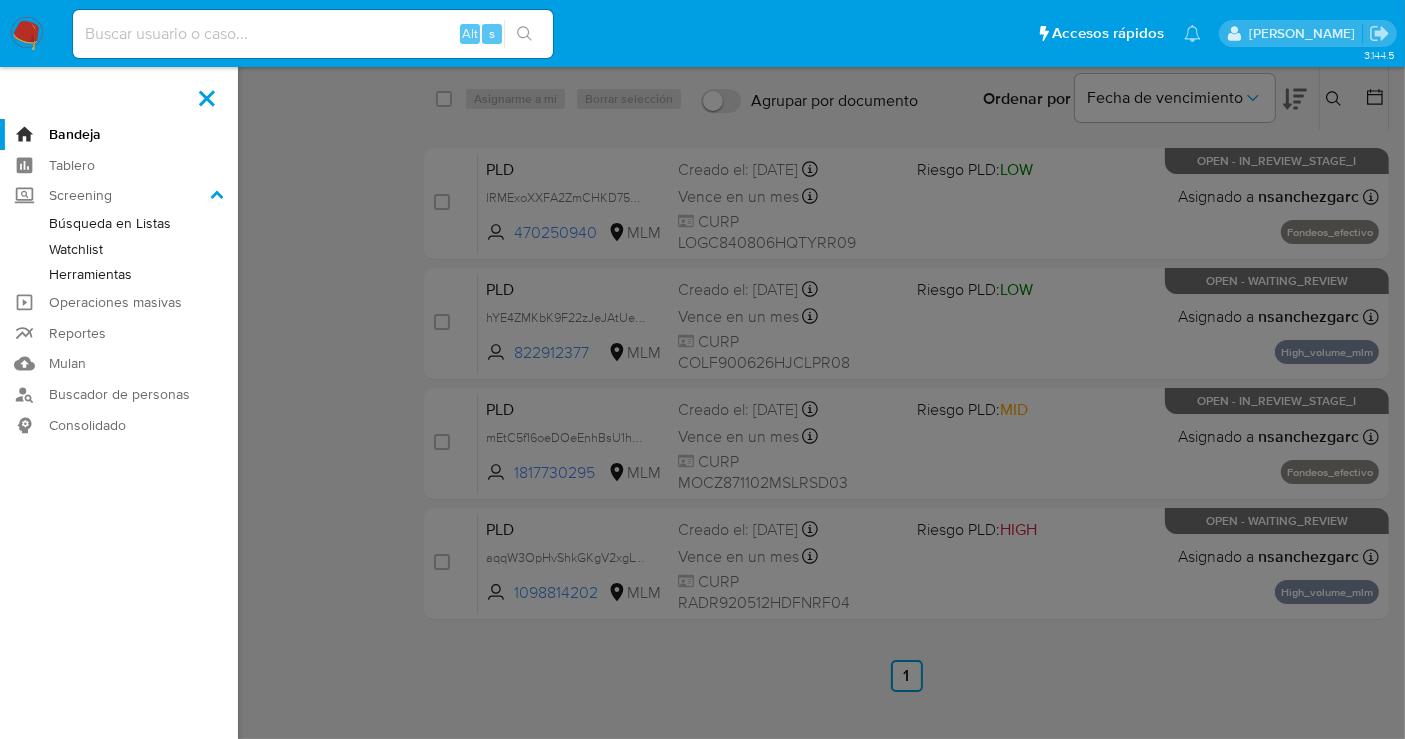 click on "Herramientas" at bounding box center (119, 274) 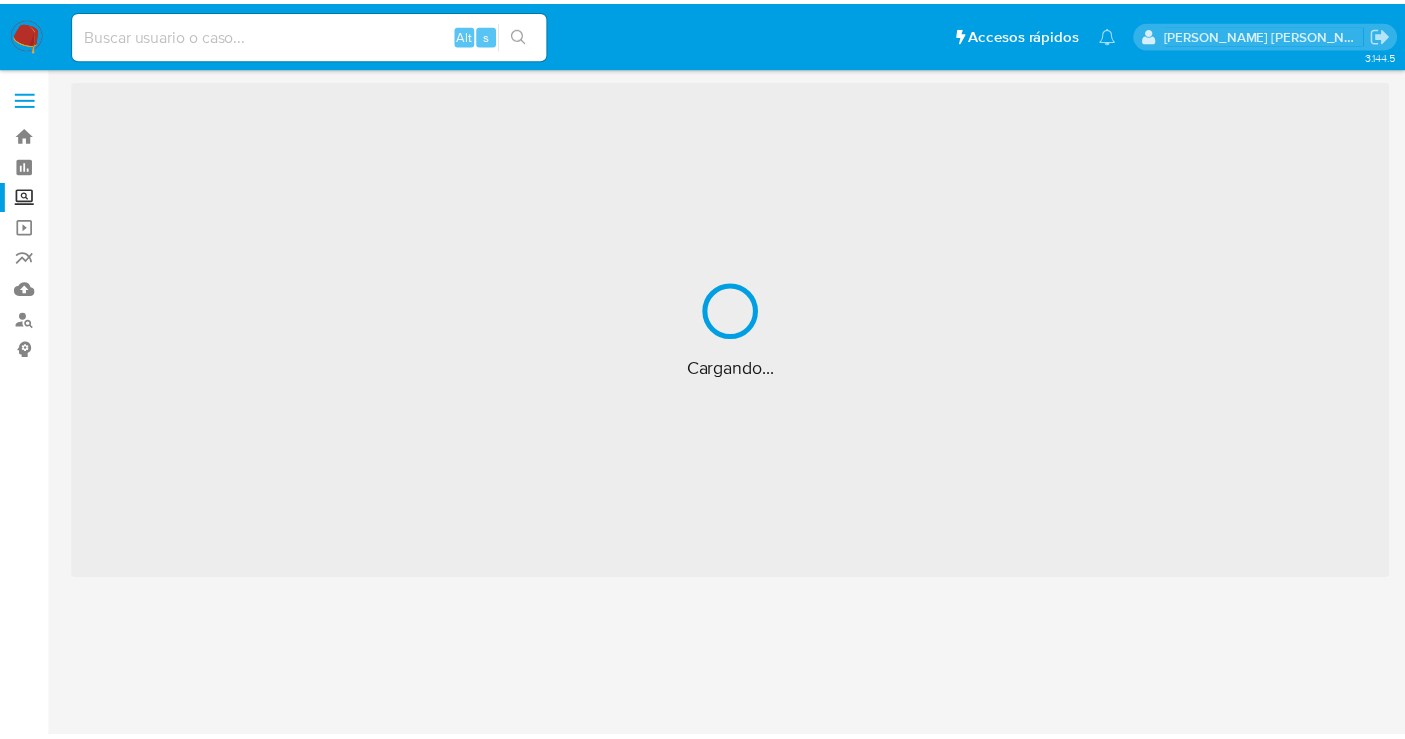 scroll, scrollTop: 0, scrollLeft: 0, axis: both 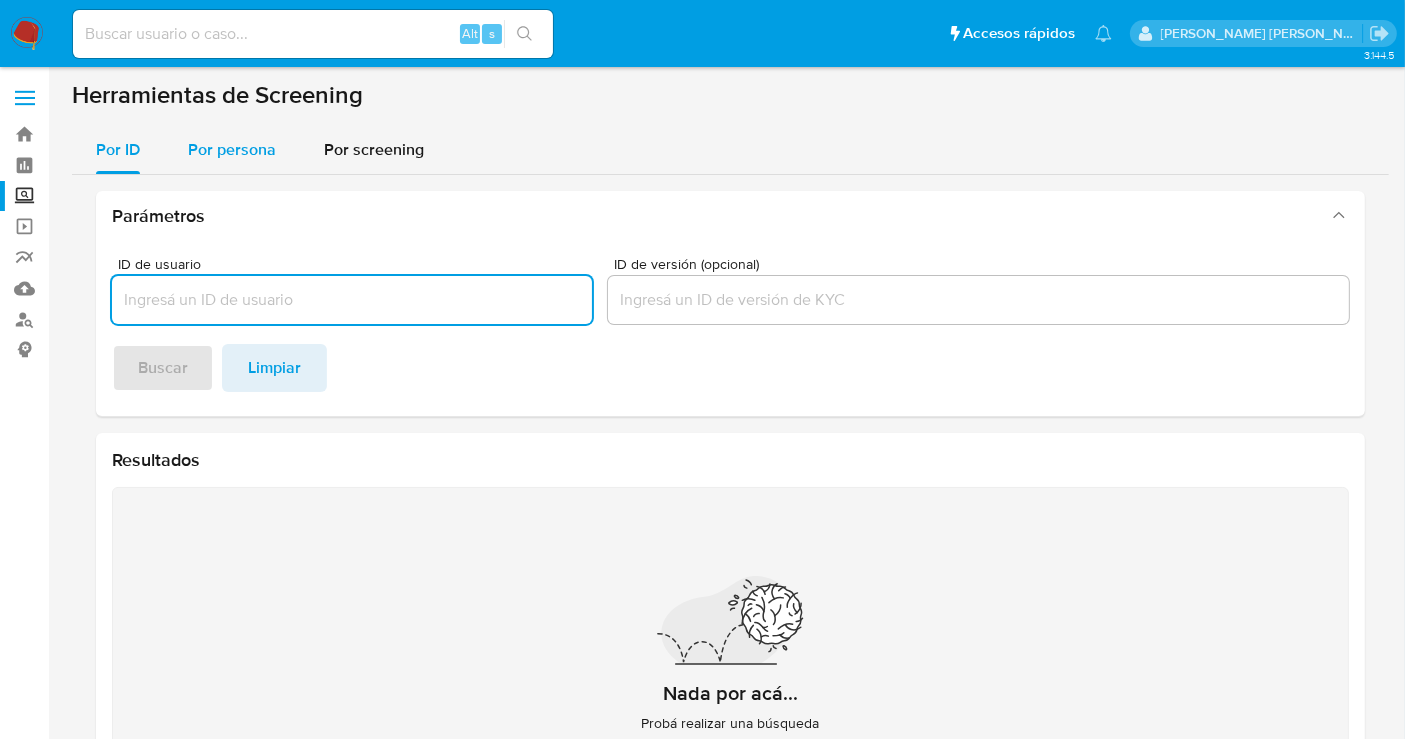 click on "Por persona" at bounding box center [232, 149] 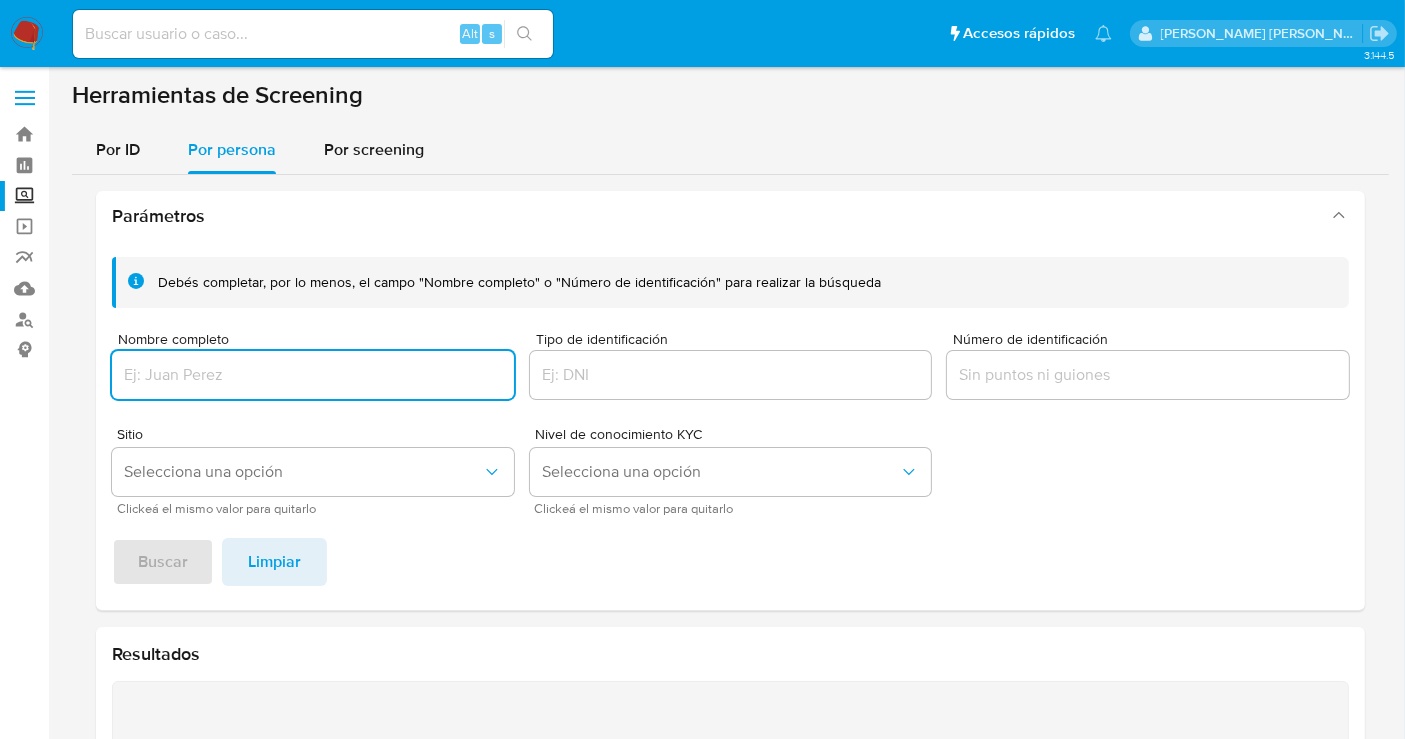 click at bounding box center [313, 375] 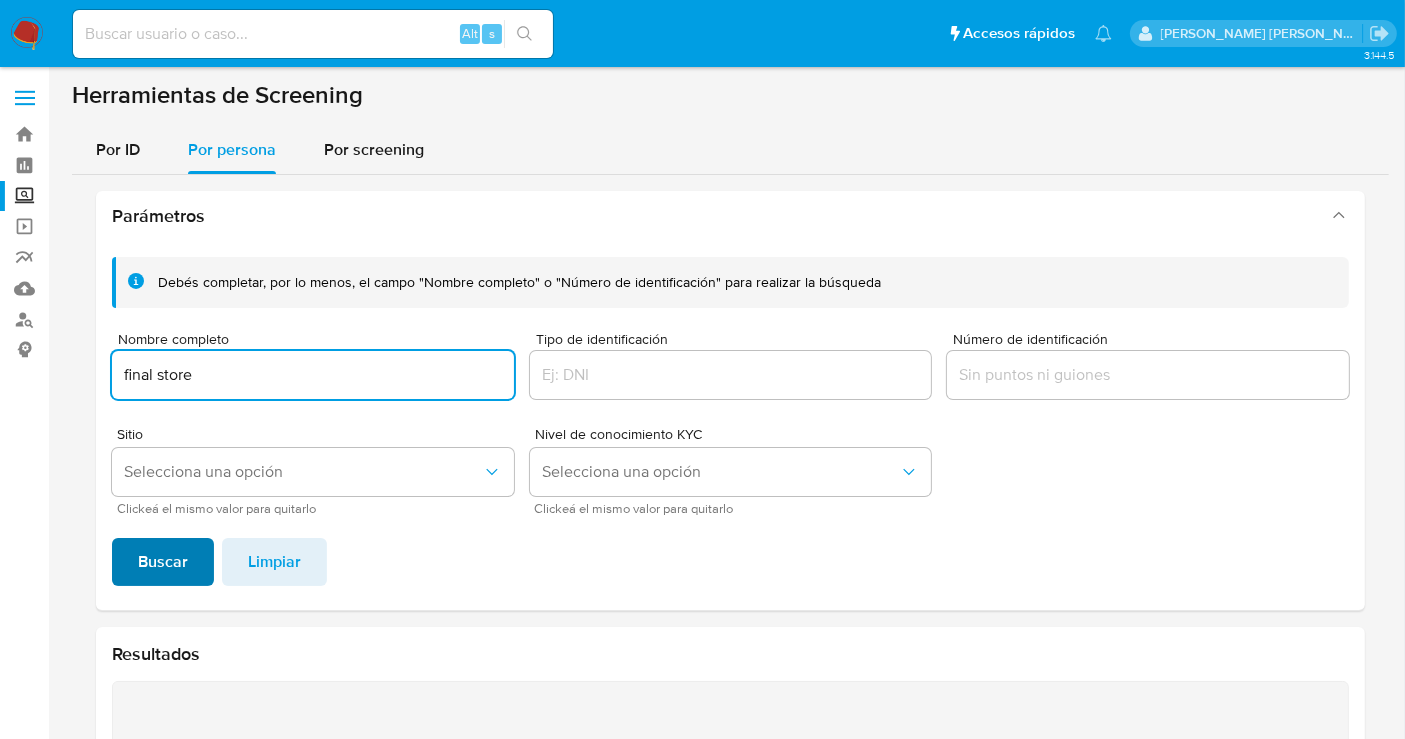 type on "final store" 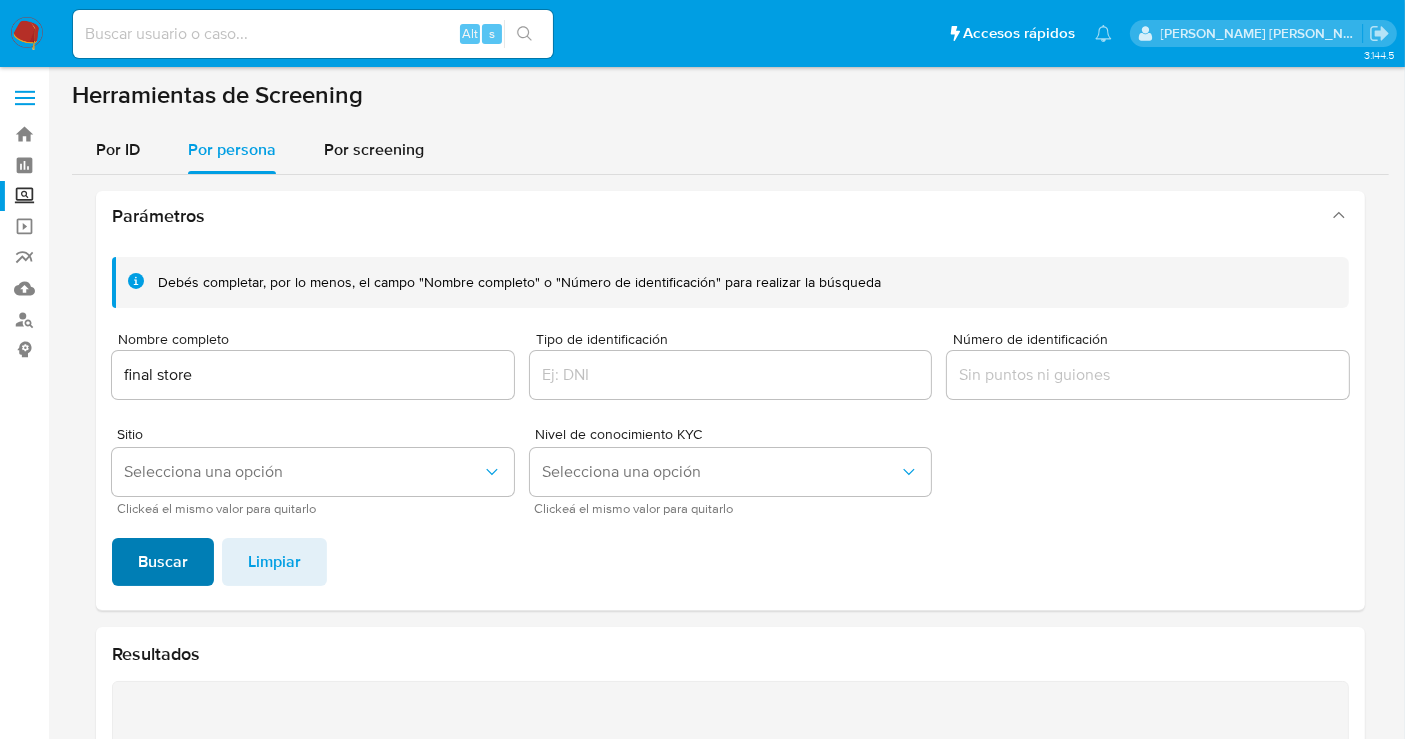 click on "Buscar" at bounding box center [163, 562] 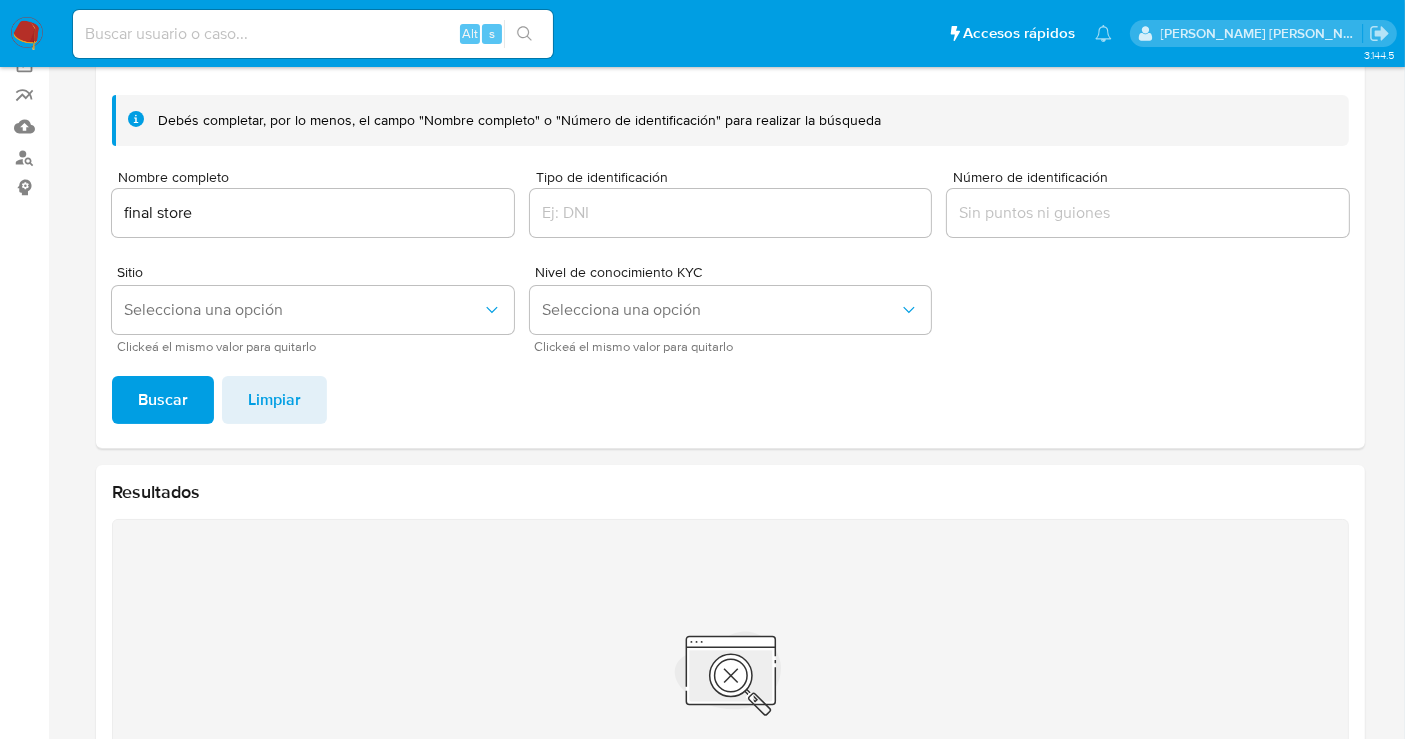 scroll, scrollTop: 114, scrollLeft: 0, axis: vertical 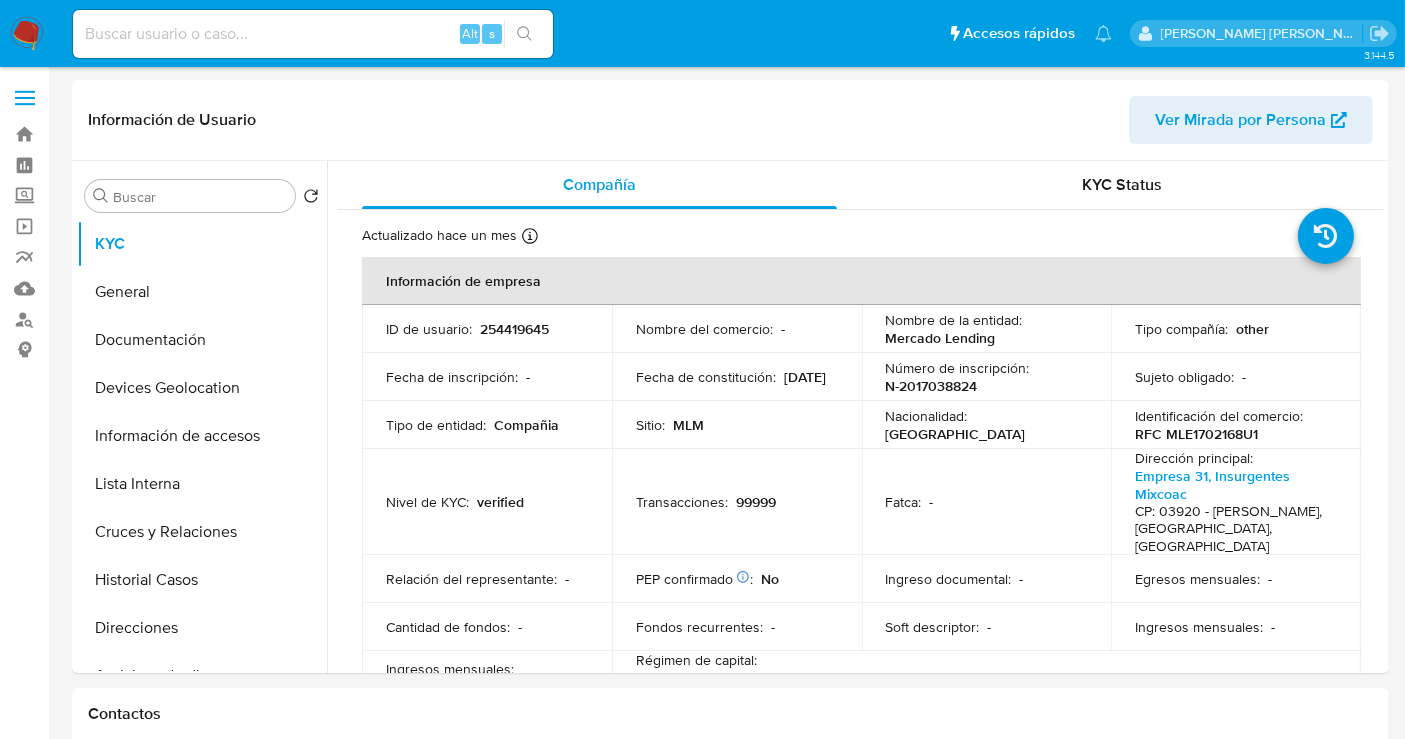 select on "10" 